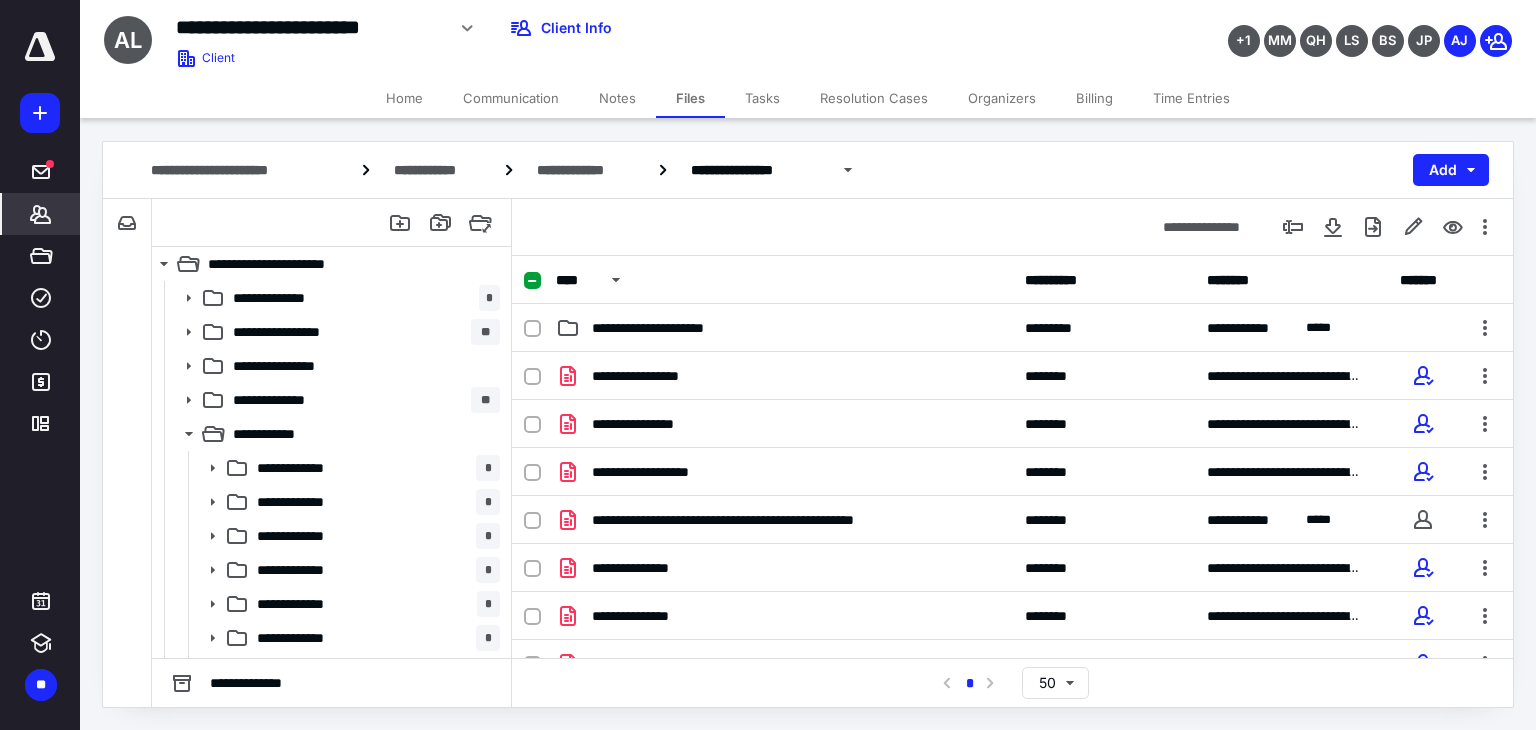 scroll, scrollTop: 0, scrollLeft: 0, axis: both 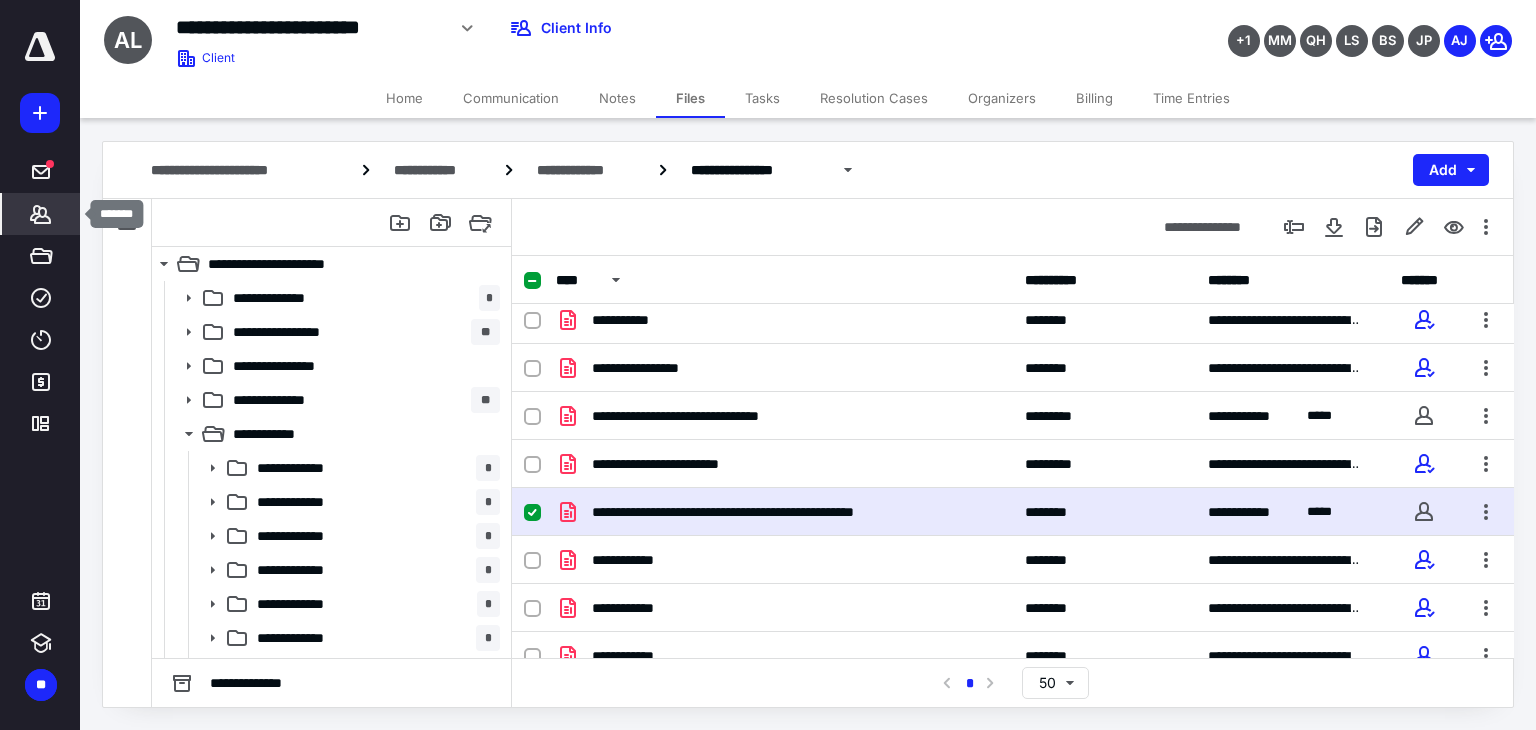 drag, startPoint x: 34, startPoint y: 217, endPoint x: 51, endPoint y: 206, distance: 20.248457 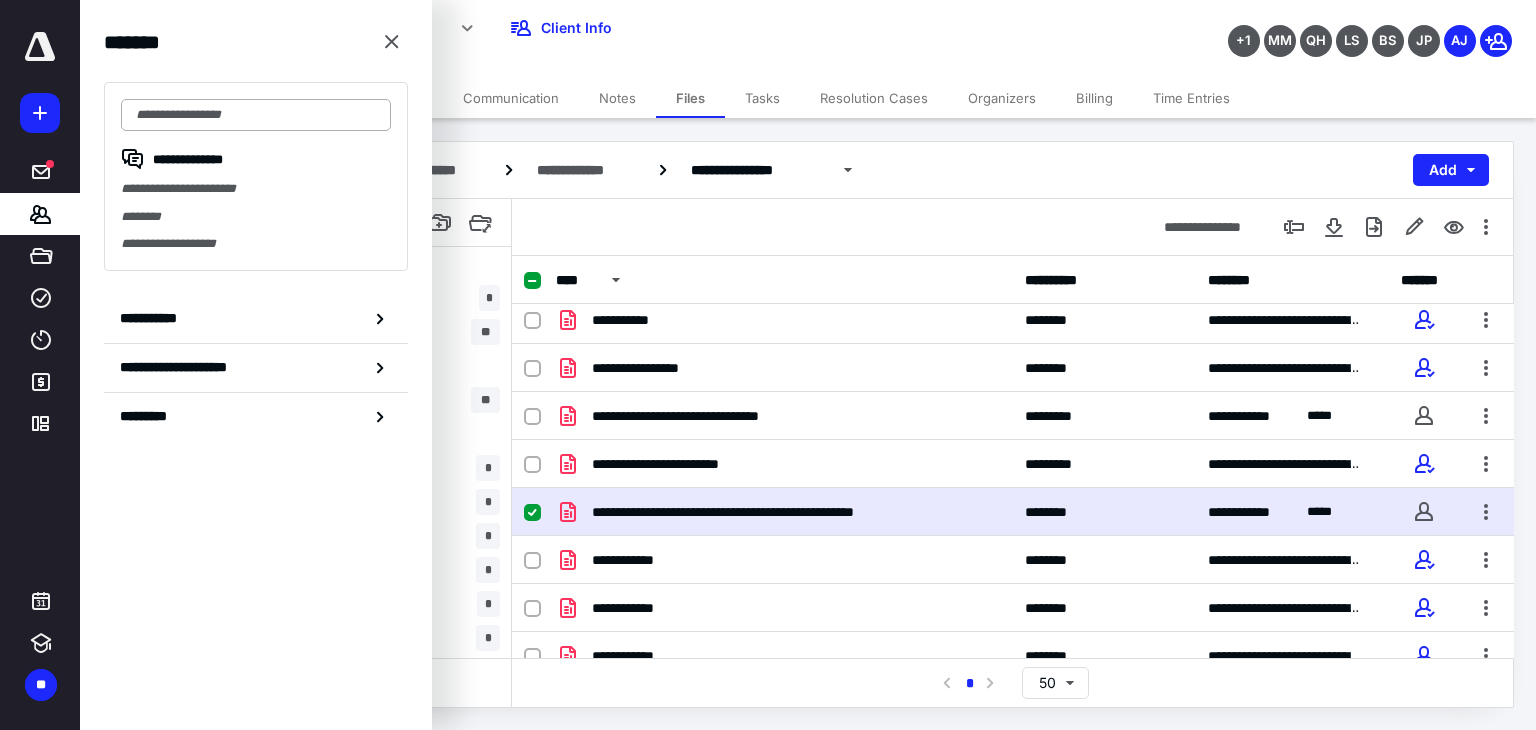 click at bounding box center [256, 115] 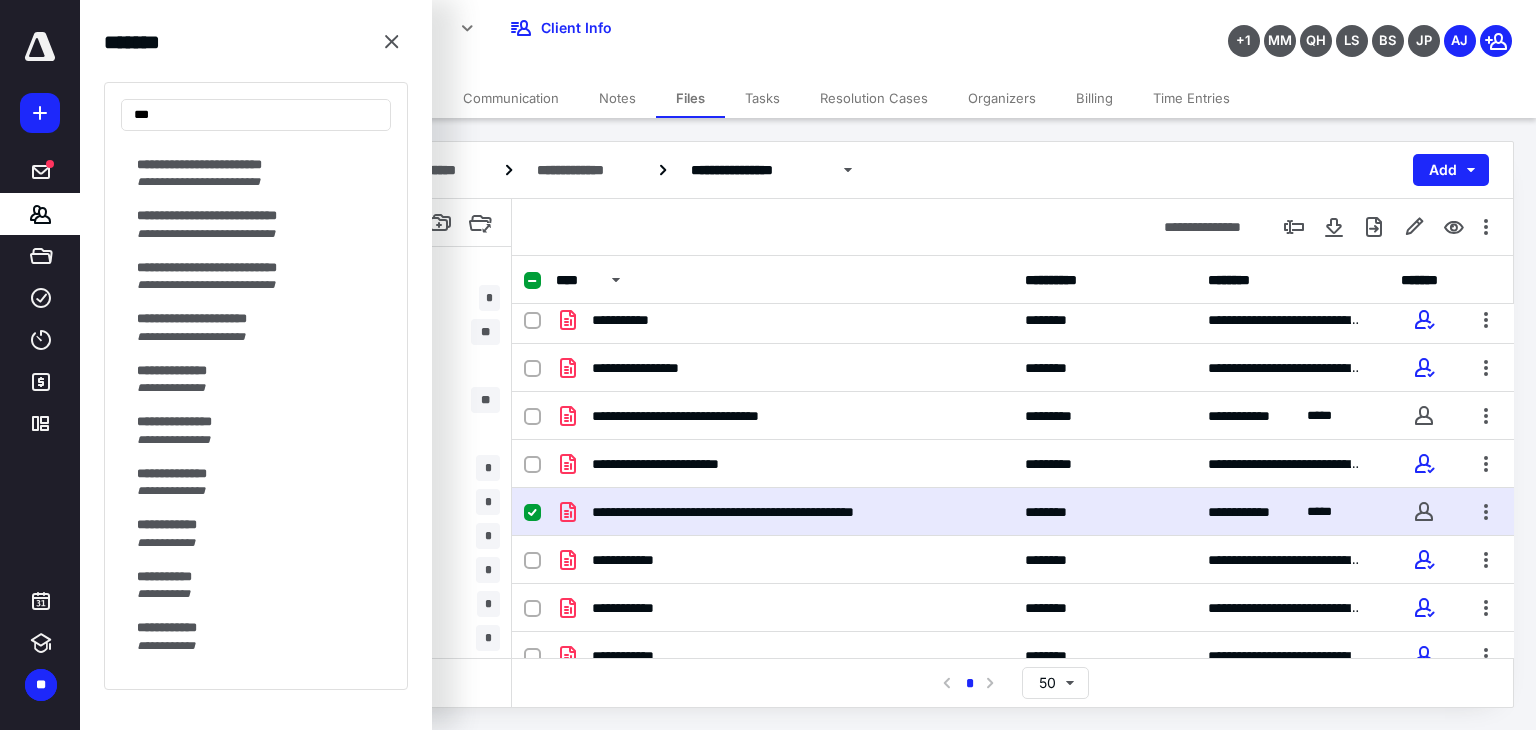 scroll, scrollTop: 100, scrollLeft: 0, axis: vertical 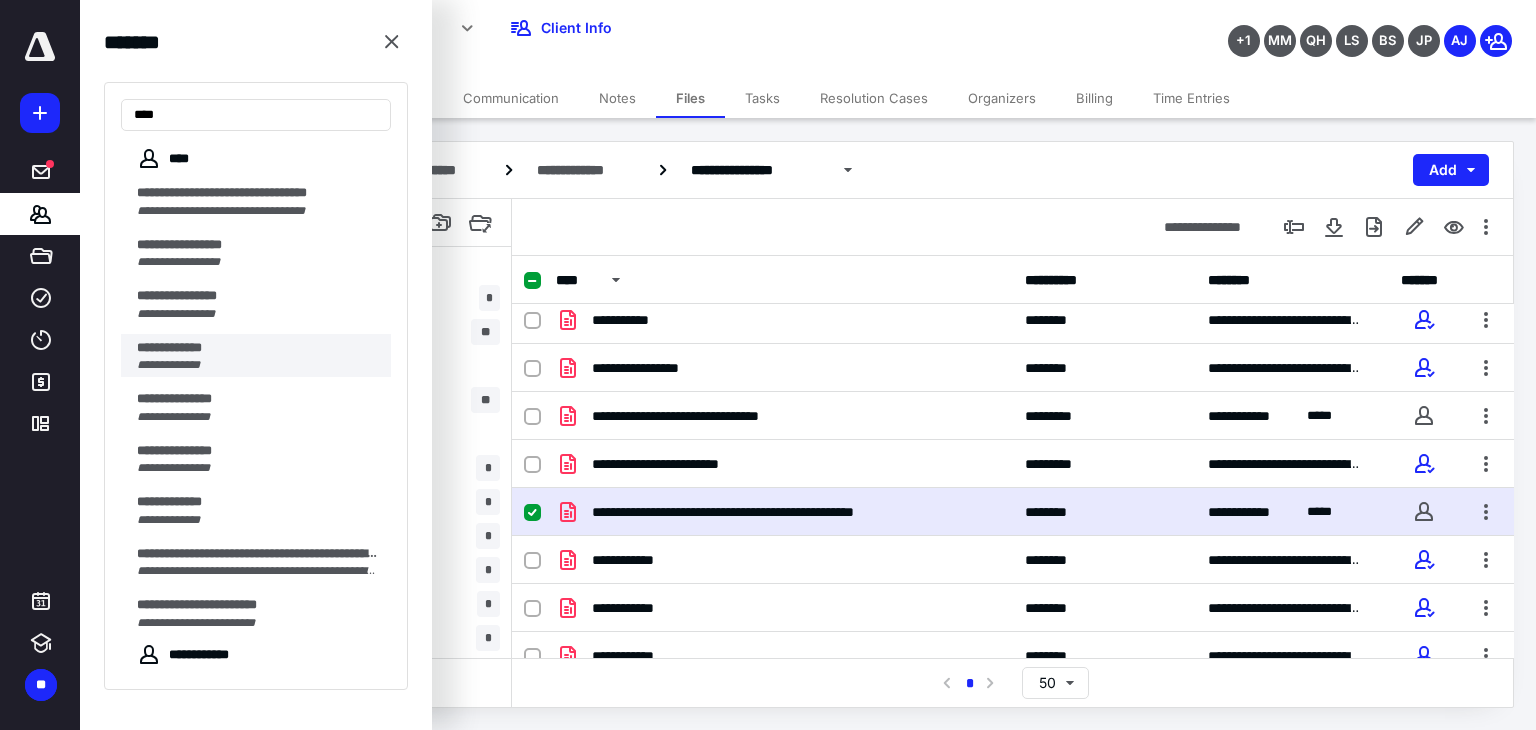 type on "***" 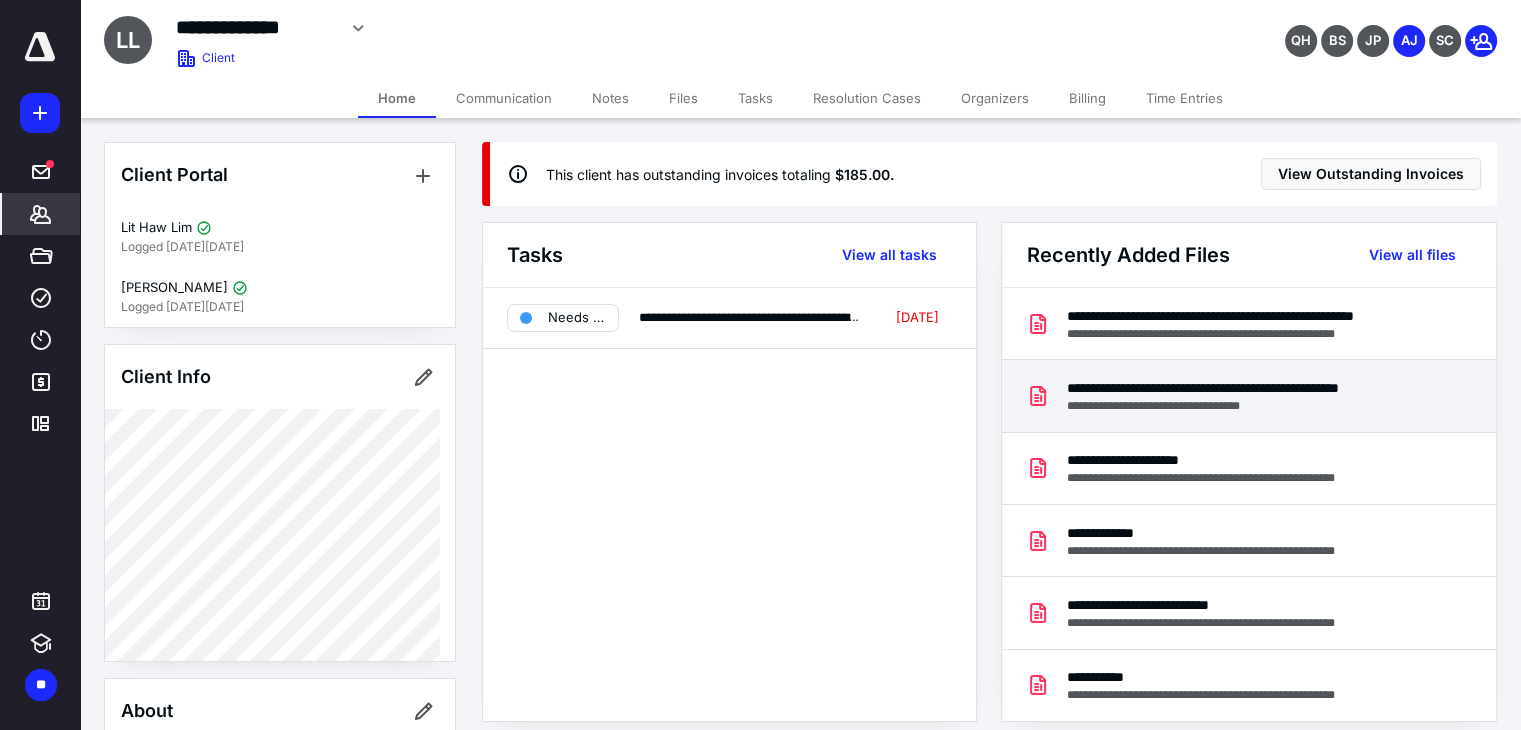 click on "**********" at bounding box center [1244, 406] 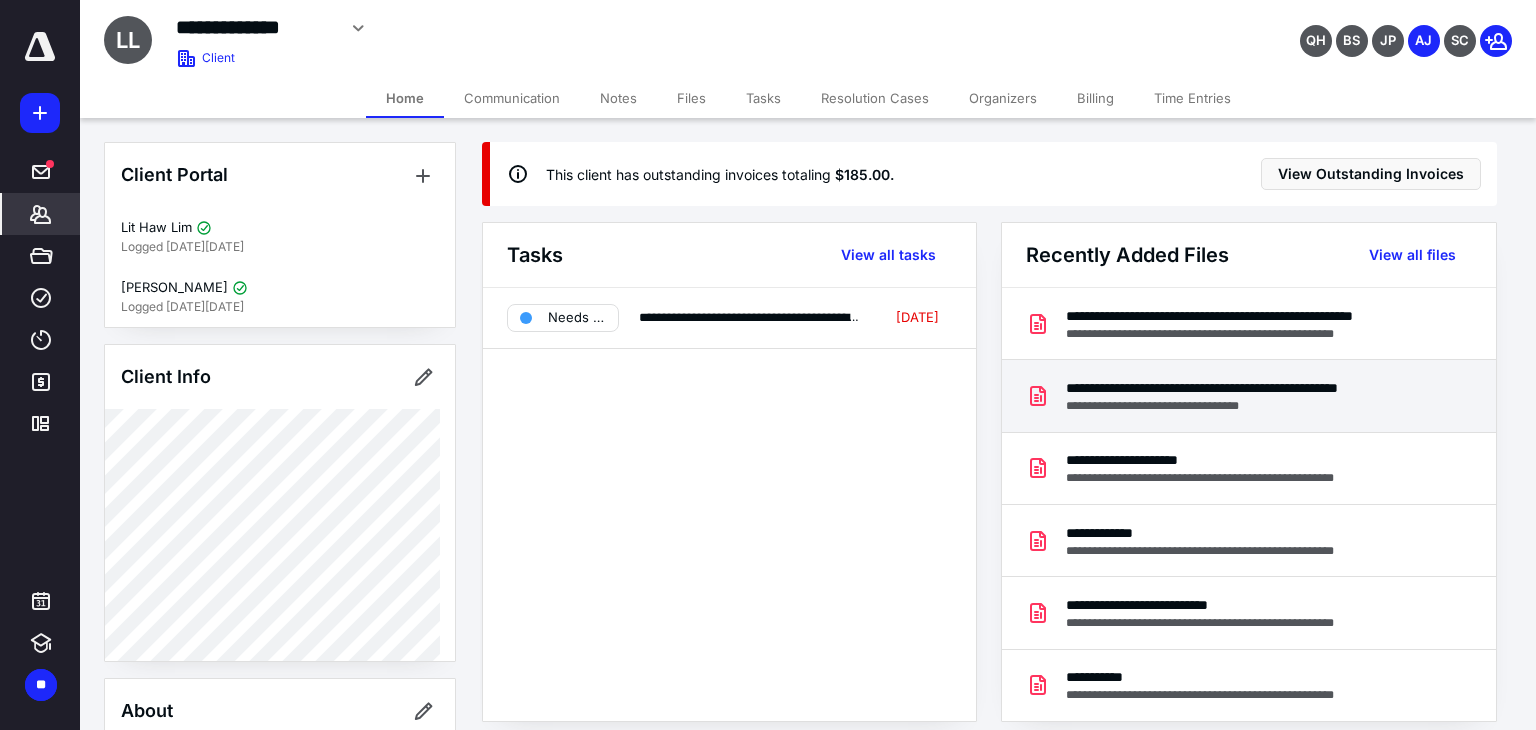 click at bounding box center [768, 380] 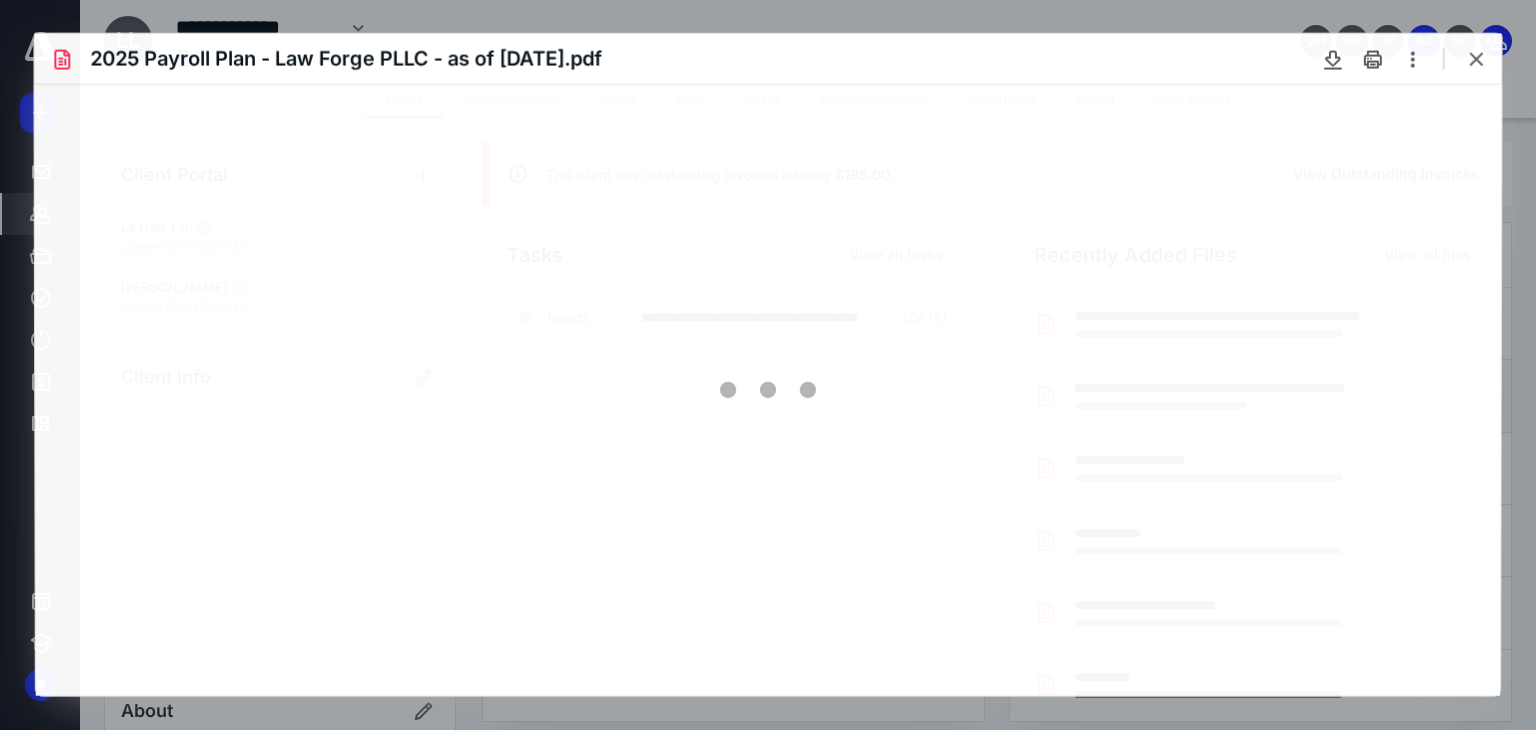 scroll, scrollTop: 0, scrollLeft: 0, axis: both 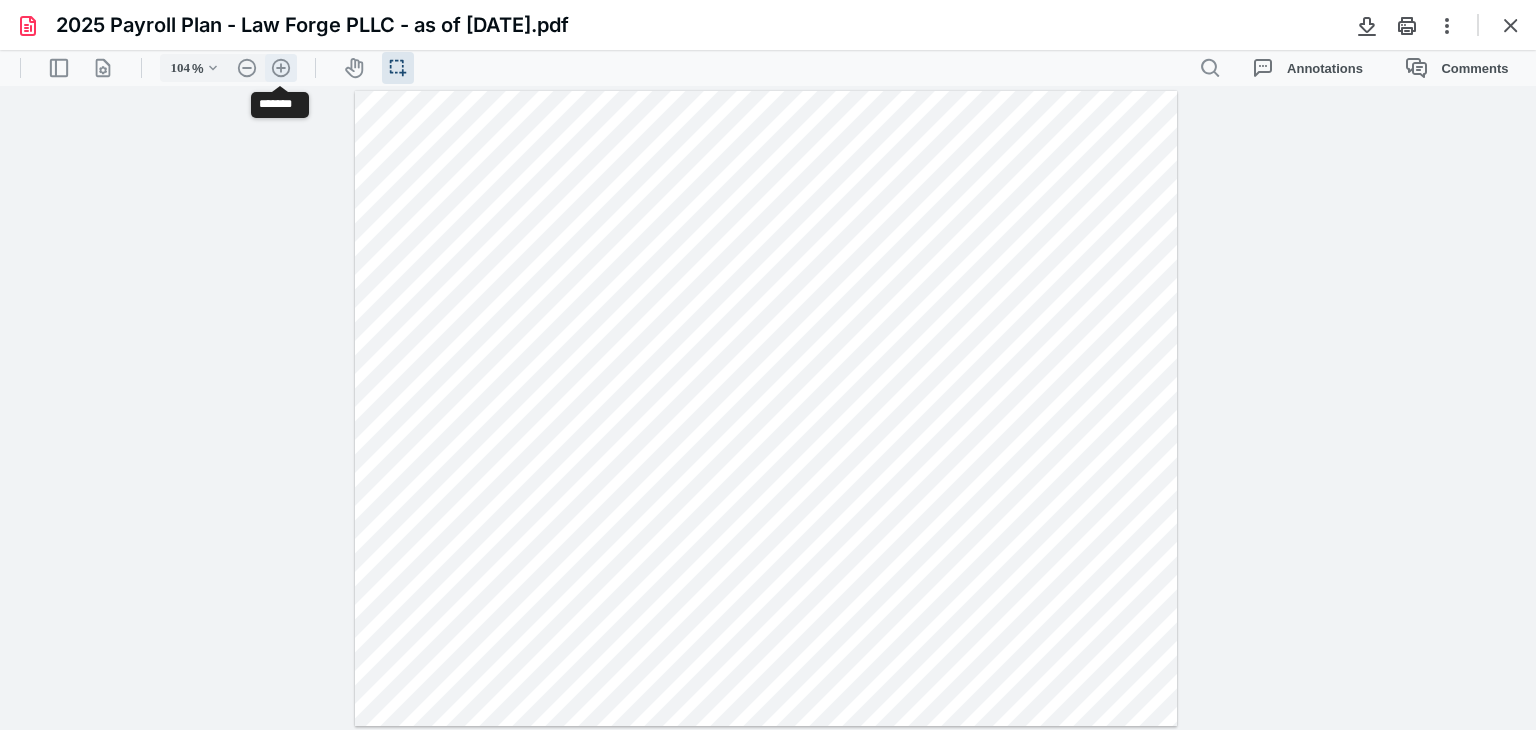 click on ".cls-1{fill:#abb0c4;} icon - header - zoom - in - line" at bounding box center (281, 68) 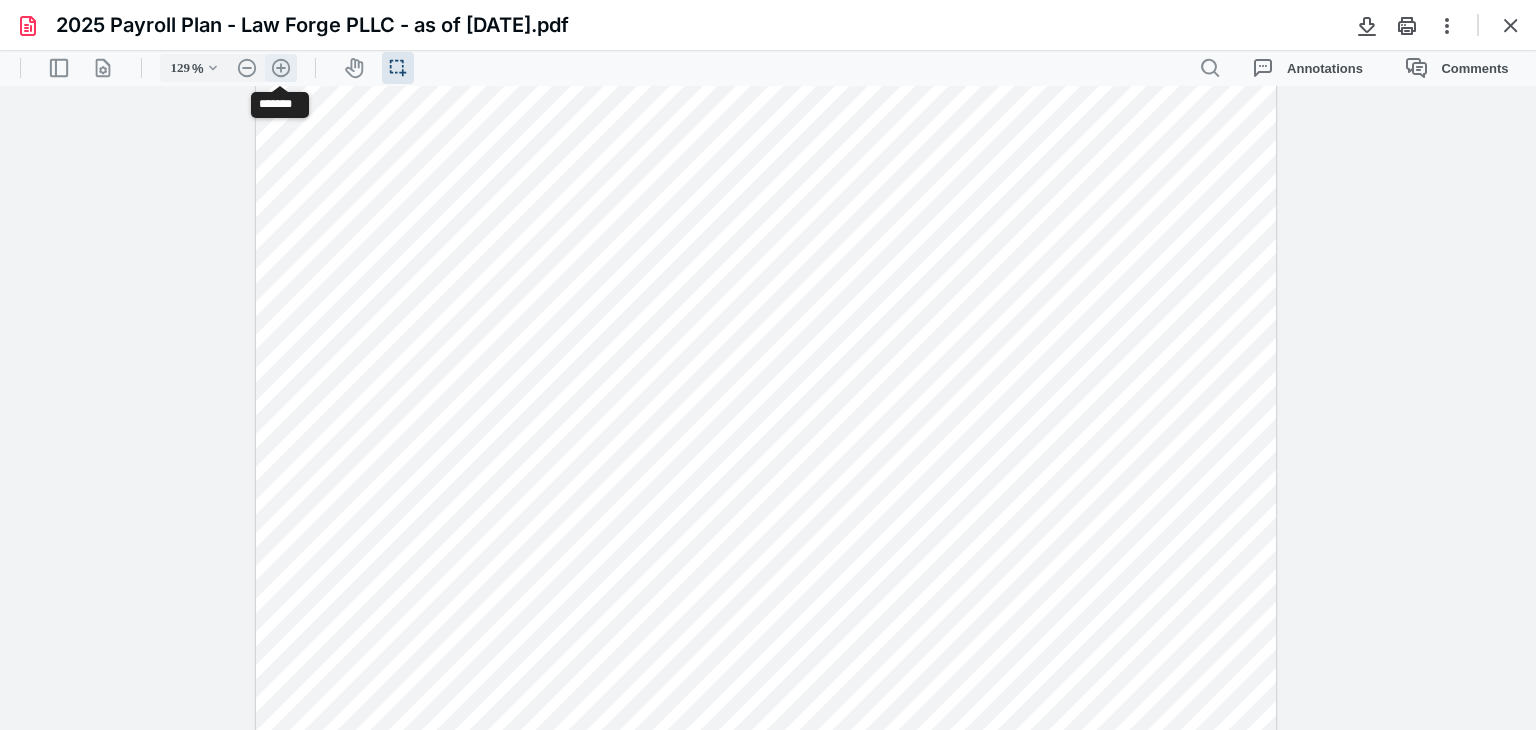 click on ".cls-1{fill:#abb0c4;} icon - header - zoom - in - line" at bounding box center [281, 68] 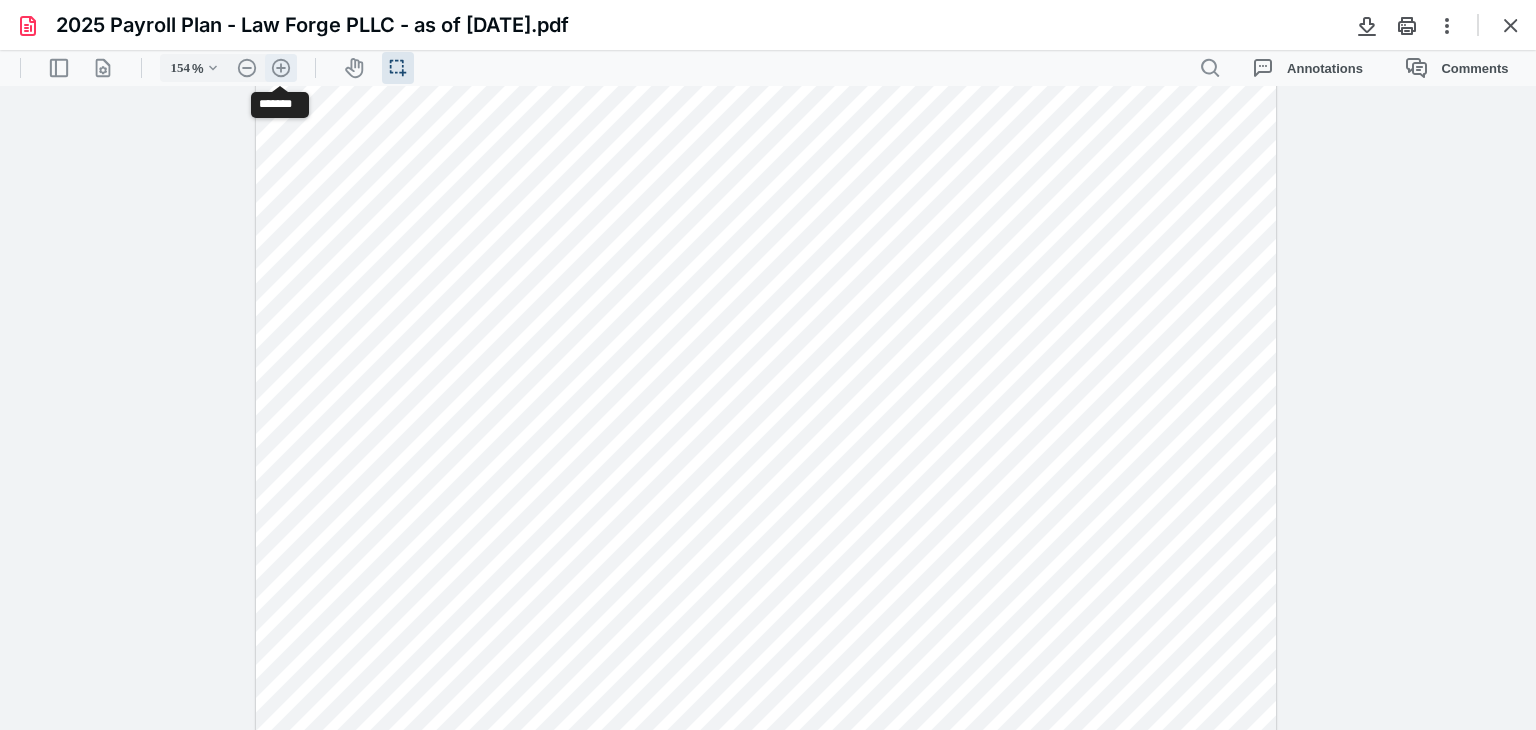 scroll, scrollTop: 144, scrollLeft: 0, axis: vertical 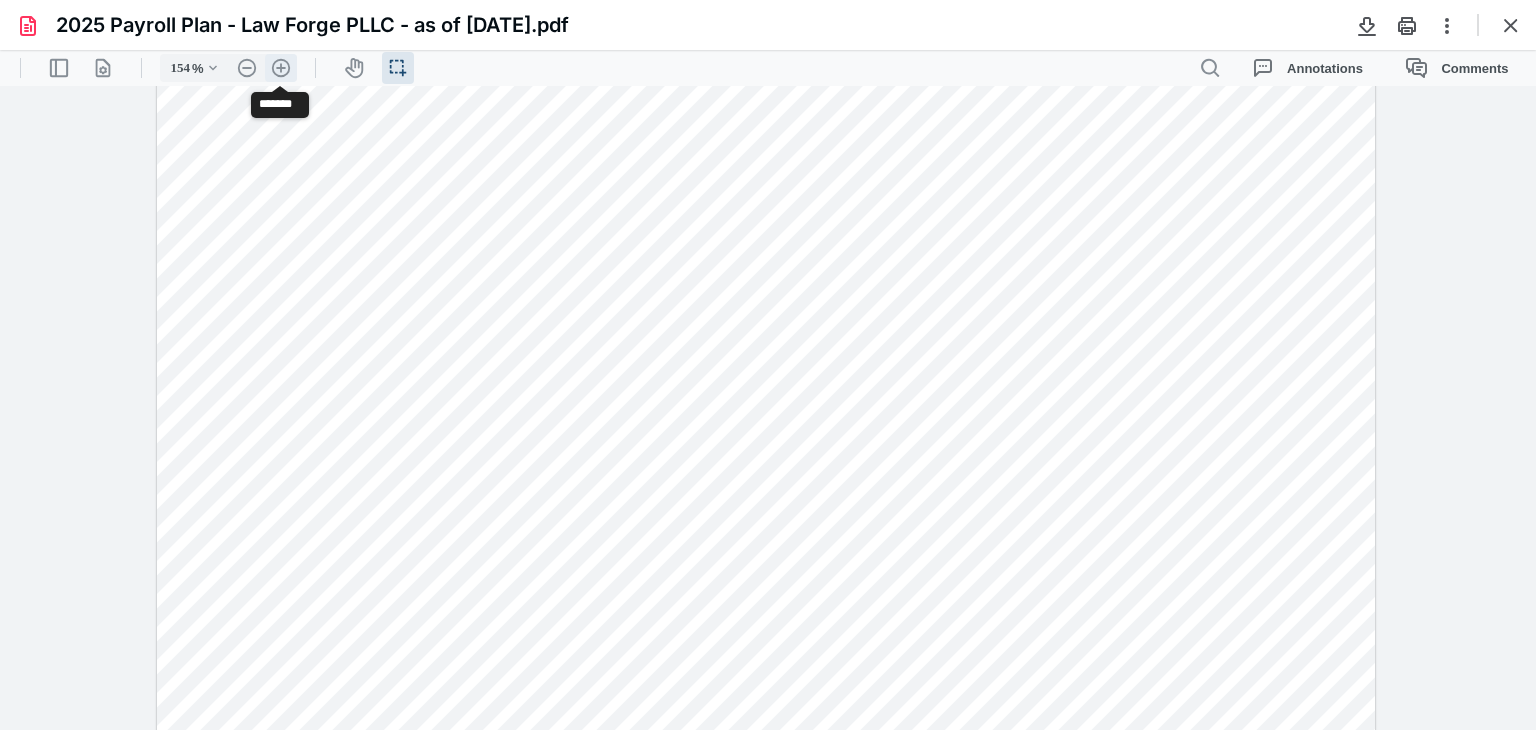 click on ".cls-1{fill:#abb0c4;} icon - header - zoom - in - line" at bounding box center [281, 68] 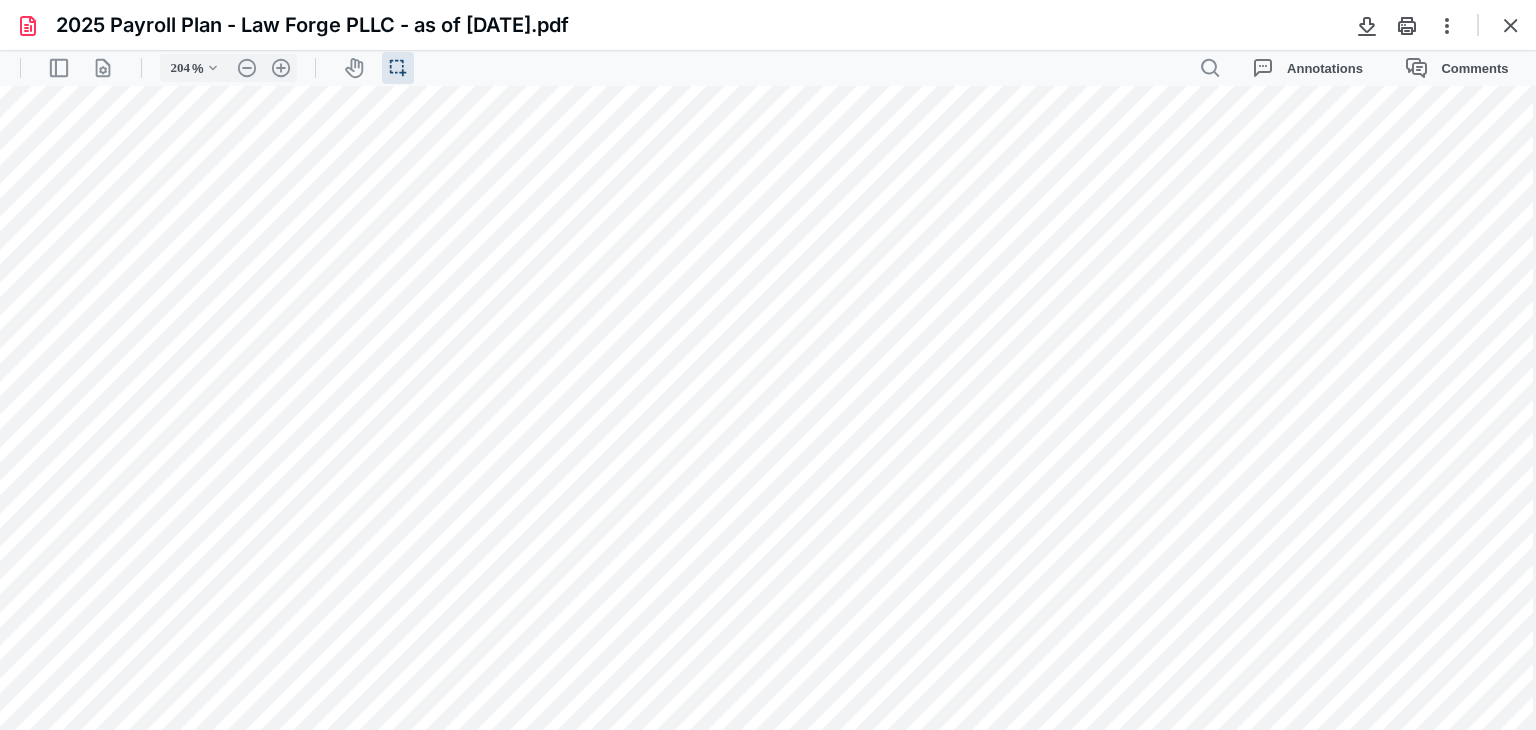 scroll, scrollTop: 0, scrollLeft: 53, axis: horizontal 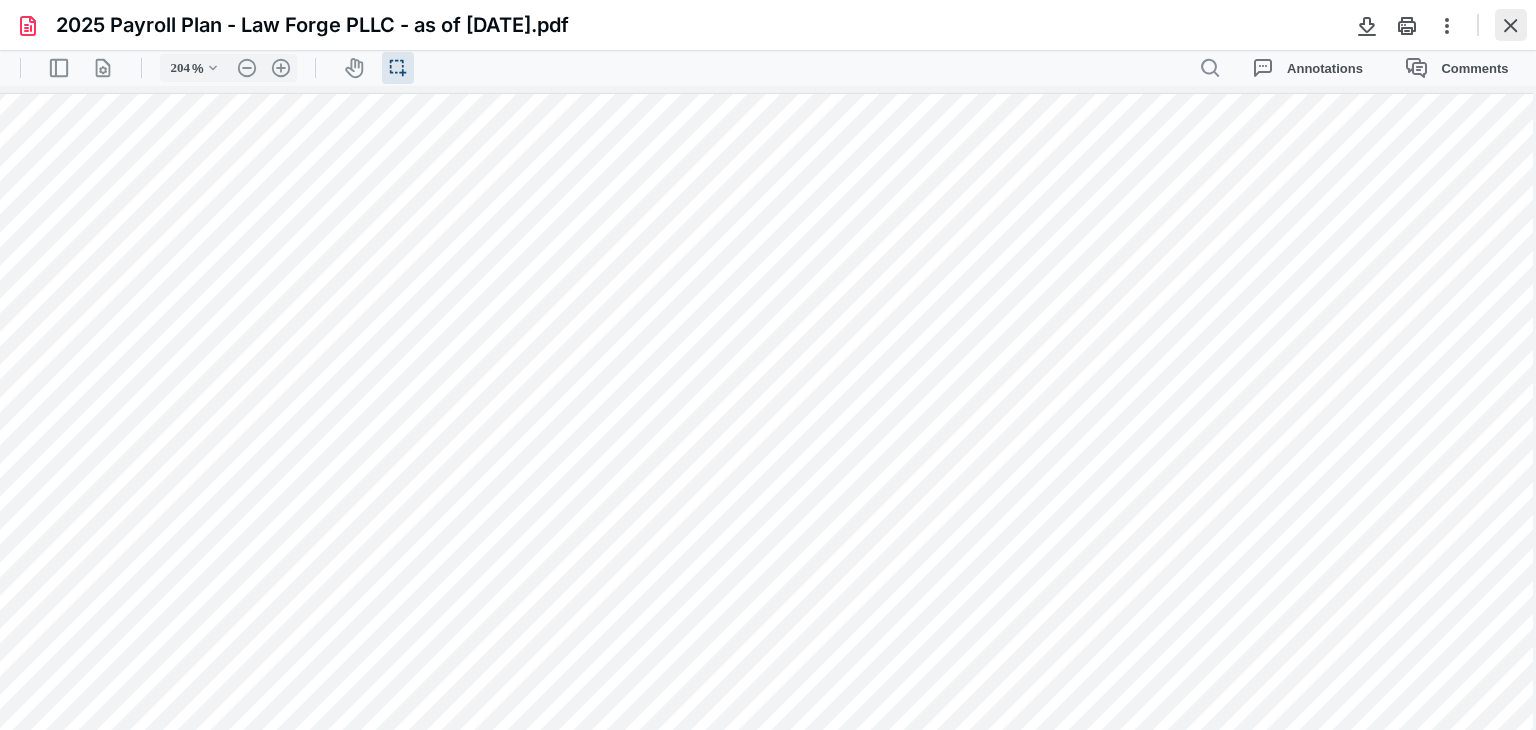 click at bounding box center [1511, 25] 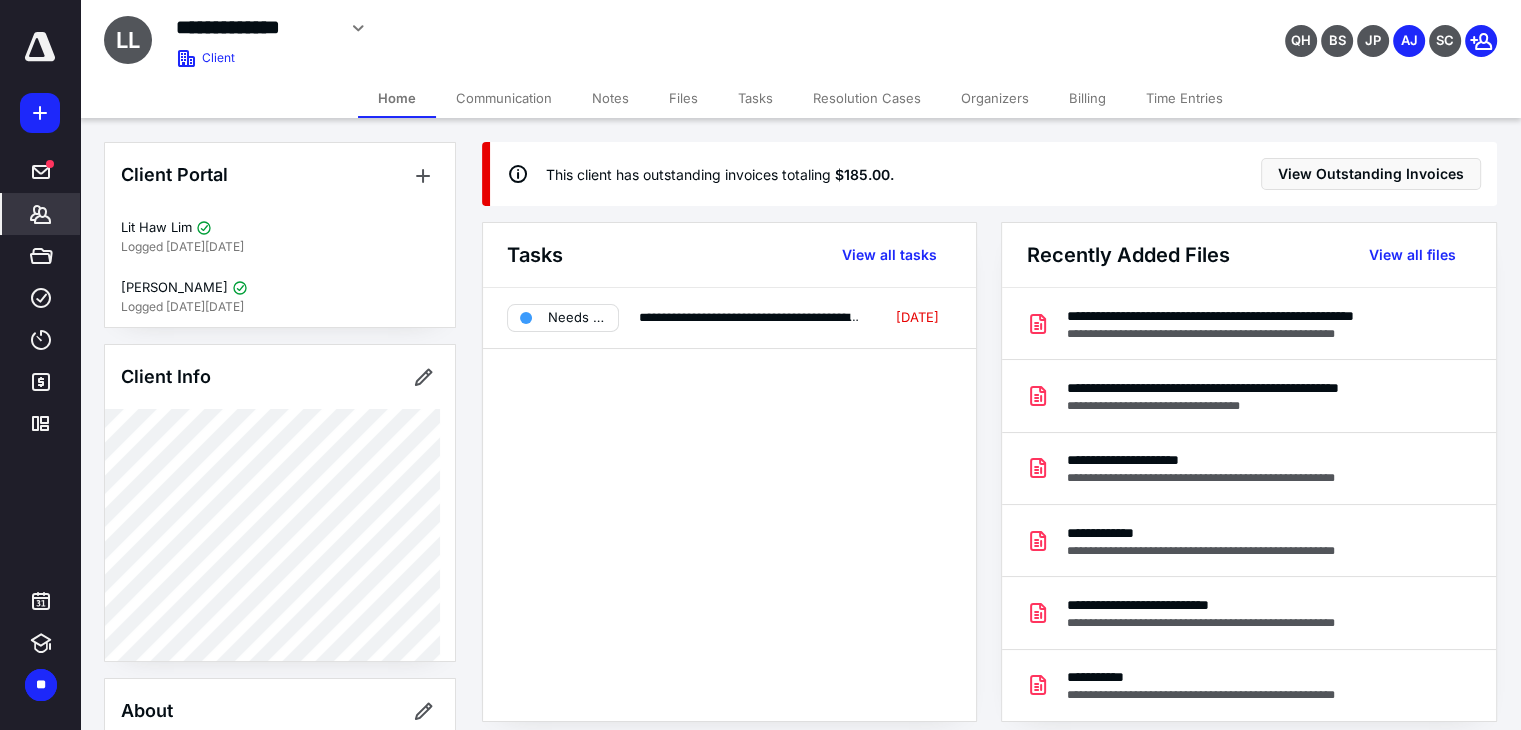 click on "Files" at bounding box center (683, 98) 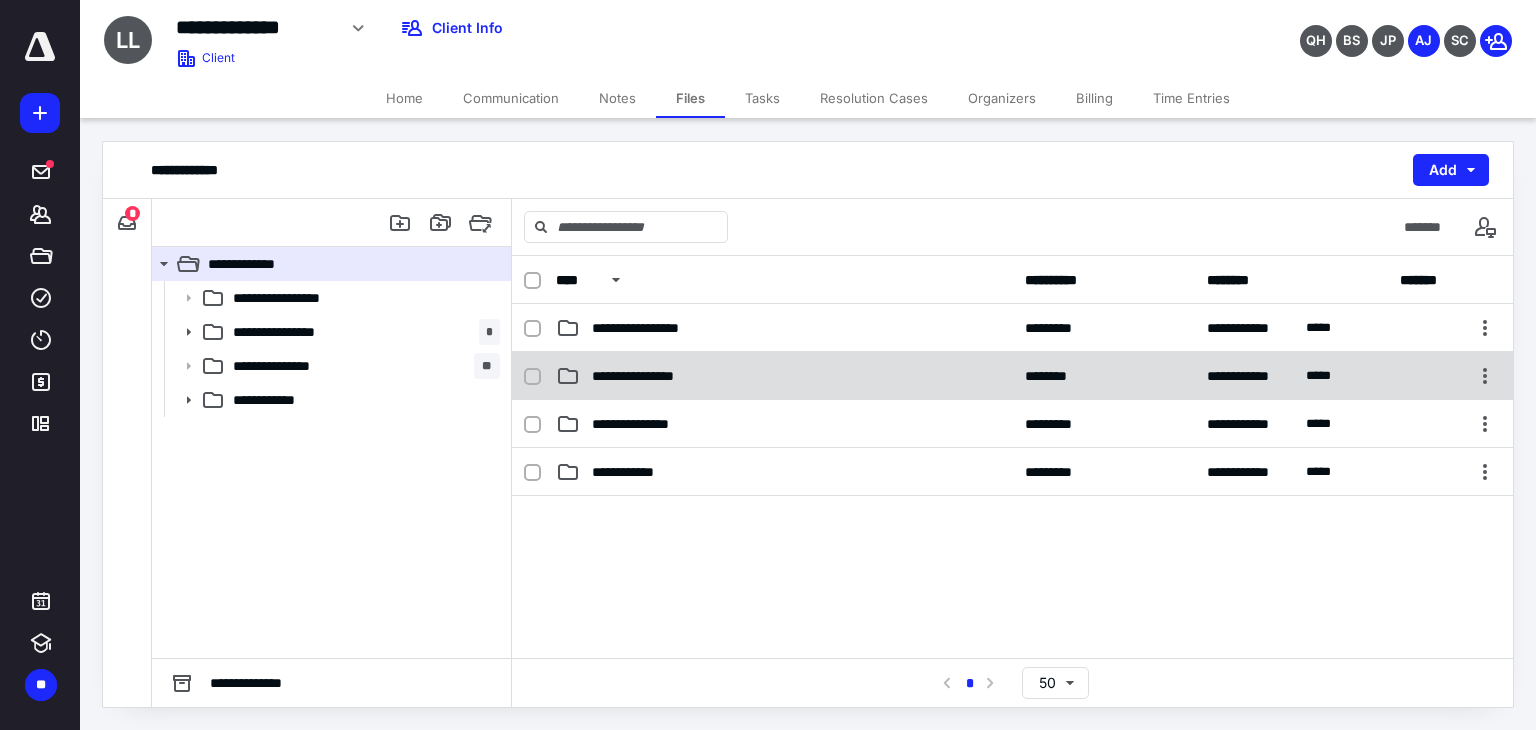 click on "**********" at bounding box center [645, 376] 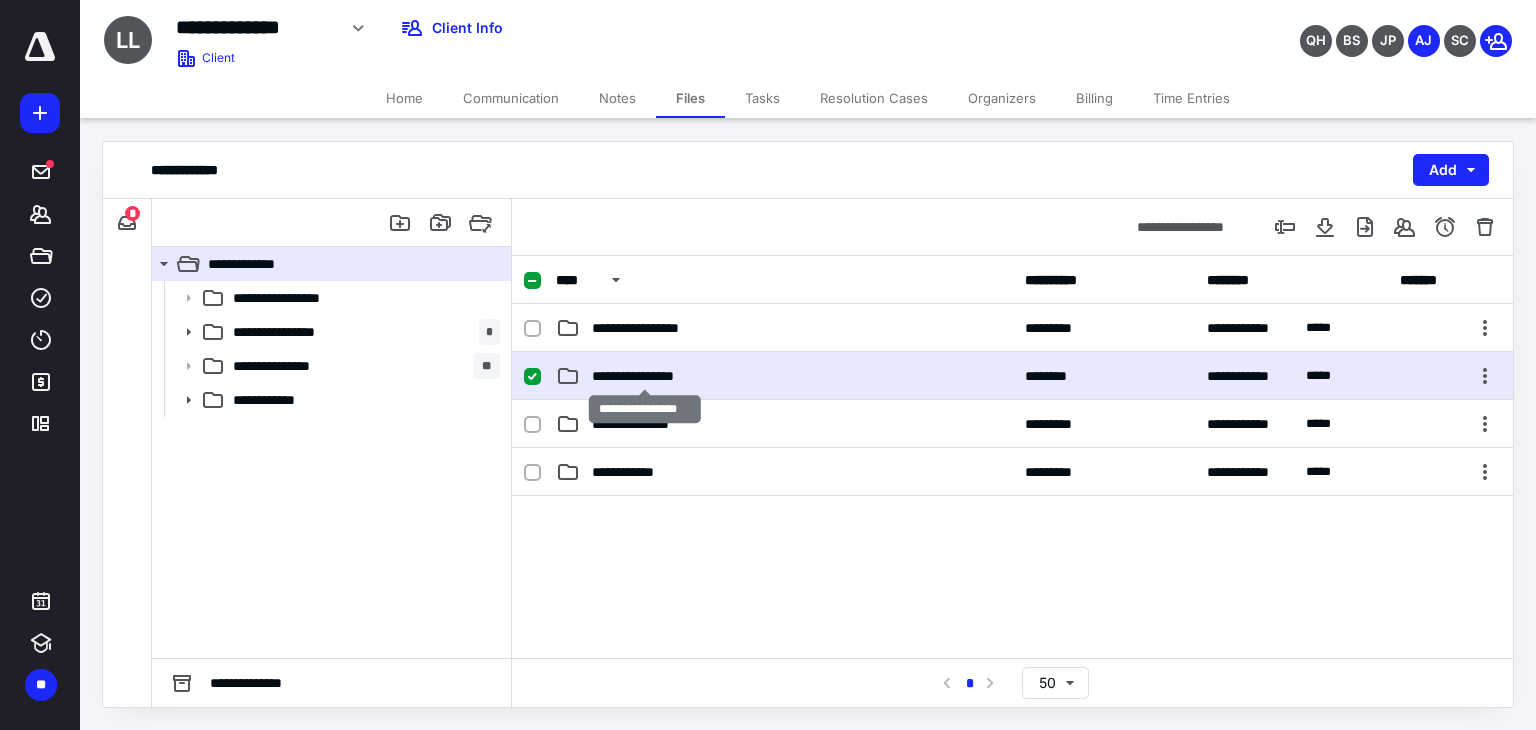 click on "**********" at bounding box center (645, 376) 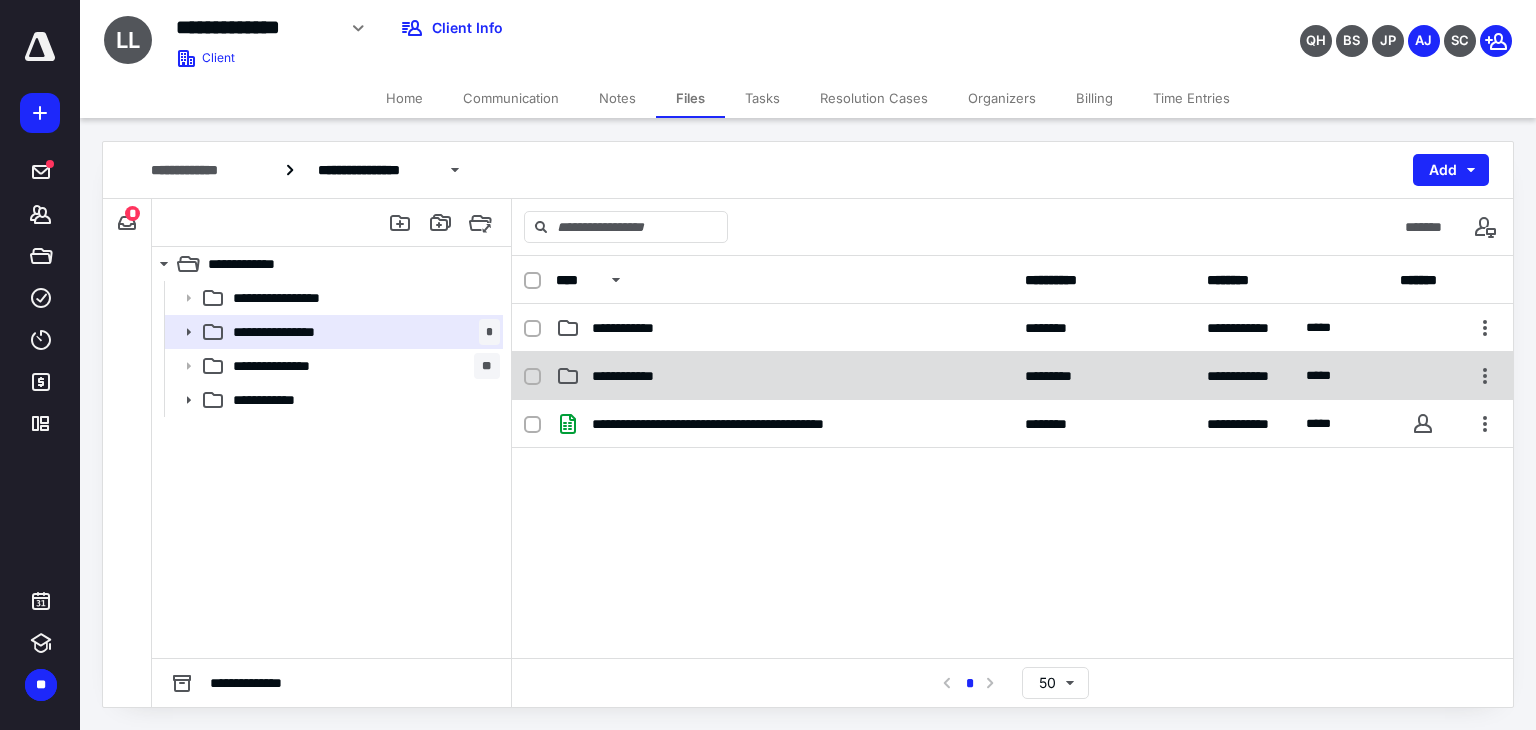 click on "**********" at bounding box center [1012, 376] 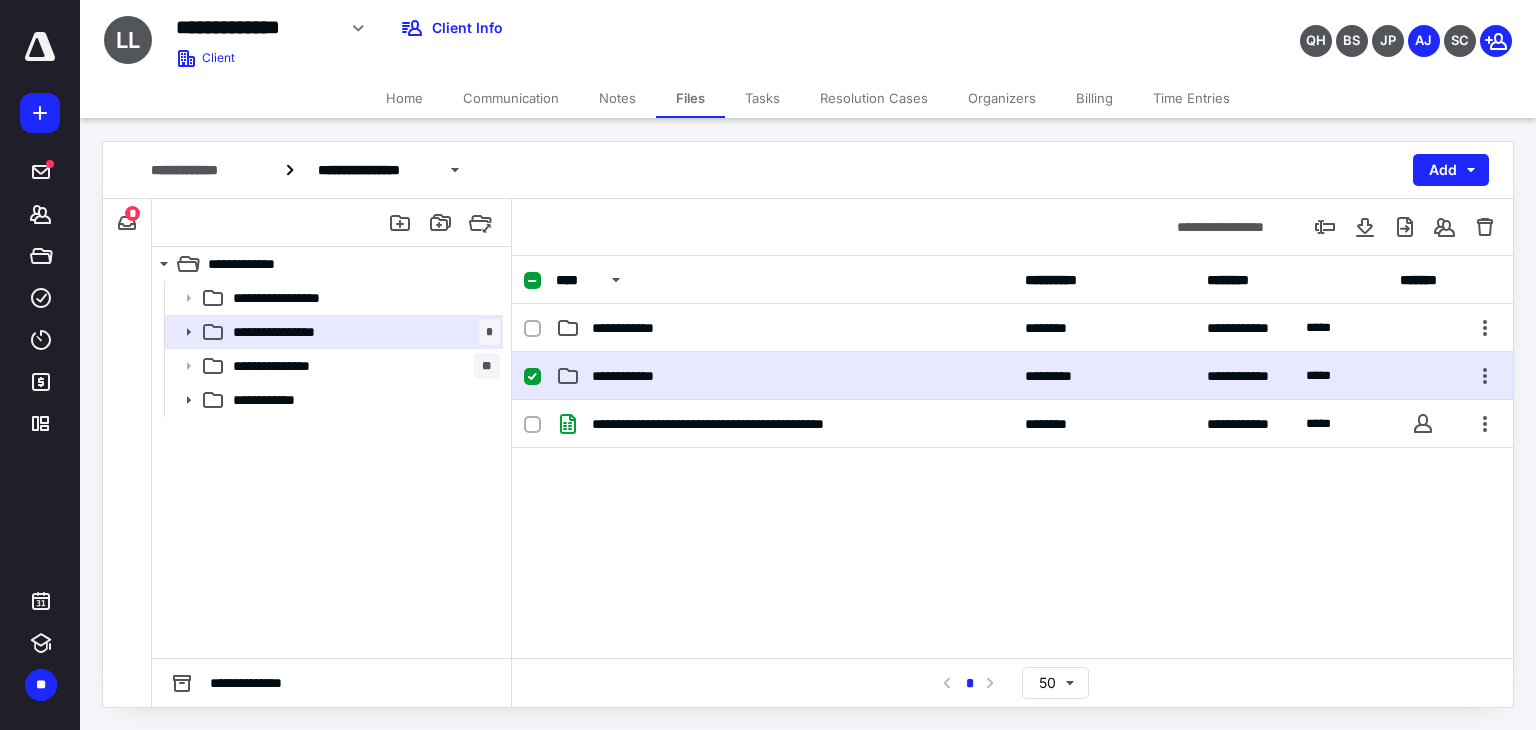 click on "**********" at bounding box center [1012, 376] 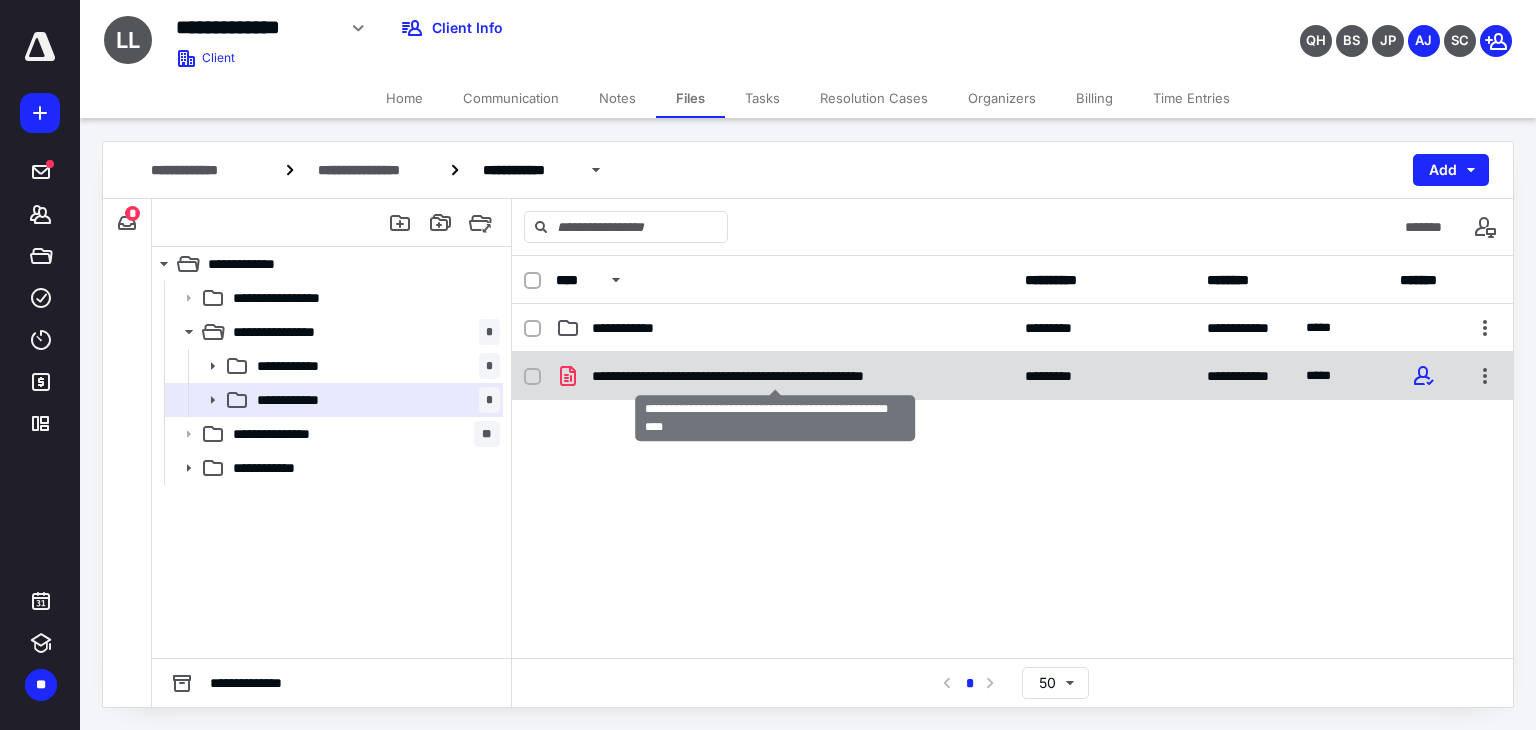 click on "**********" at bounding box center (775, 376) 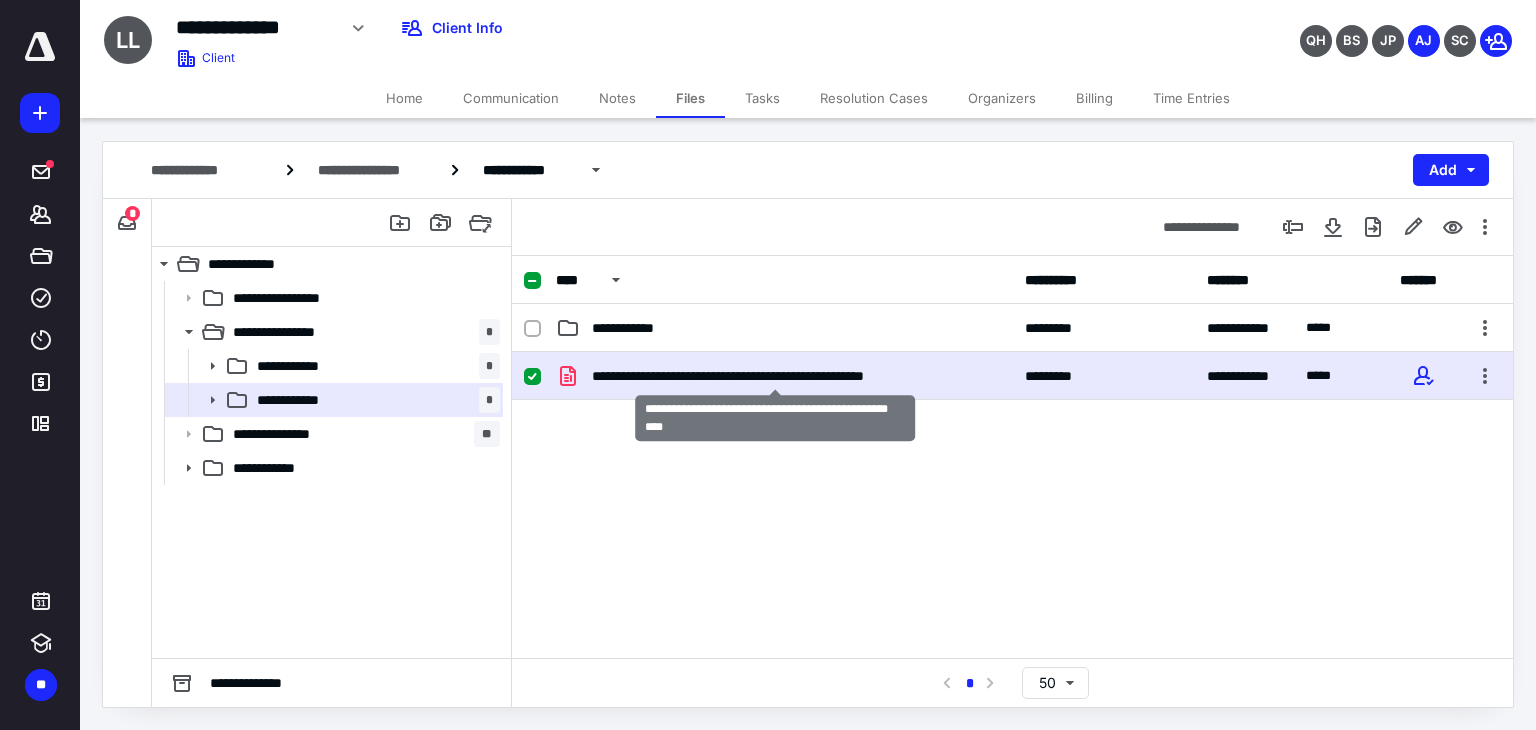 click on "**********" at bounding box center (775, 376) 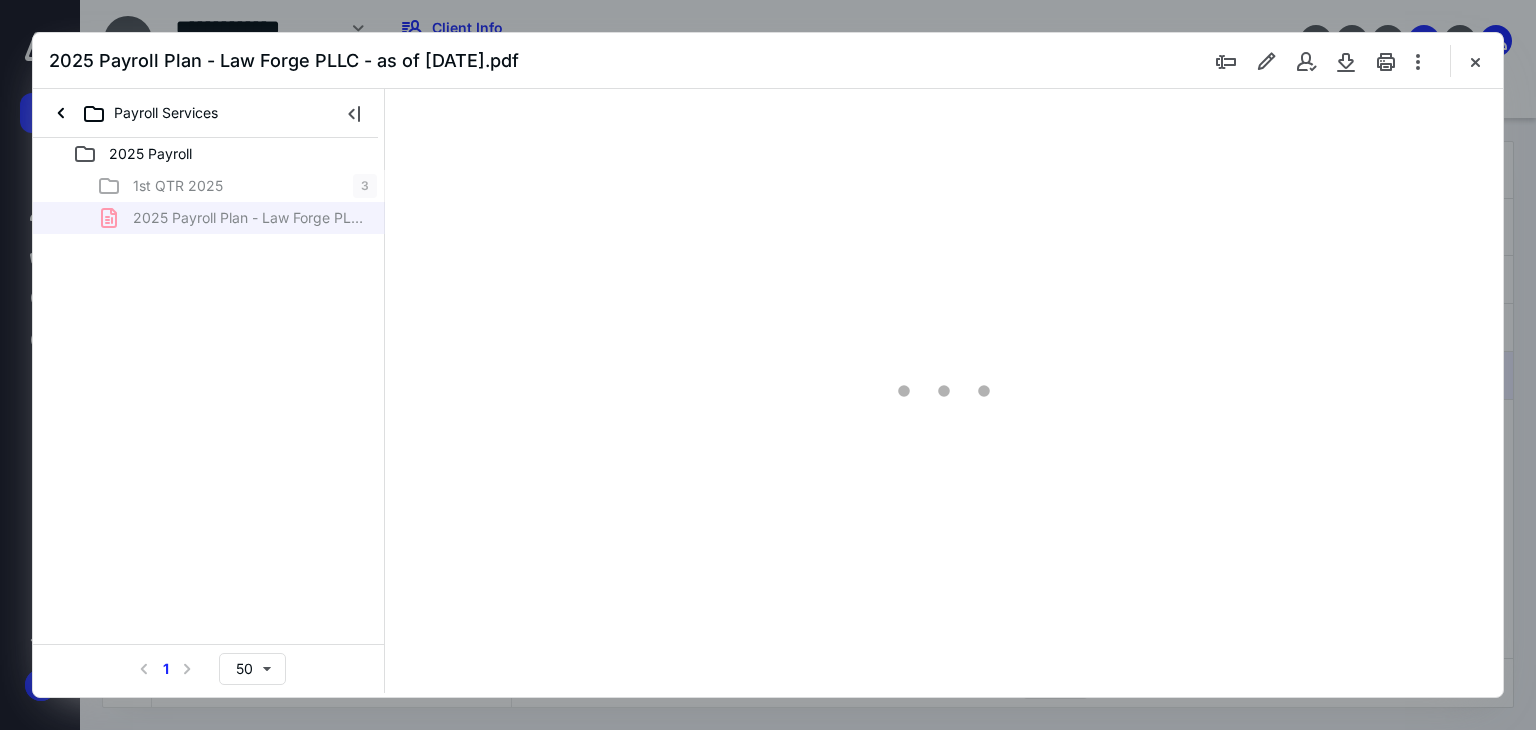 scroll, scrollTop: 0, scrollLeft: 0, axis: both 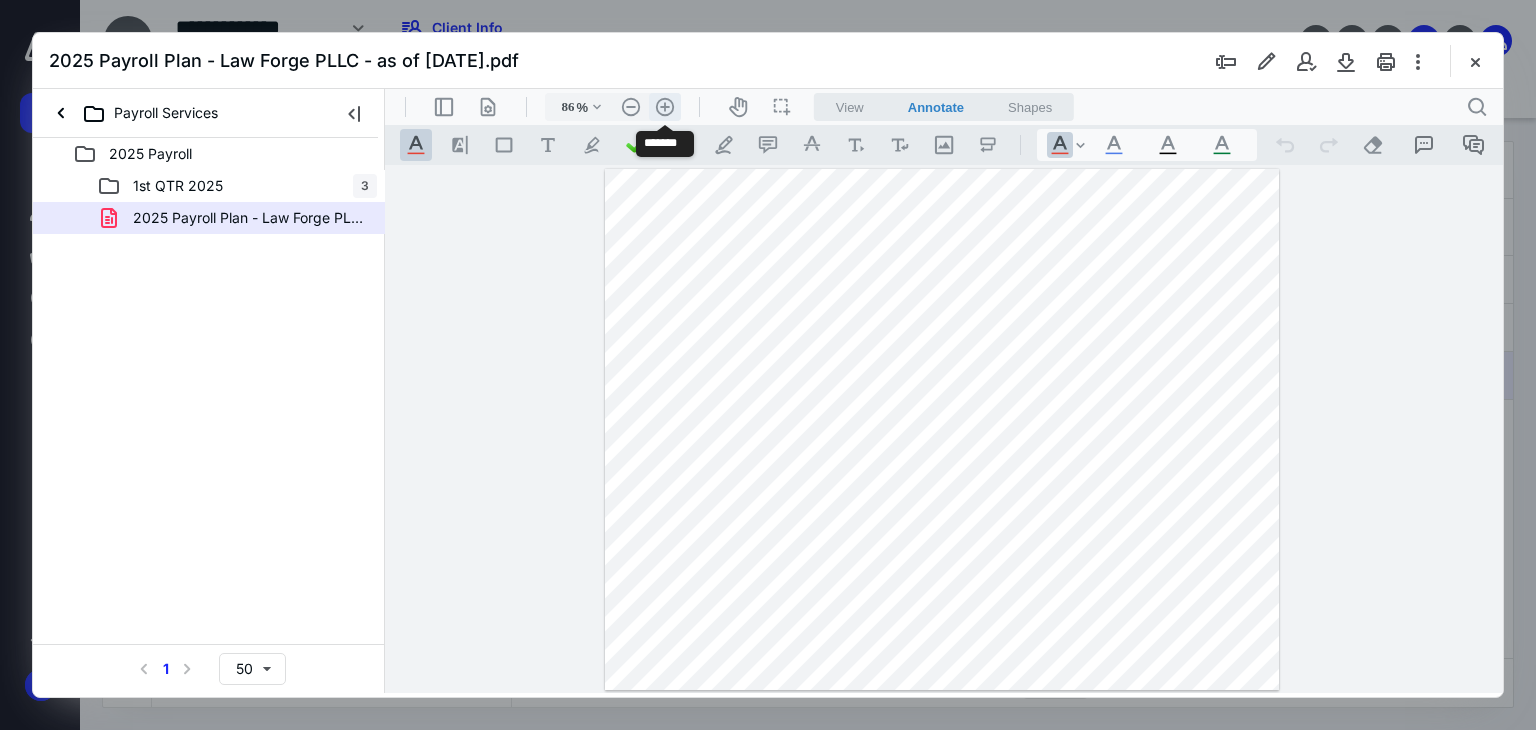 click on ".cls-1{fill:#abb0c4;} icon - header - zoom - in - line" at bounding box center (665, 107) 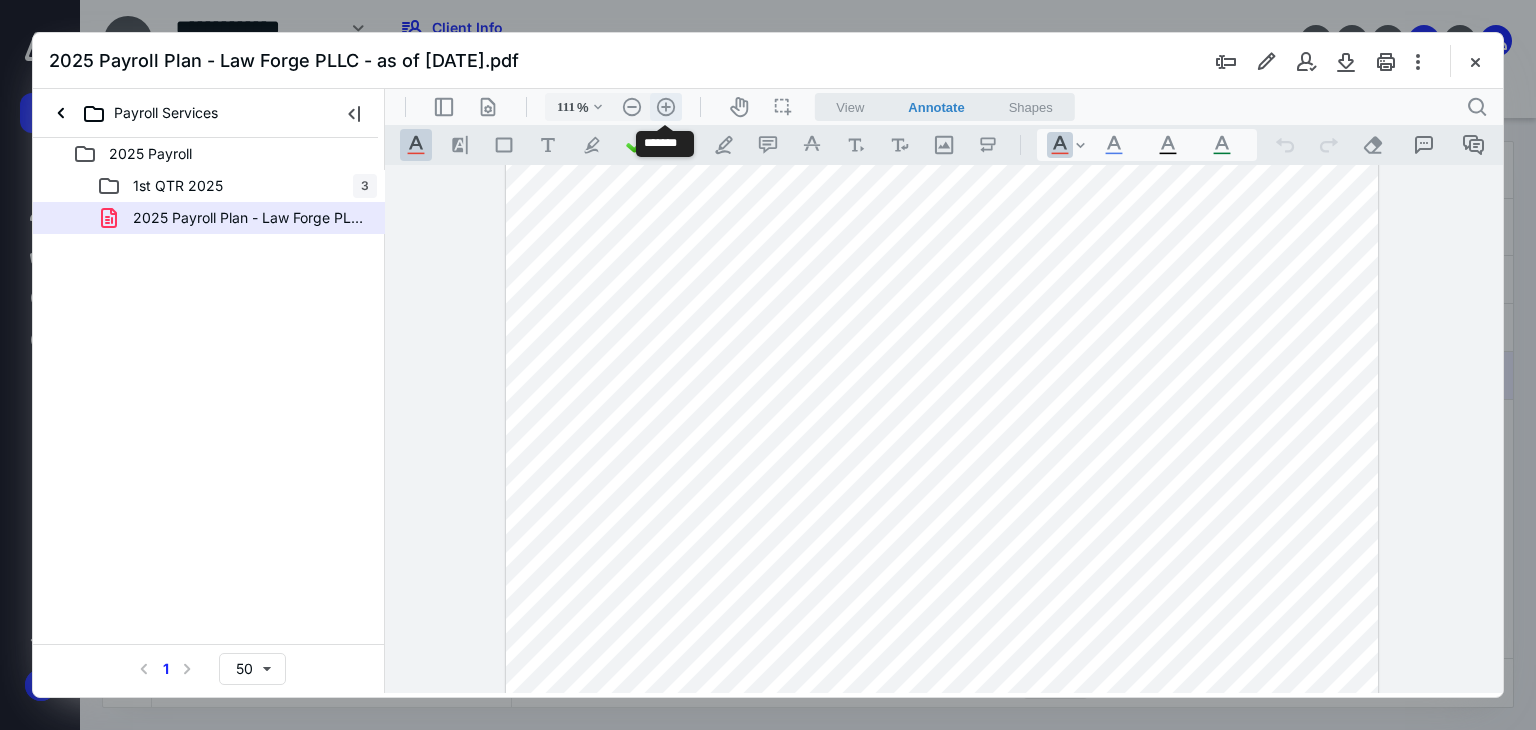 click on ".cls-1{fill:#abb0c4;} icon - header - zoom - in - line" at bounding box center [666, 107] 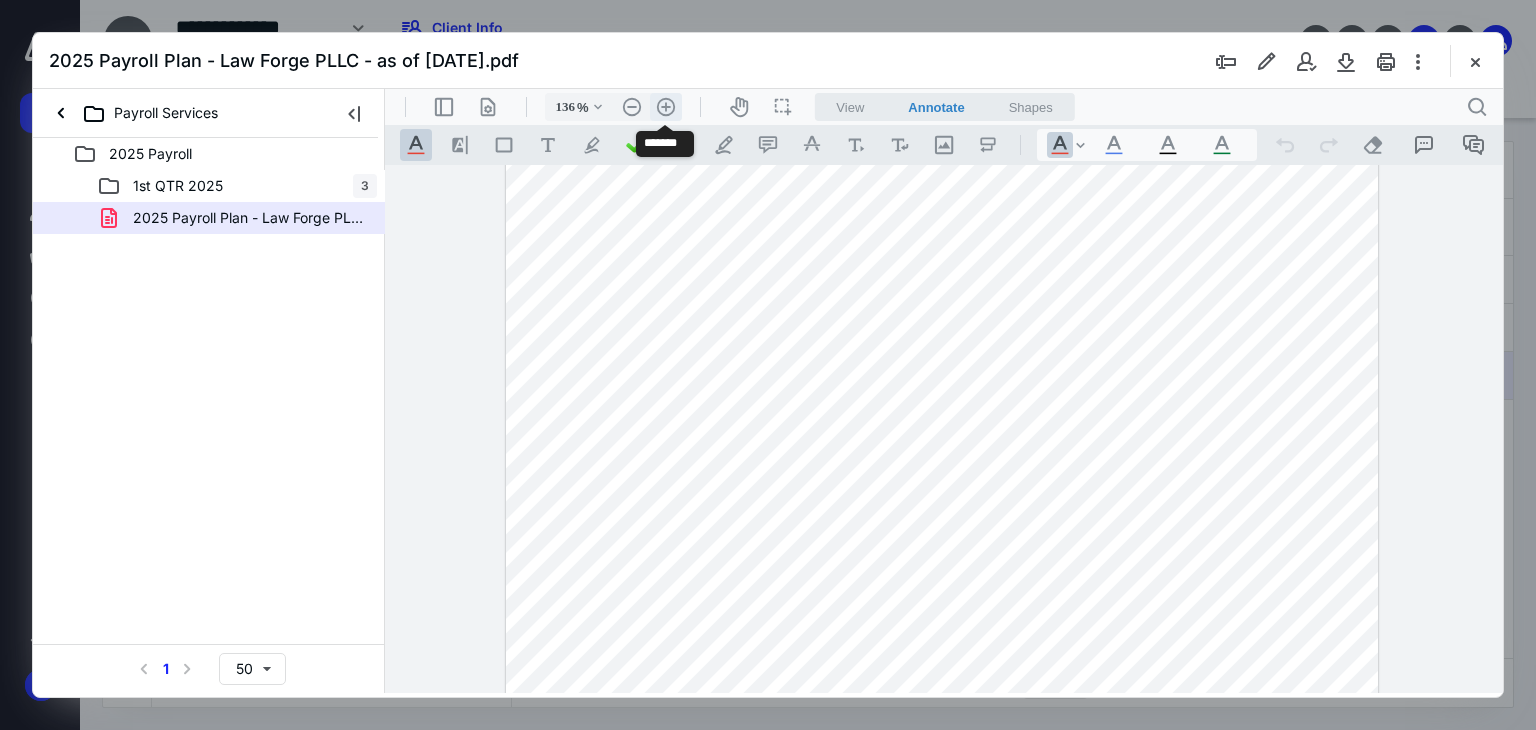 scroll, scrollTop: 130, scrollLeft: 0, axis: vertical 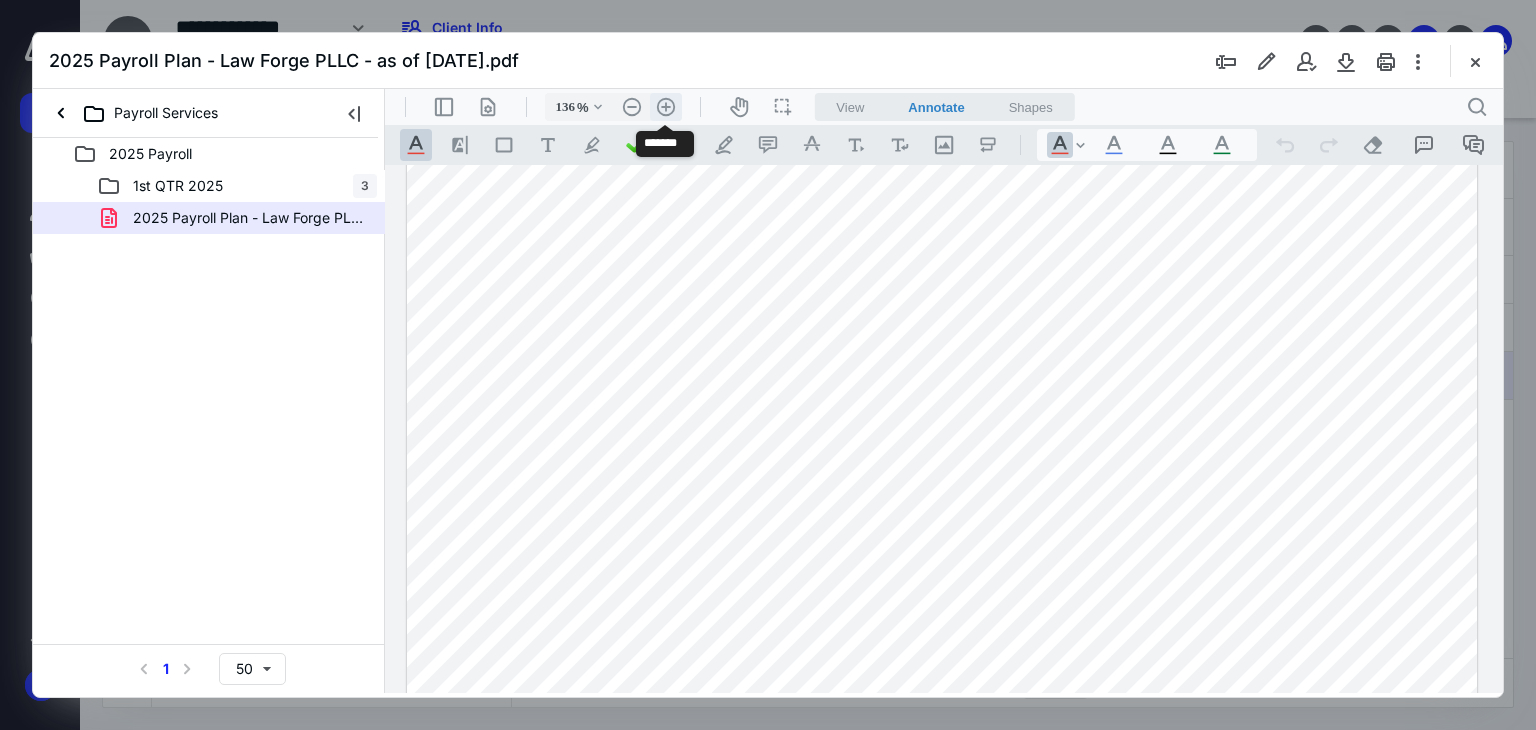 click on ".cls-1{fill:#abb0c4;} icon - header - zoom - in - line" at bounding box center [666, 107] 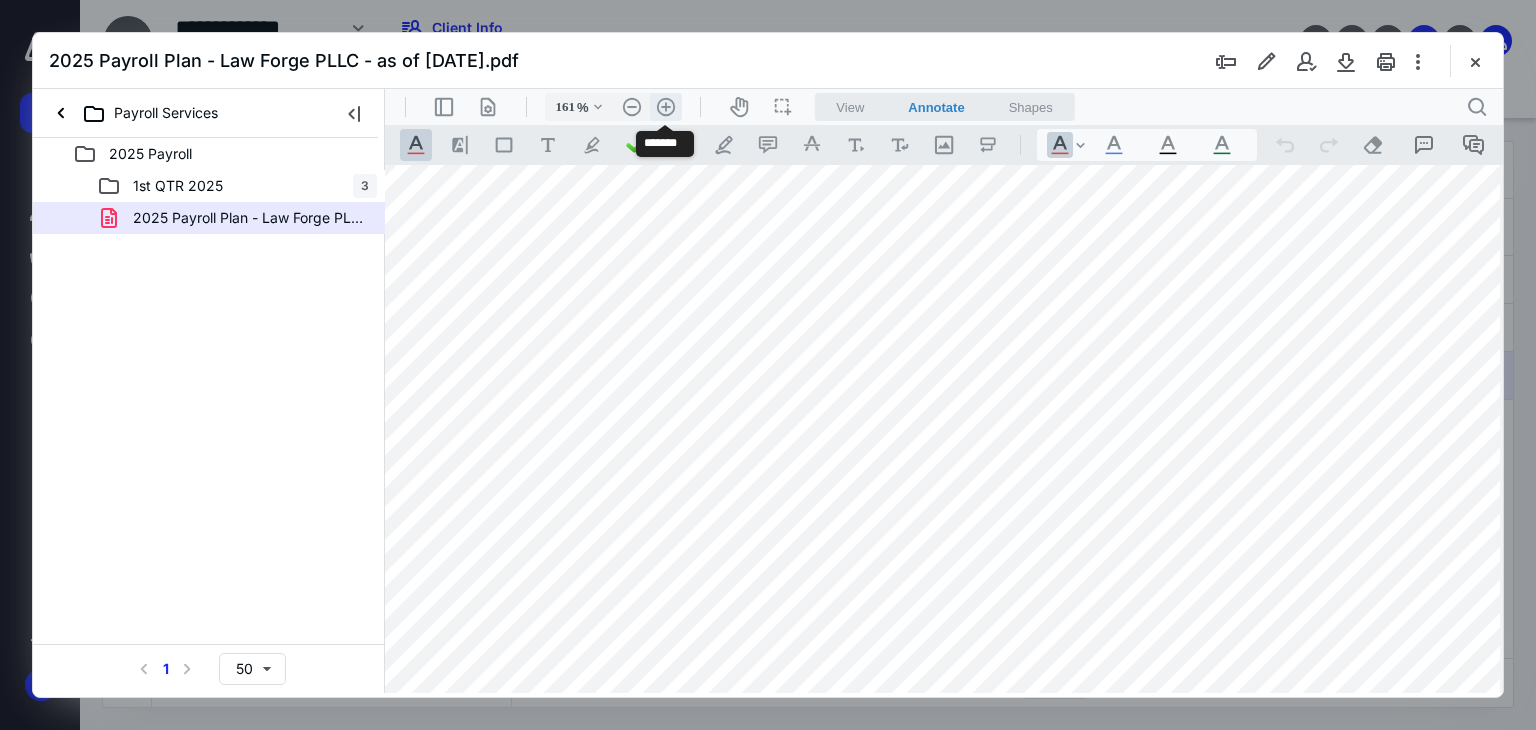 click on ".cls-1{fill:#abb0c4;} icon - header - zoom - in - line" at bounding box center [666, 107] 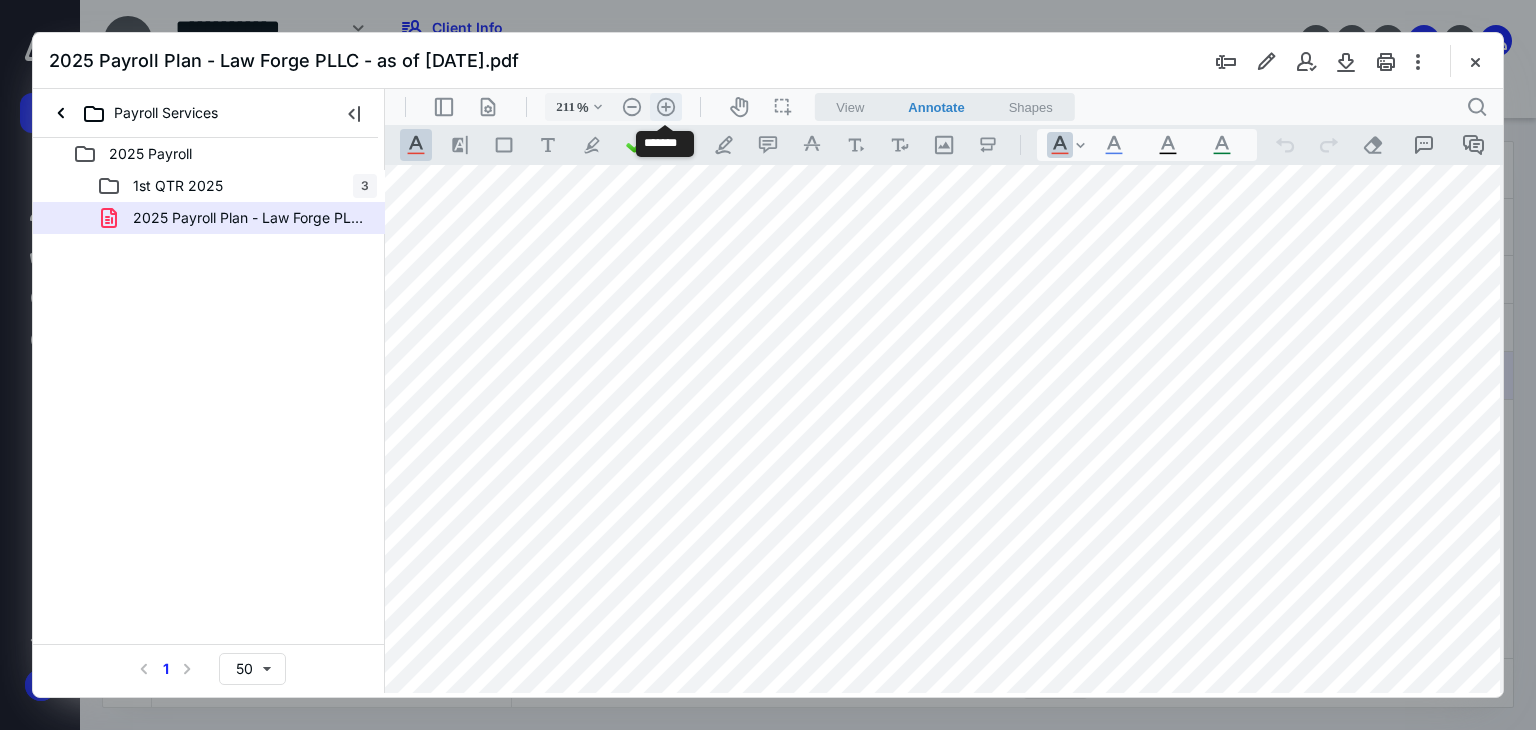click on ".cls-1{fill:#abb0c4;} icon - header - zoom - in - line" at bounding box center [666, 107] 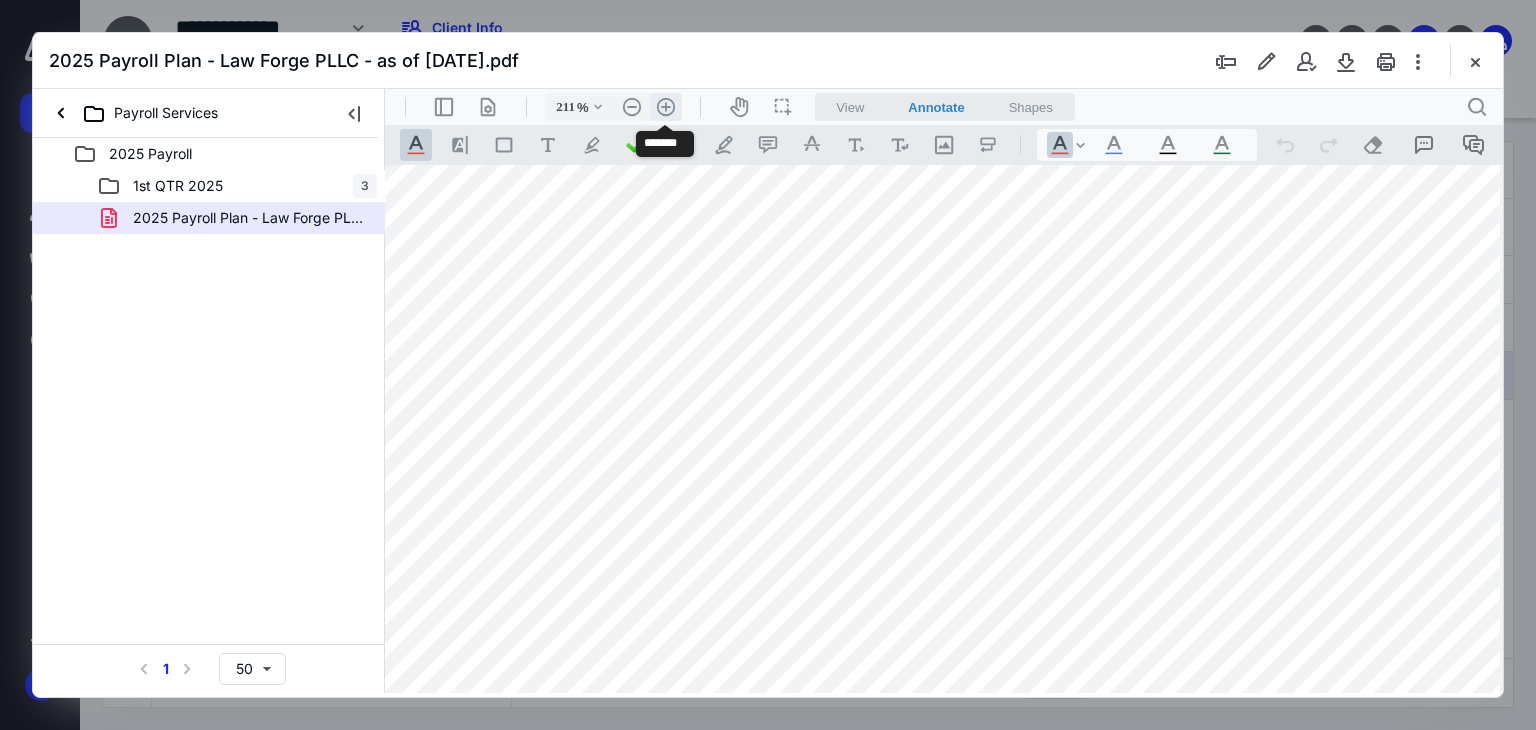 type on "261" 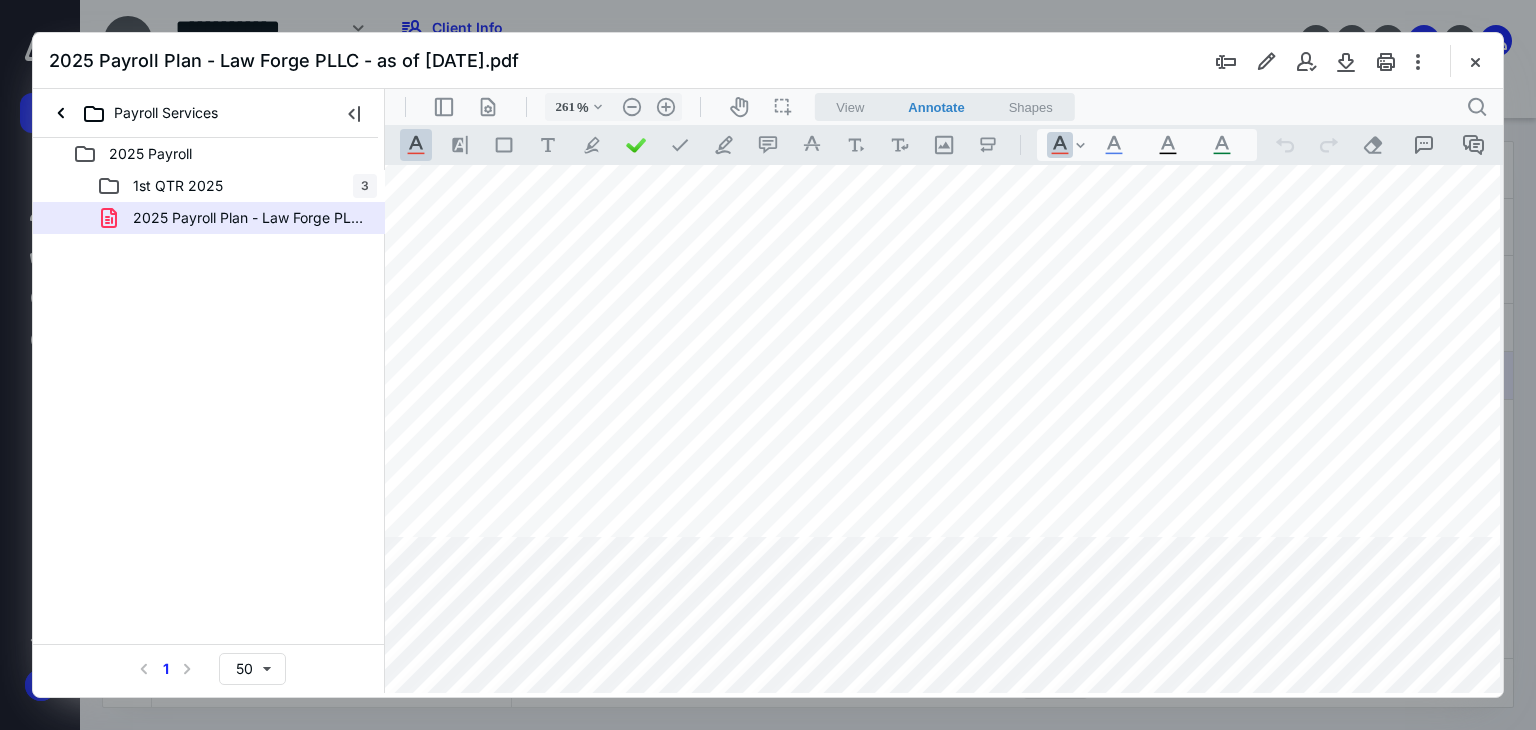 scroll, scrollTop: 0, scrollLeft: 490, axis: horizontal 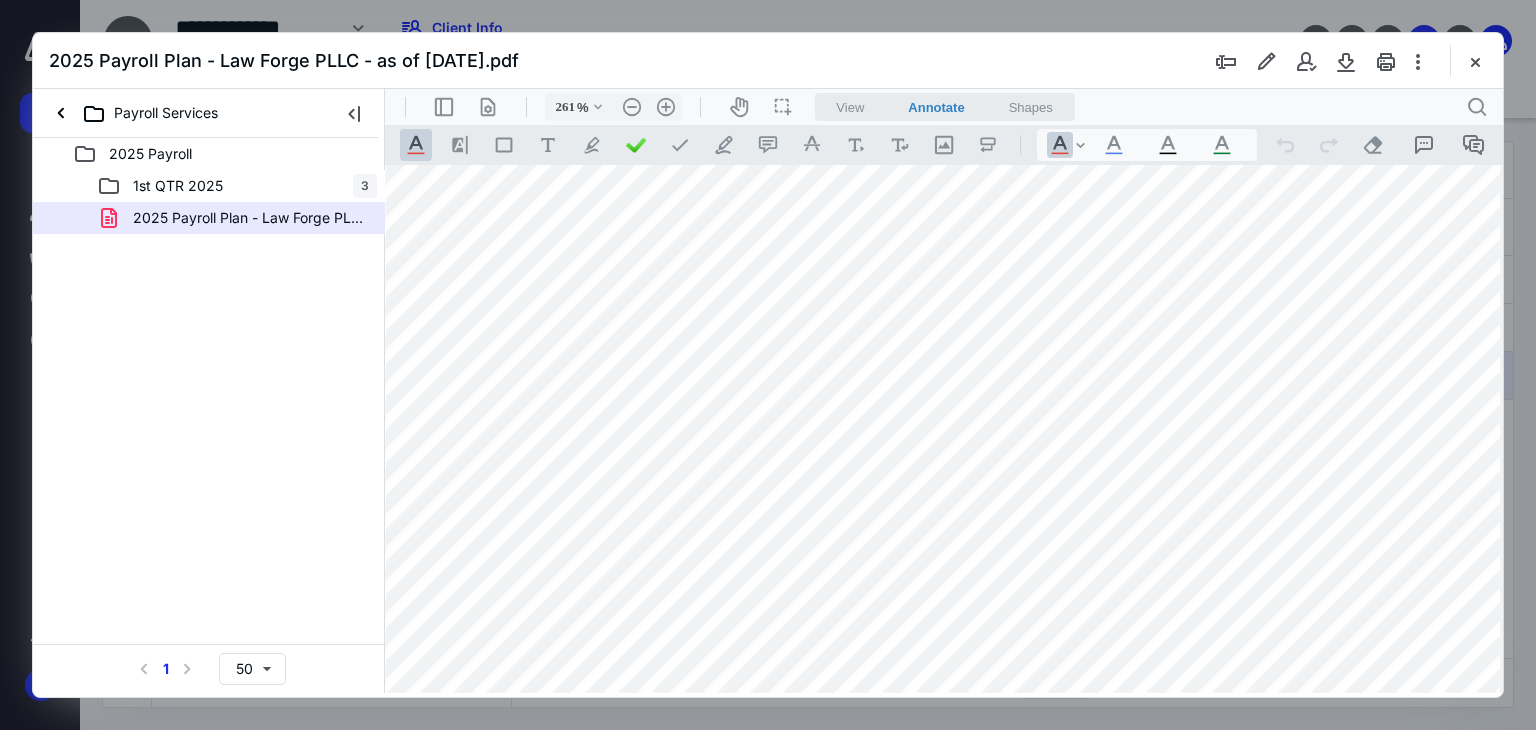 type 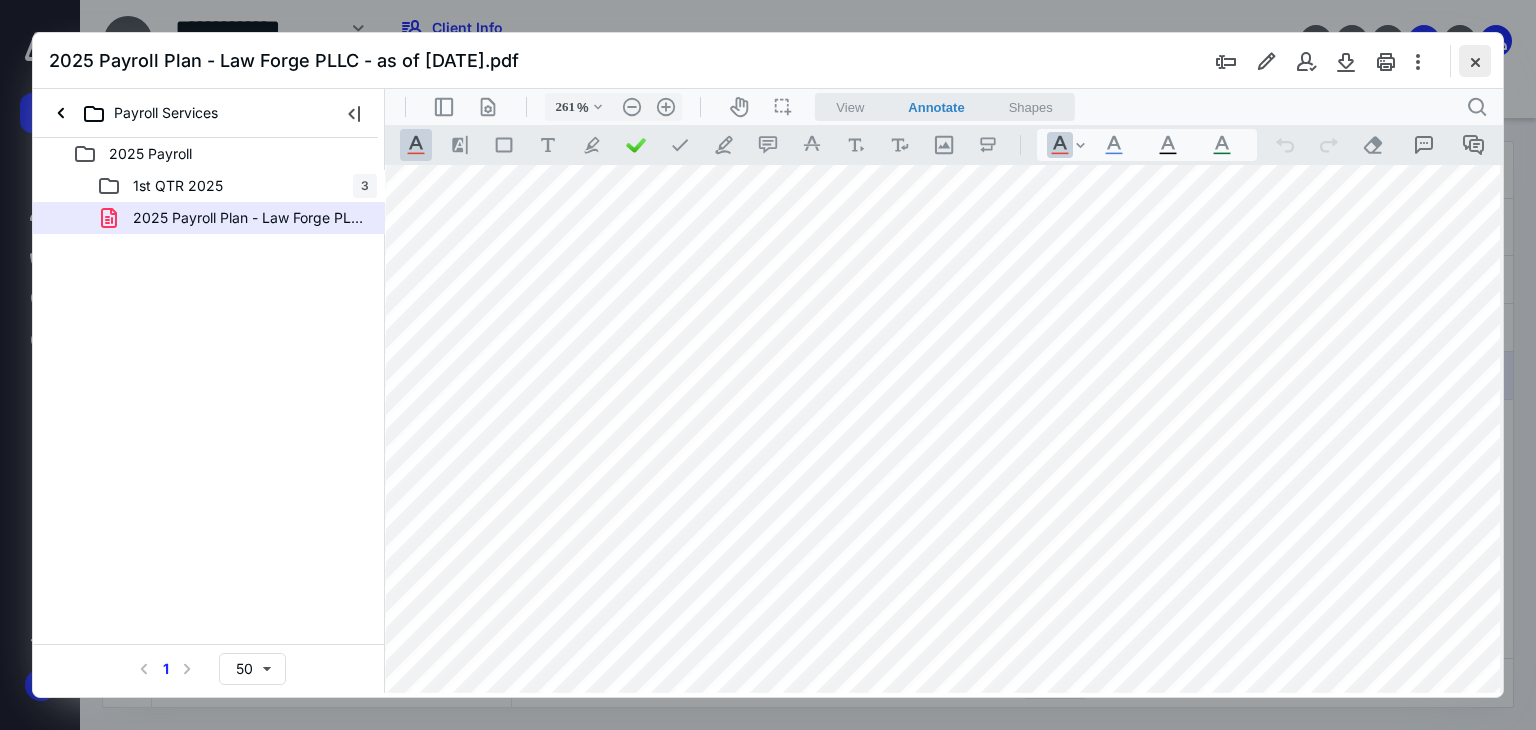 click at bounding box center [1475, 61] 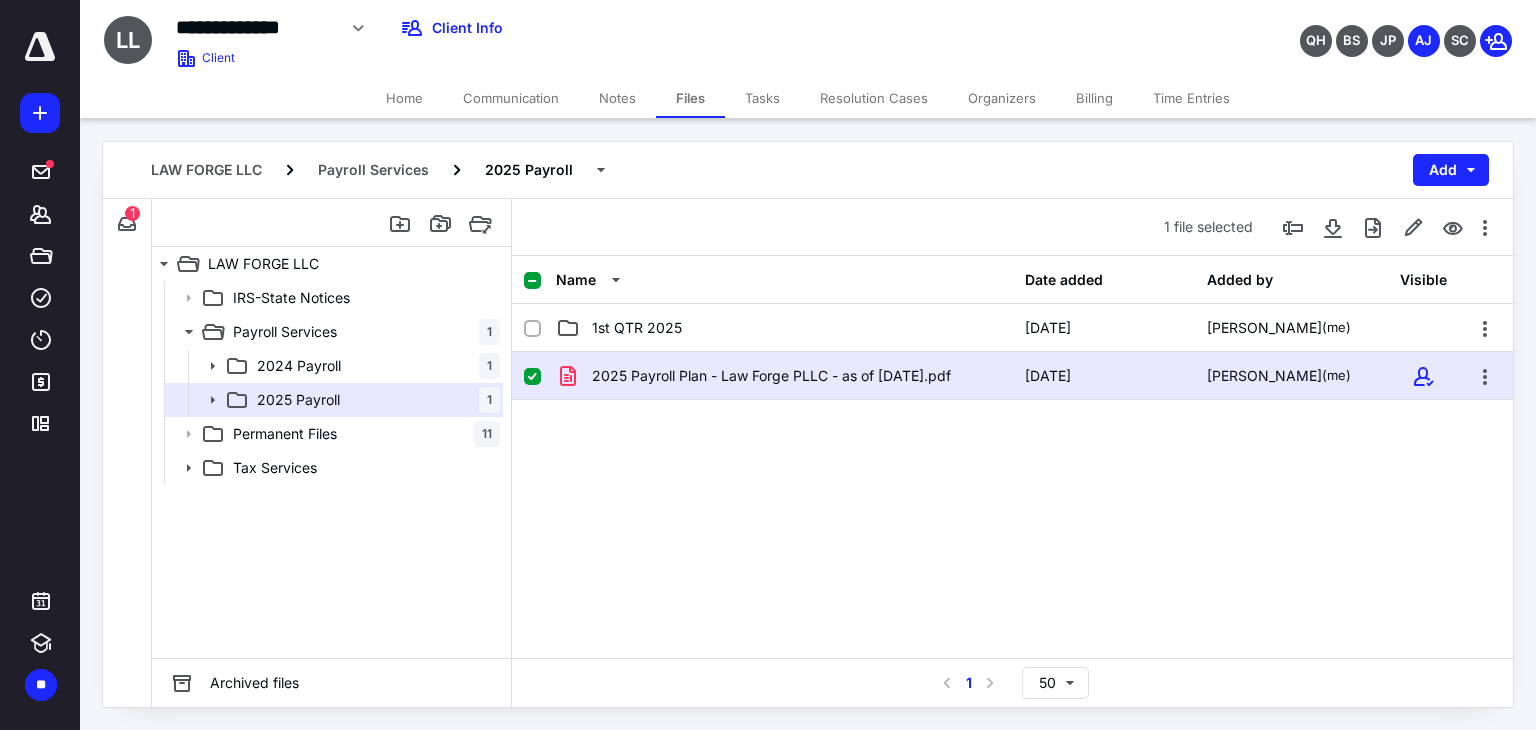 click on "Notes" at bounding box center (617, 98) 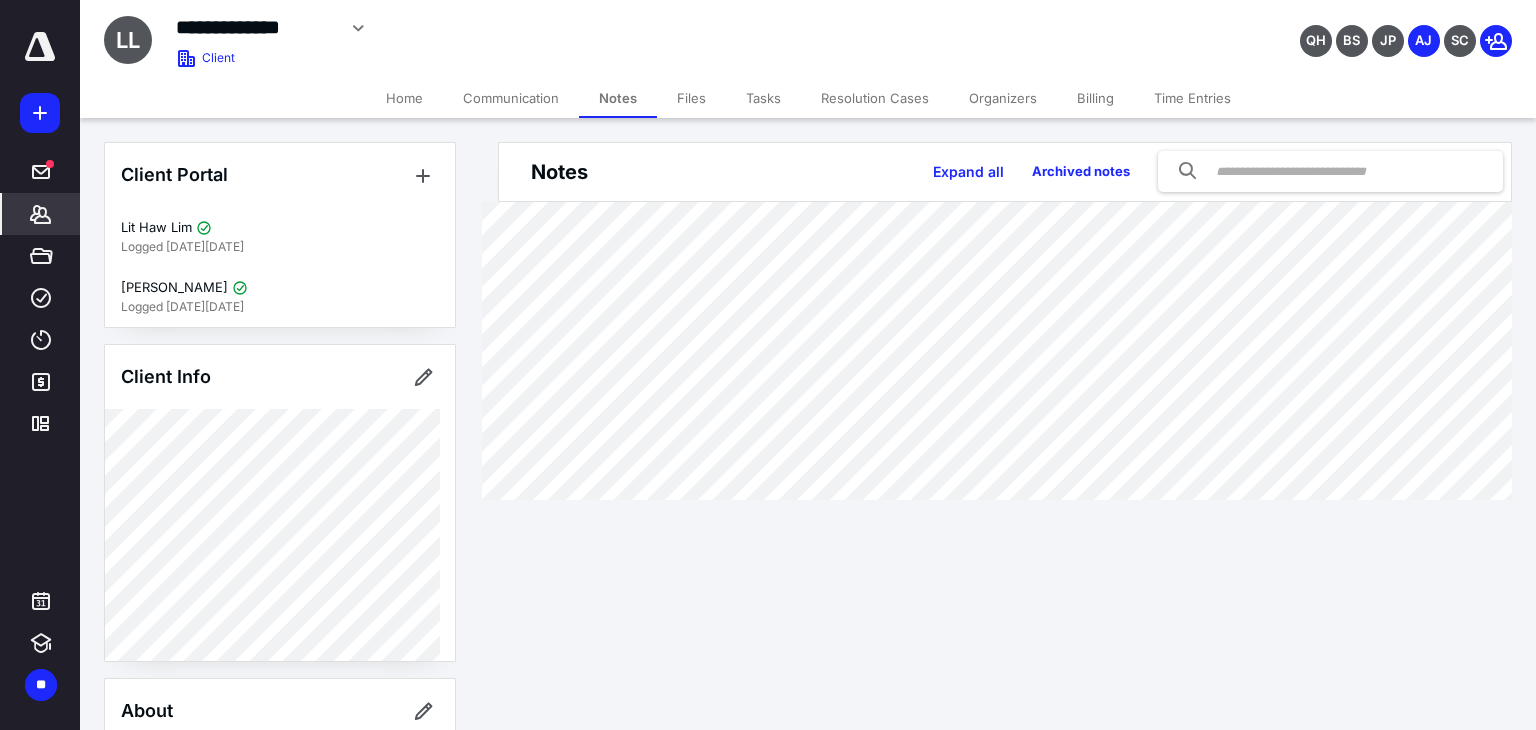 click on "Files" at bounding box center [691, 98] 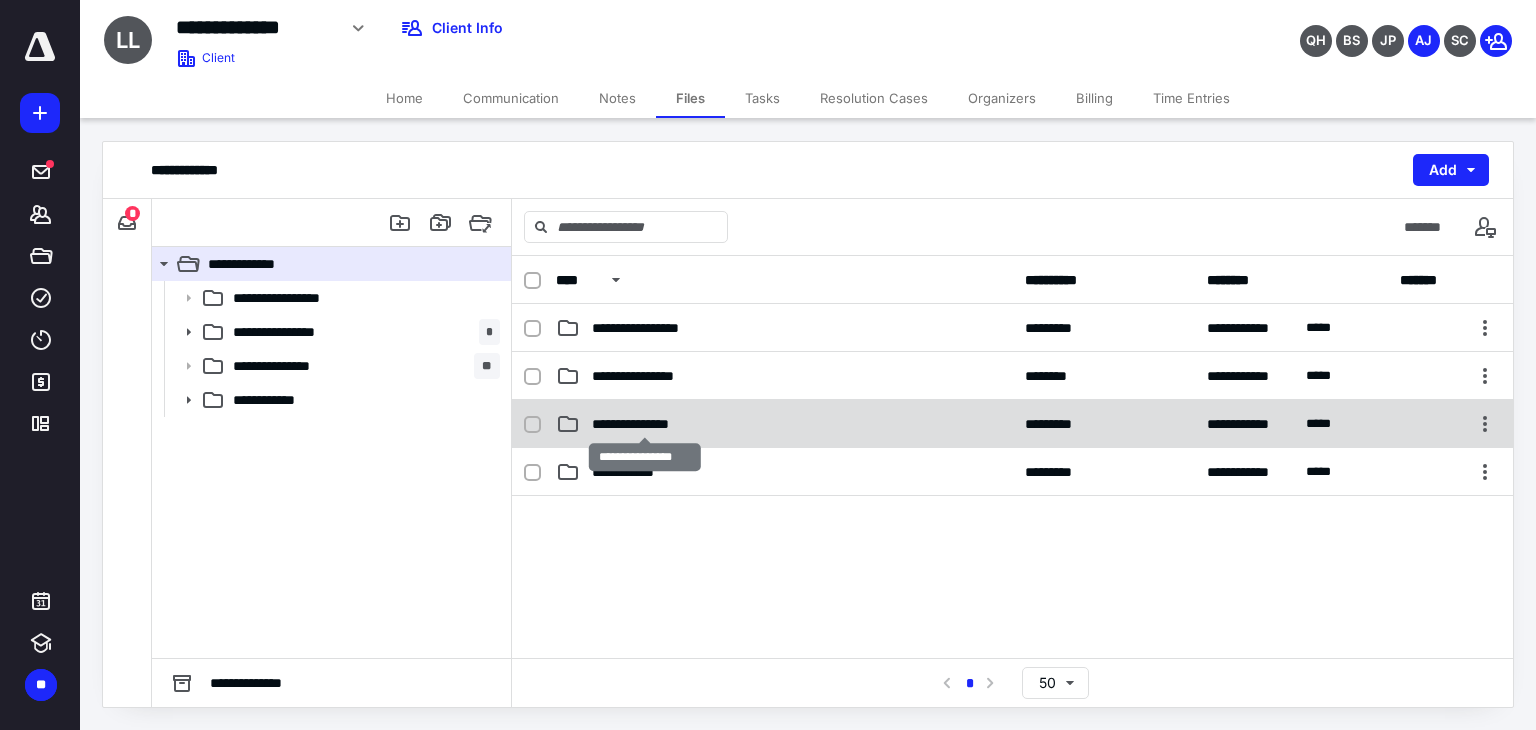 click on "**********" at bounding box center [645, 424] 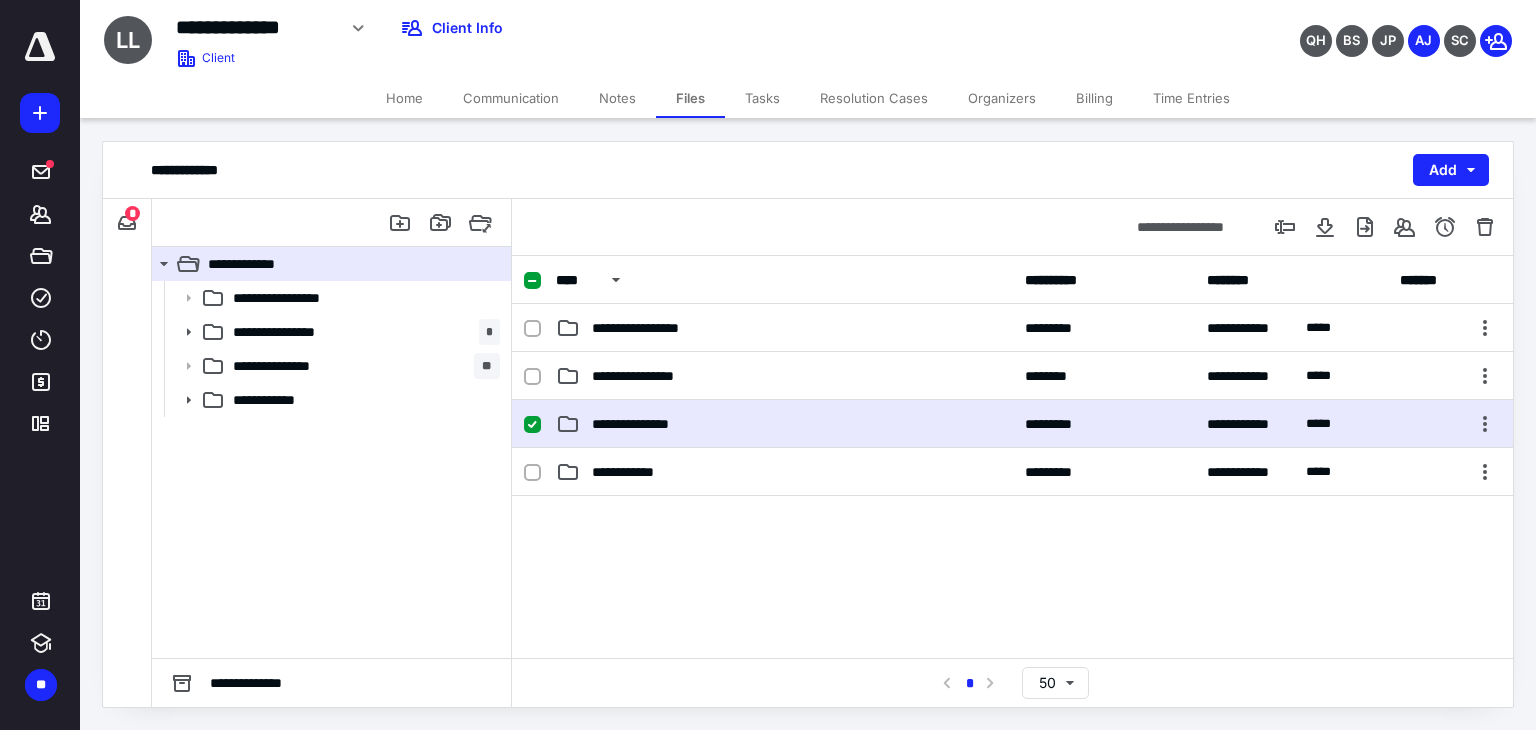 click on "**********" at bounding box center (1012, 424) 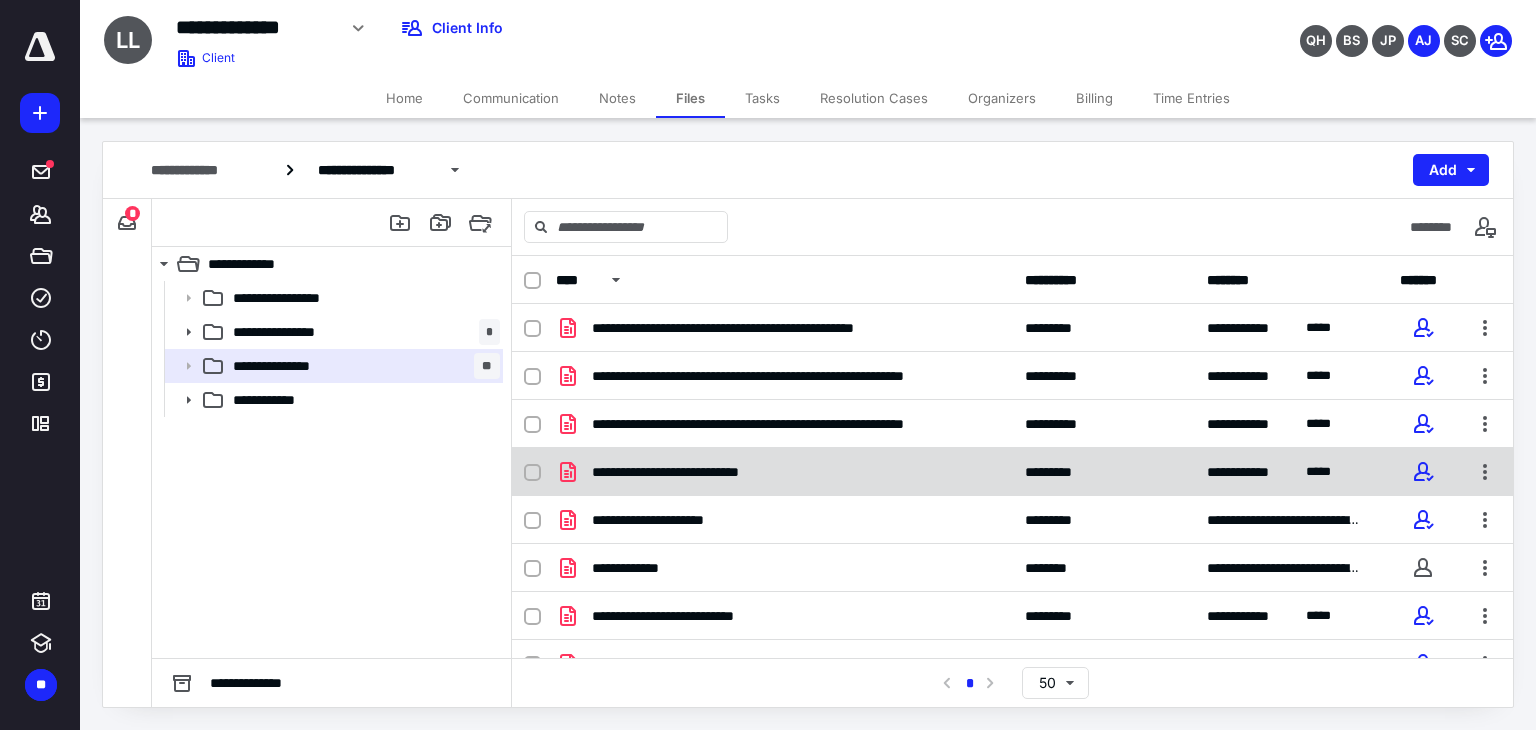 click on "**********" at bounding box center [703, 472] 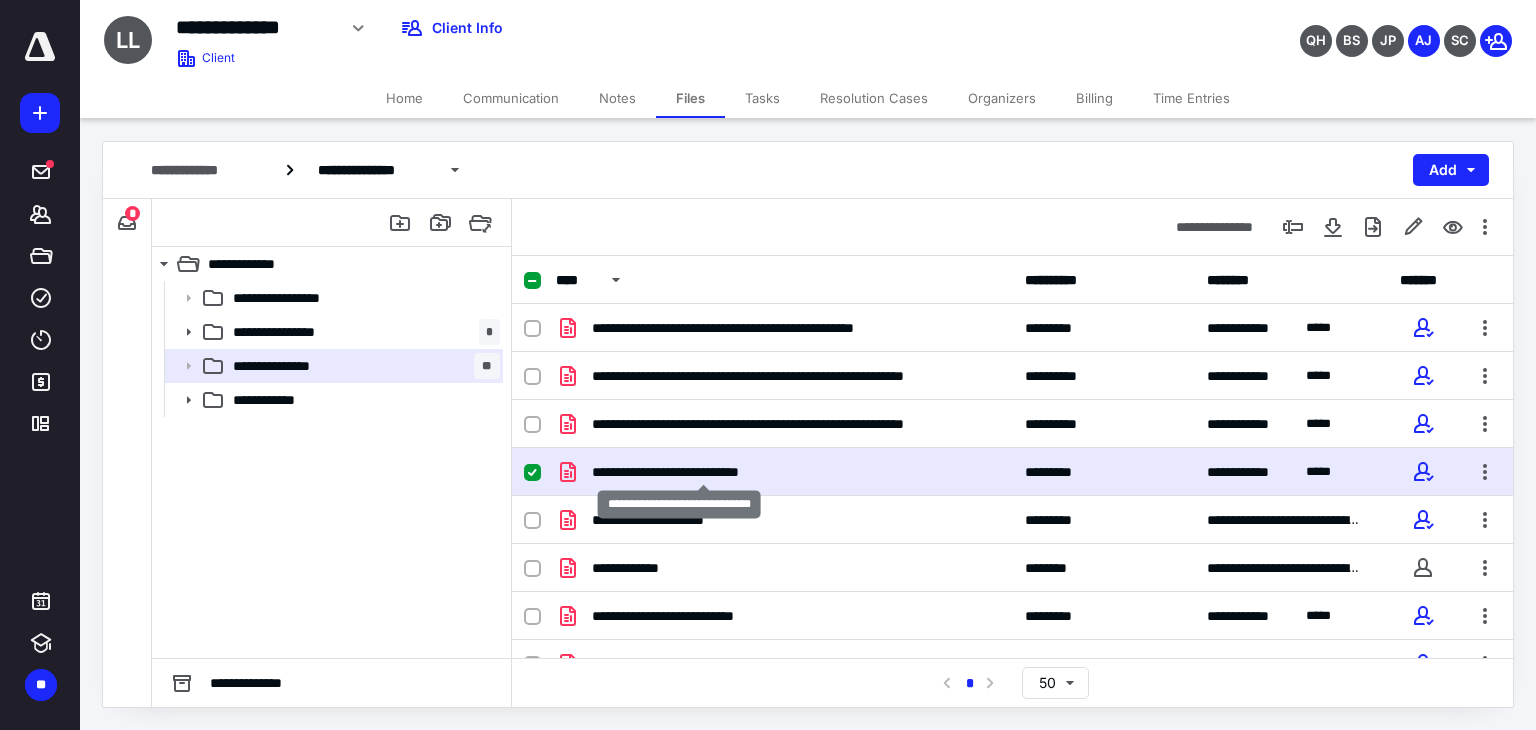 checkbox on "true" 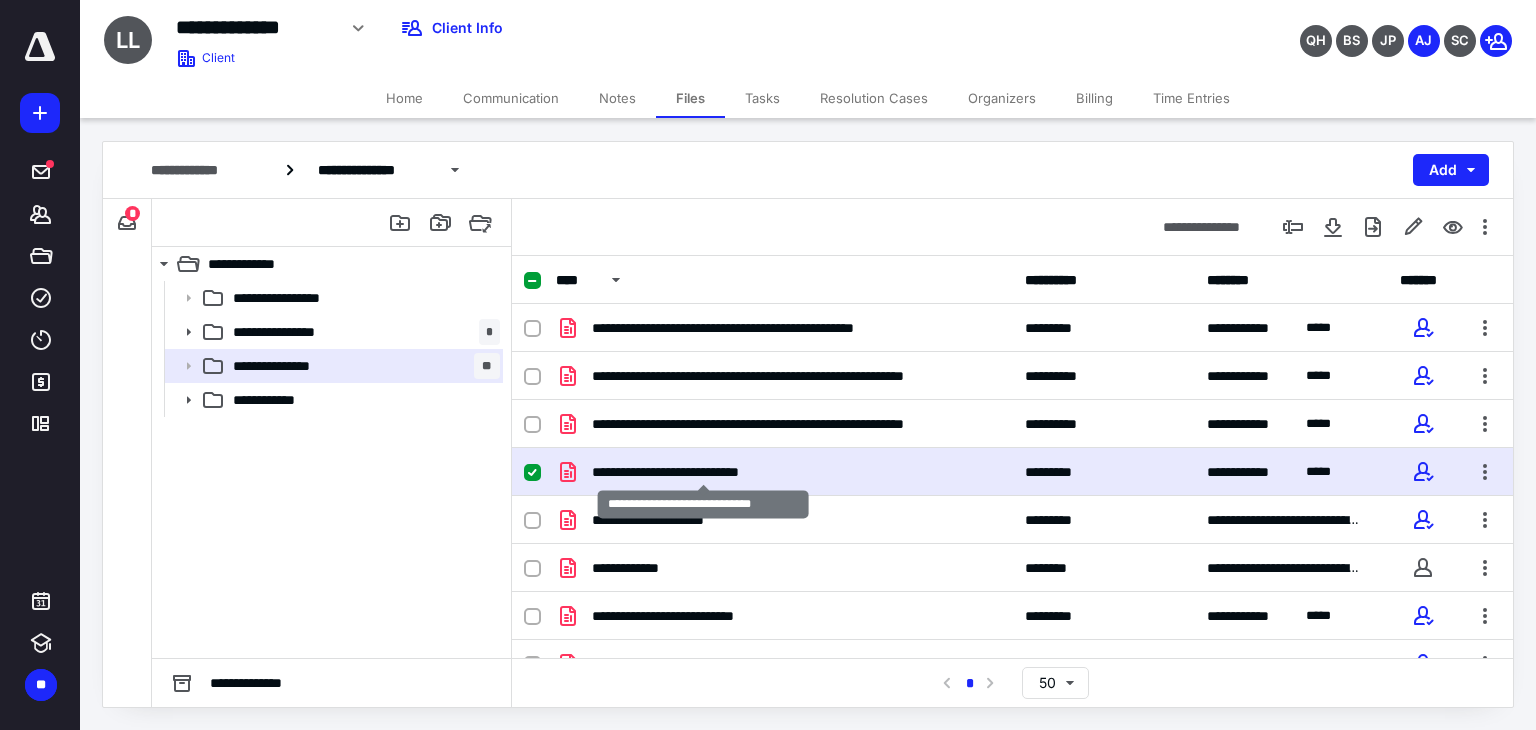 click on "**********" at bounding box center (703, 472) 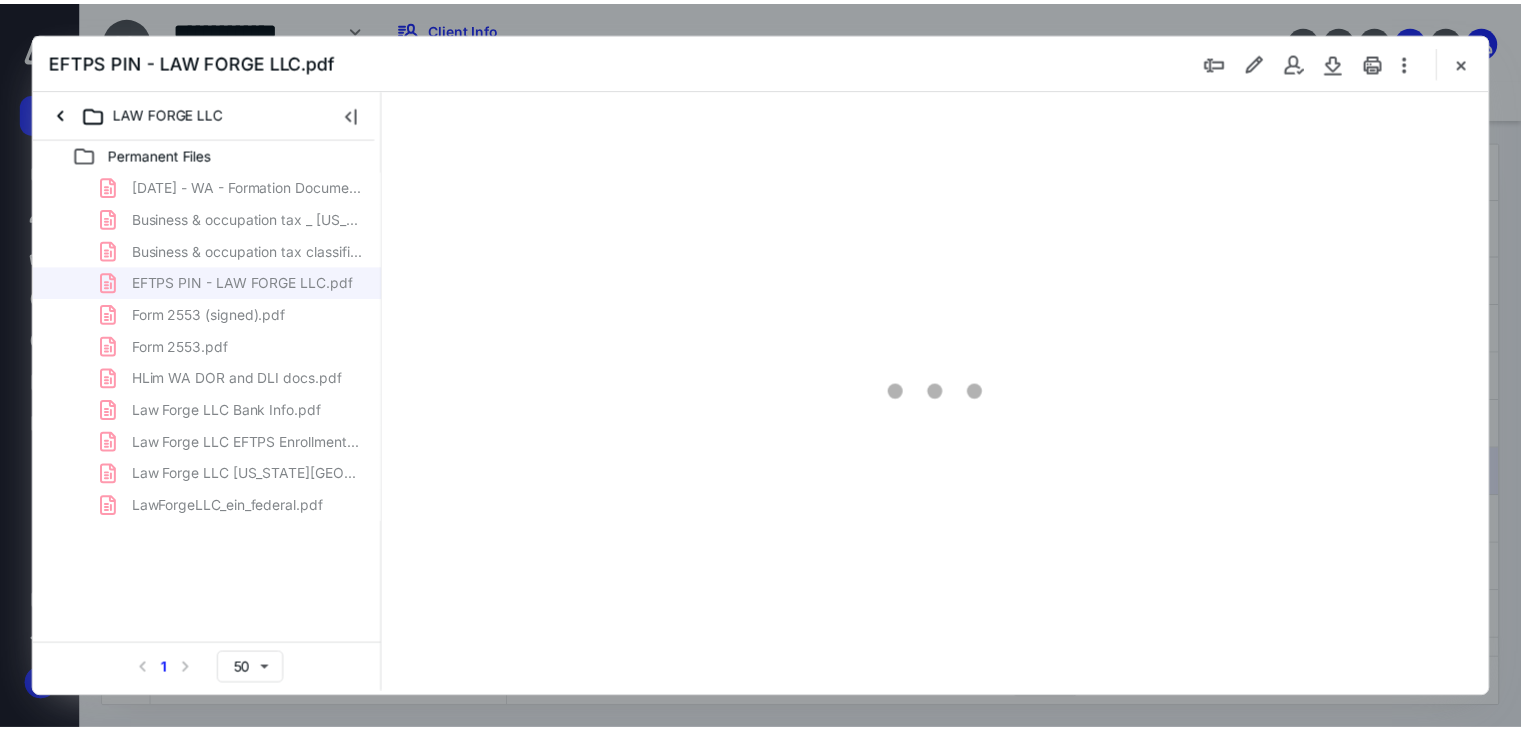 scroll, scrollTop: 0, scrollLeft: 0, axis: both 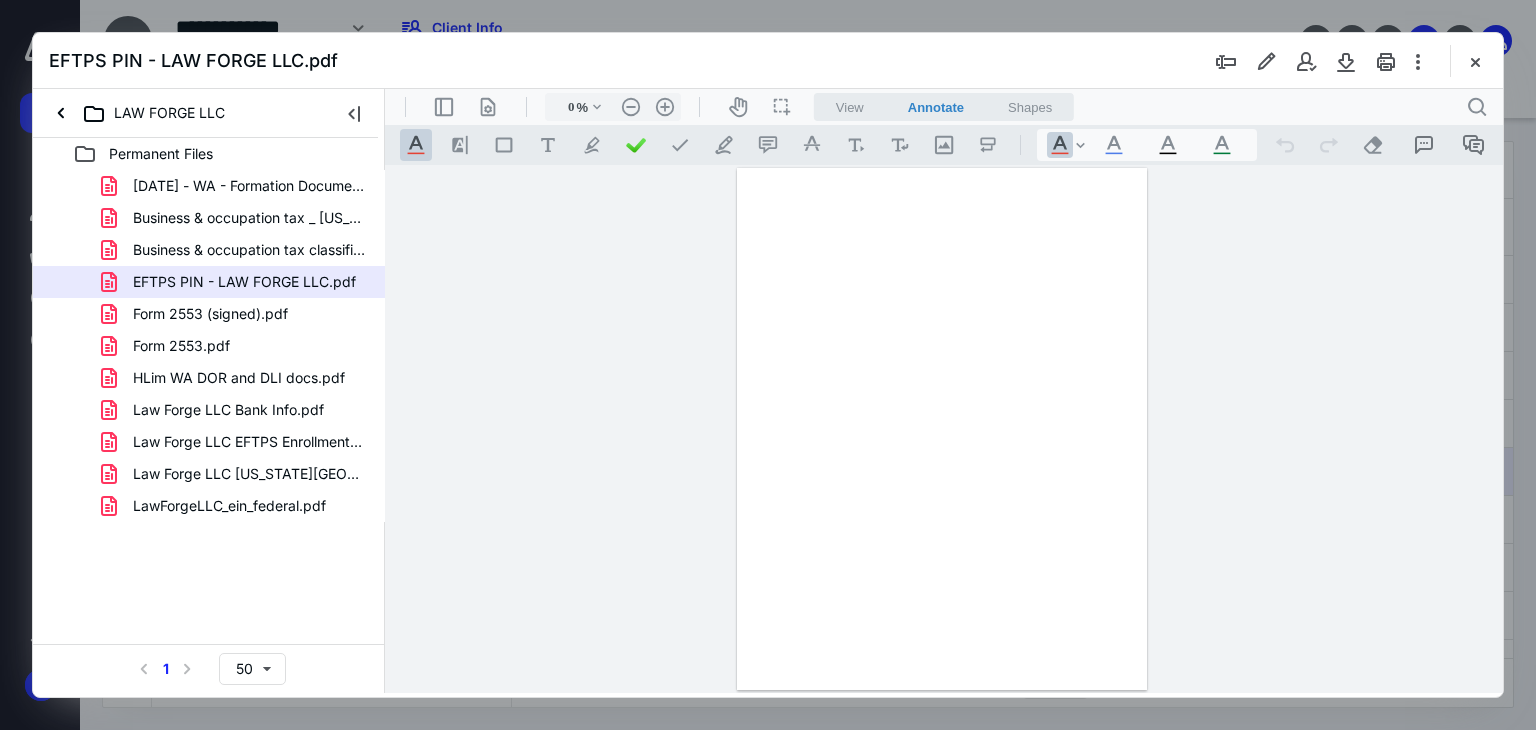 type on "69" 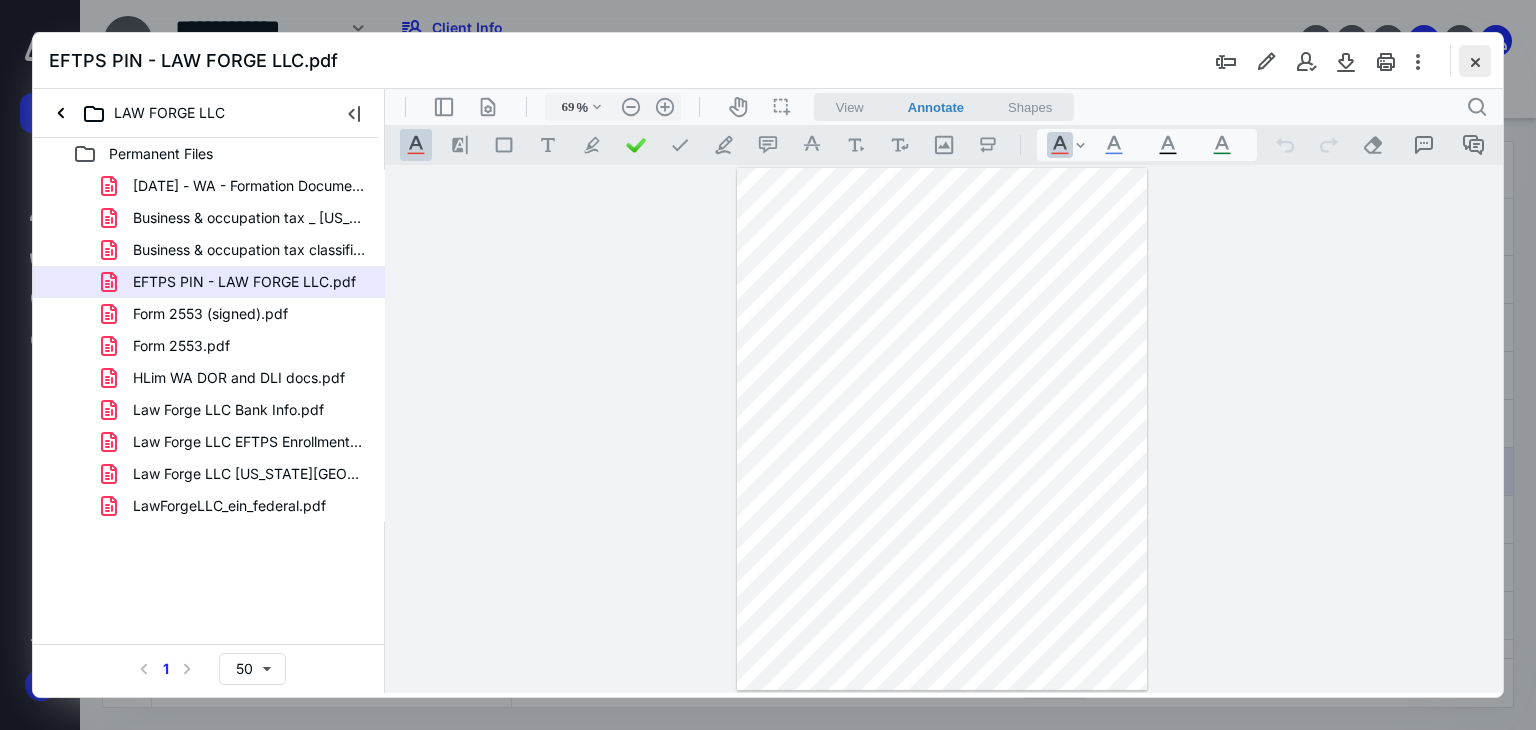 click at bounding box center [1475, 61] 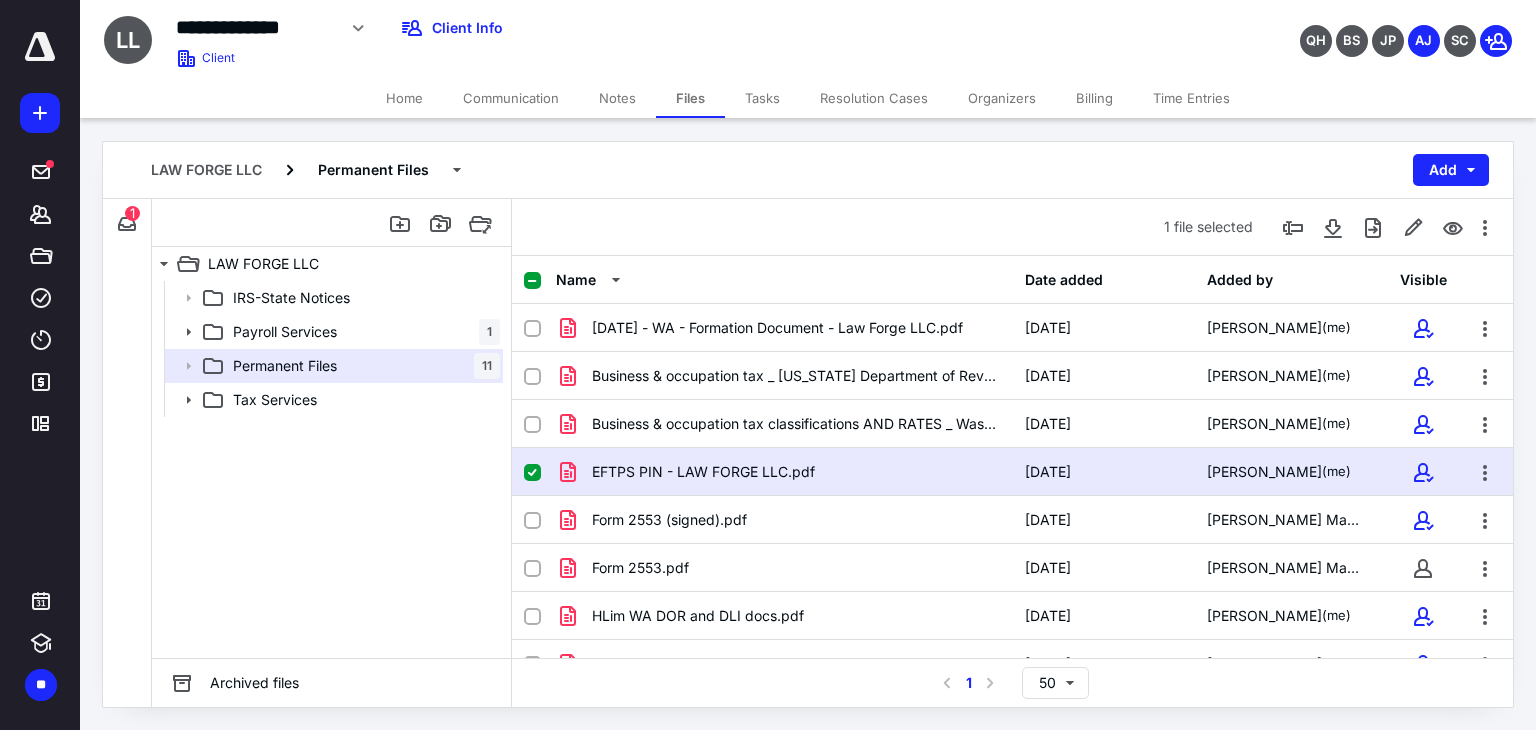 click on "Home" at bounding box center (404, 98) 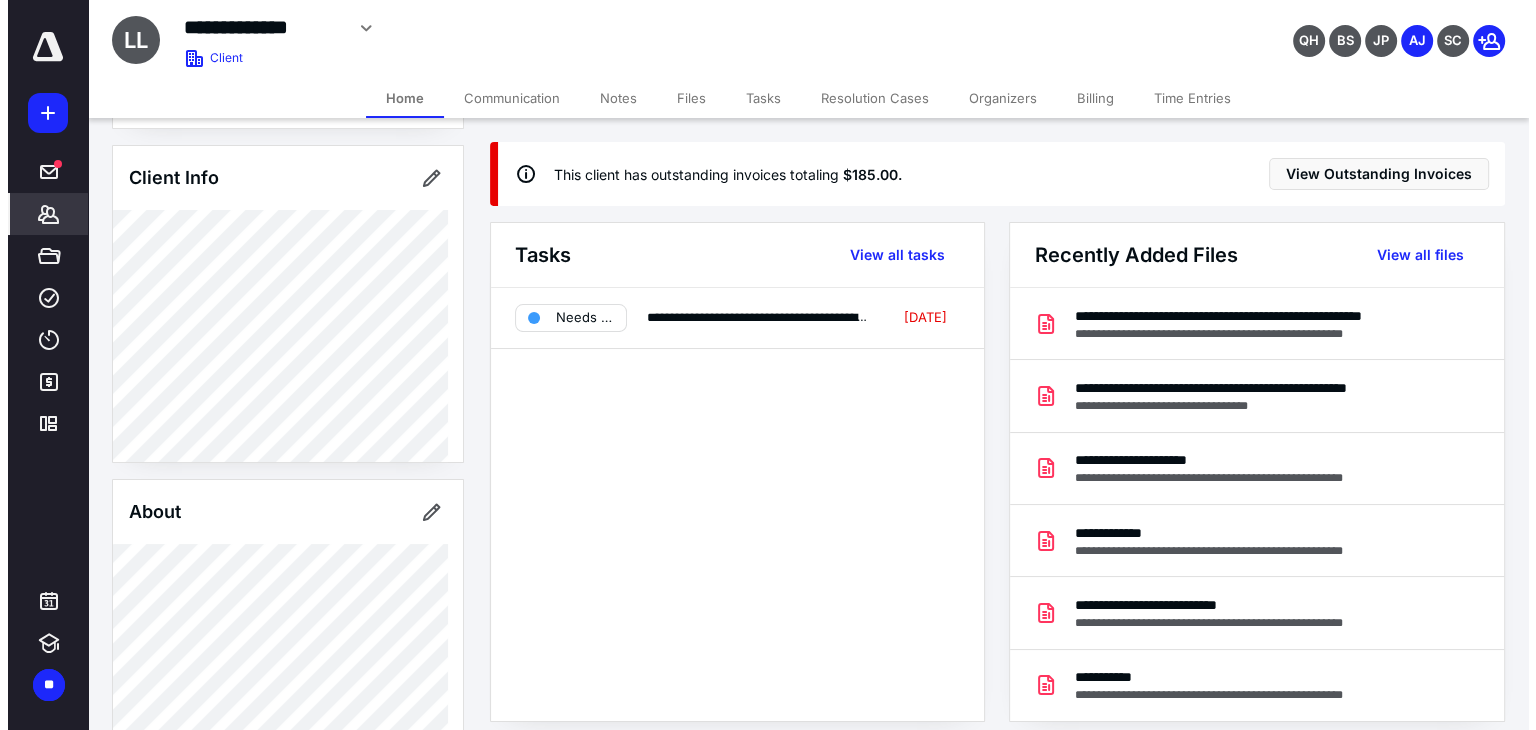 scroll, scrollTop: 200, scrollLeft: 0, axis: vertical 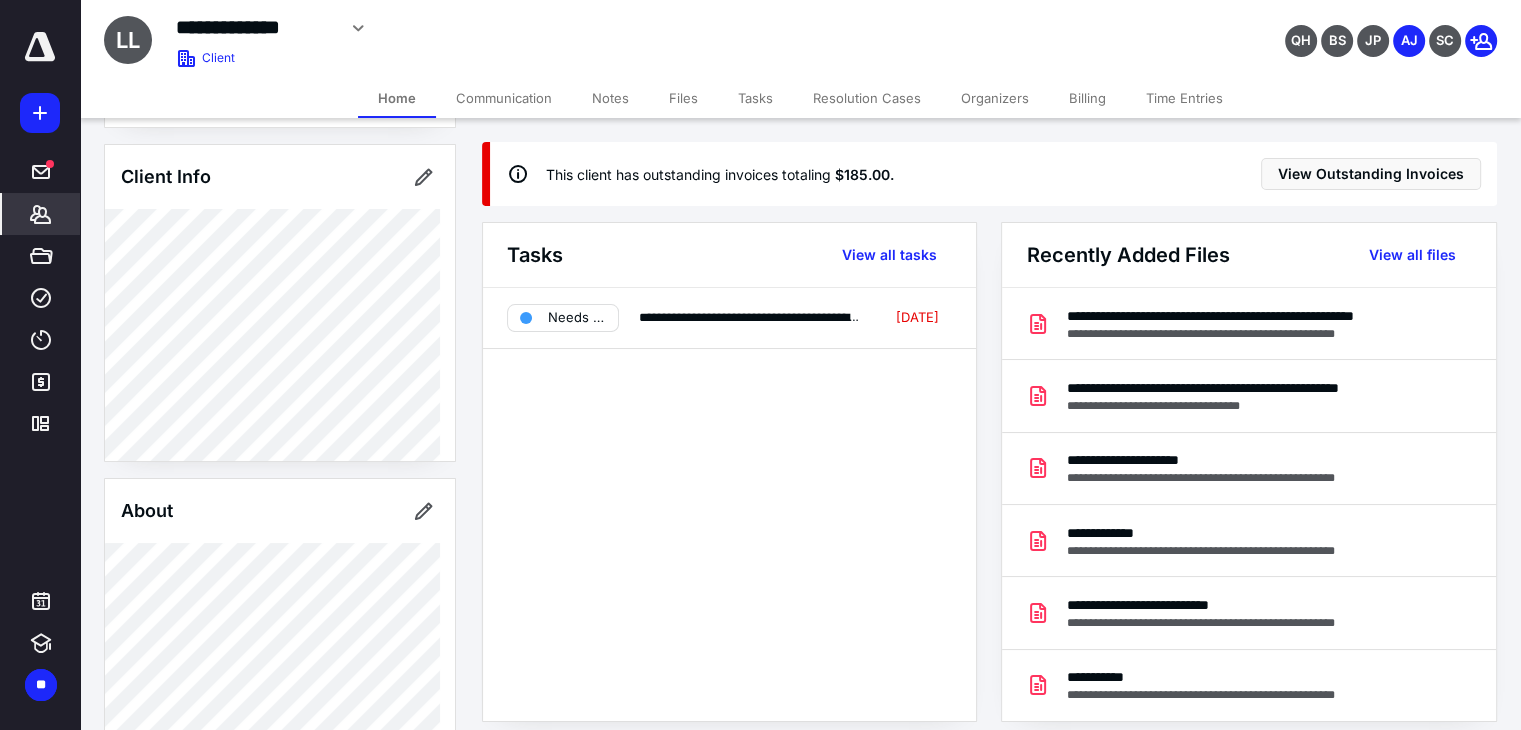 click on "Files" at bounding box center [683, 98] 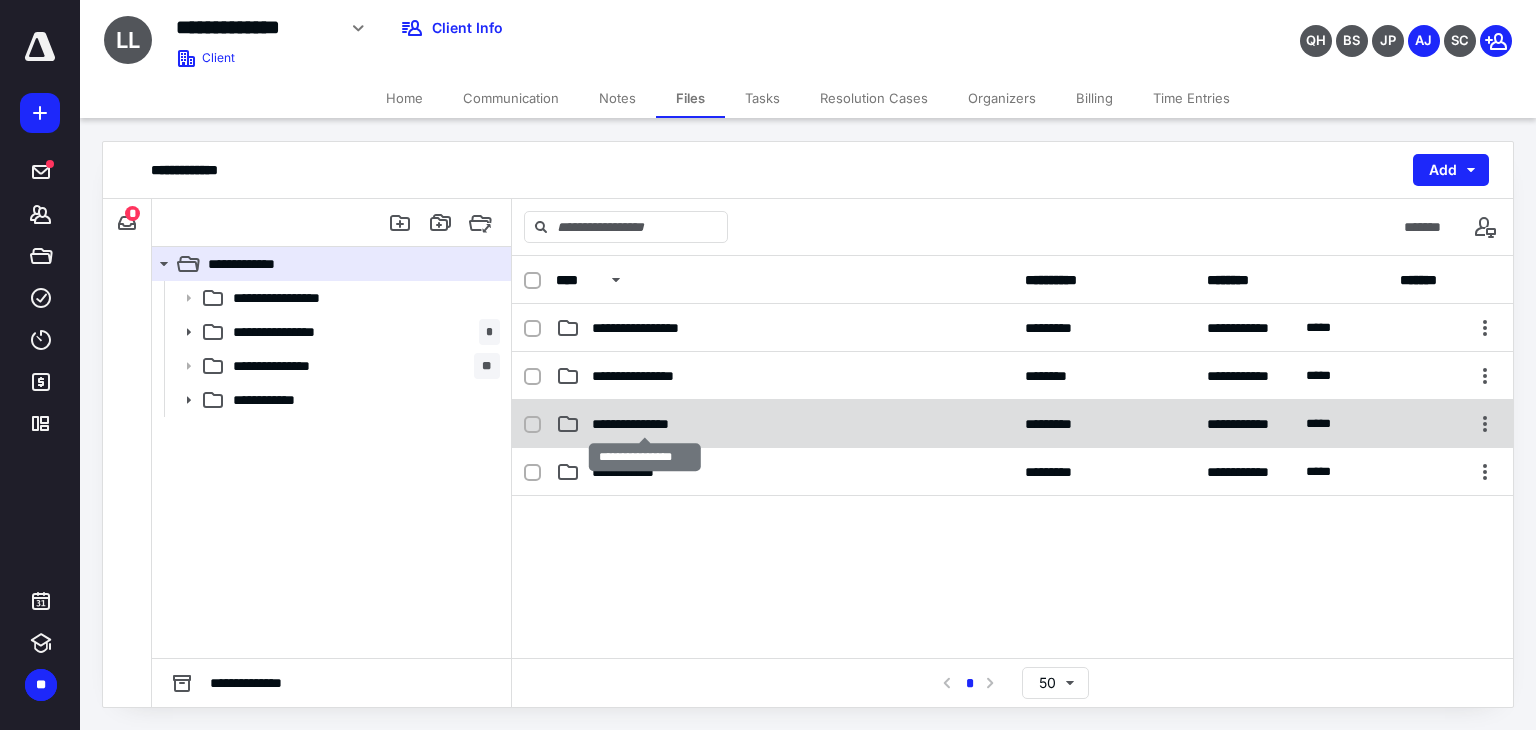 click on "**********" at bounding box center (645, 424) 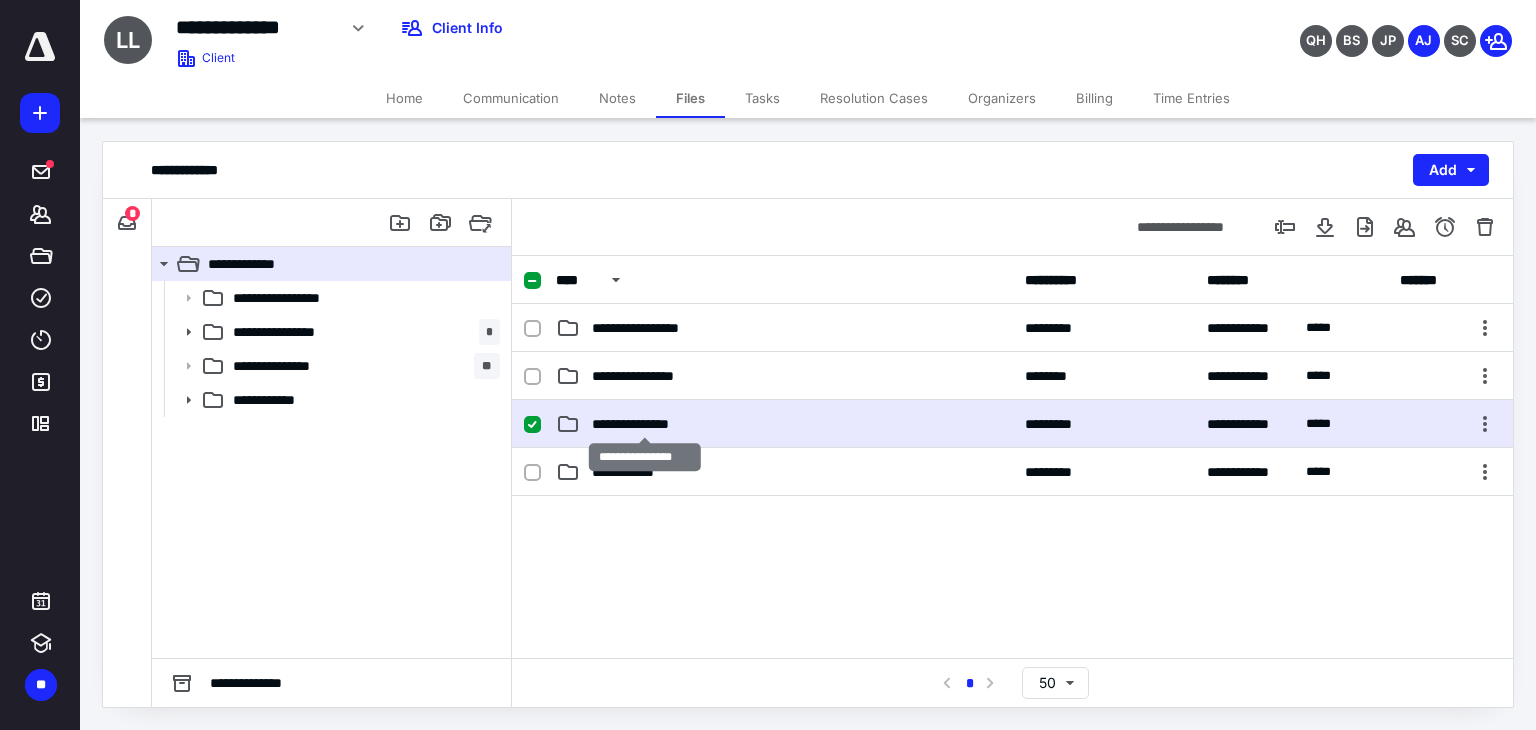 click on "**********" at bounding box center [645, 424] 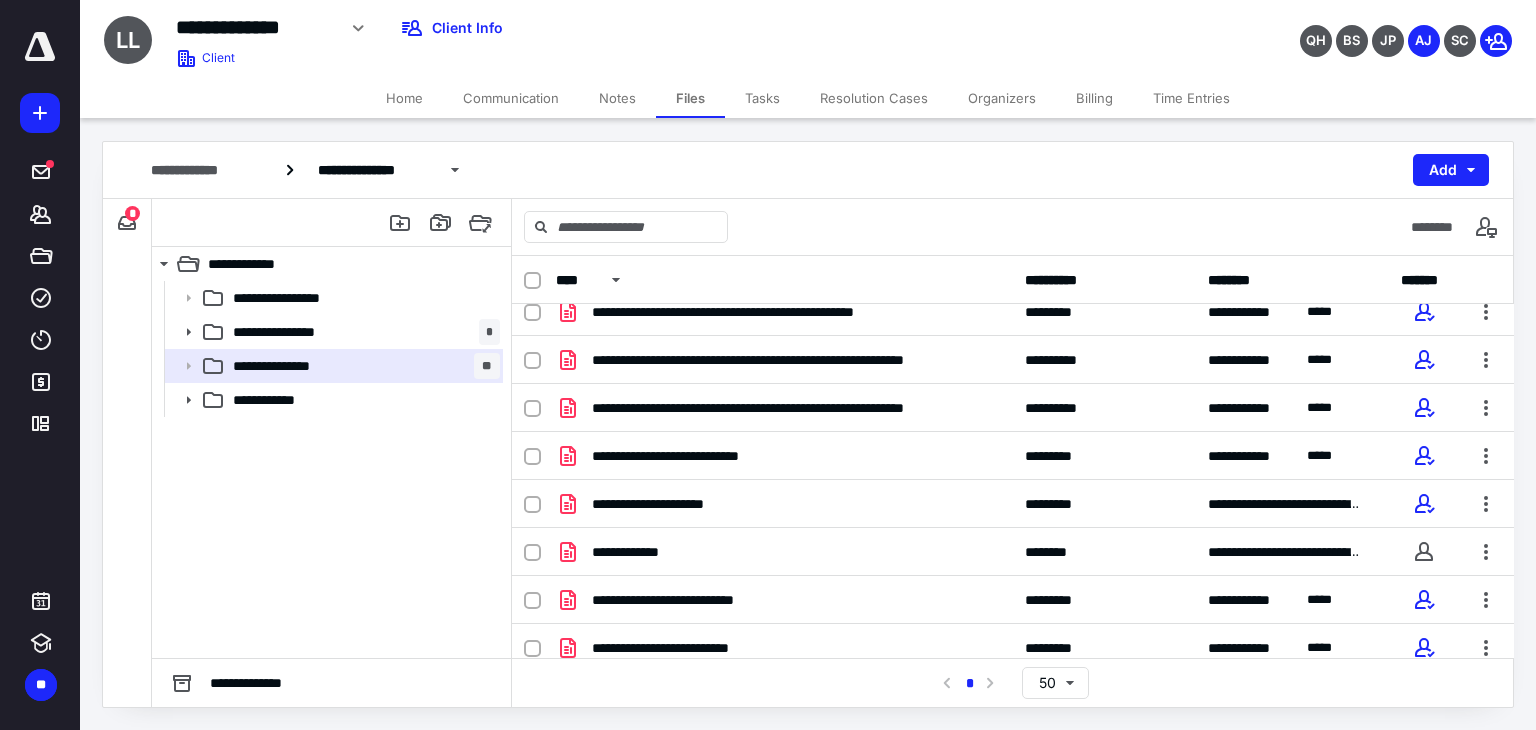 scroll, scrollTop: 100, scrollLeft: 0, axis: vertical 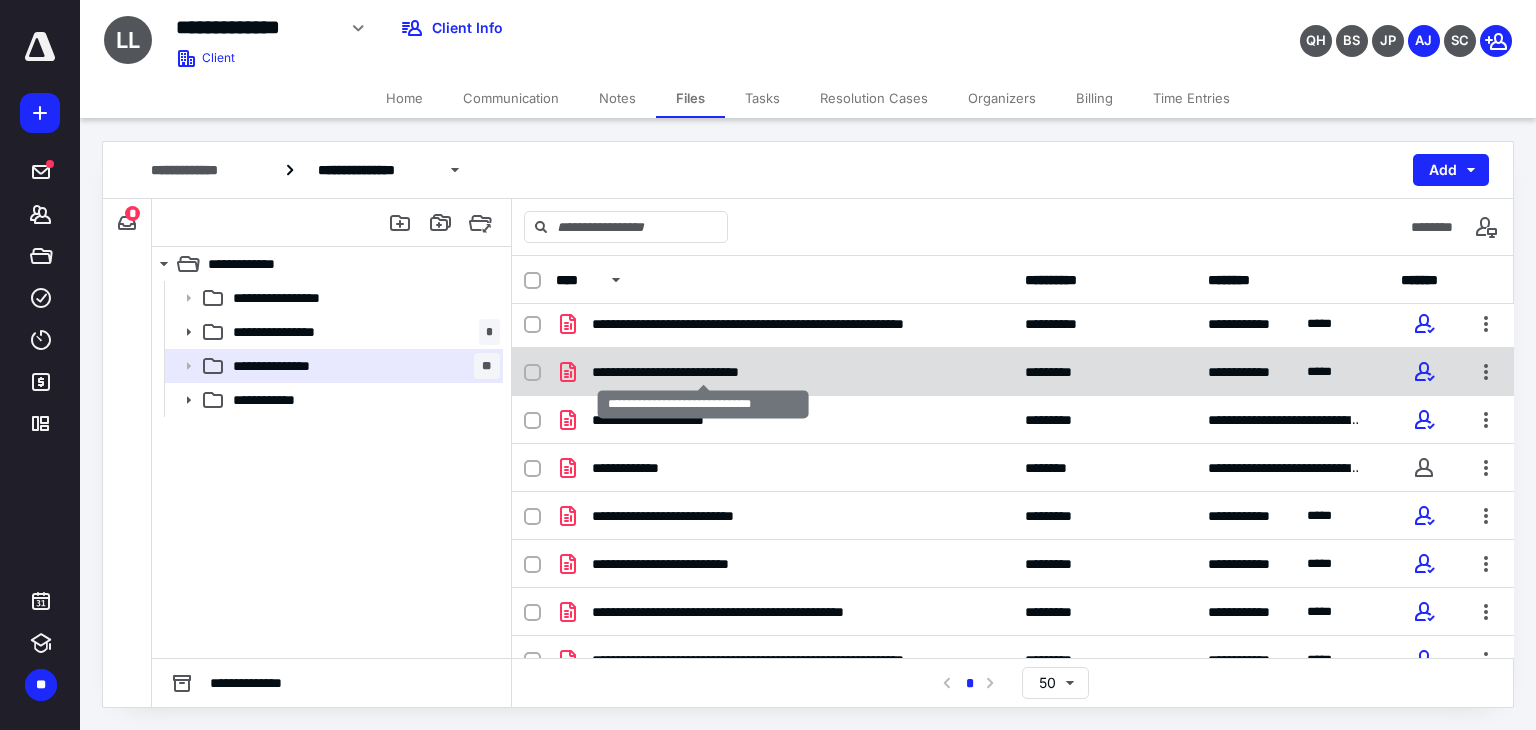 click on "**********" at bounding box center [703, 372] 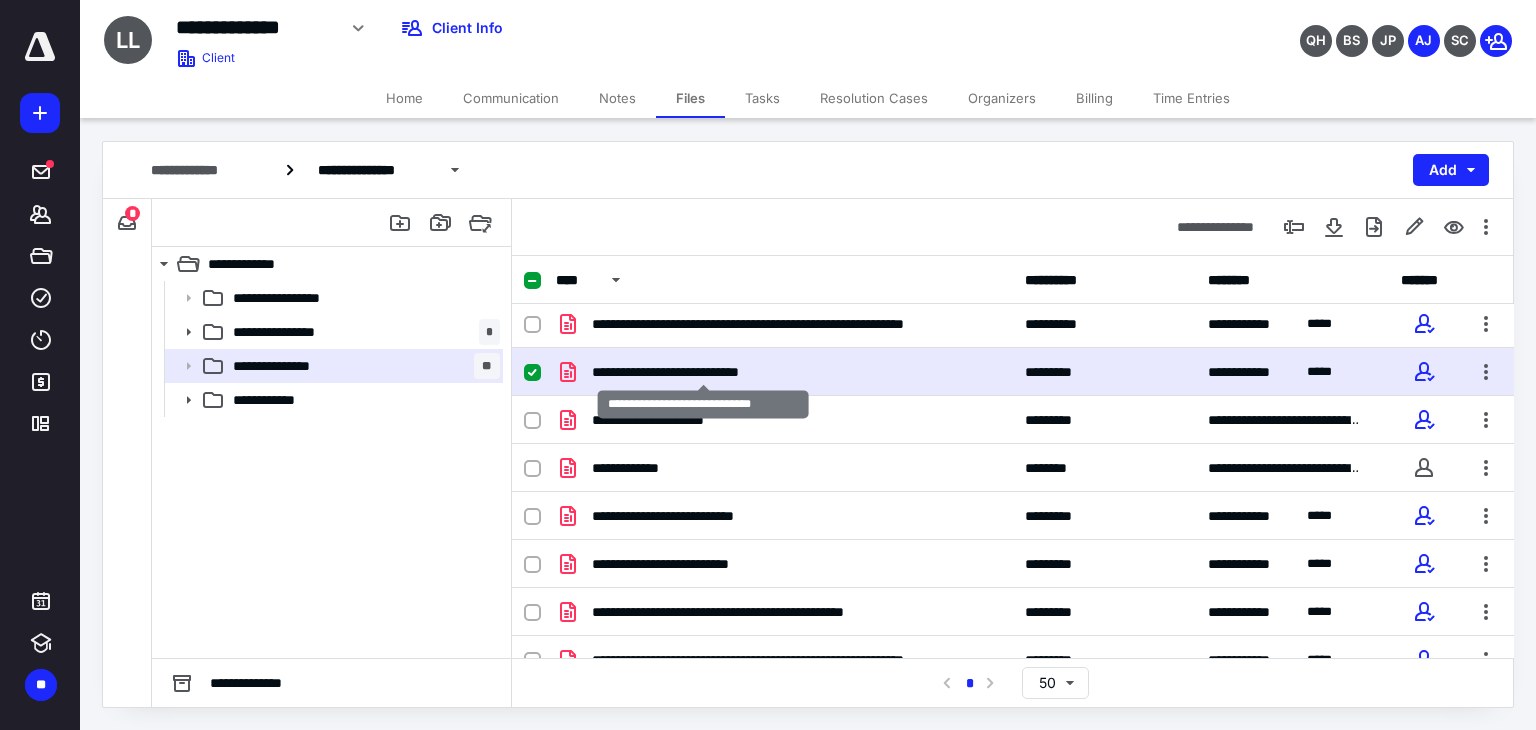 click on "**********" at bounding box center [703, 372] 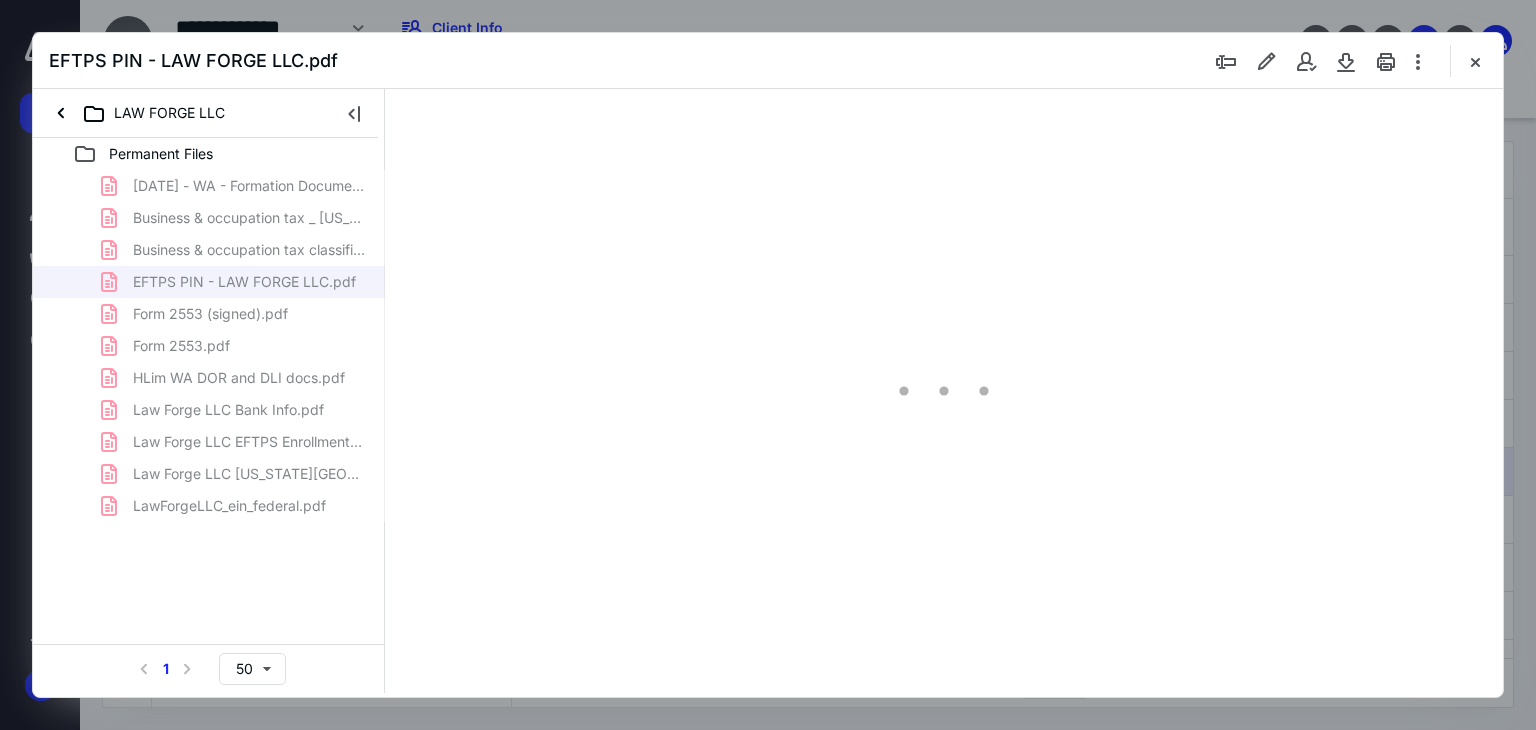 scroll, scrollTop: 0, scrollLeft: 0, axis: both 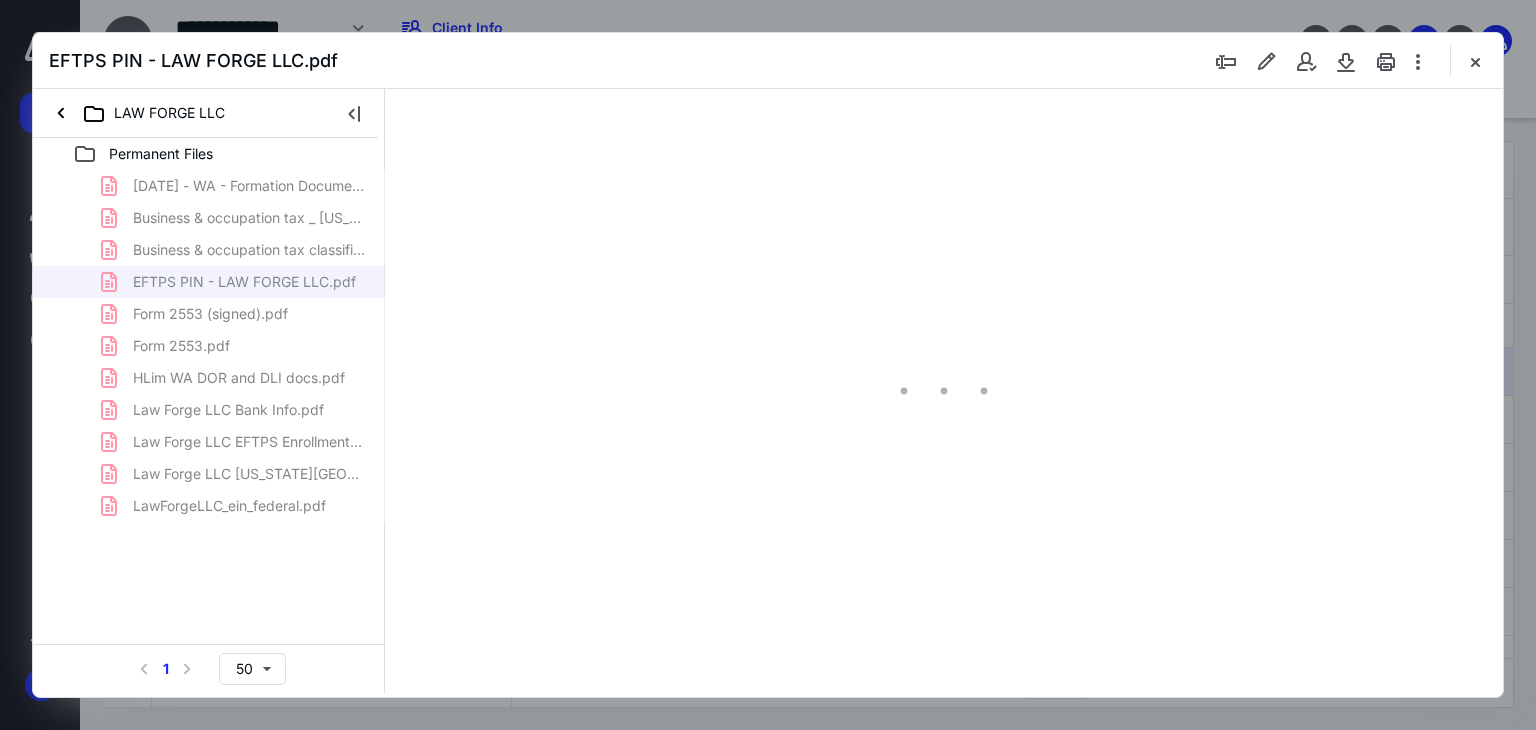 type on "69" 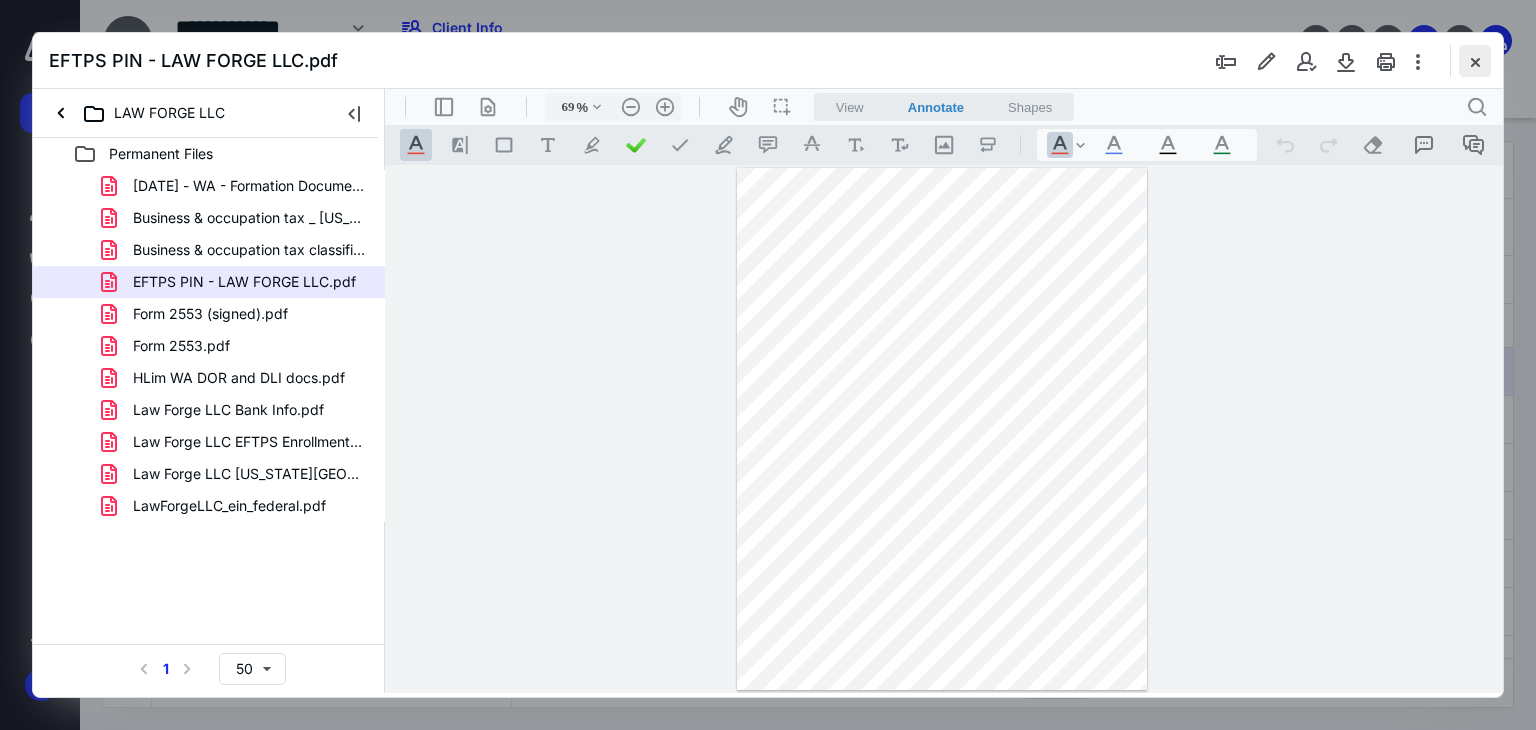 click at bounding box center (1475, 61) 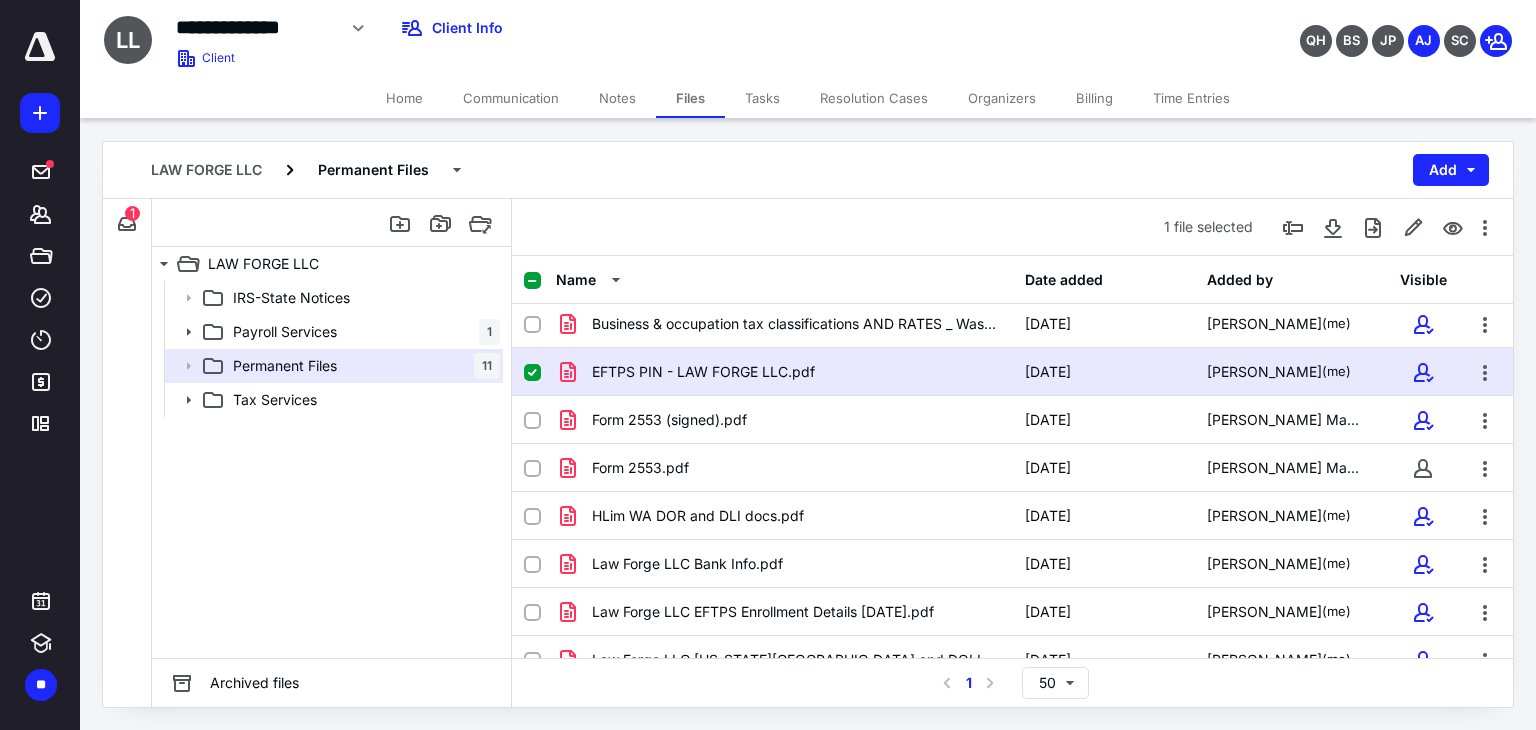 click on "Communication" at bounding box center [511, 98] 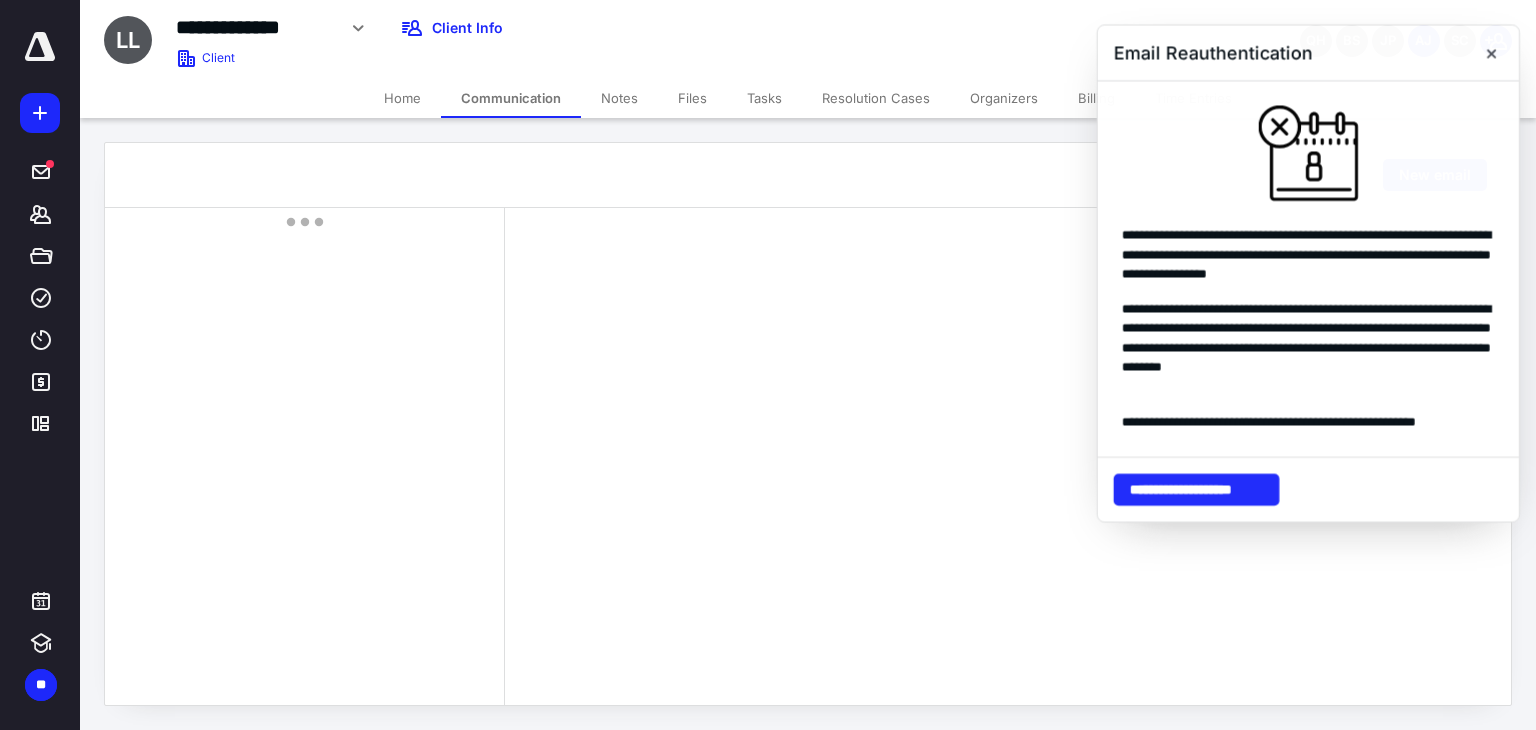 click on "Home" at bounding box center [402, 98] 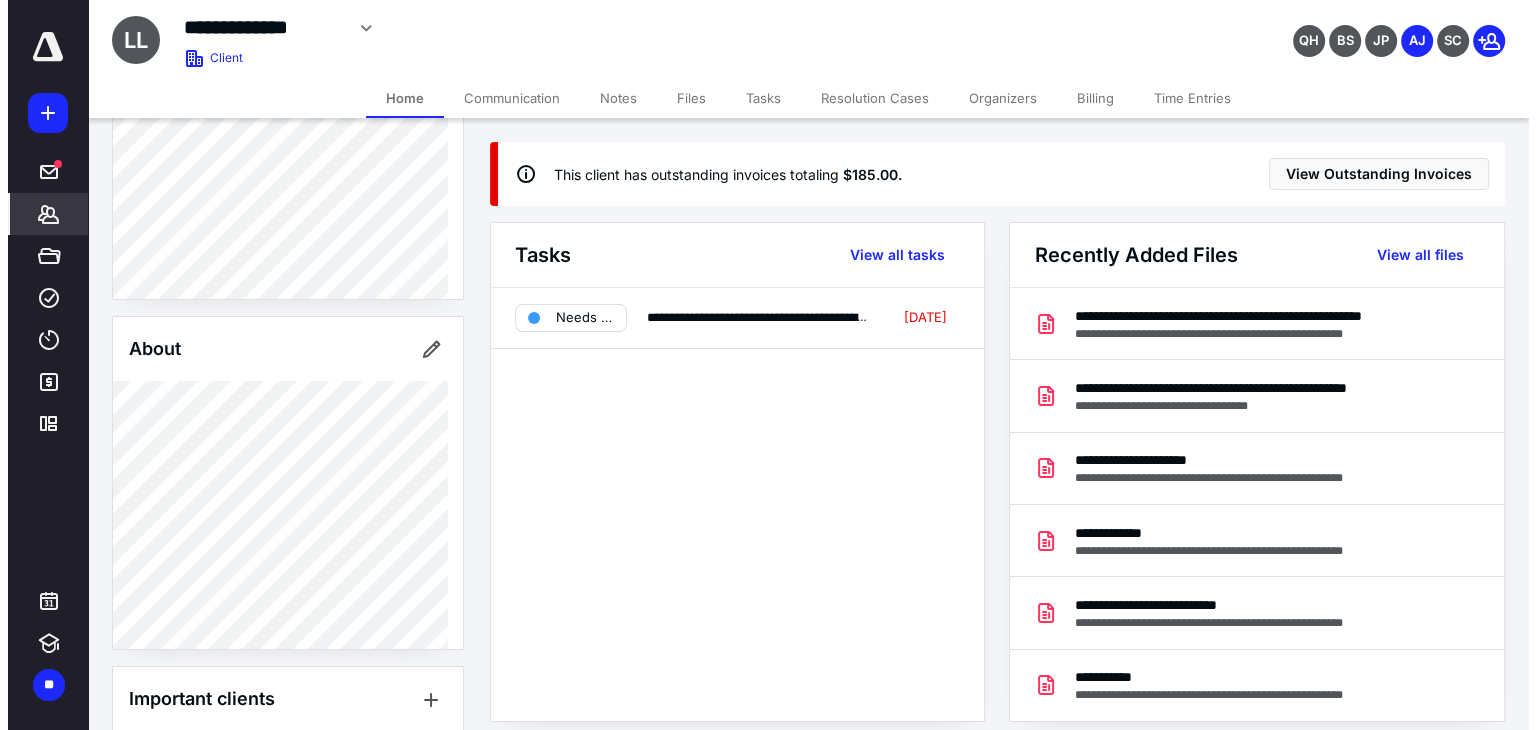 scroll, scrollTop: 400, scrollLeft: 0, axis: vertical 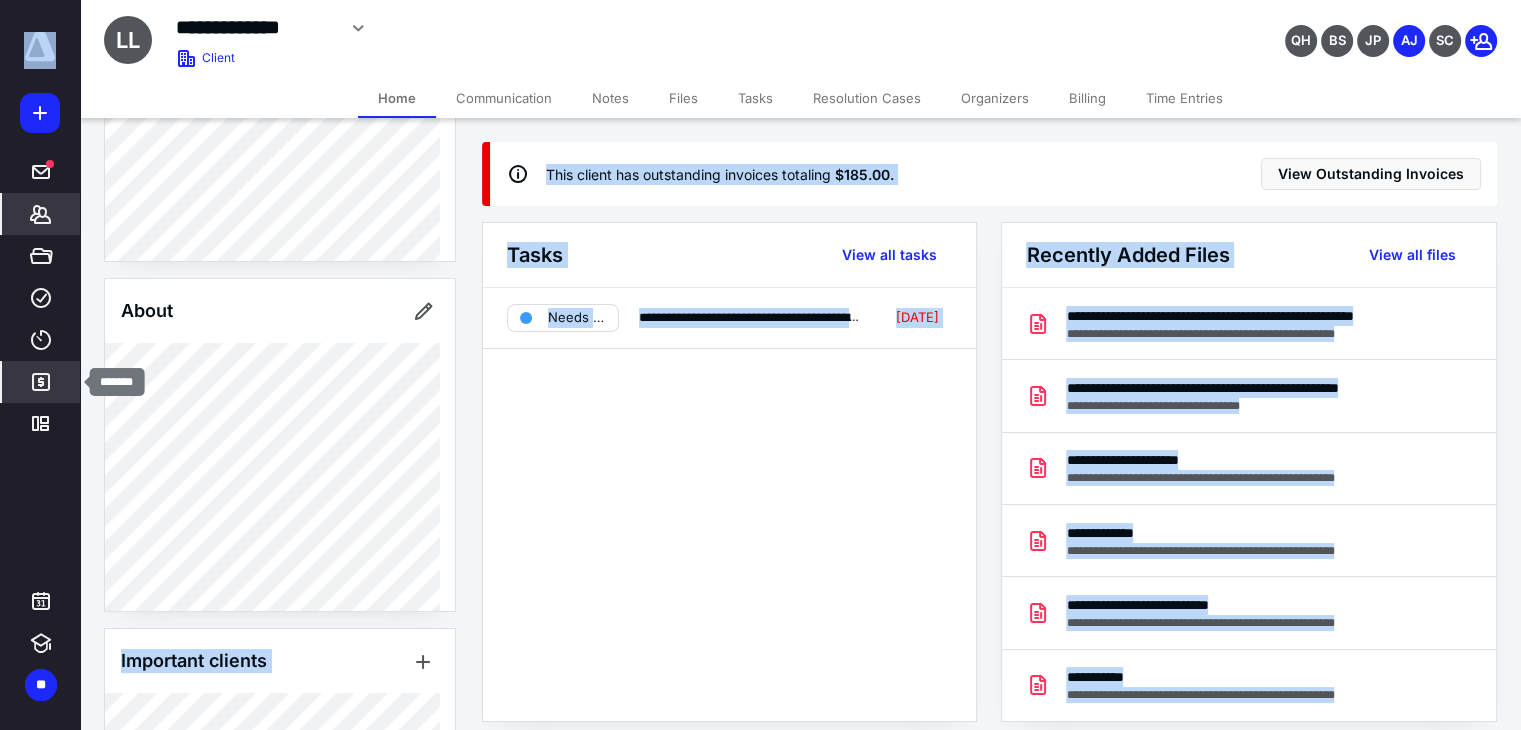 click on "**********" at bounding box center (760, 865) 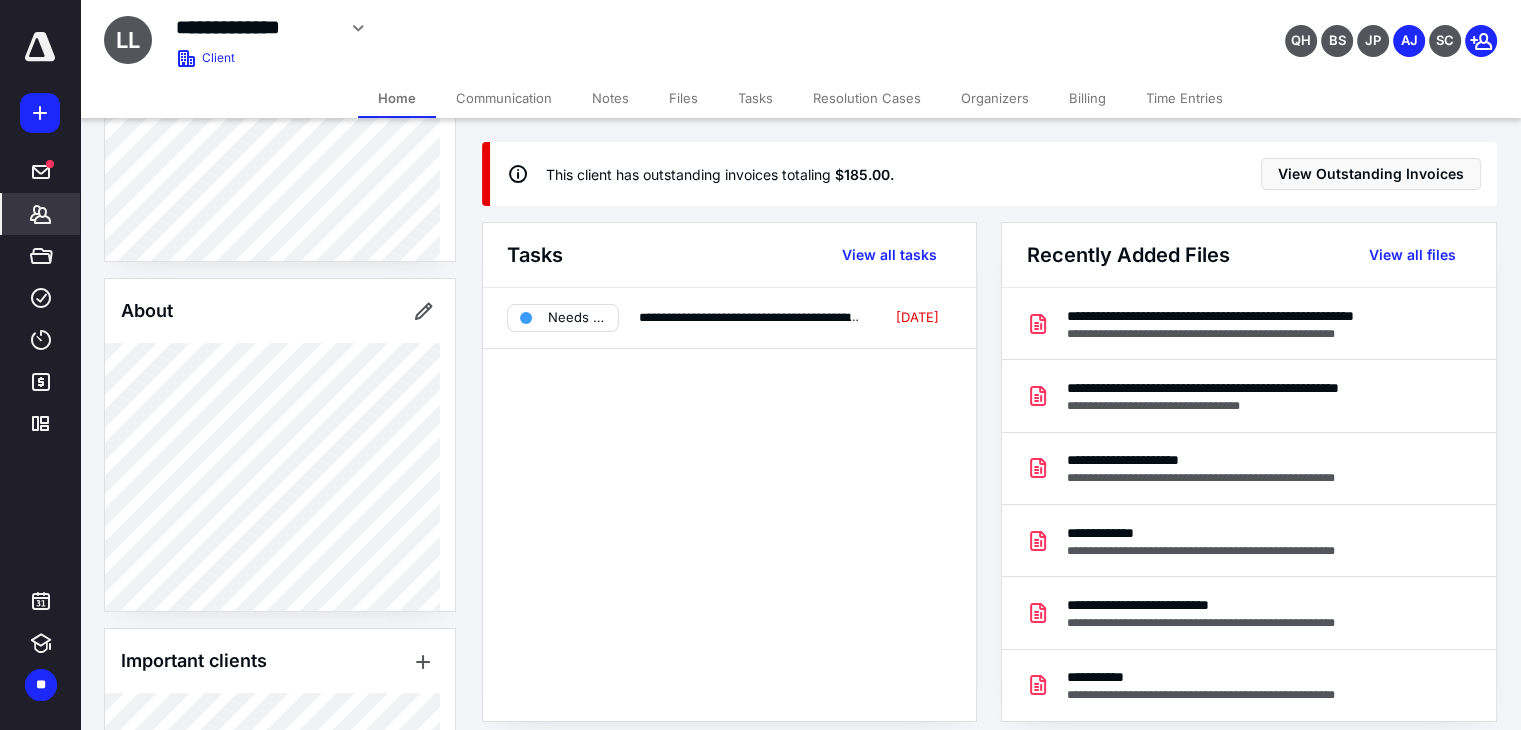 click on "Notes" at bounding box center (610, 98) 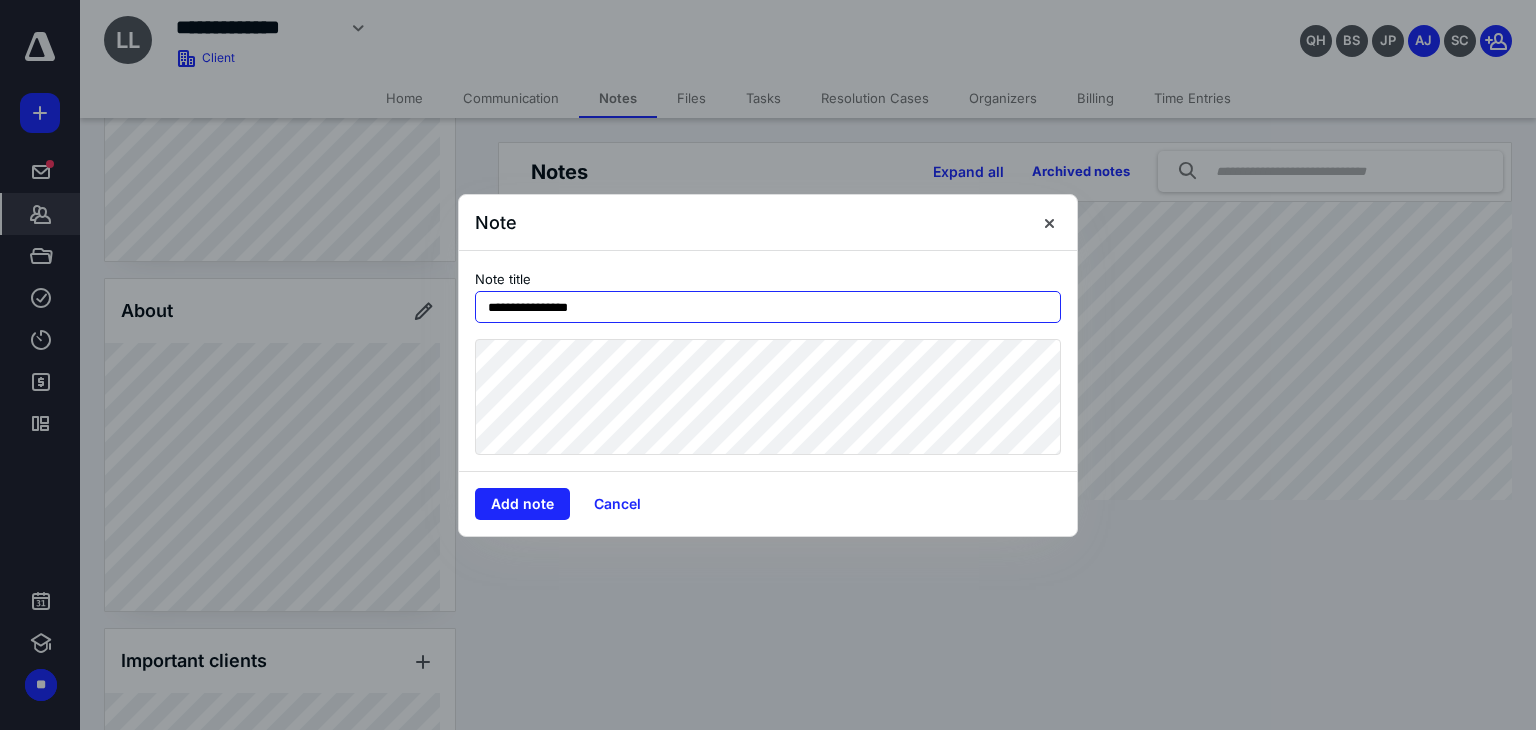 click on "**********" at bounding box center [768, 307] 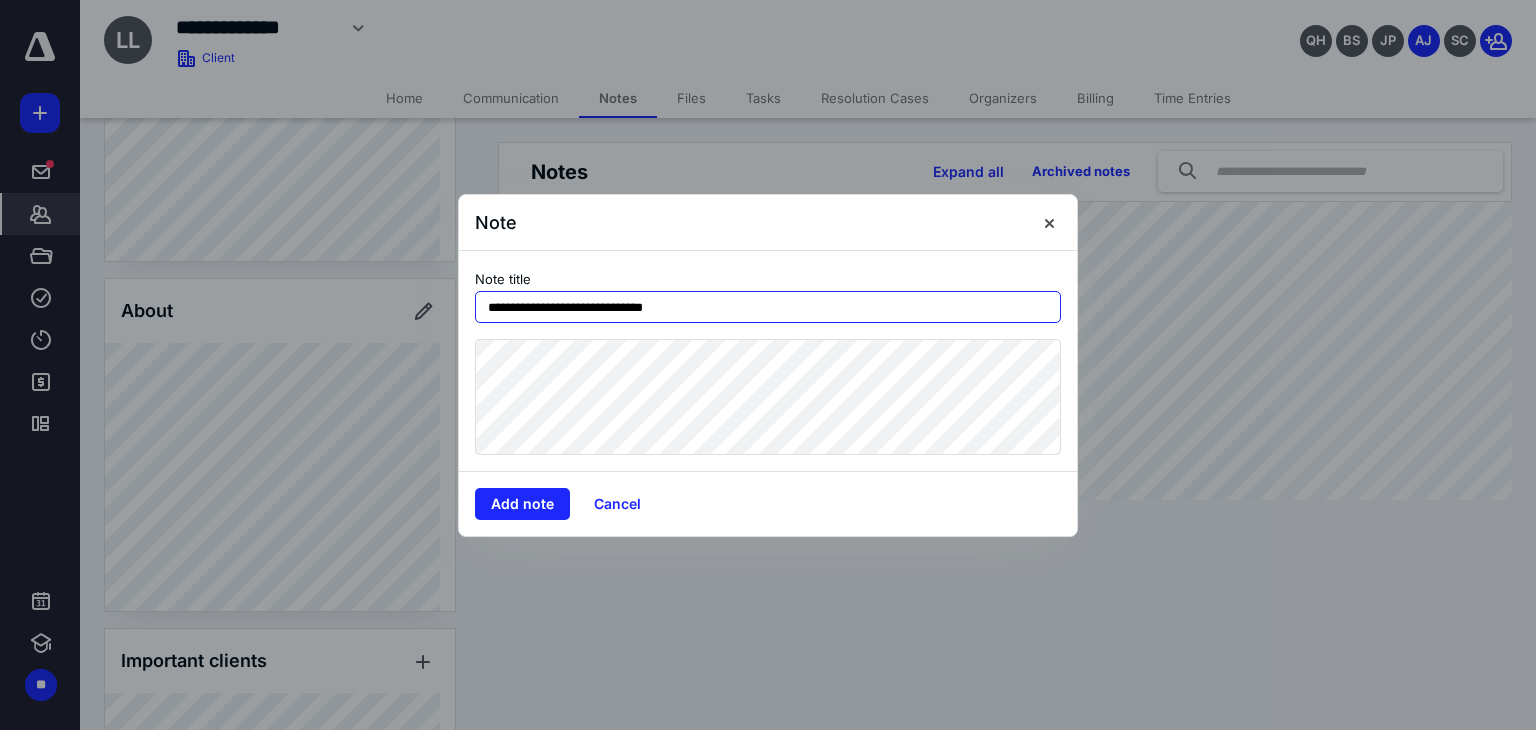 type on "**********" 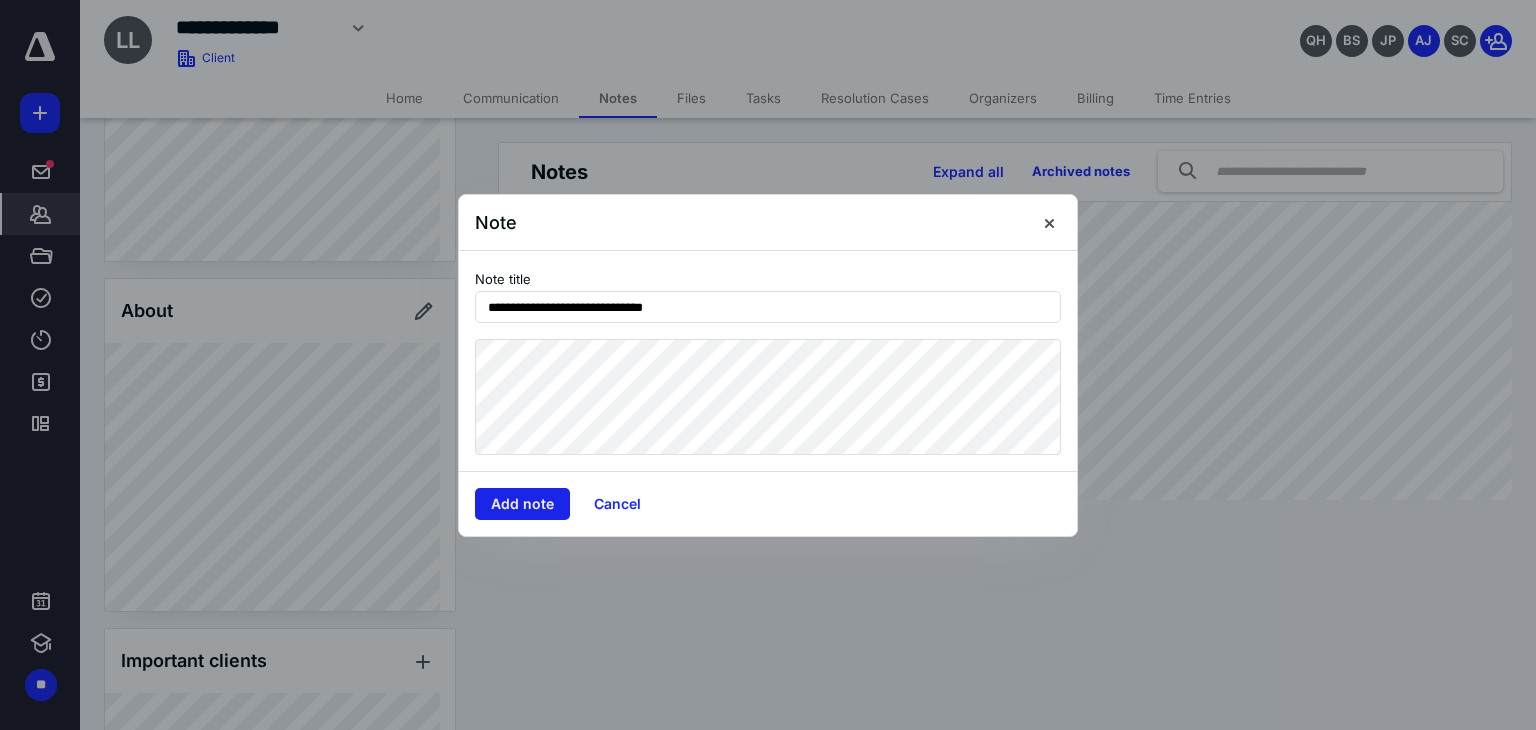click on "Add note" at bounding box center (522, 504) 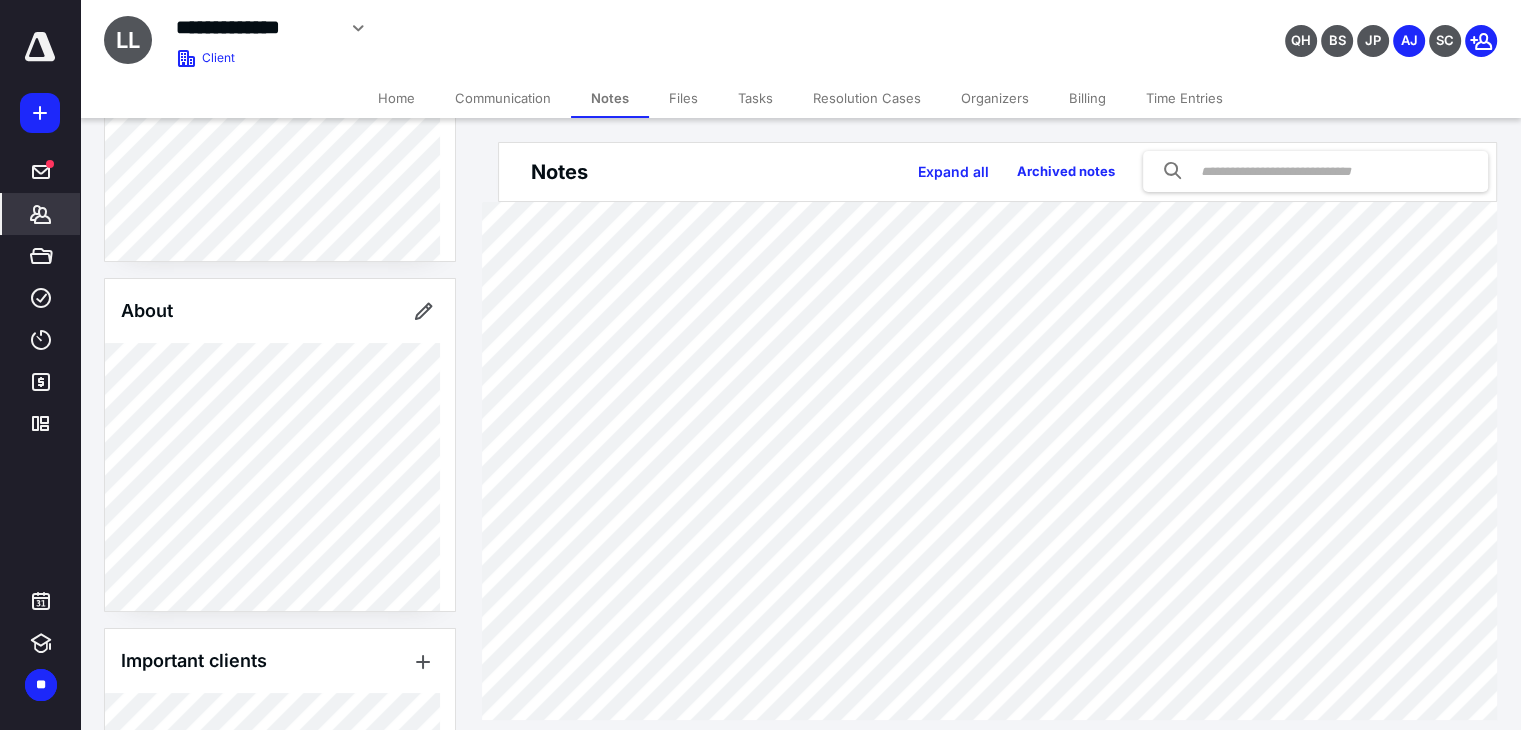 click on "Files" at bounding box center [683, 98] 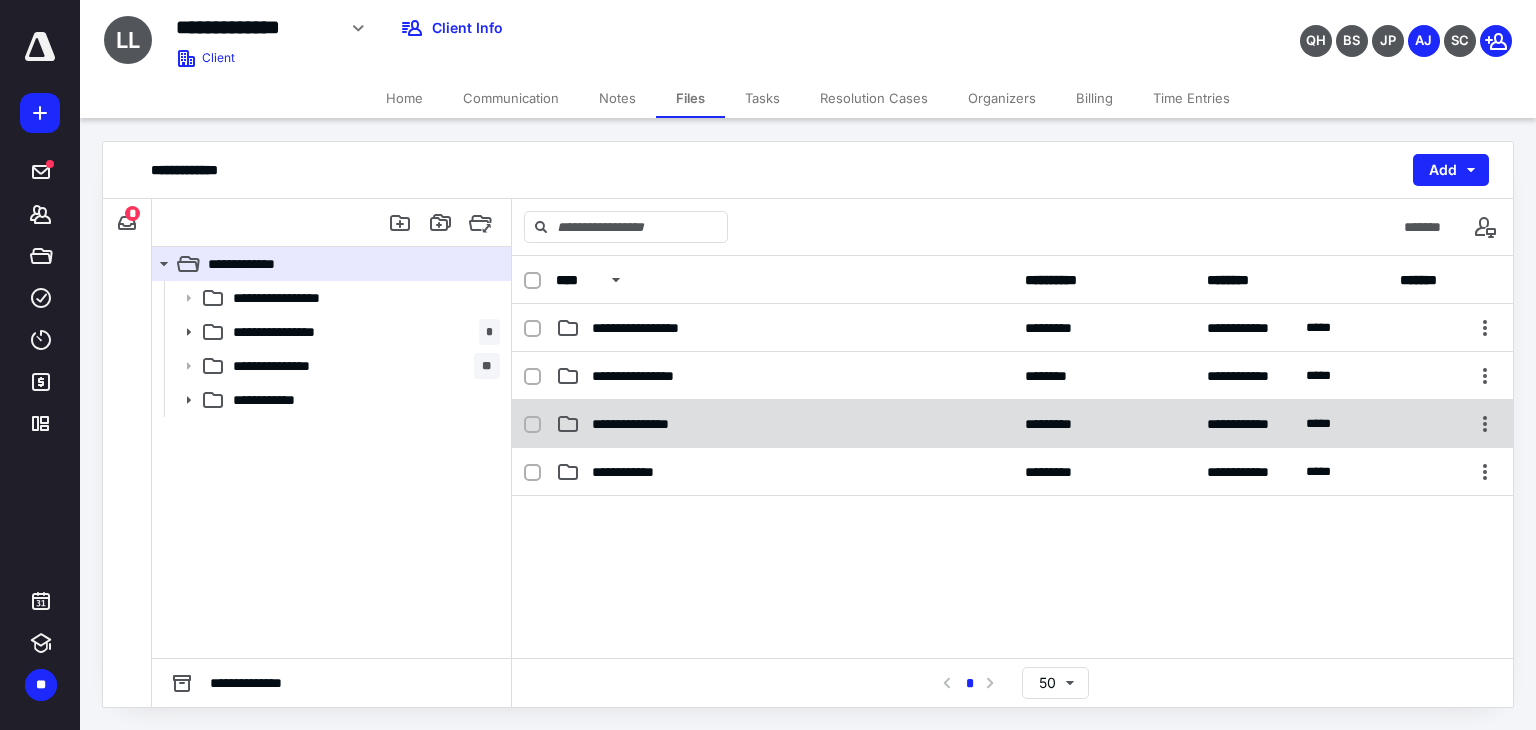 click on "**********" at bounding box center (645, 424) 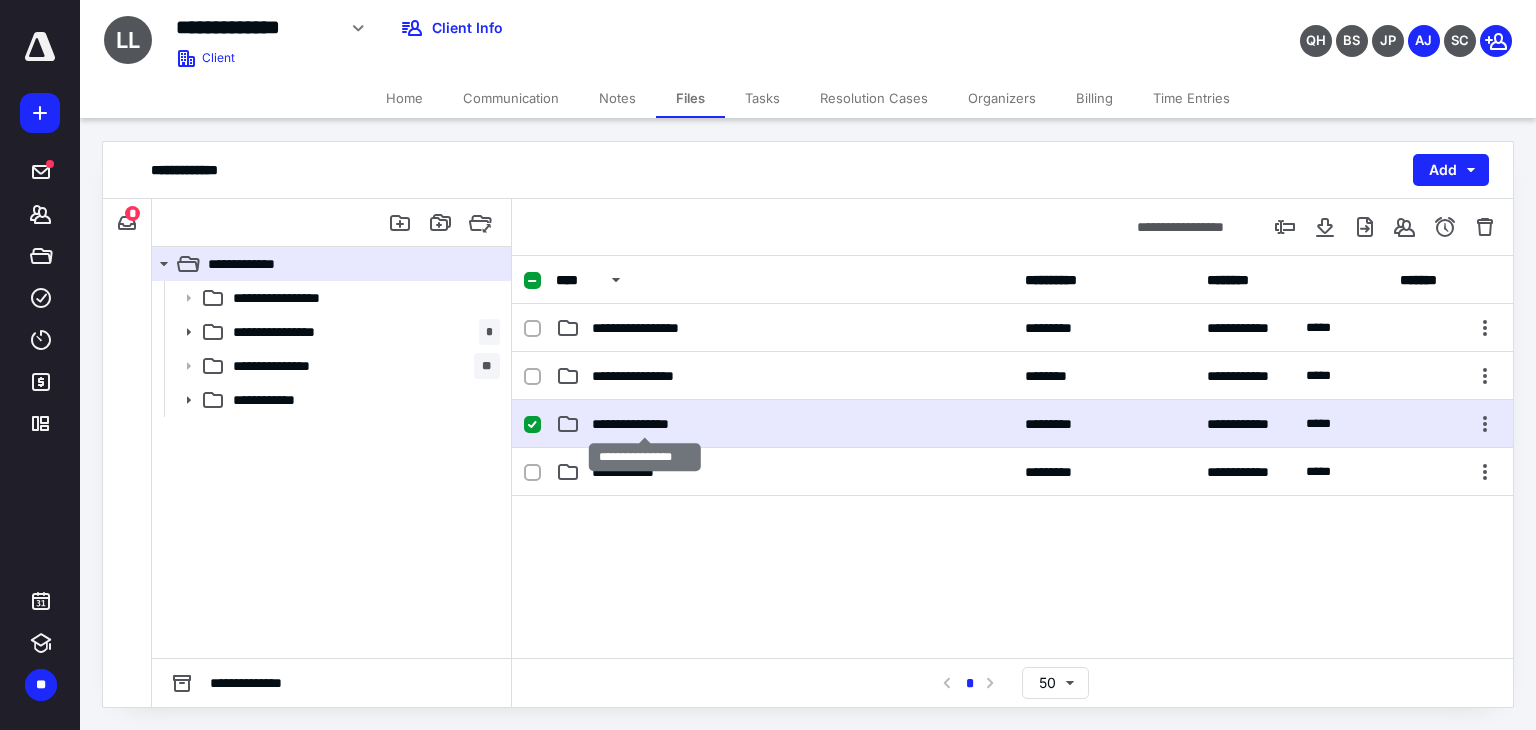 click on "**********" at bounding box center [645, 424] 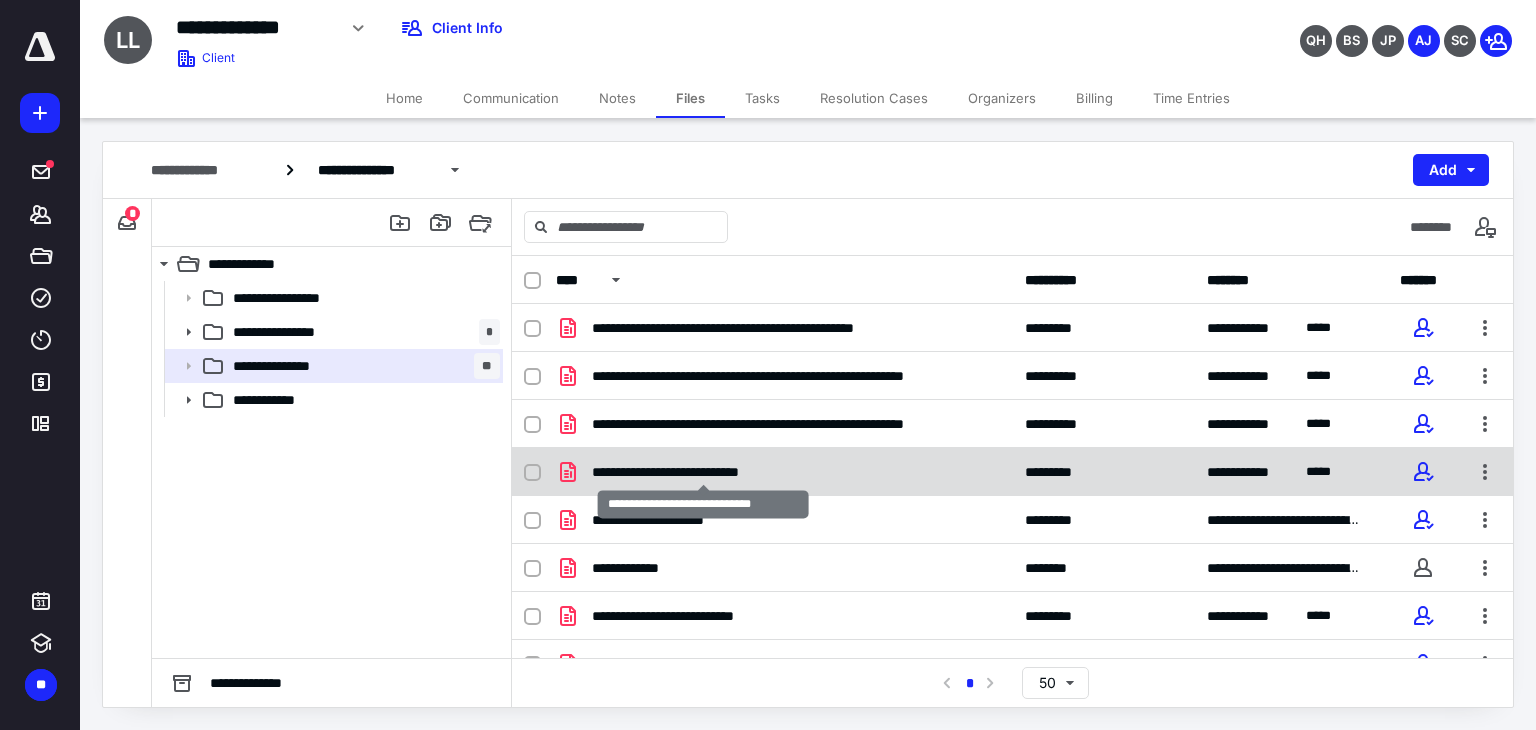 click on "**********" at bounding box center [703, 472] 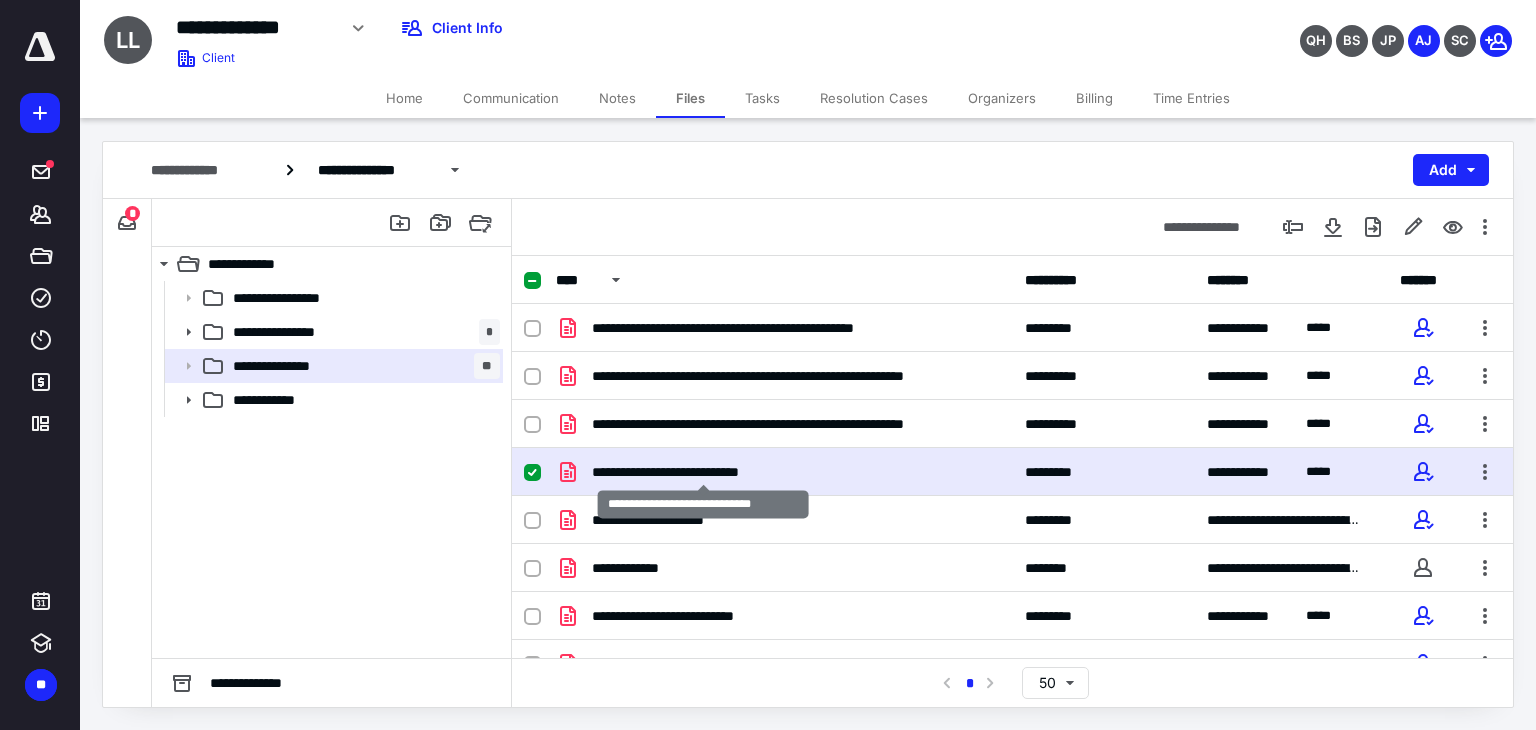 click on "**********" at bounding box center [703, 472] 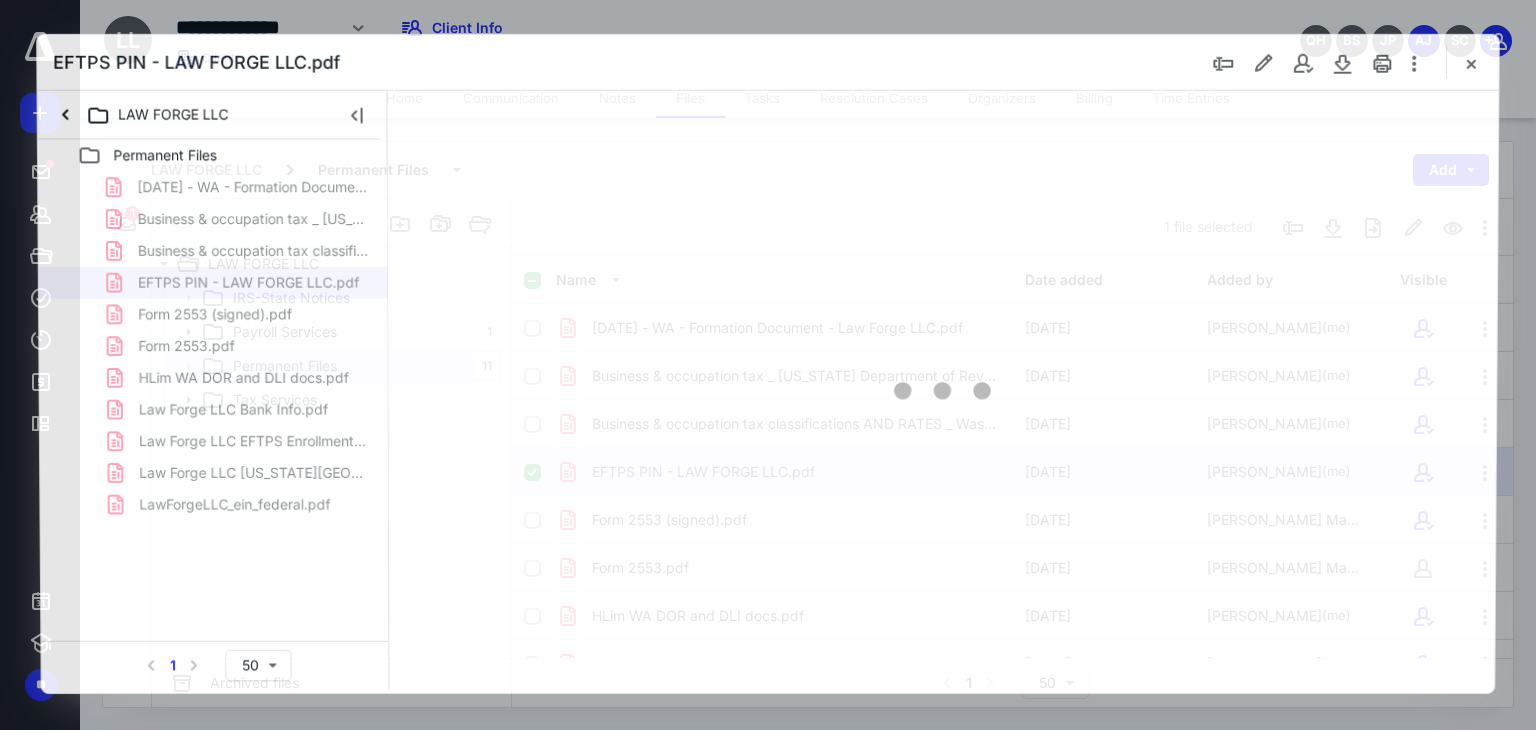scroll, scrollTop: 0, scrollLeft: 0, axis: both 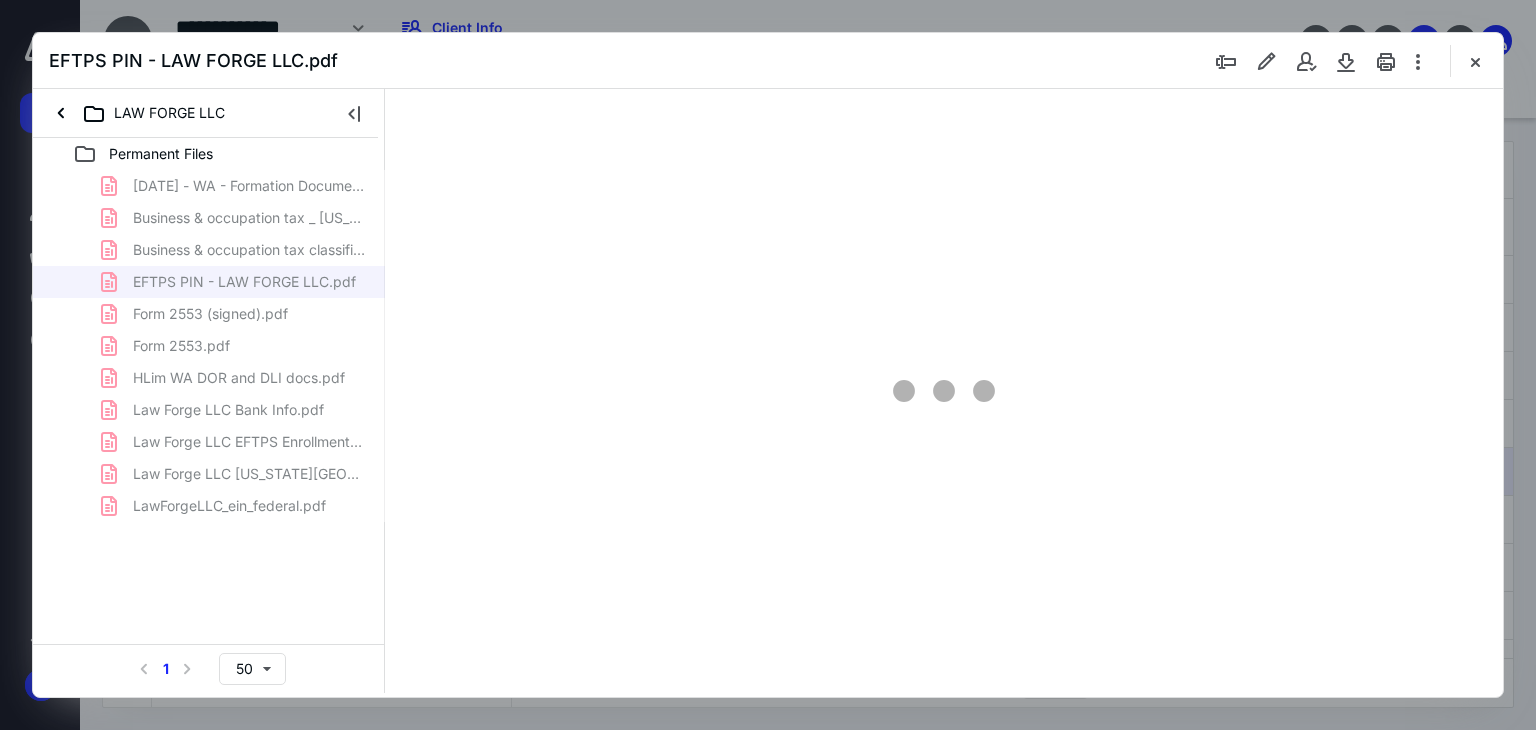 type on "69" 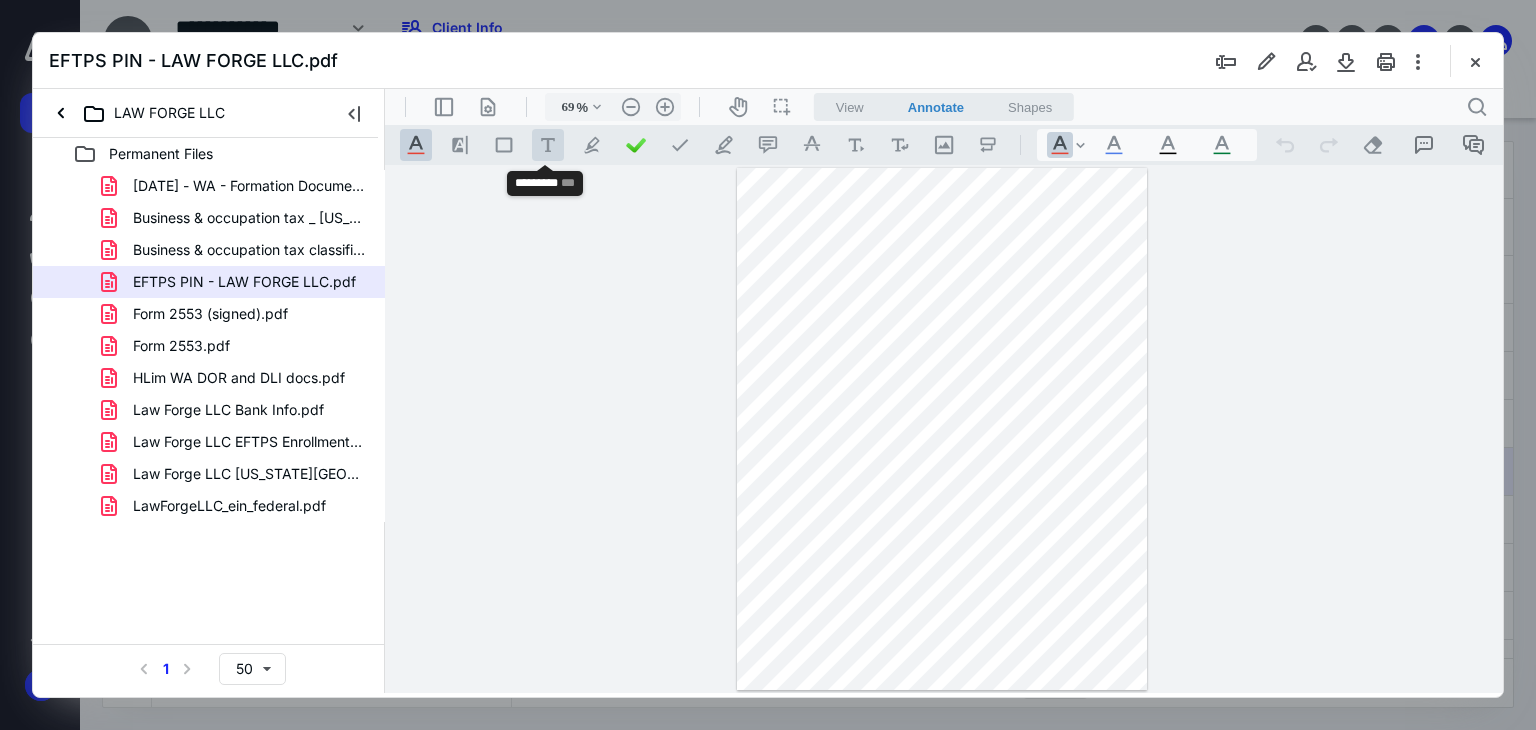 click on ".cls-1{fill:#abb0c4;} icon - tool - text - free text" at bounding box center [548, 145] 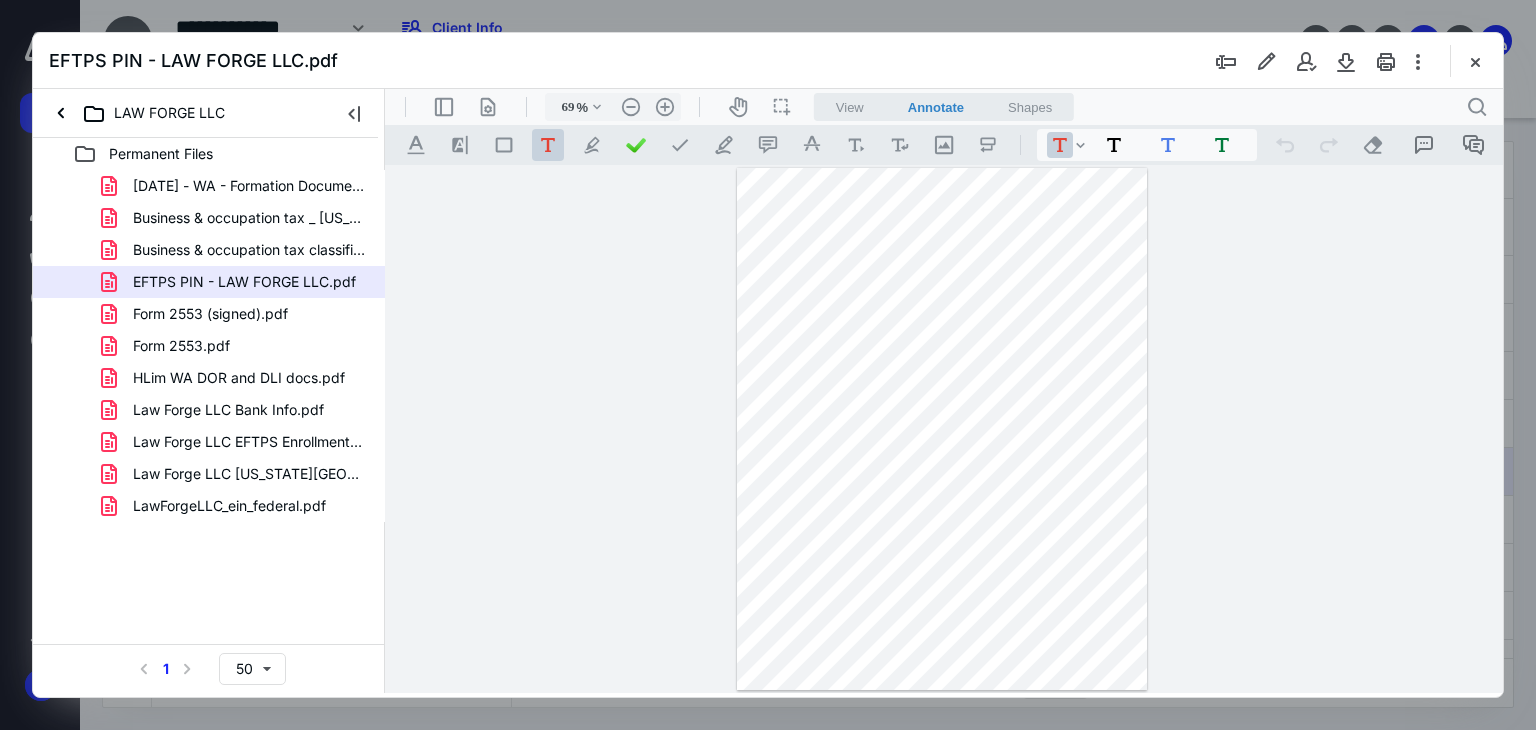 click at bounding box center [942, 429] 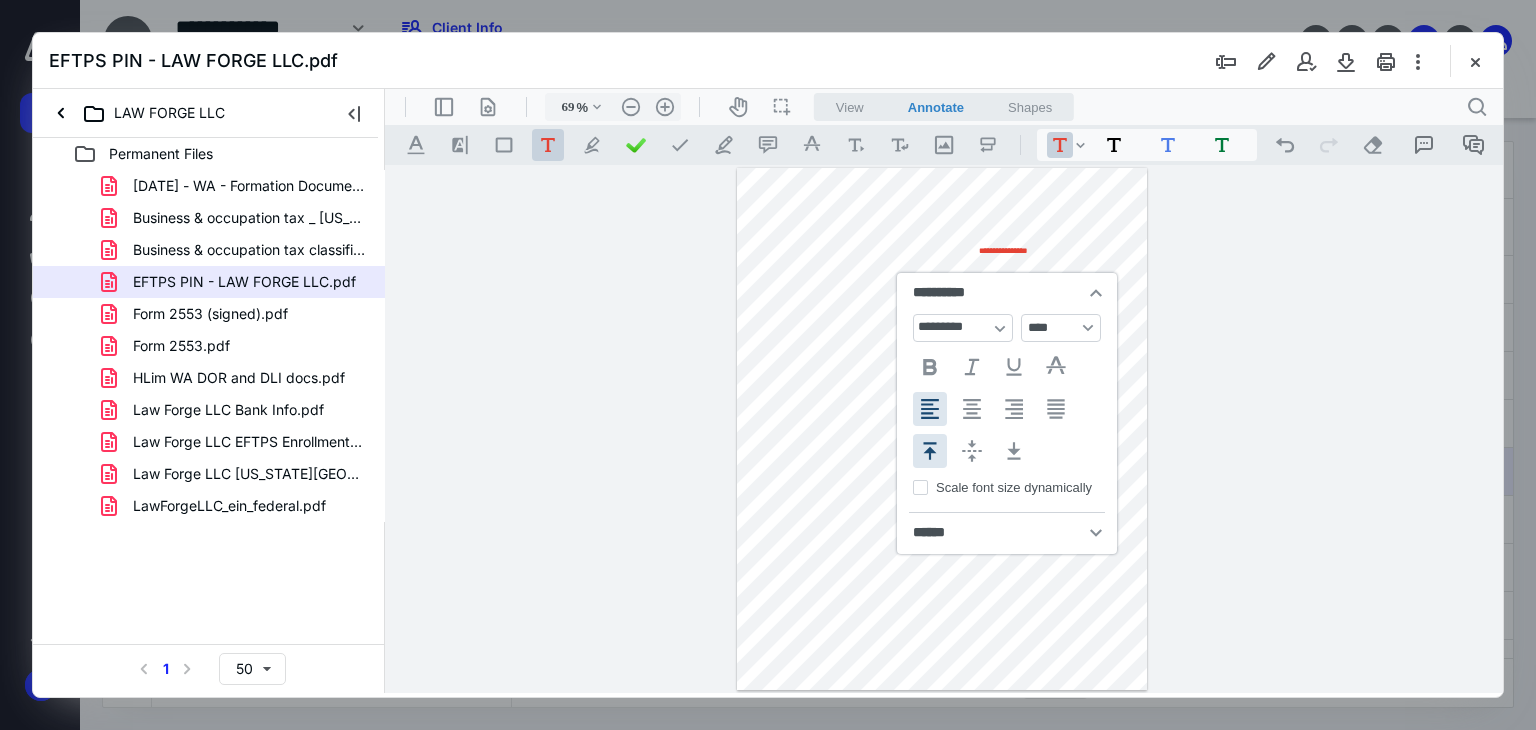 scroll, scrollTop: 0, scrollLeft: 0, axis: both 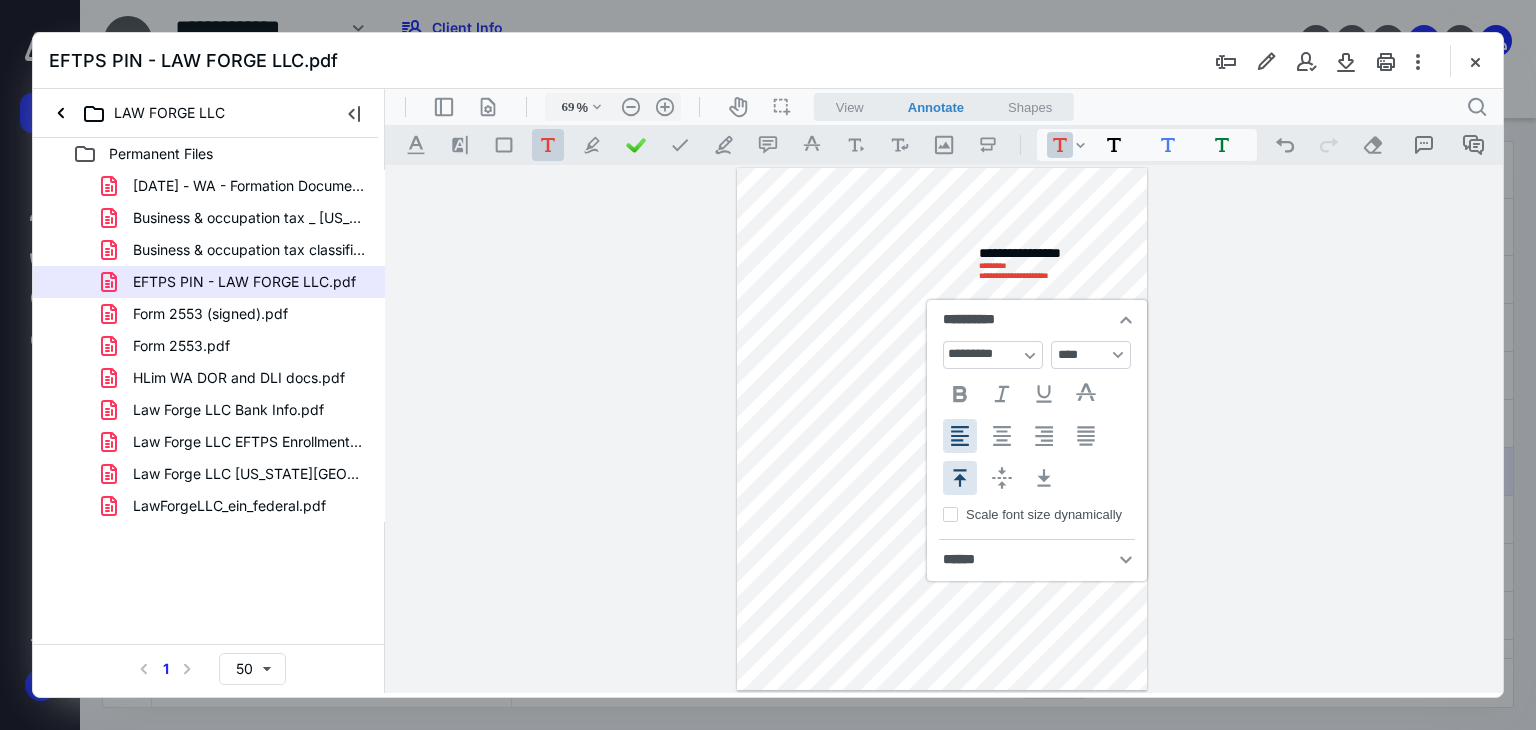 click on "**********" at bounding box center (942, 429) 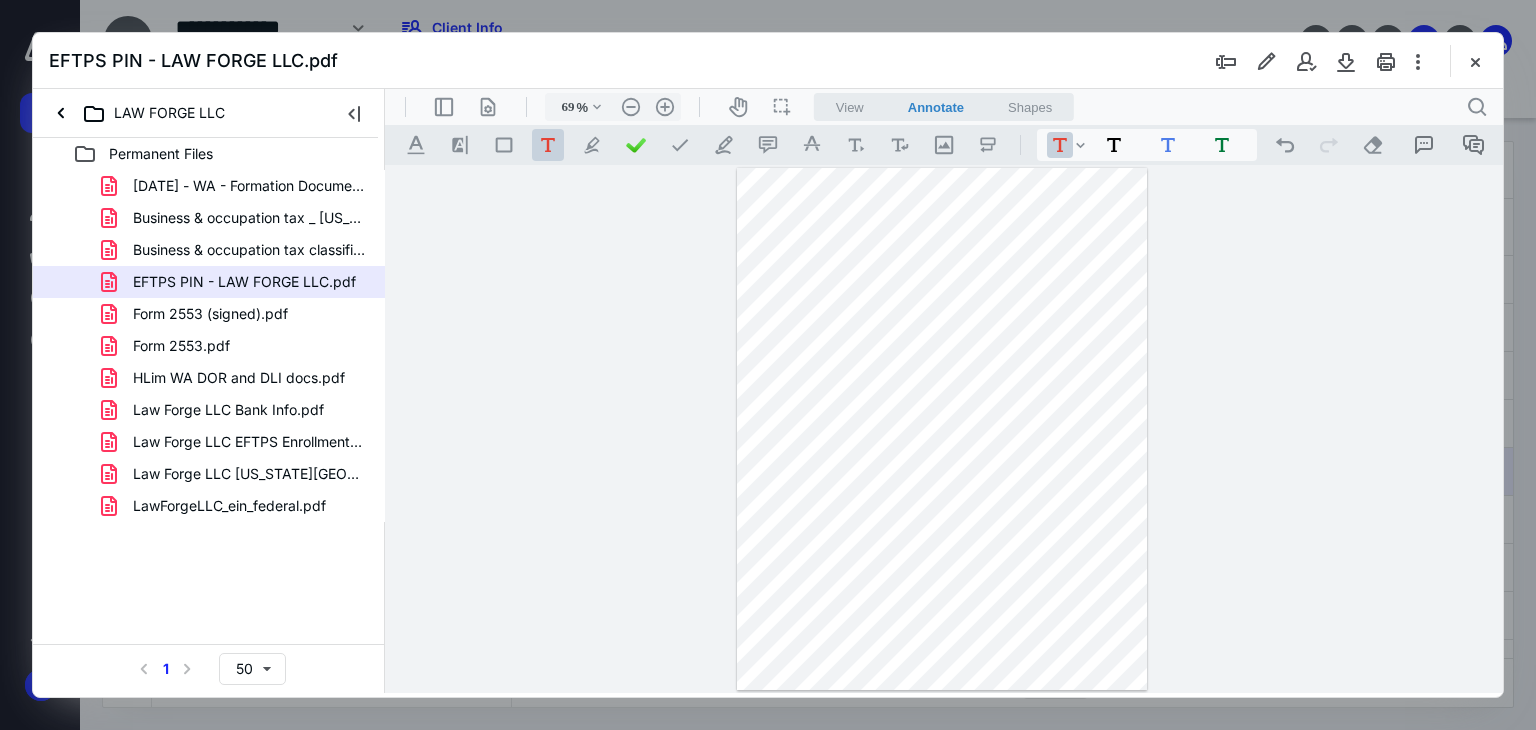 click on "**********" at bounding box center [942, 429] 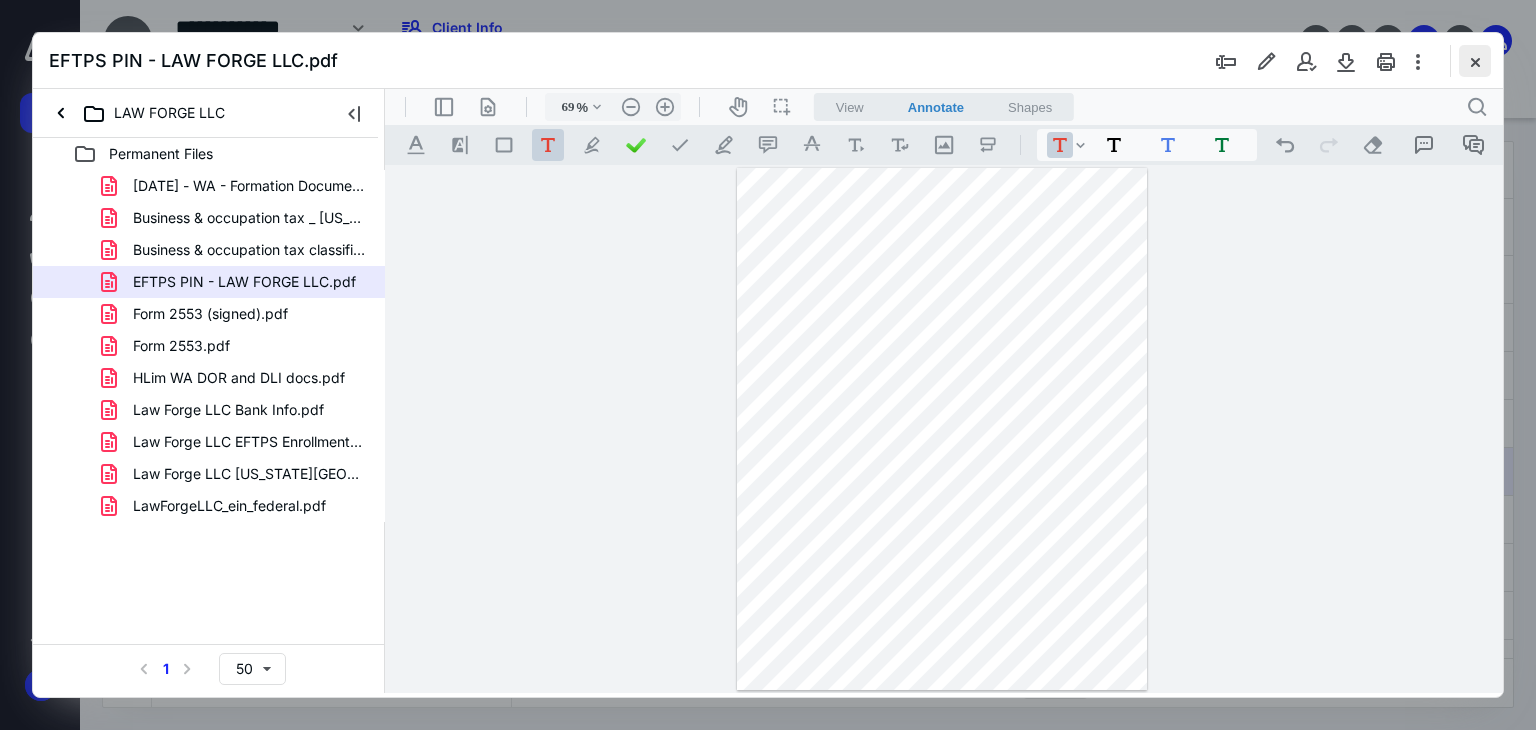 click at bounding box center [1475, 61] 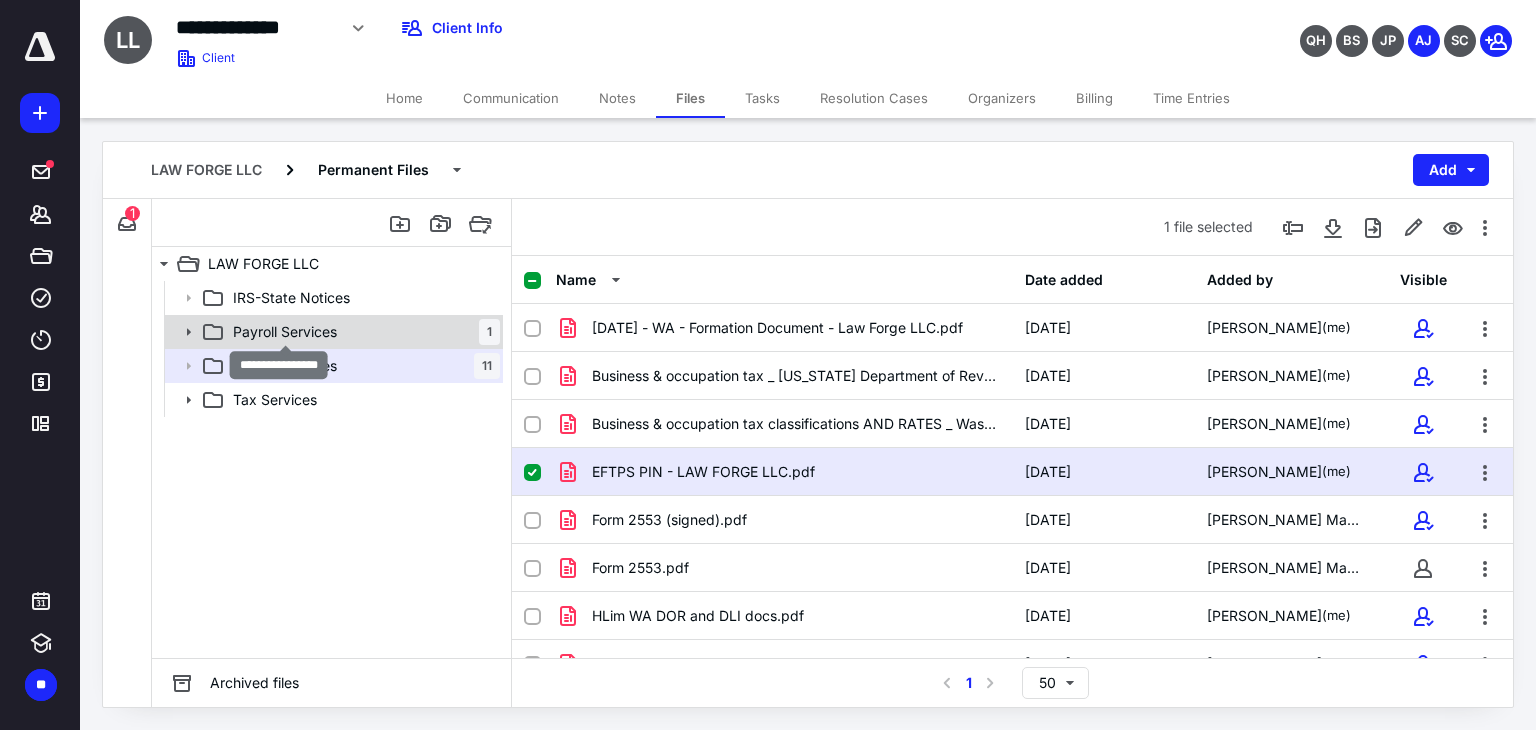 click on "Payroll Services" at bounding box center [285, 332] 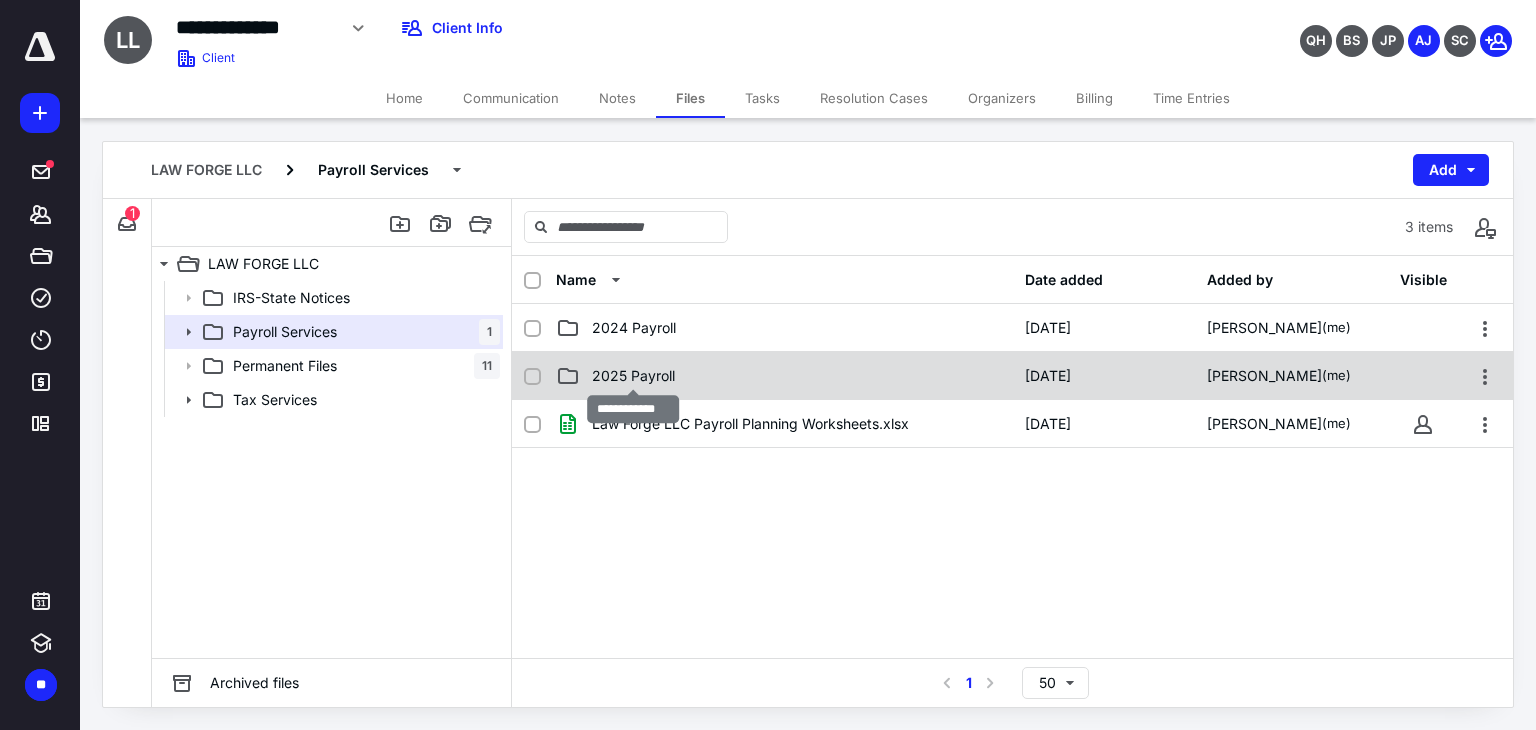 click on "2025 Payroll" at bounding box center [633, 376] 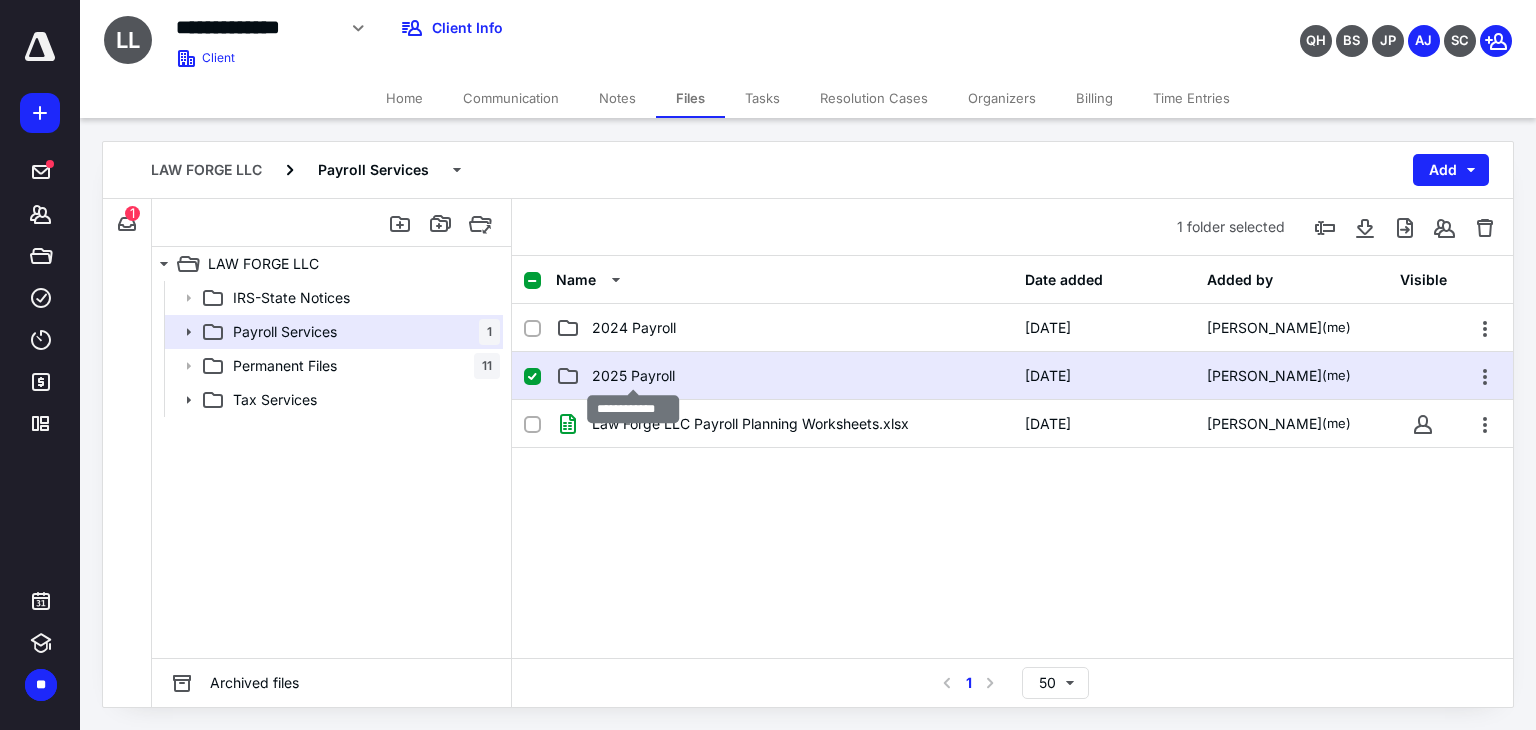 click on "2025 Payroll" at bounding box center [633, 376] 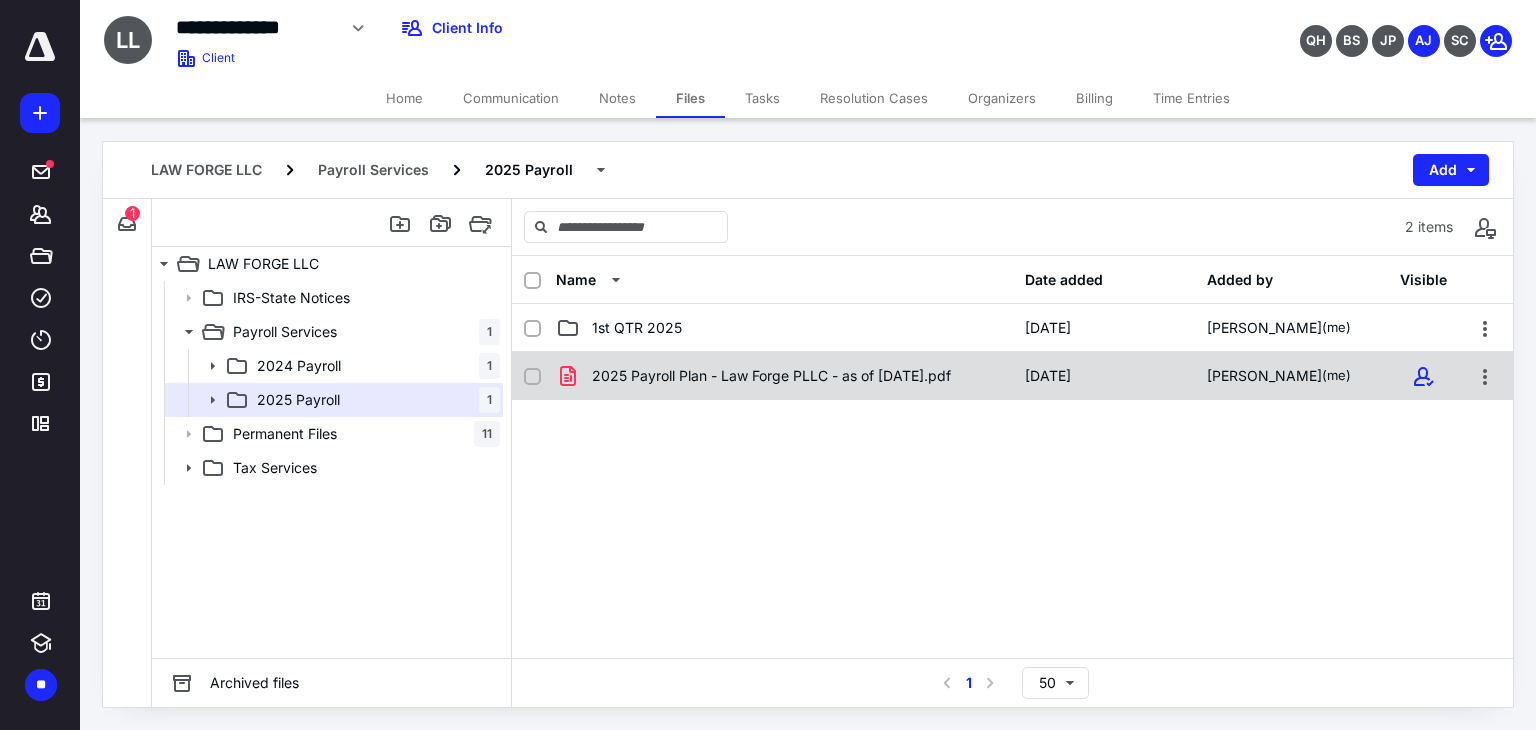 click on "2025 Payroll Plan - Law Forge PLLC - as of [DATE].pdf" at bounding box center (784, 376) 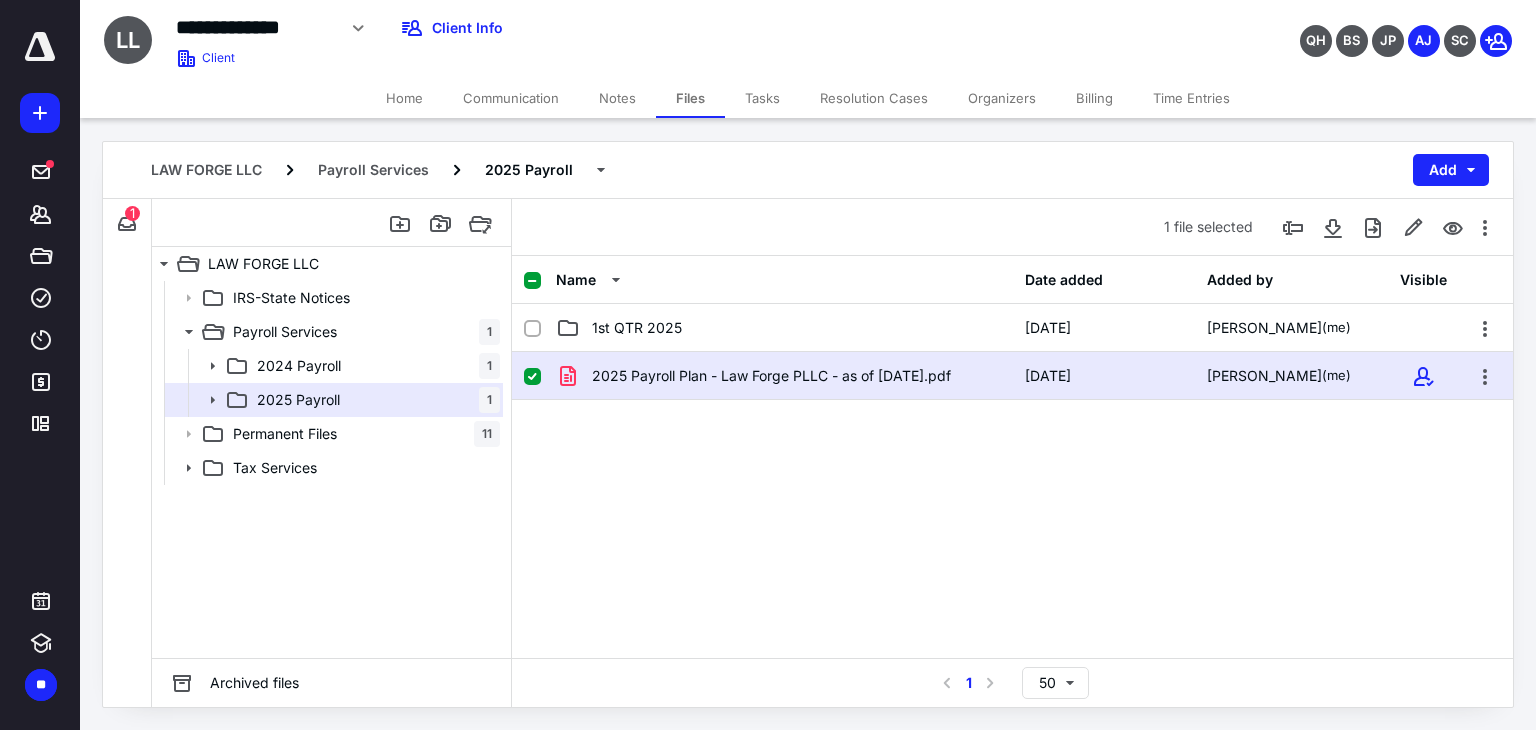 click on "2025 Payroll Plan - Law Forge PLLC - as of [DATE].pdf" at bounding box center (784, 376) 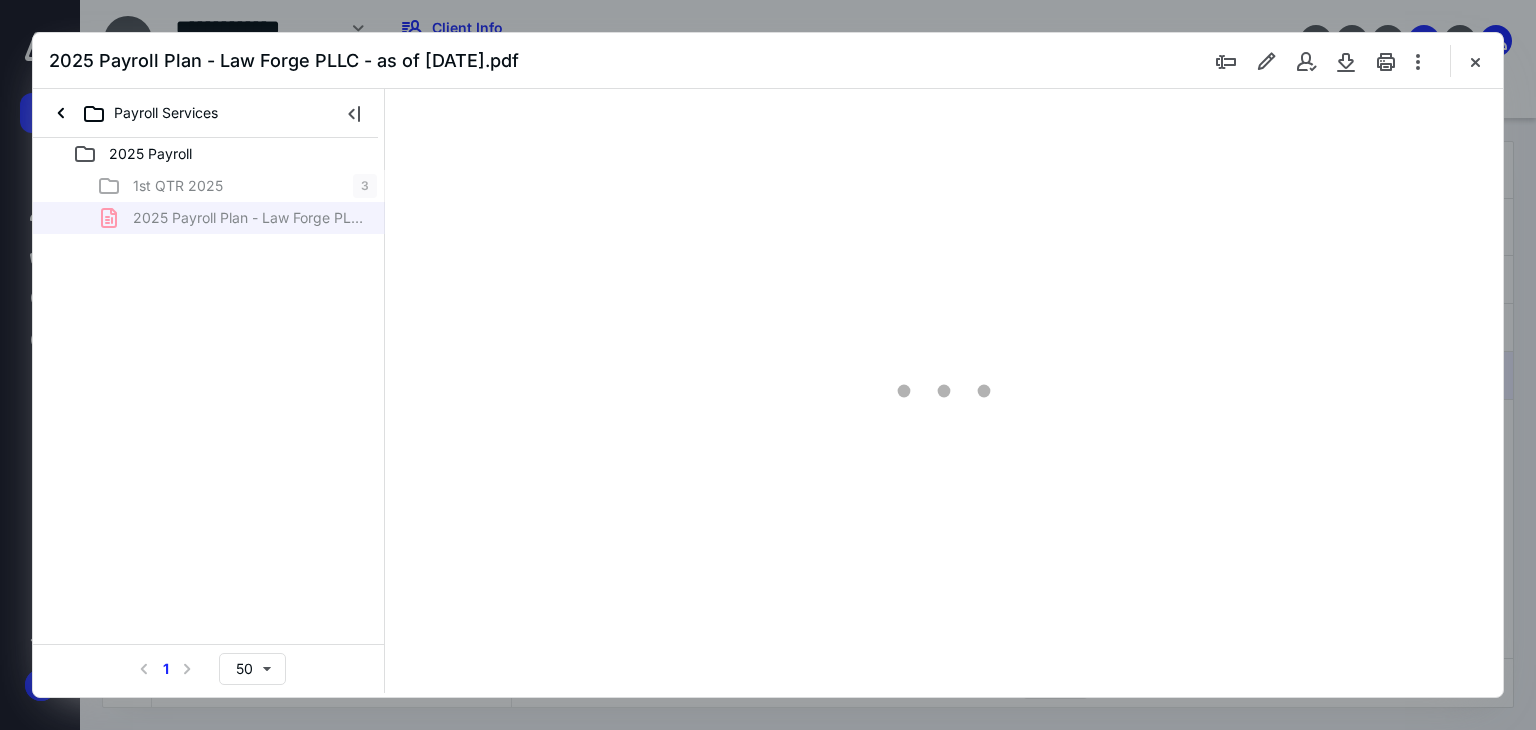 scroll, scrollTop: 0, scrollLeft: 0, axis: both 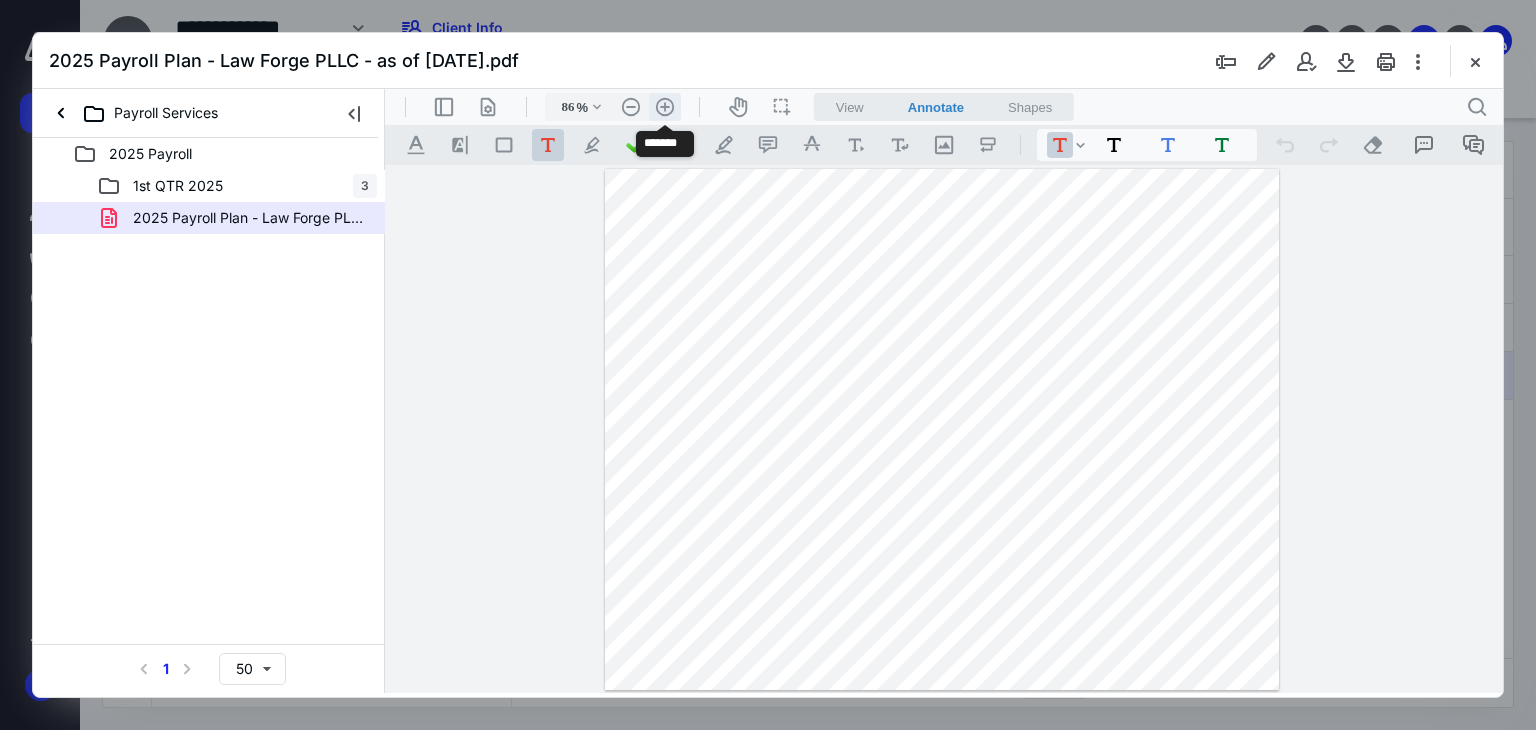 click on ".cls-1{fill:#abb0c4;} icon - header - zoom - in - line" at bounding box center (665, 107) 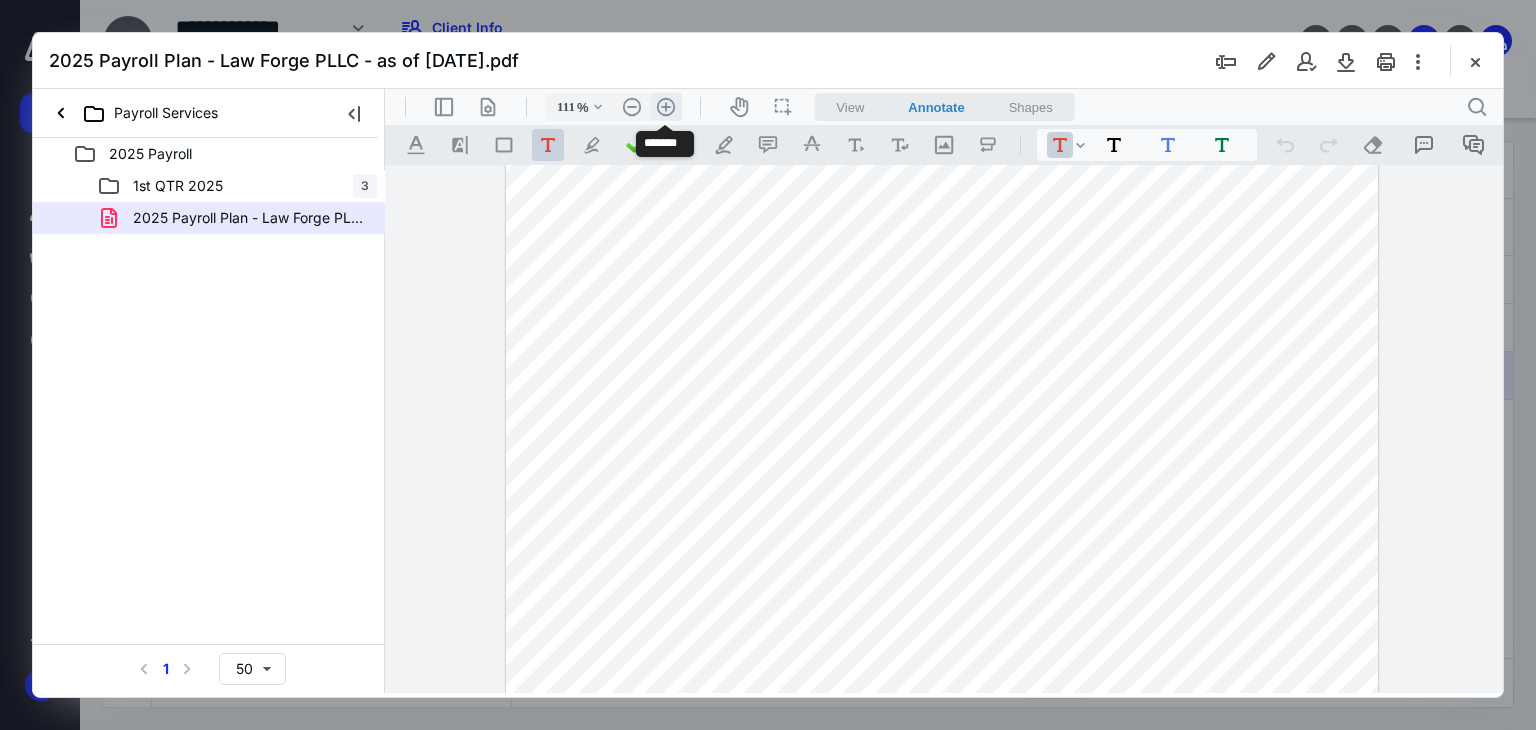 click on ".cls-1{fill:#abb0c4;} icon - header - zoom - in - line" at bounding box center [666, 107] 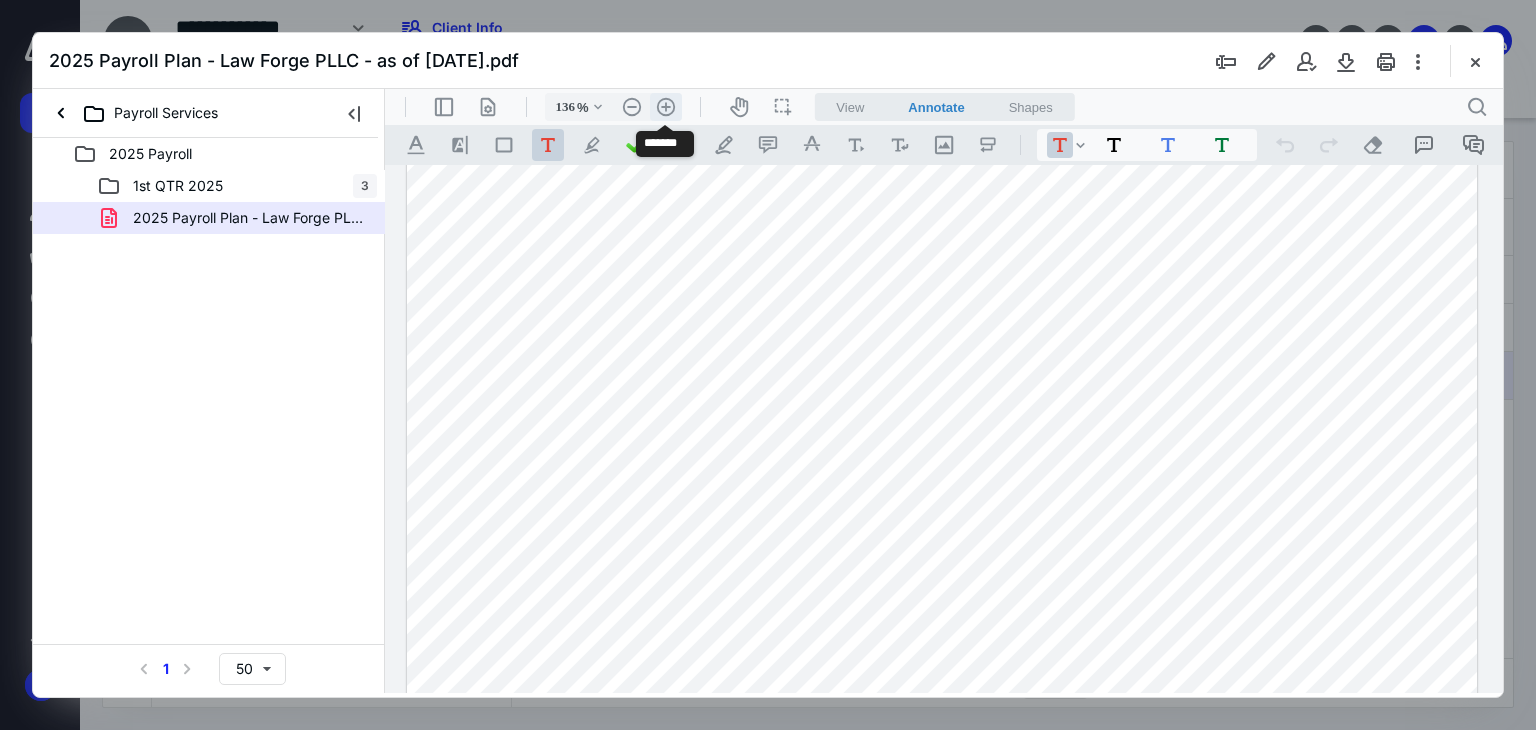 scroll, scrollTop: 130, scrollLeft: 0, axis: vertical 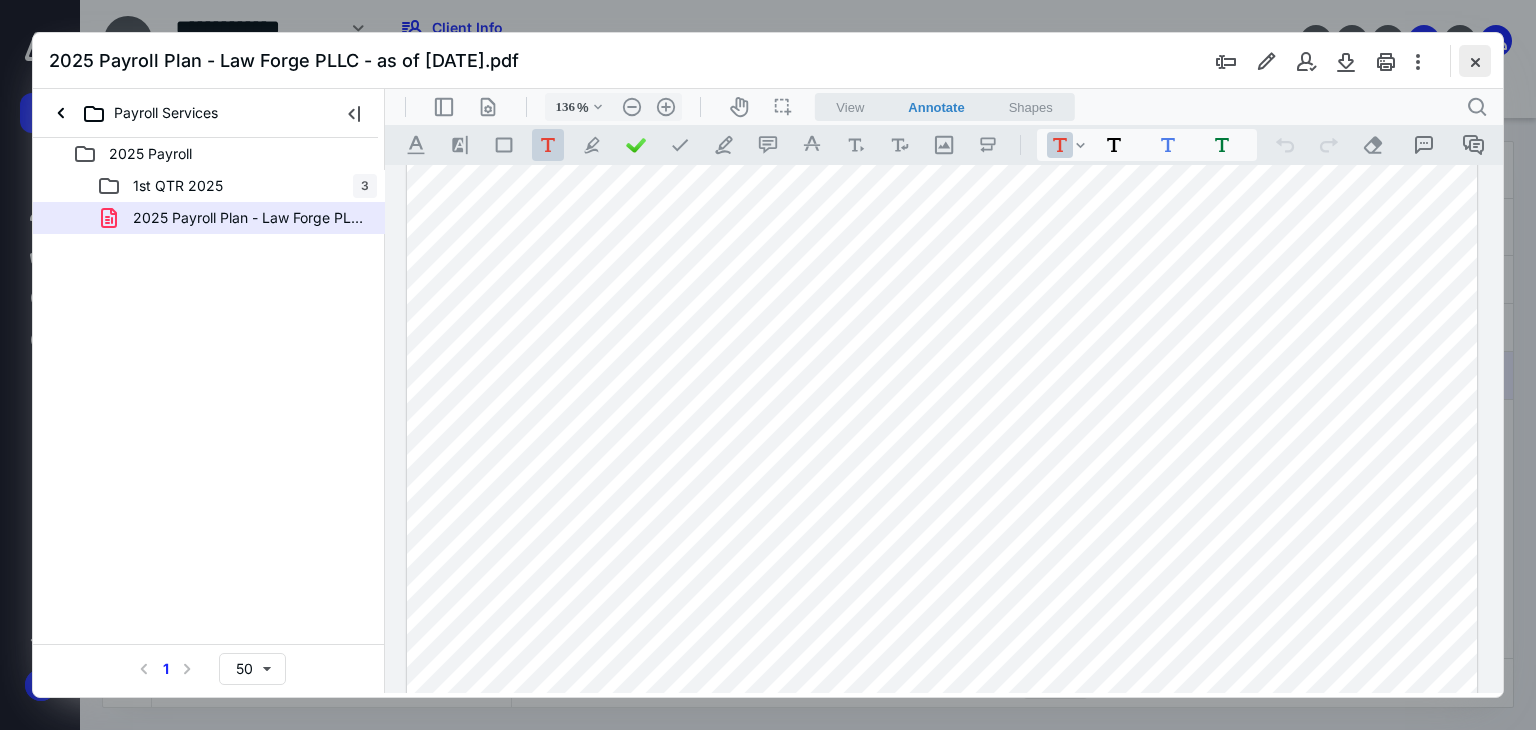 click at bounding box center [1475, 61] 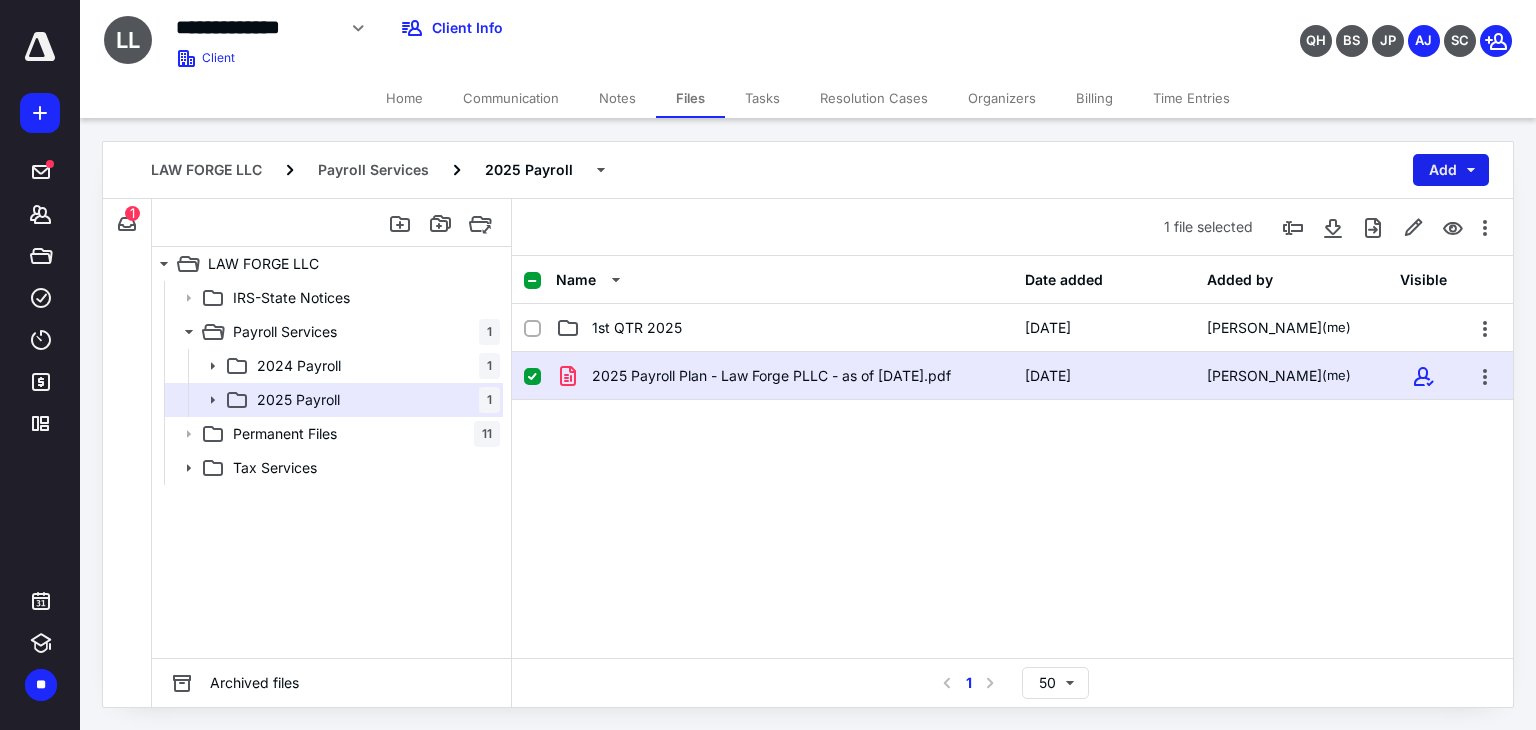 click on "Add" at bounding box center [1451, 170] 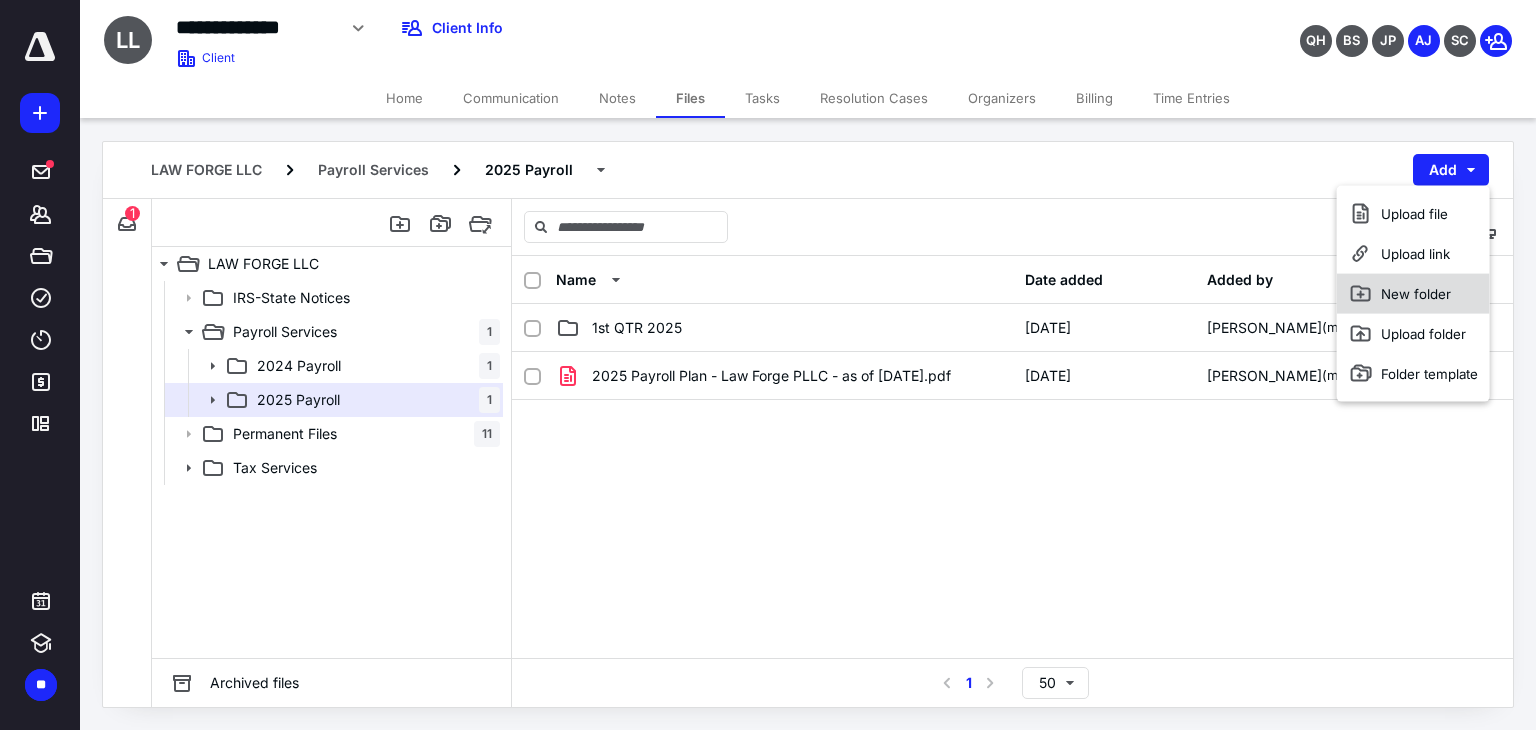 click on "New folder" at bounding box center (1413, 294) 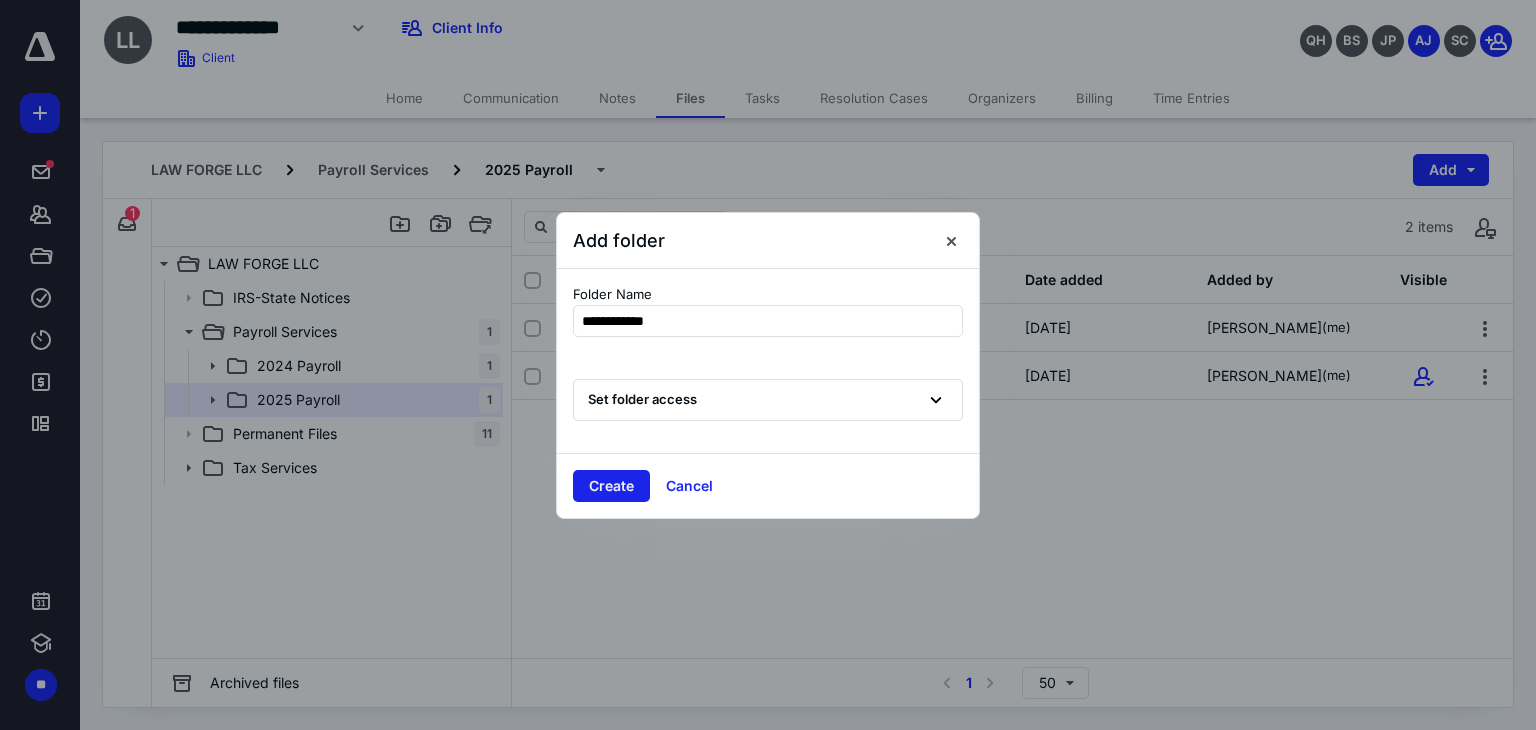 type on "**********" 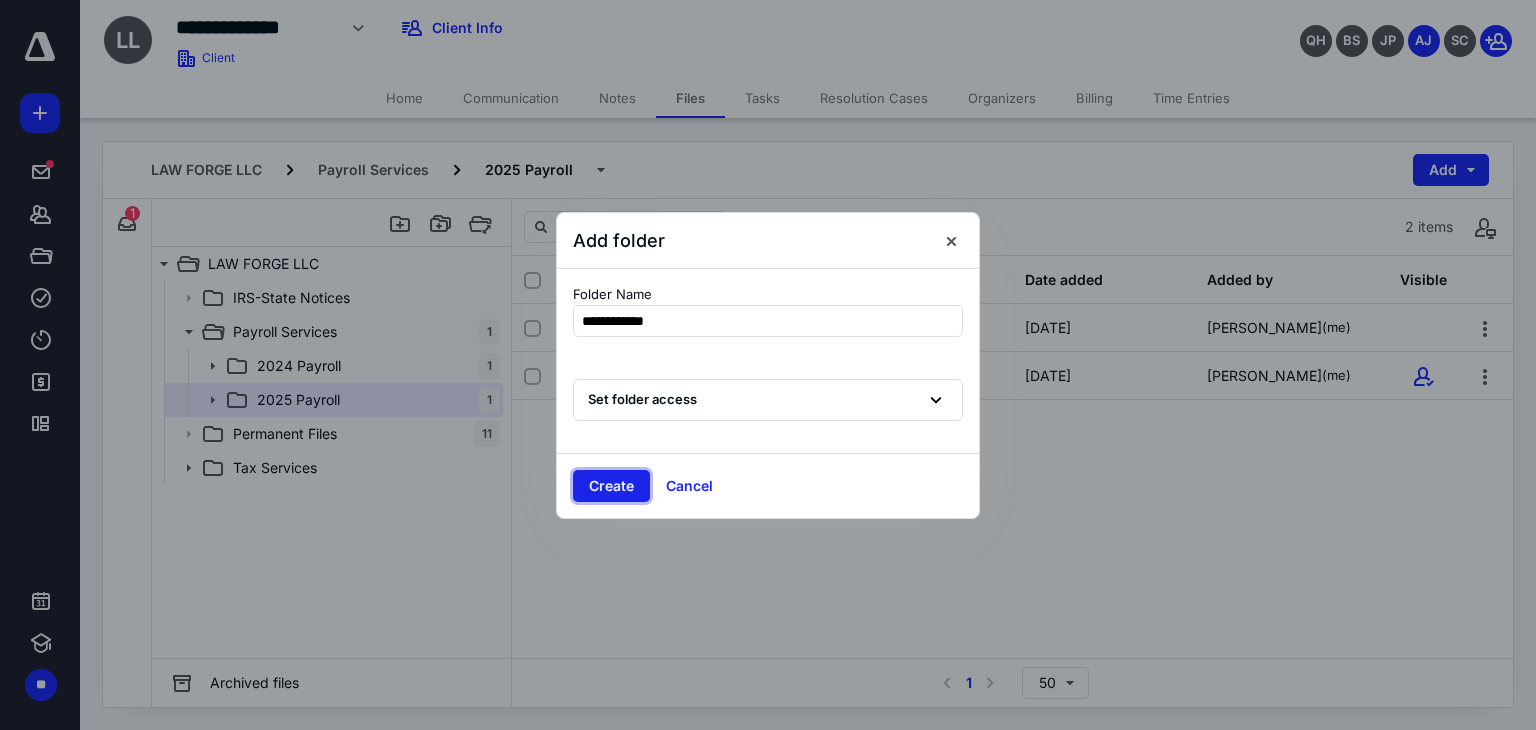 click on "Create" at bounding box center [611, 486] 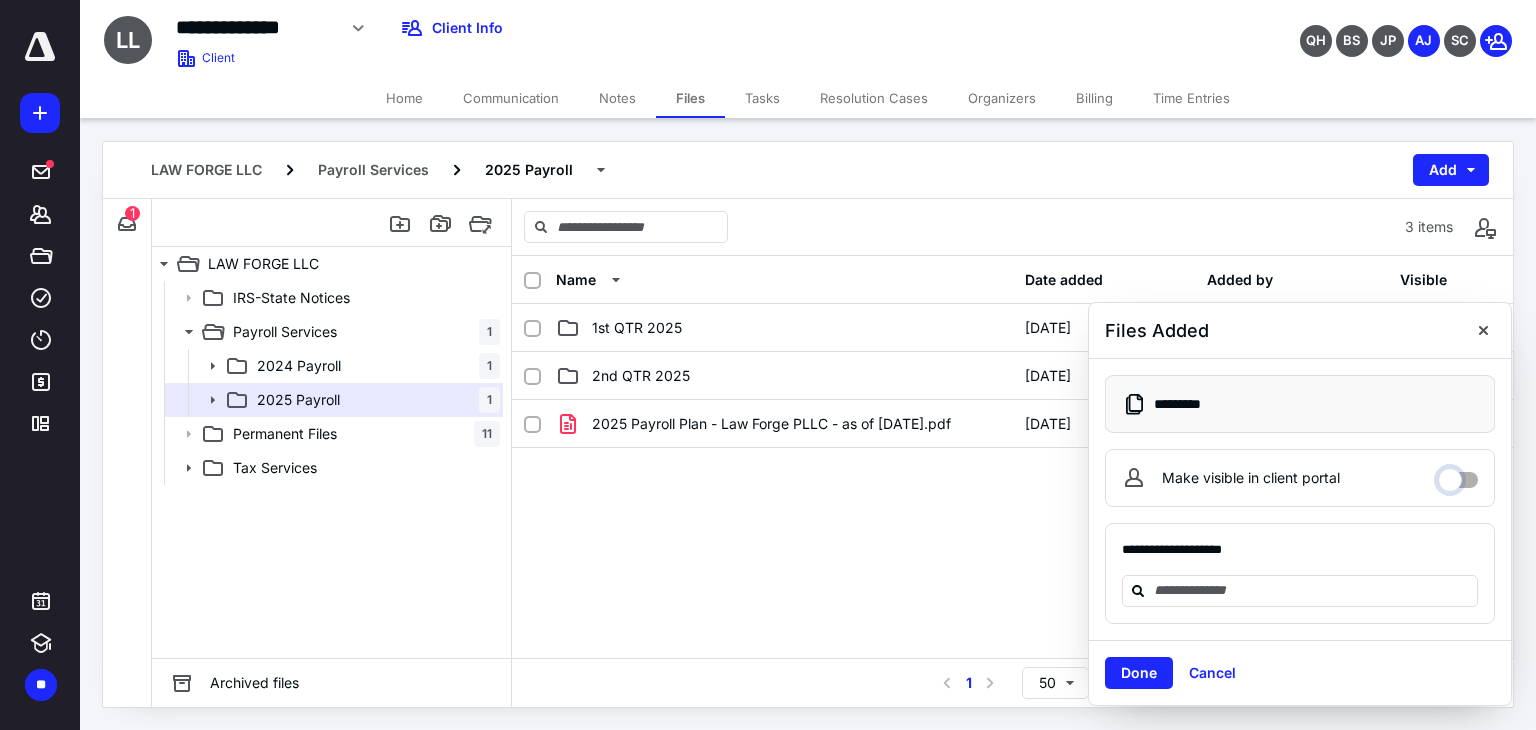 click on "Make visible in client portal" at bounding box center (1458, 475) 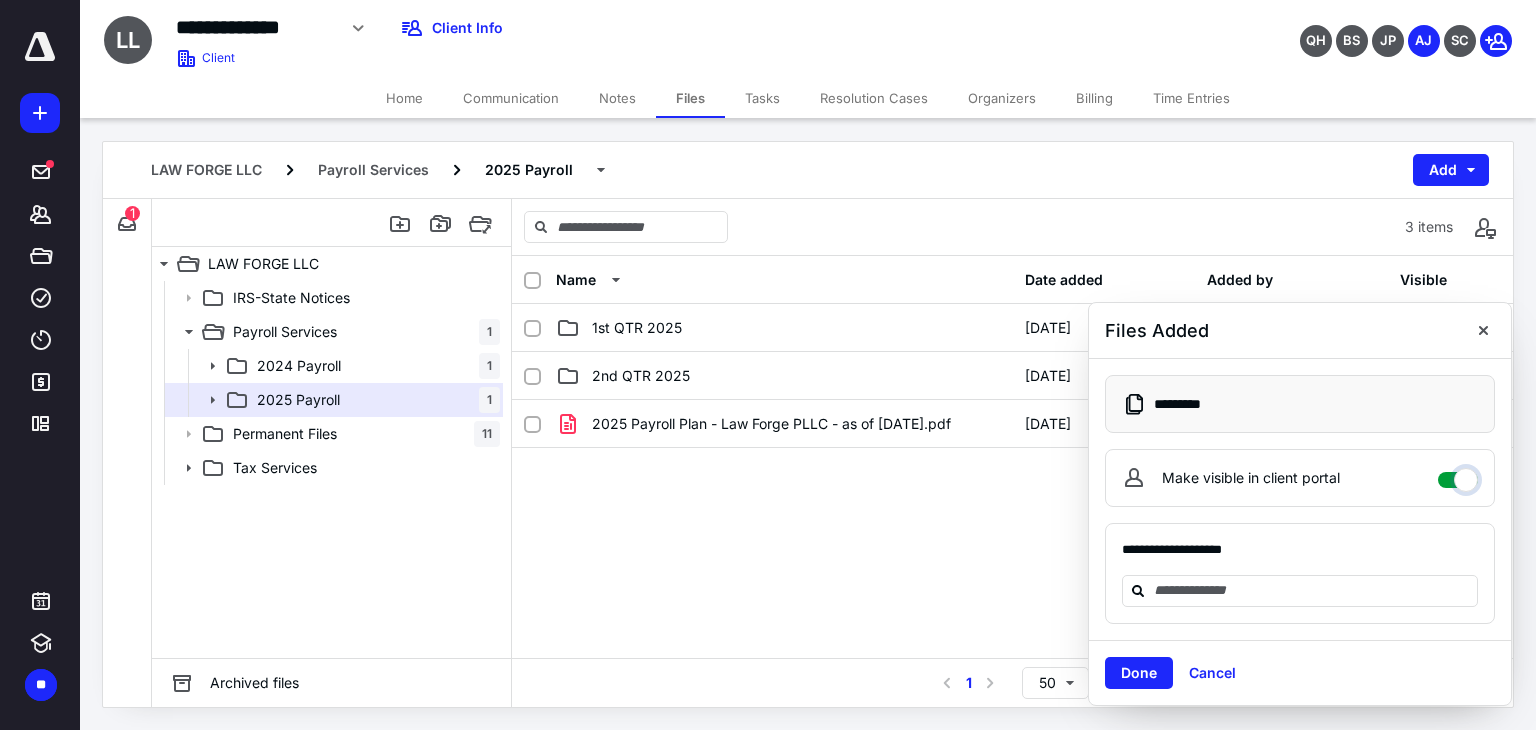 checkbox on "****" 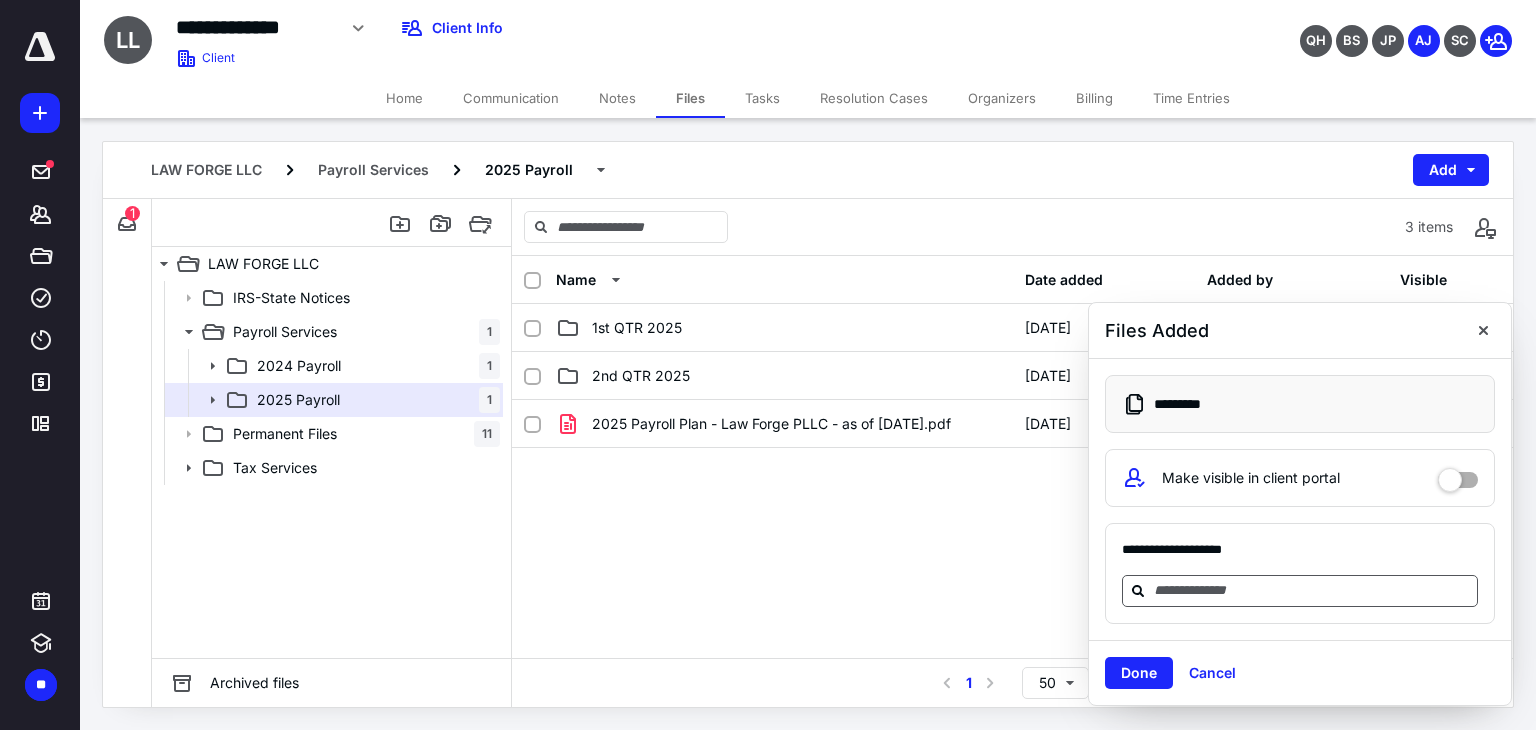 click at bounding box center [1312, 590] 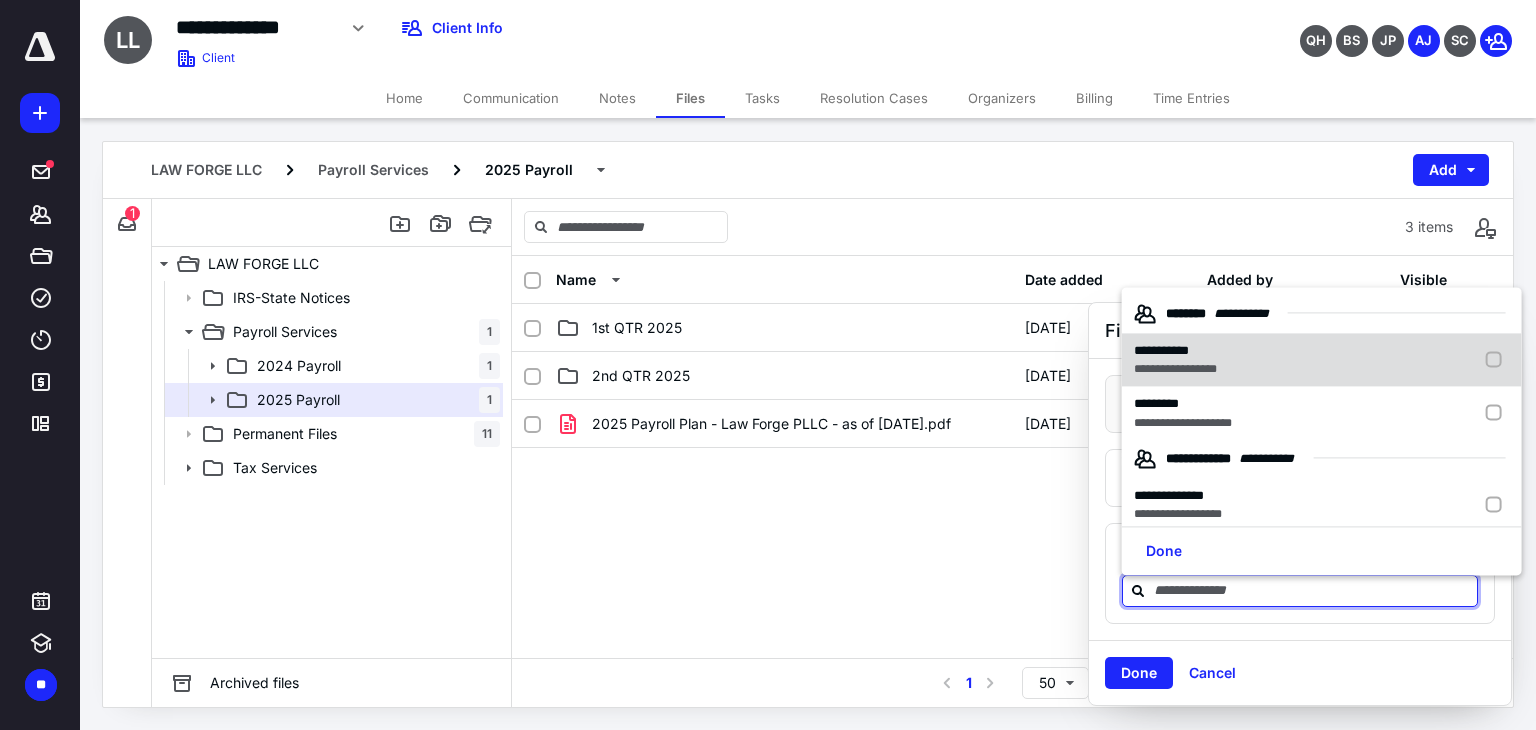 click at bounding box center (1498, 360) 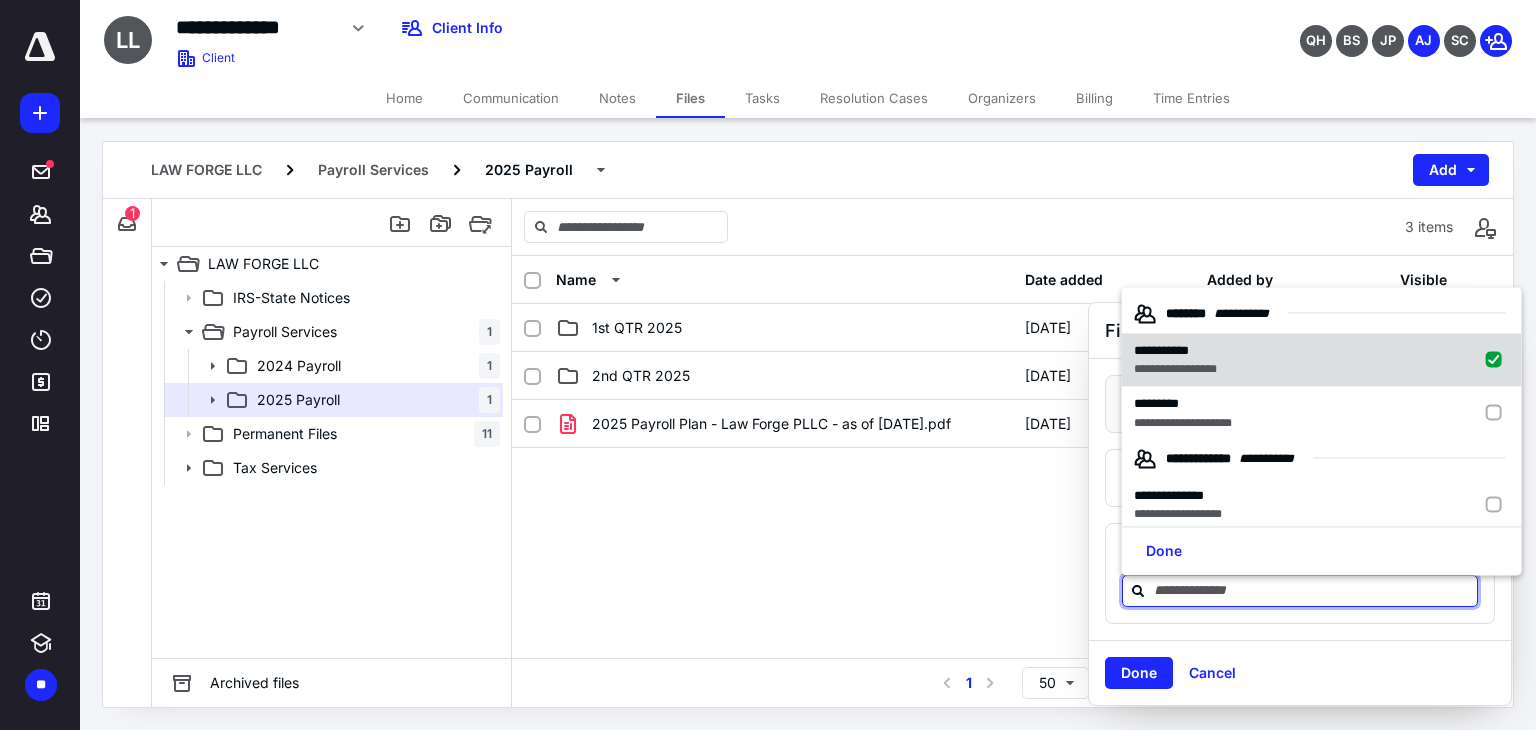 checkbox on "true" 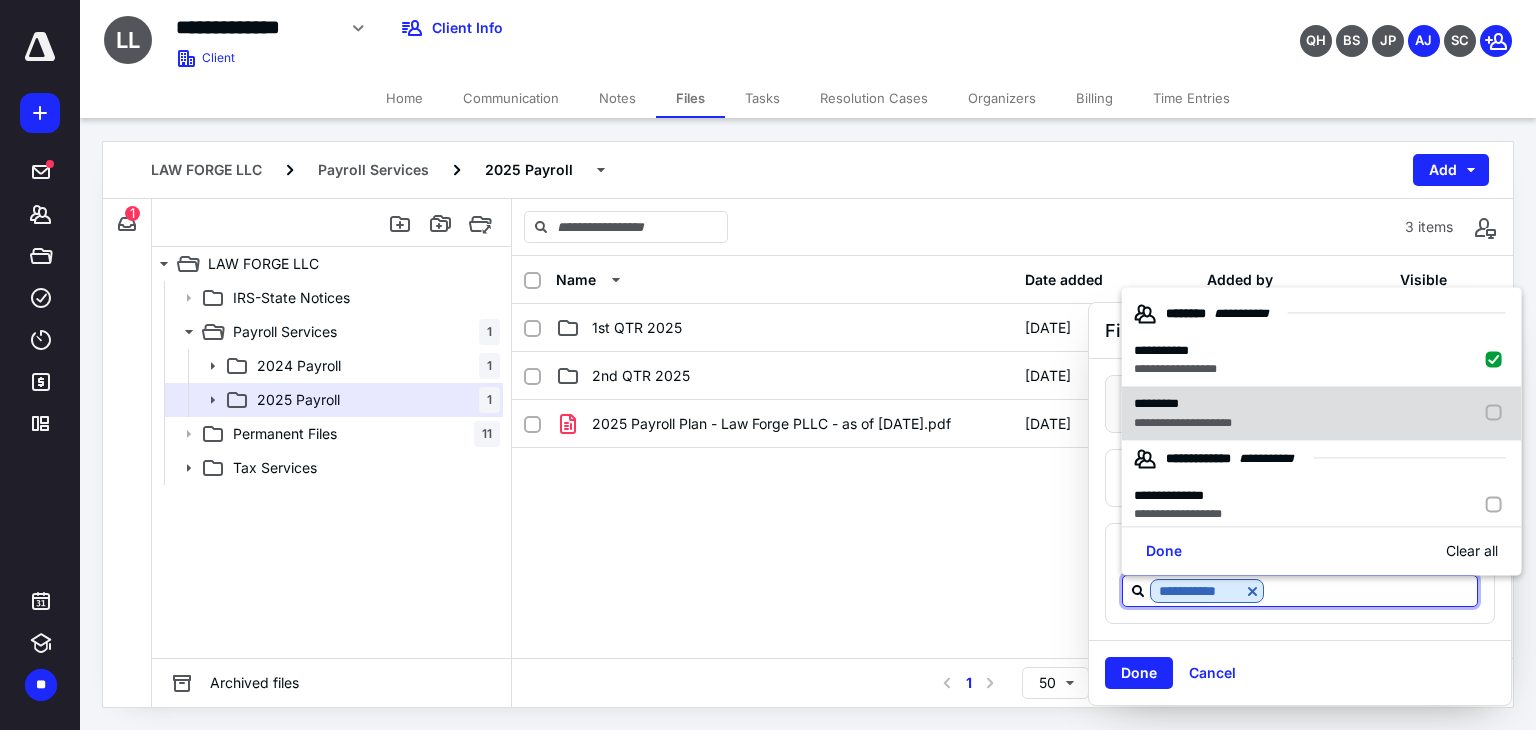 click at bounding box center [1498, 413] 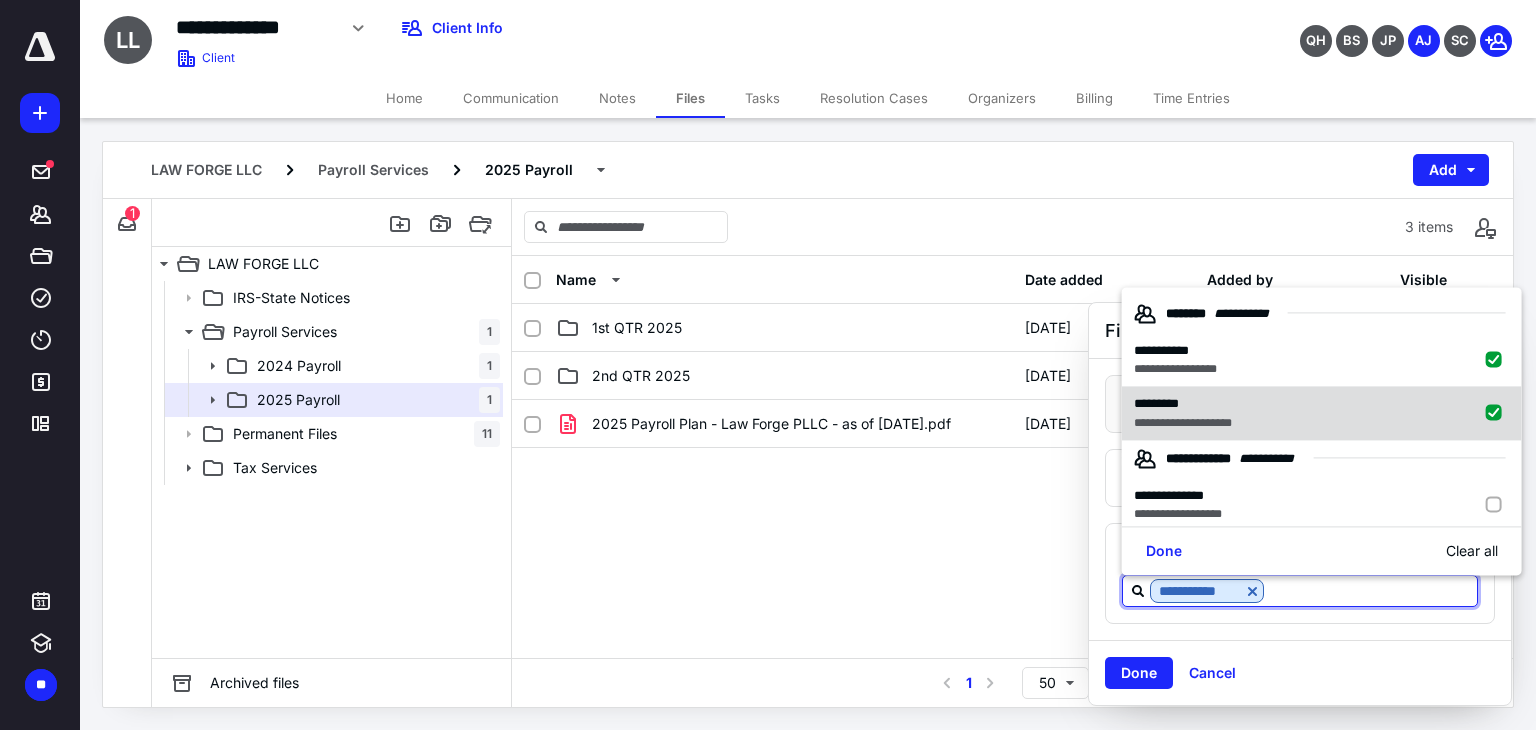 checkbox on "true" 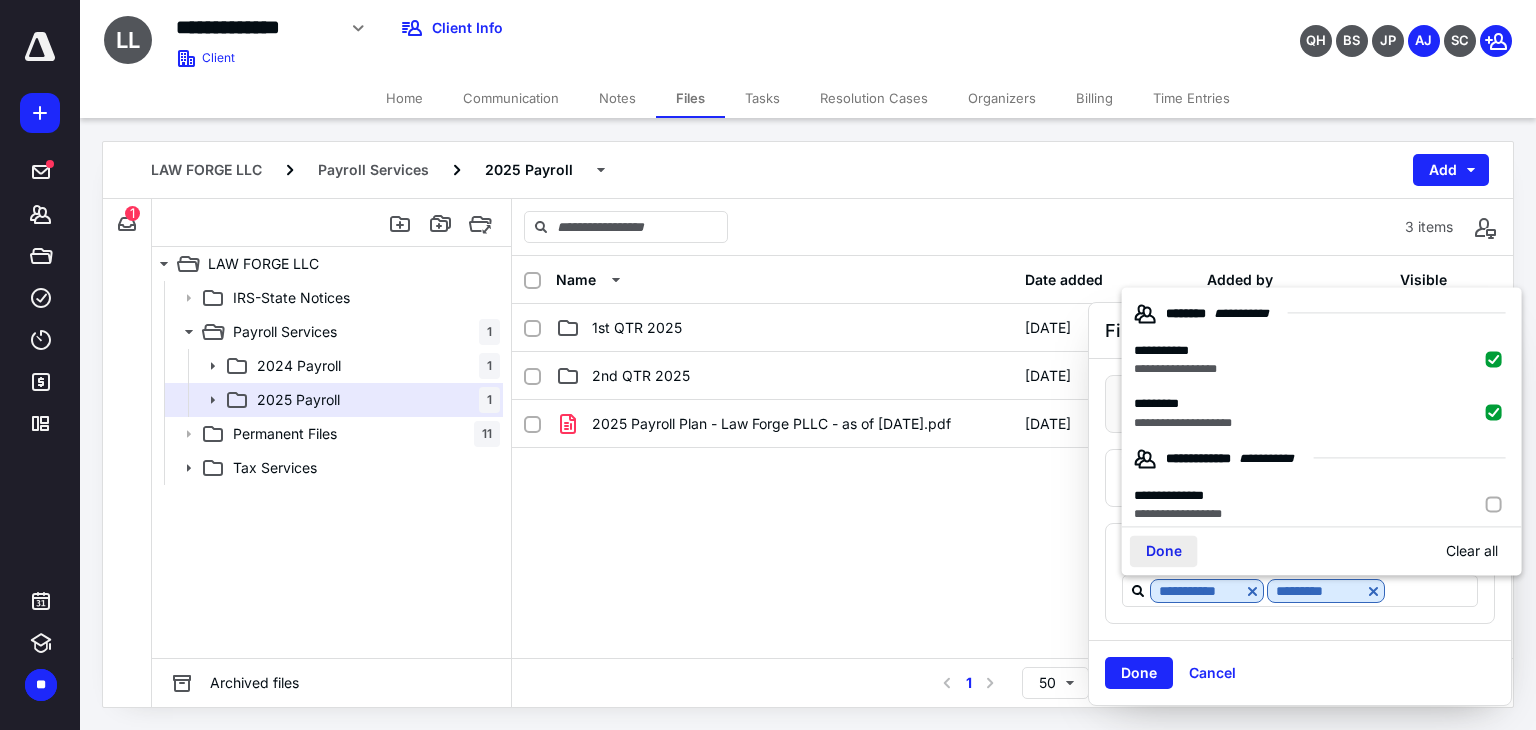 click on "Done" at bounding box center (1164, 551) 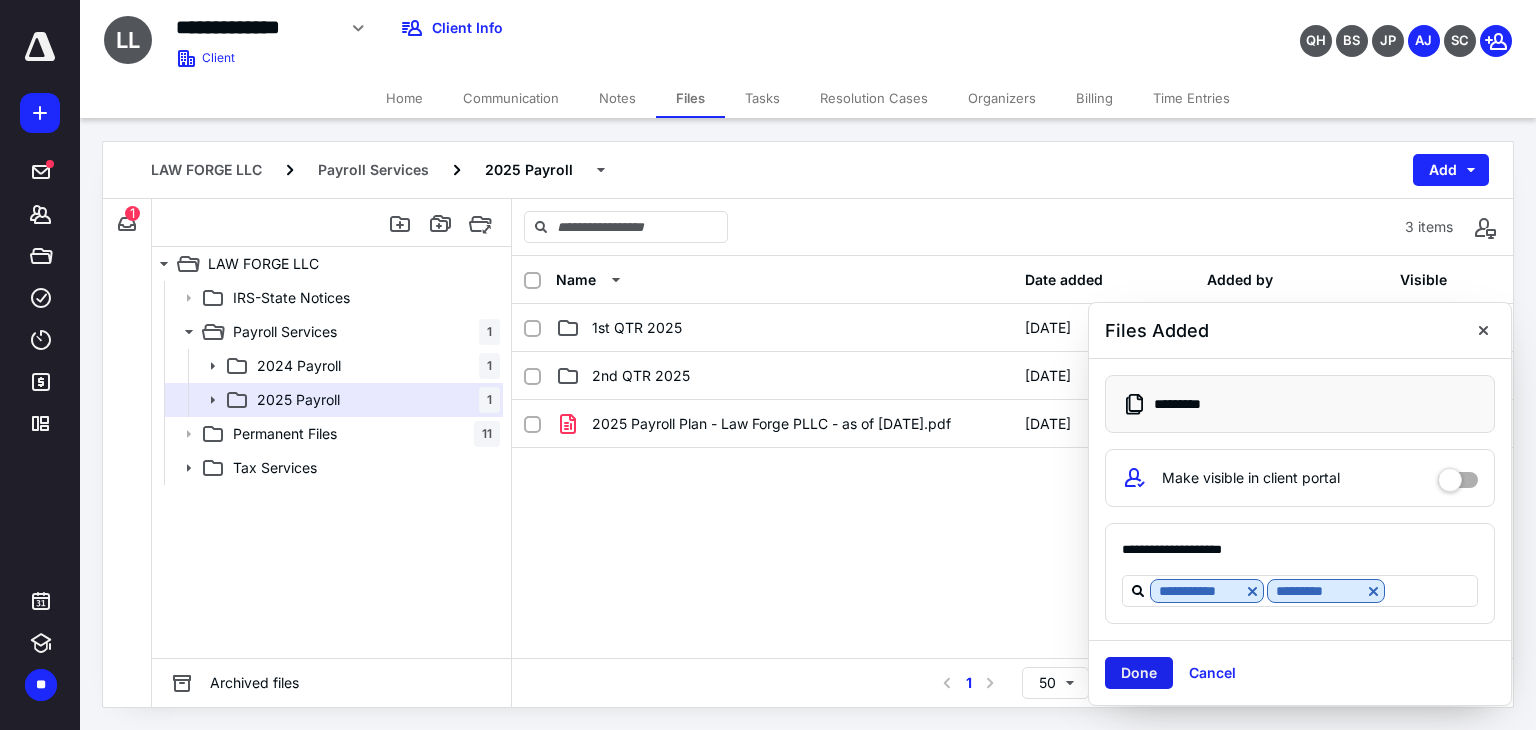 click on "Done" at bounding box center (1139, 673) 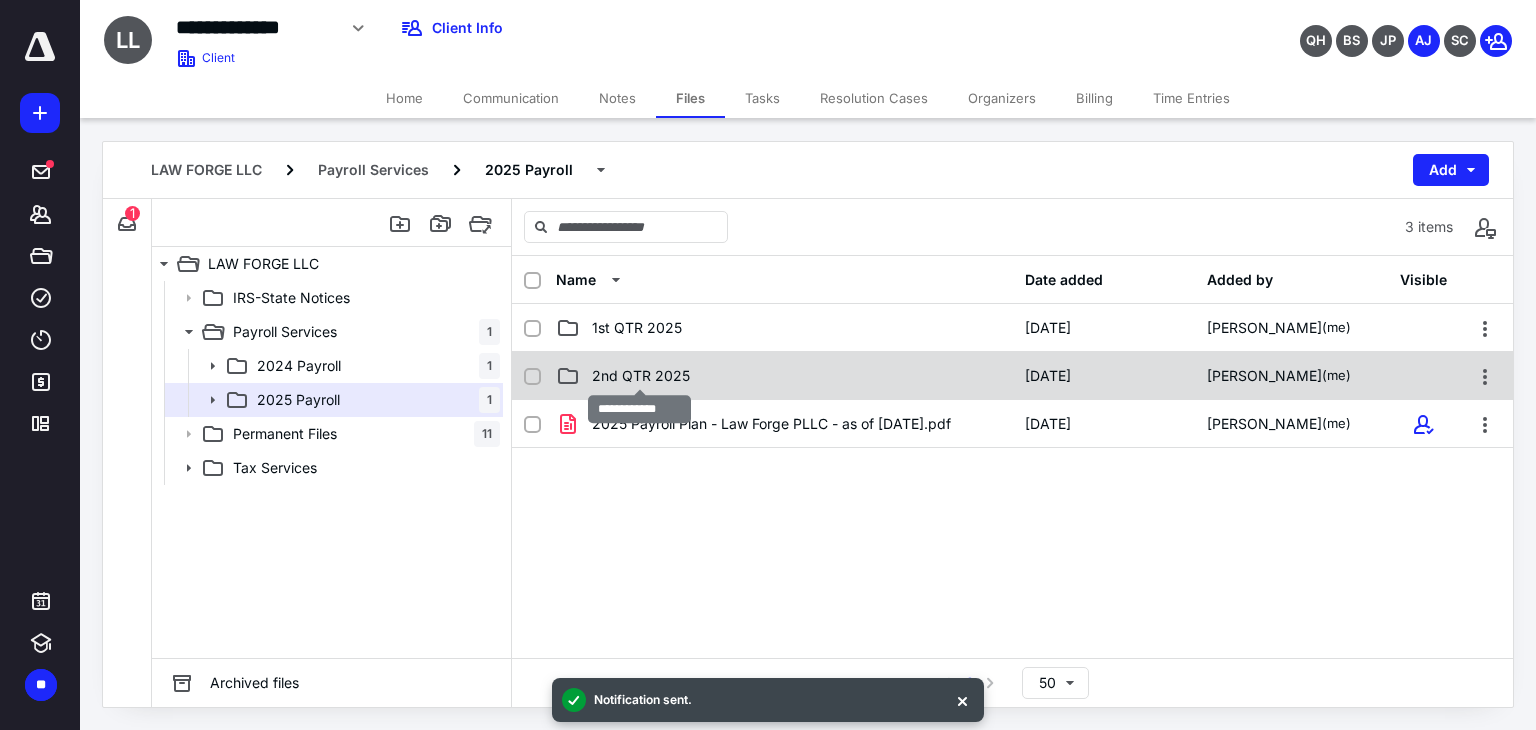 click on "2nd QTR 2025" at bounding box center (641, 376) 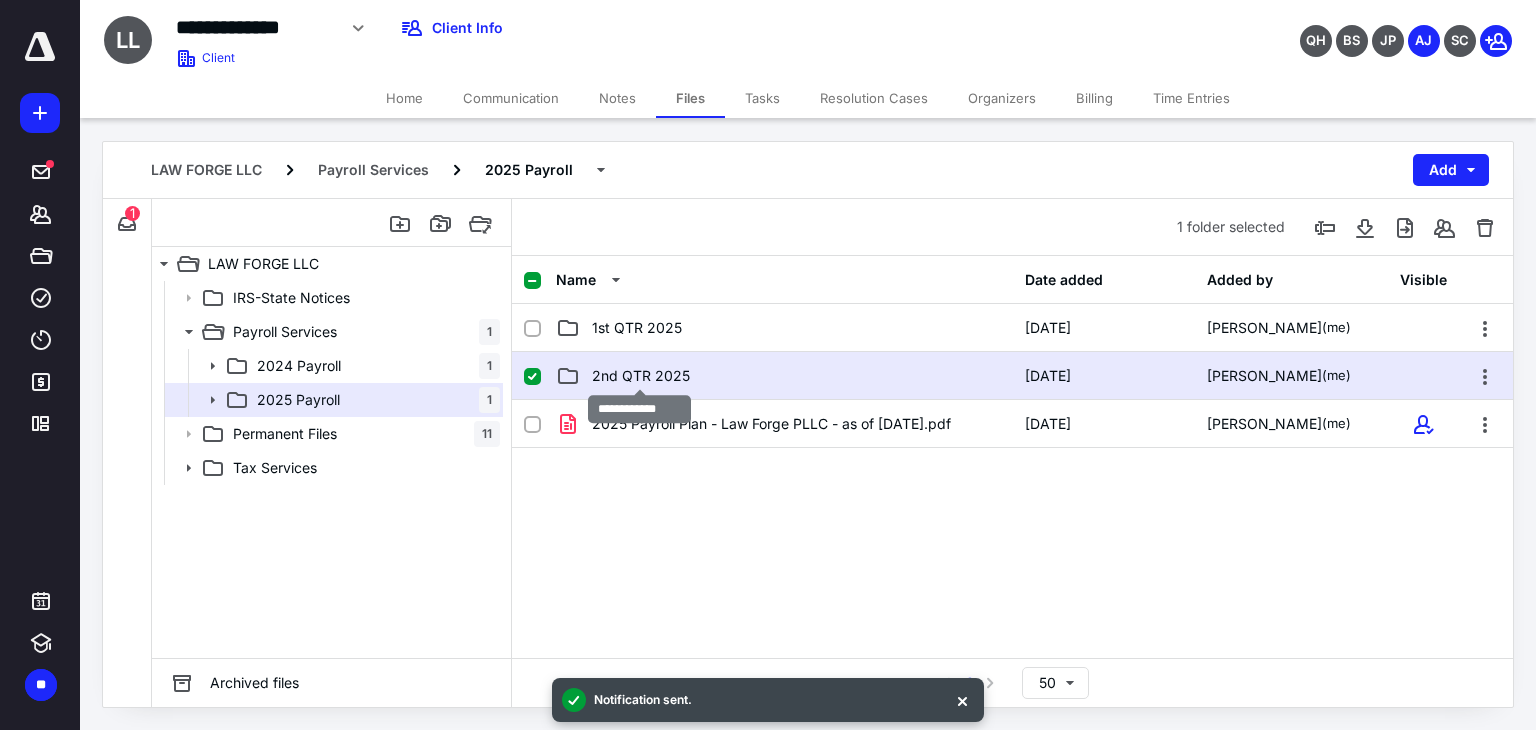 click on "2nd QTR 2025" at bounding box center (641, 376) 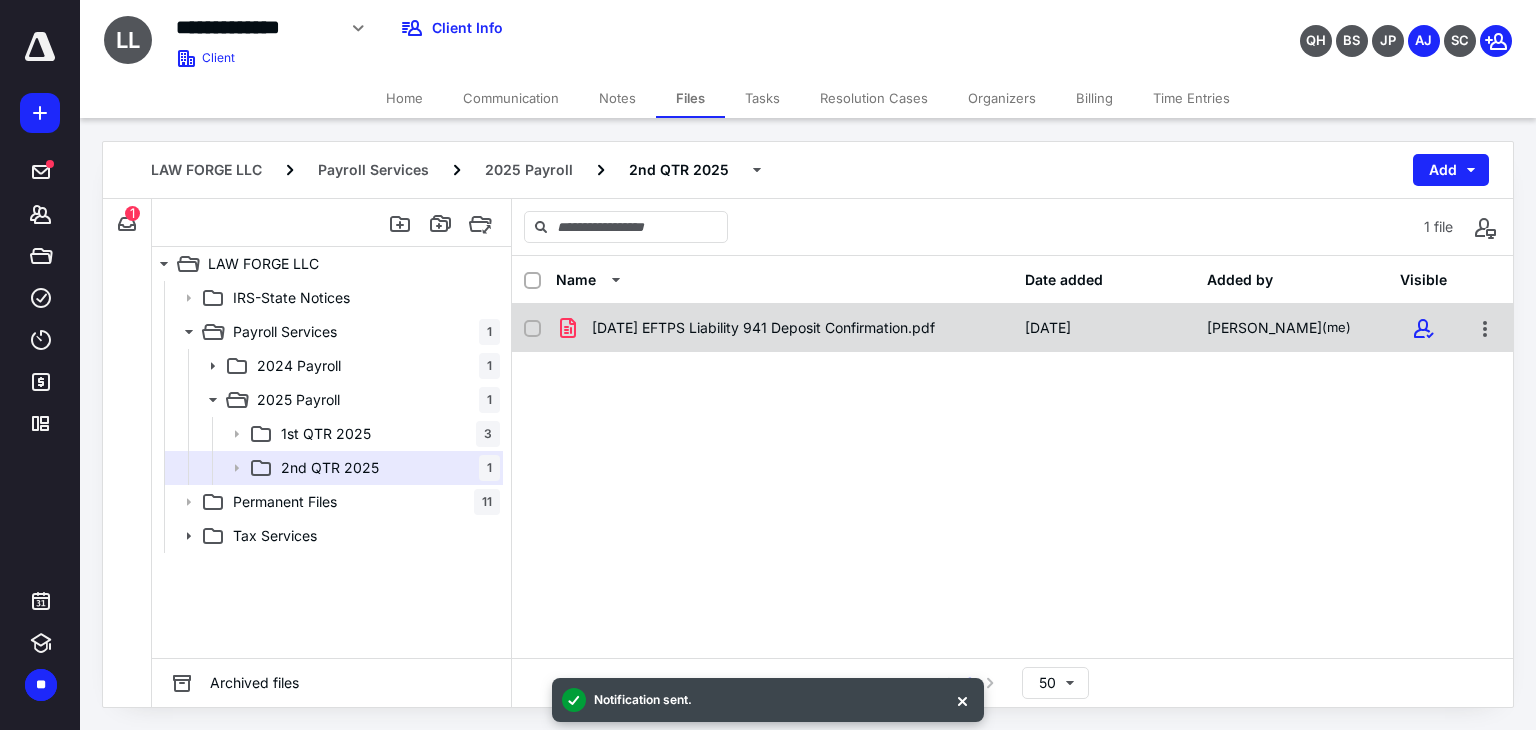 click on "[DATE] EFTPS Liability 941 Deposit Confirmation.pdf [DATE] [PERSON_NAME]  (me)" at bounding box center (1012, 328) 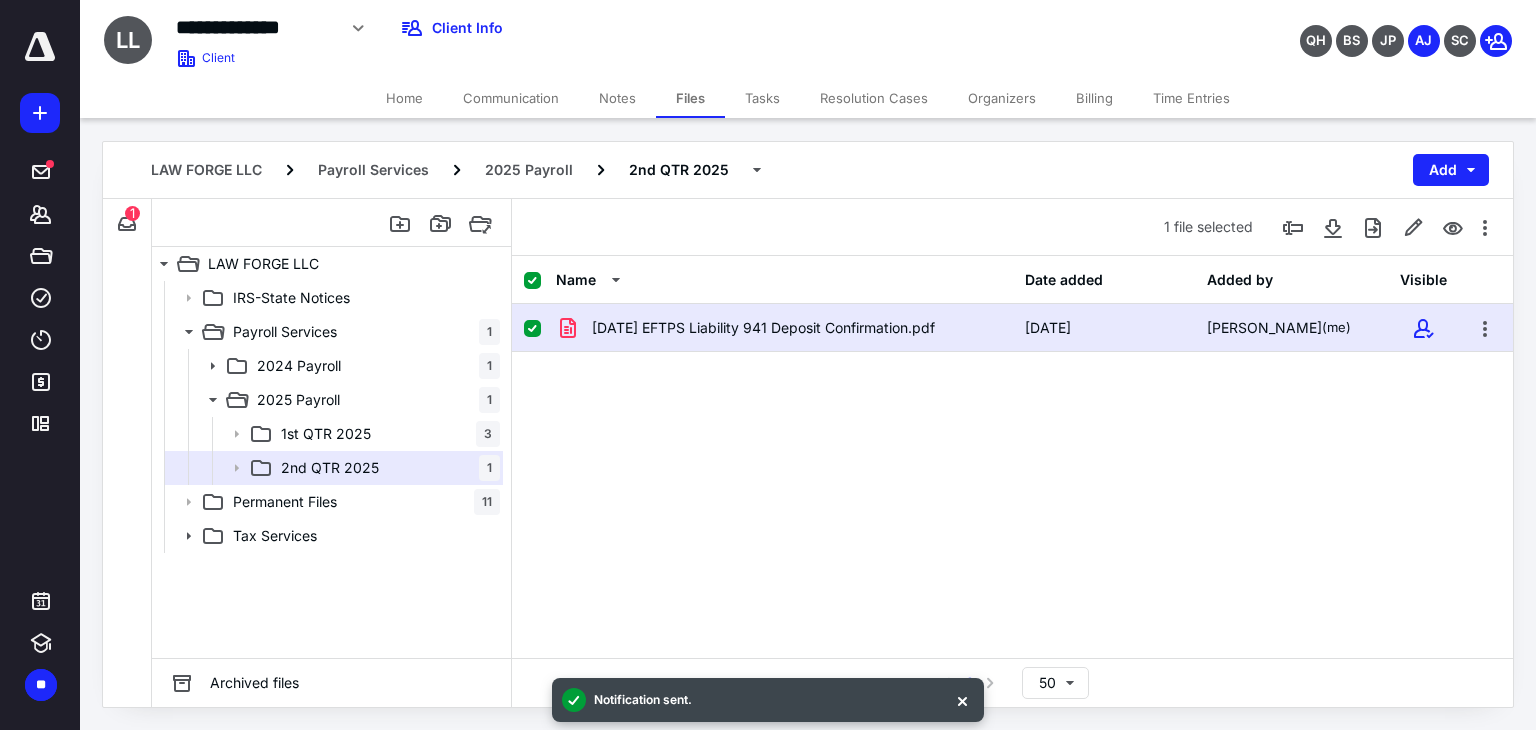 click on "[DATE] EFTPS Liability 941 Deposit Confirmation.pdf [DATE] [PERSON_NAME]  (me)" at bounding box center (1012, 328) 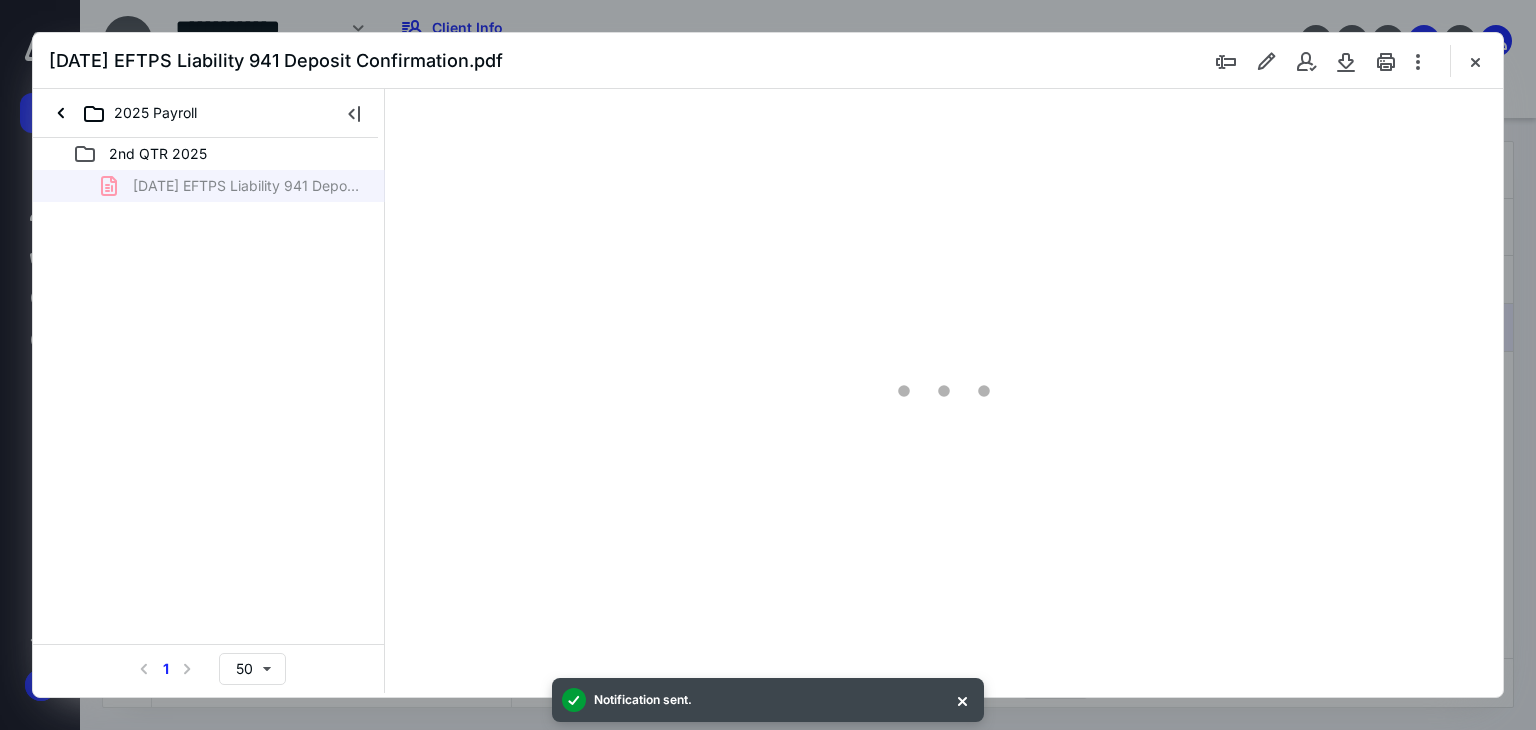 scroll, scrollTop: 0, scrollLeft: 0, axis: both 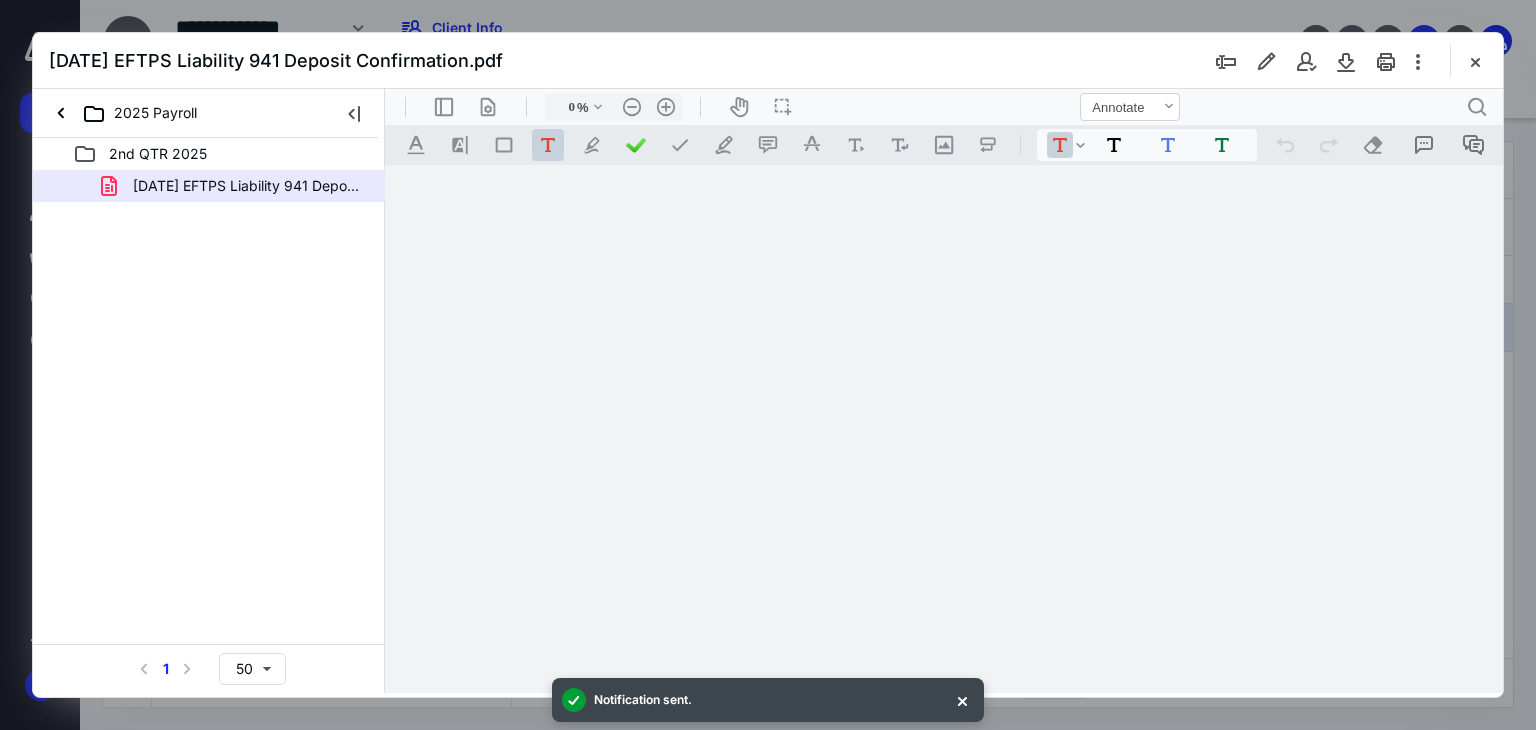 type on "66" 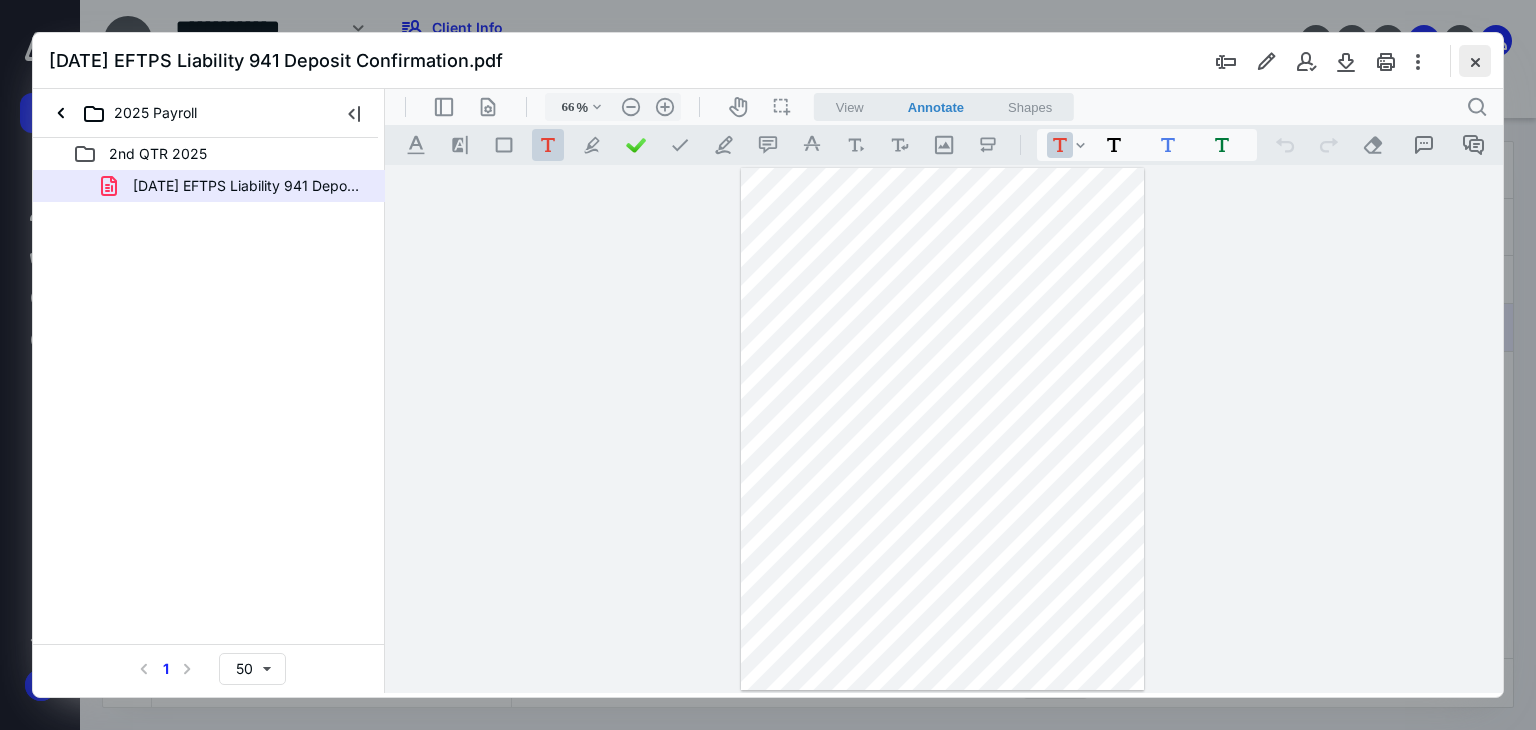 click at bounding box center [1475, 61] 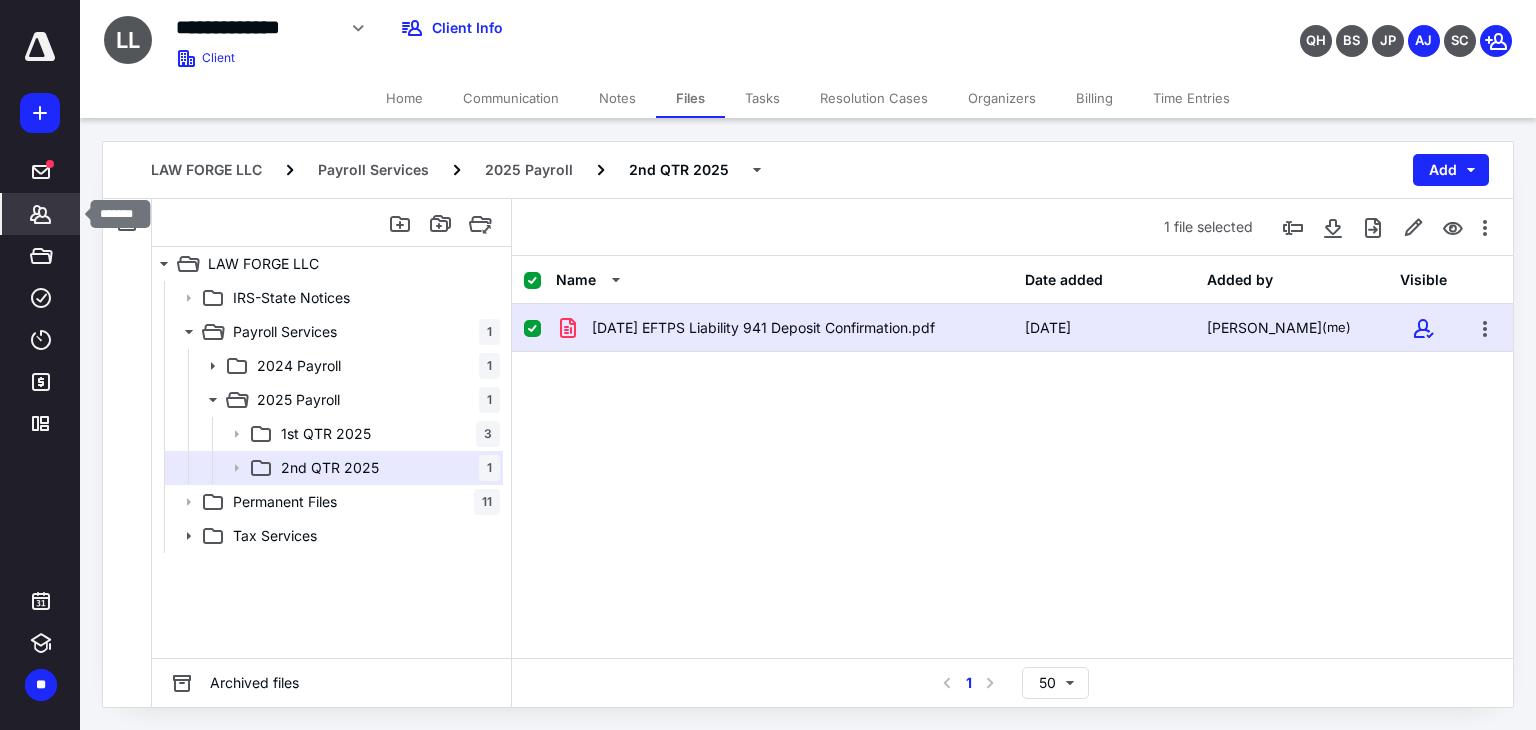 click 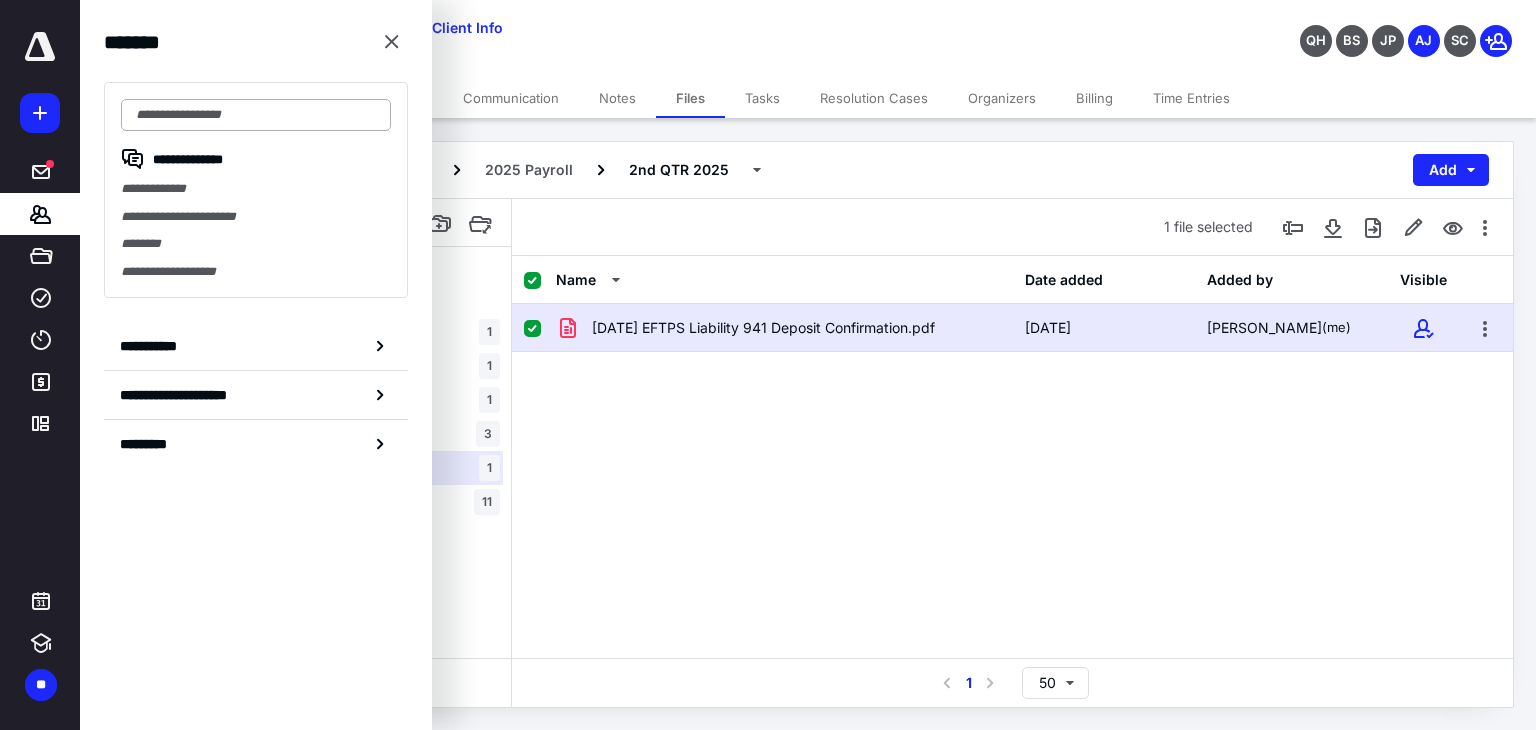click at bounding box center [256, 115] 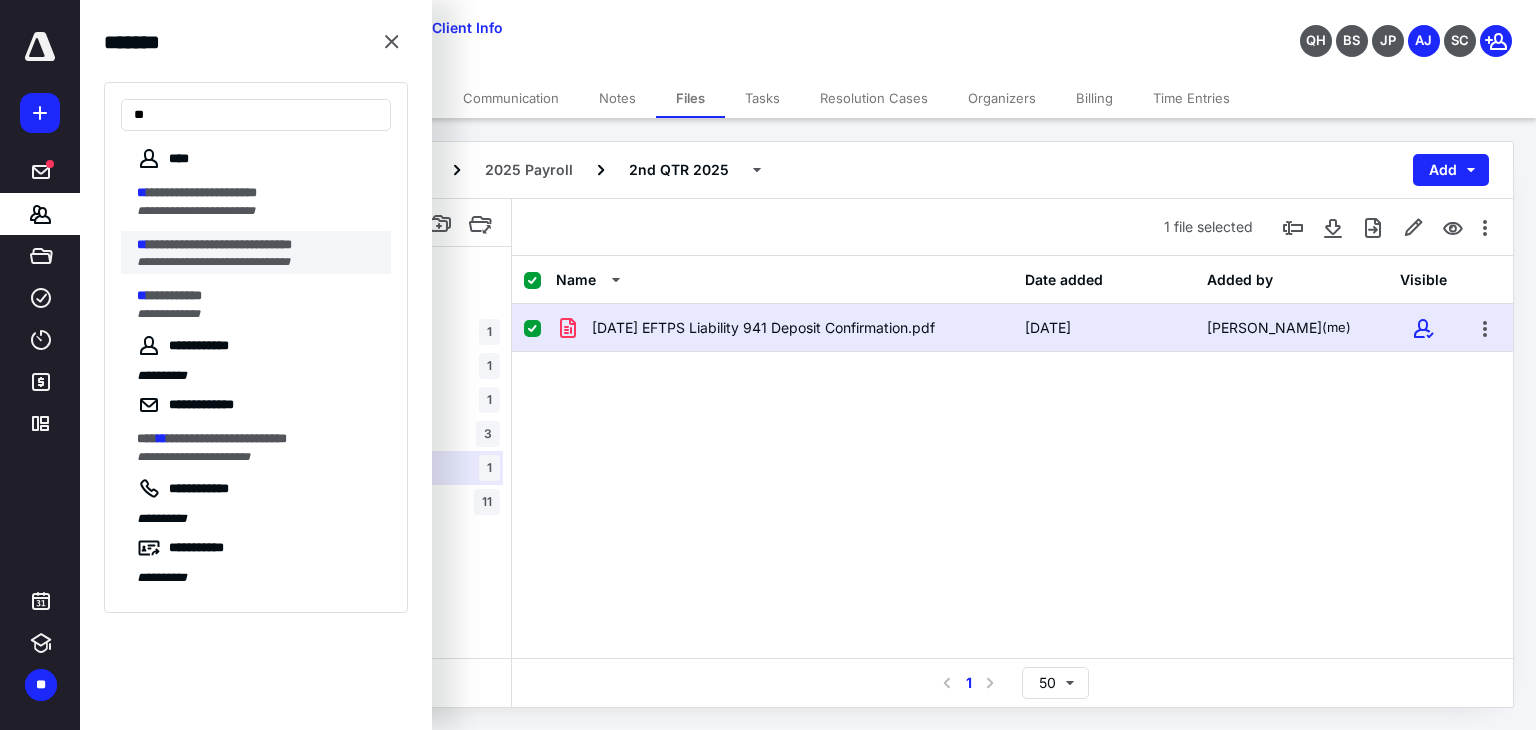 type on "**" 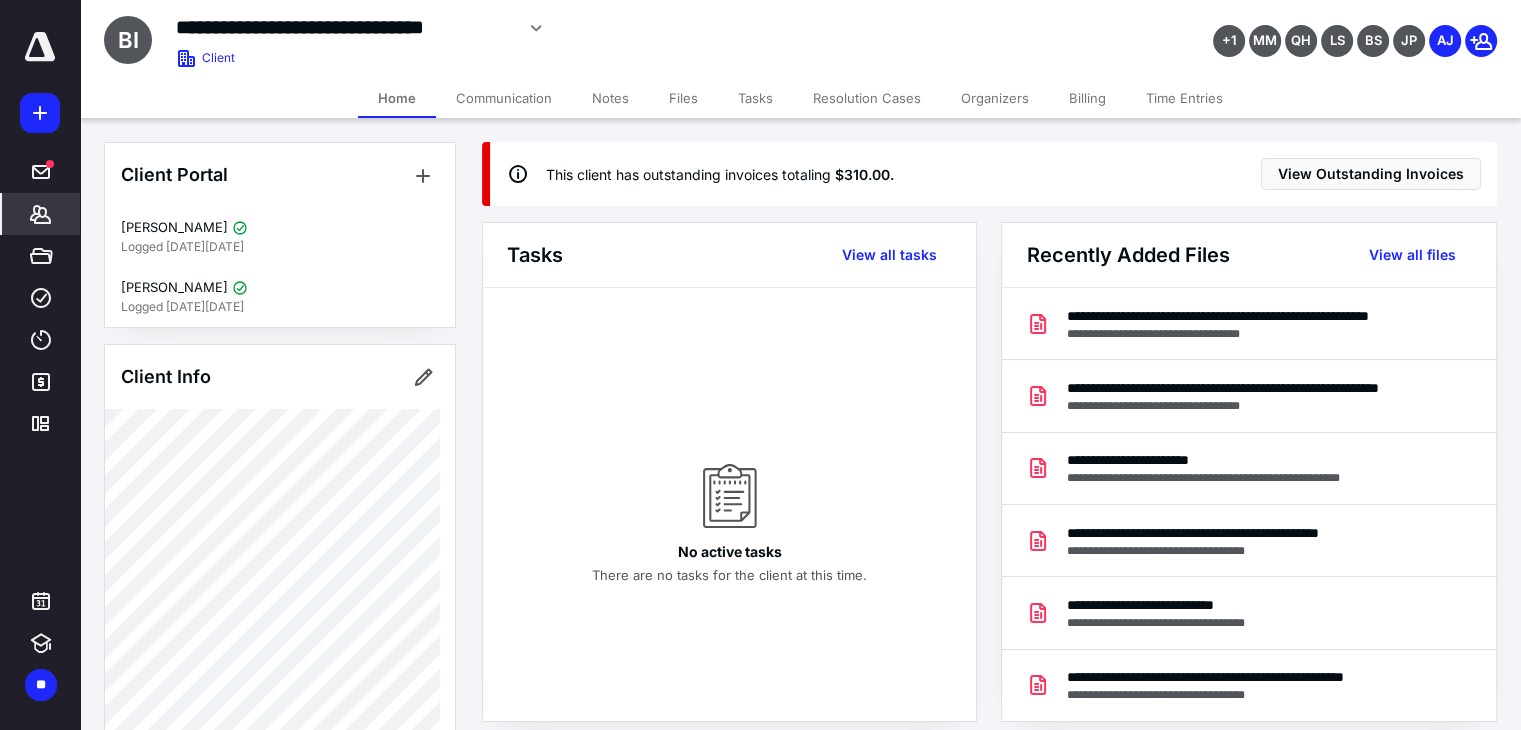 click on "Files" at bounding box center [683, 98] 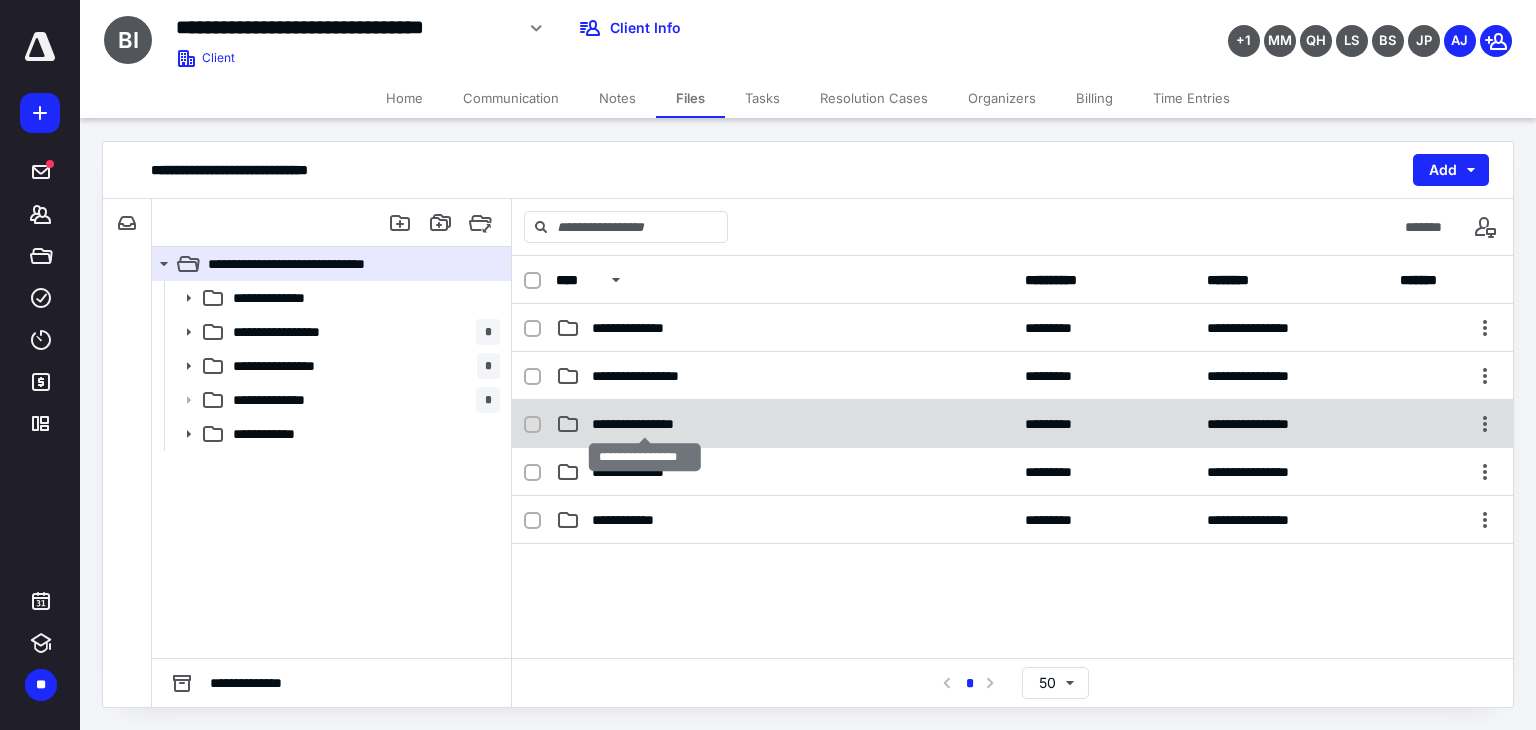 click on "**********" at bounding box center (645, 424) 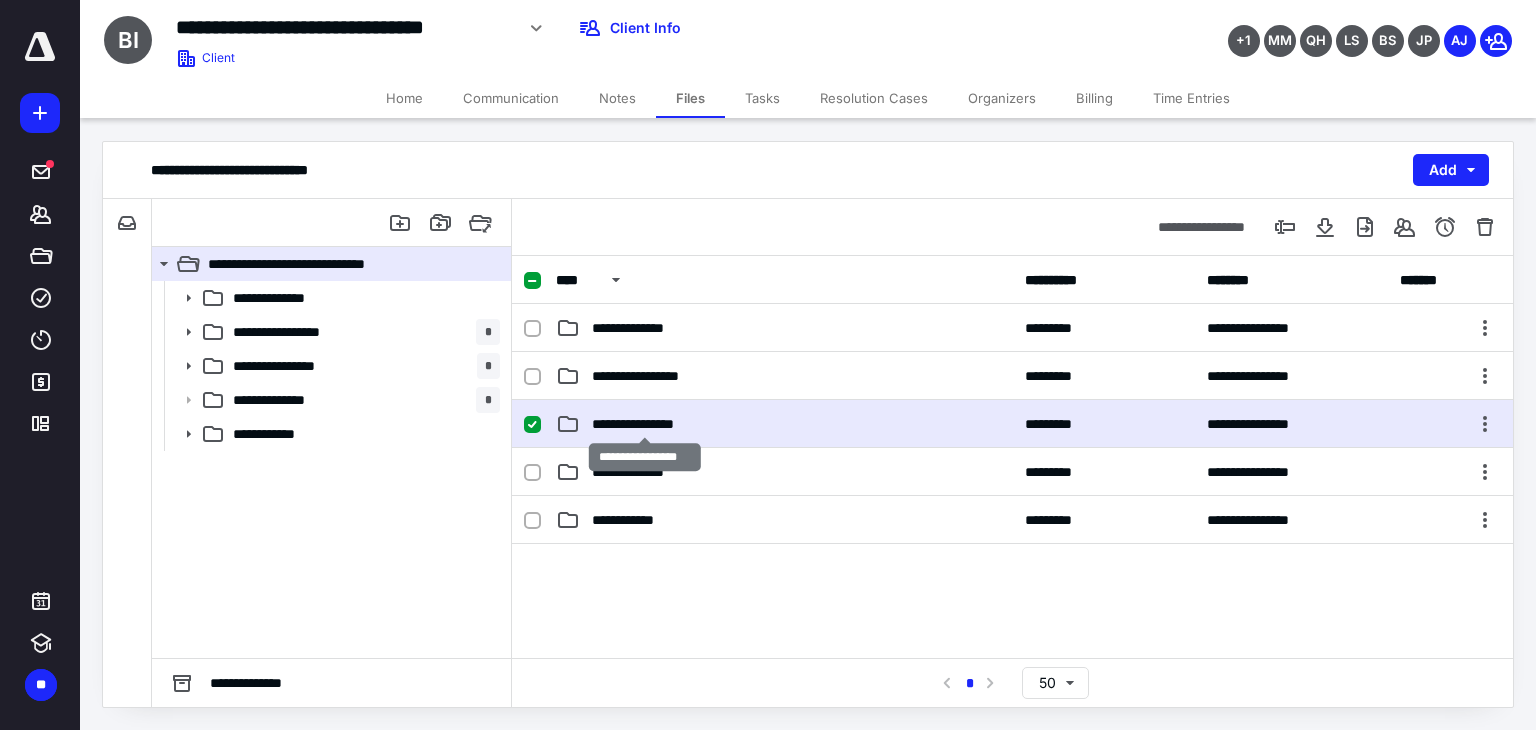 click on "**********" at bounding box center [645, 424] 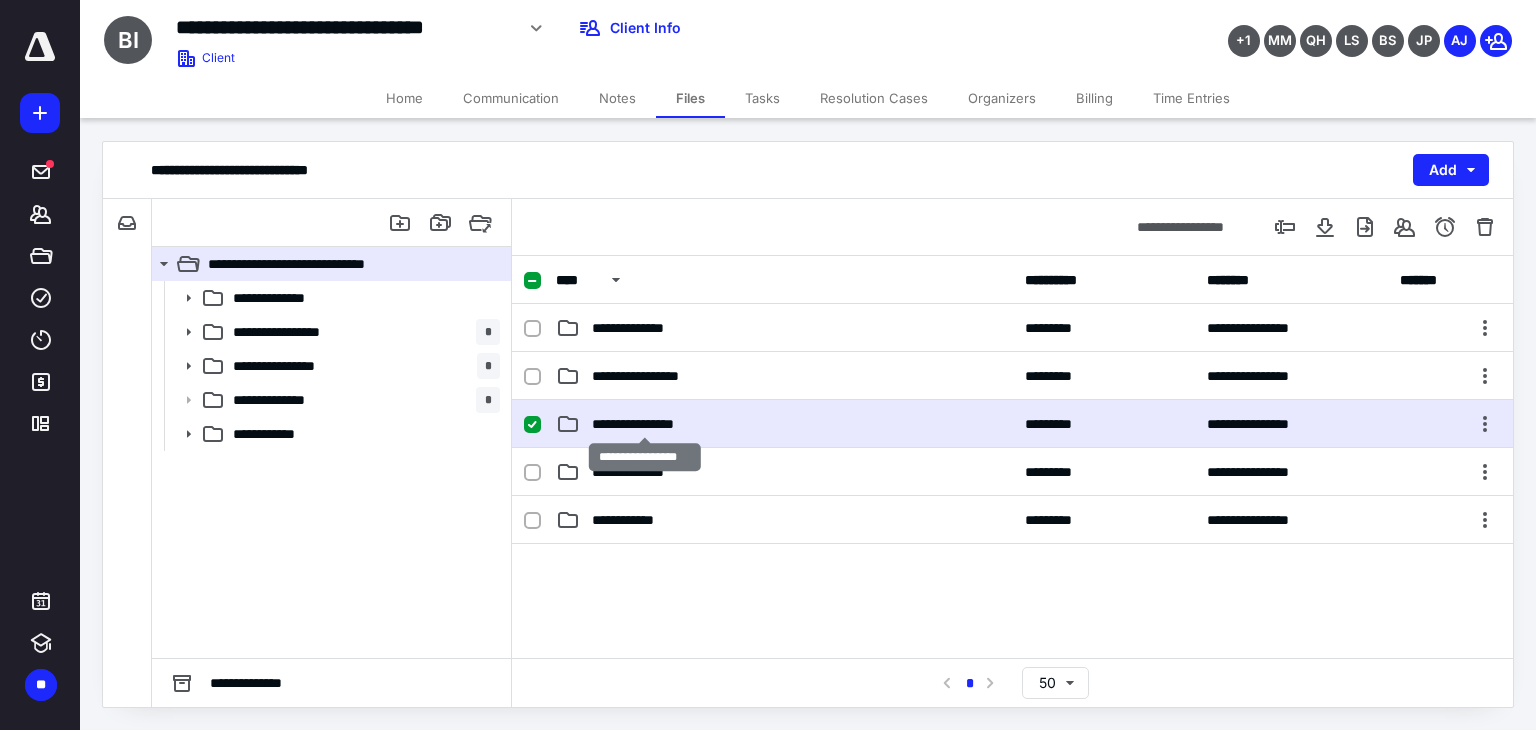 click on "**********" at bounding box center (645, 424) 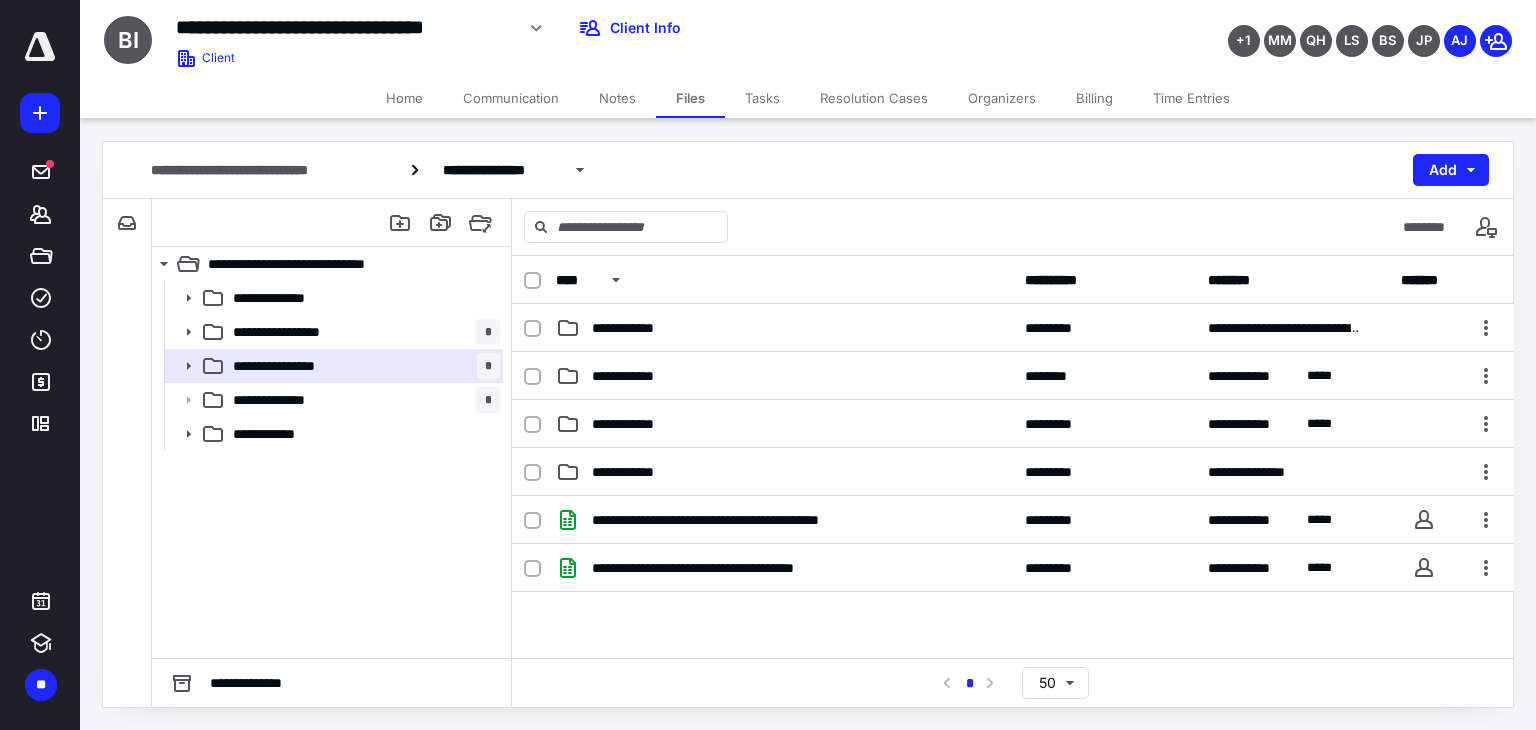 scroll, scrollTop: 300, scrollLeft: 0, axis: vertical 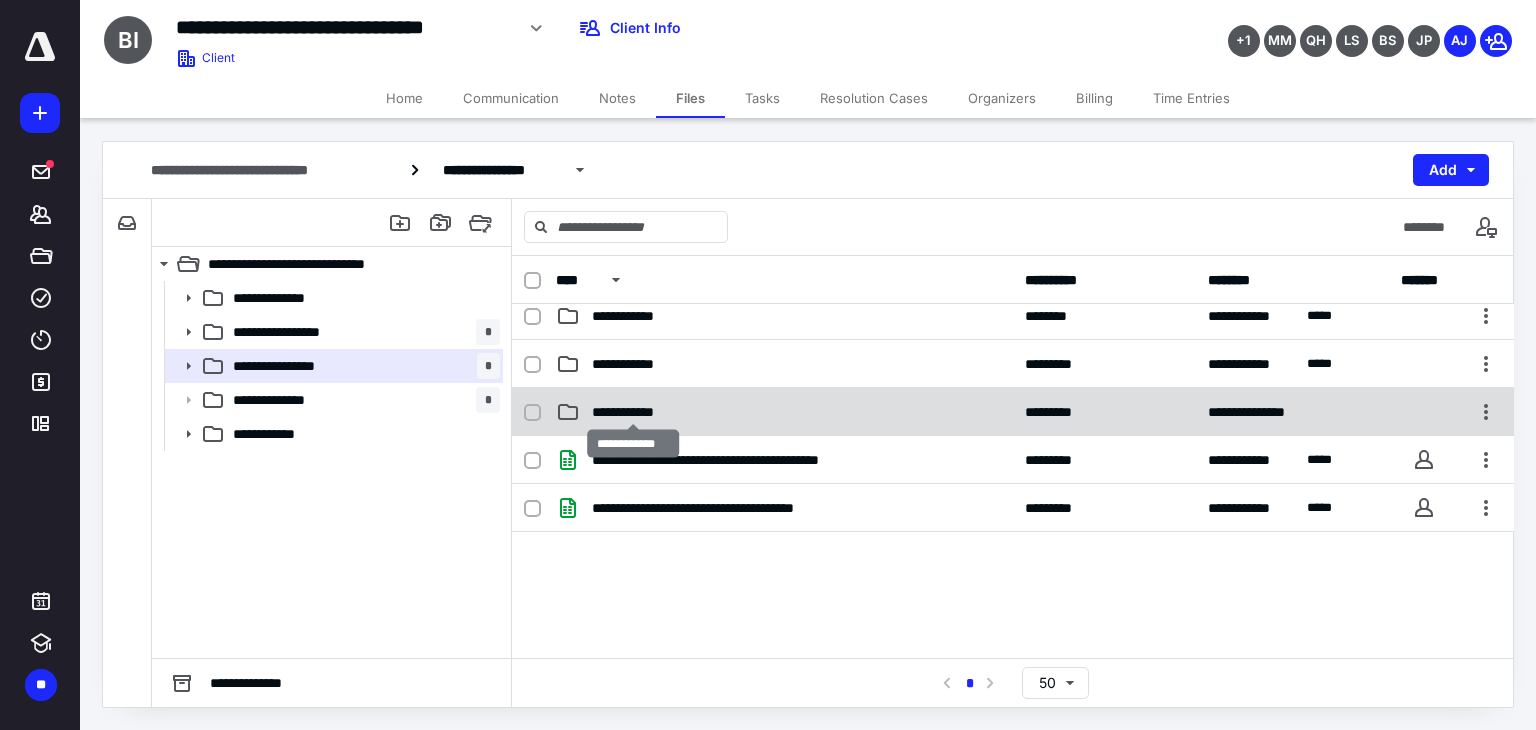 click on "**********" at bounding box center (633, 412) 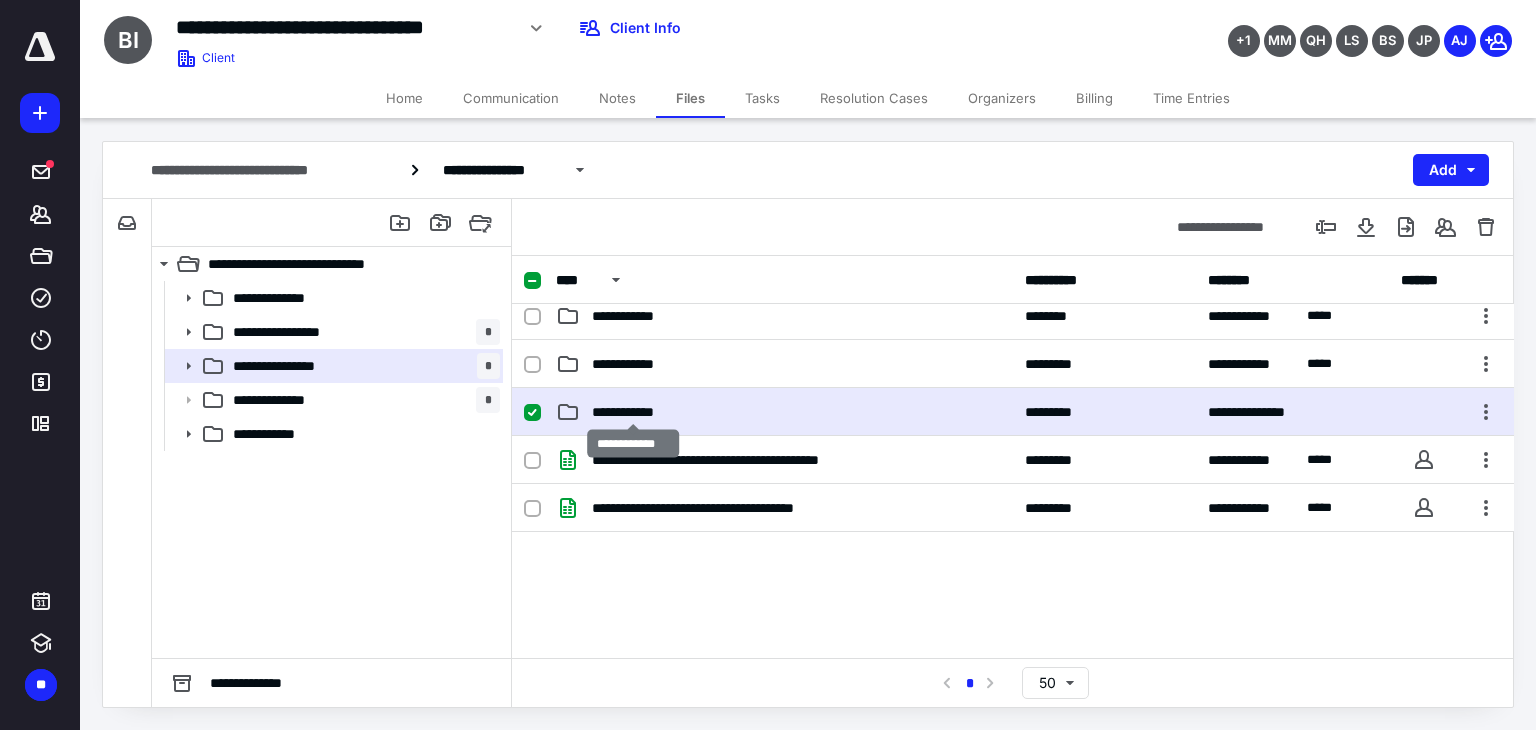 click on "**********" at bounding box center (633, 412) 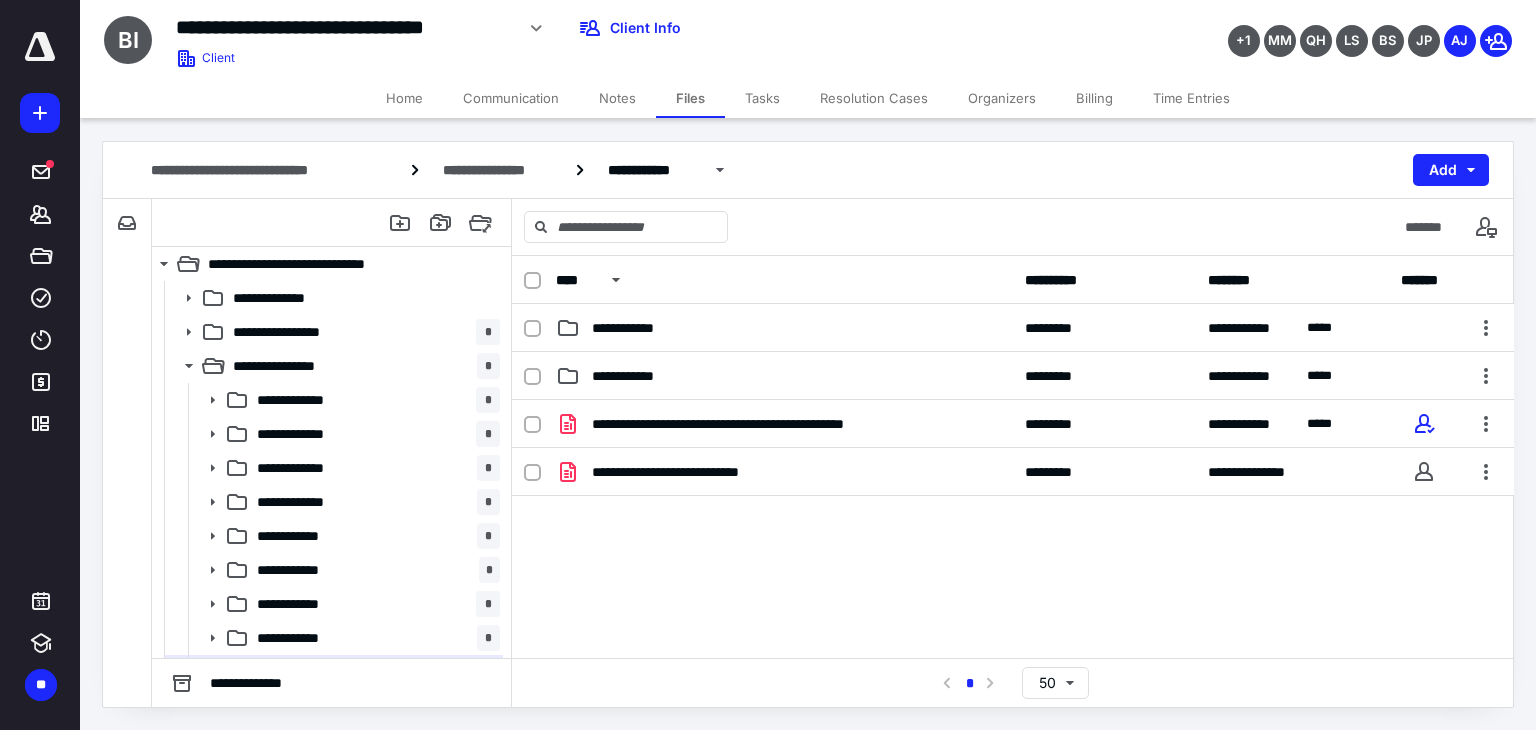 click on "Notes" at bounding box center (617, 98) 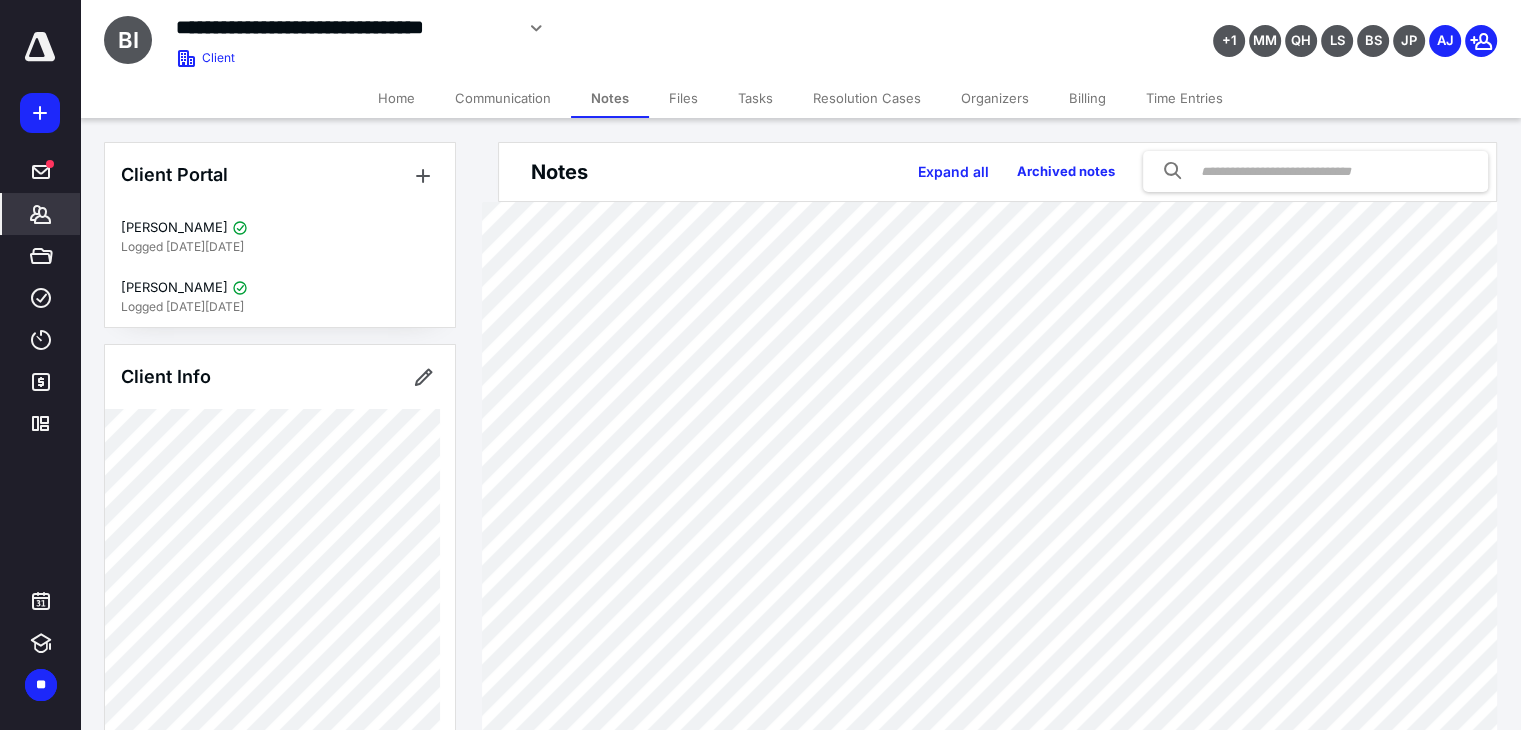 click on "Files" at bounding box center (683, 98) 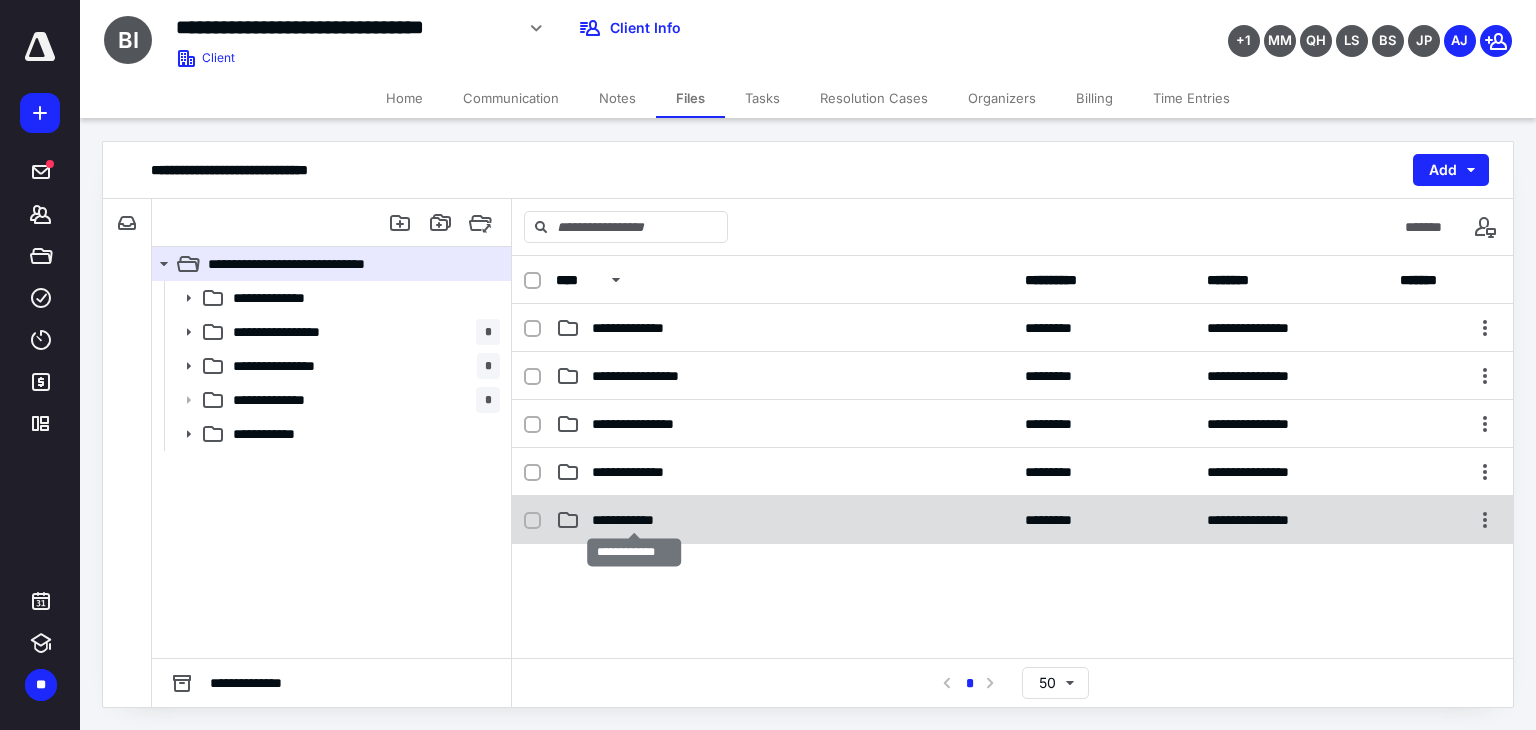 click on "**********" at bounding box center (634, 520) 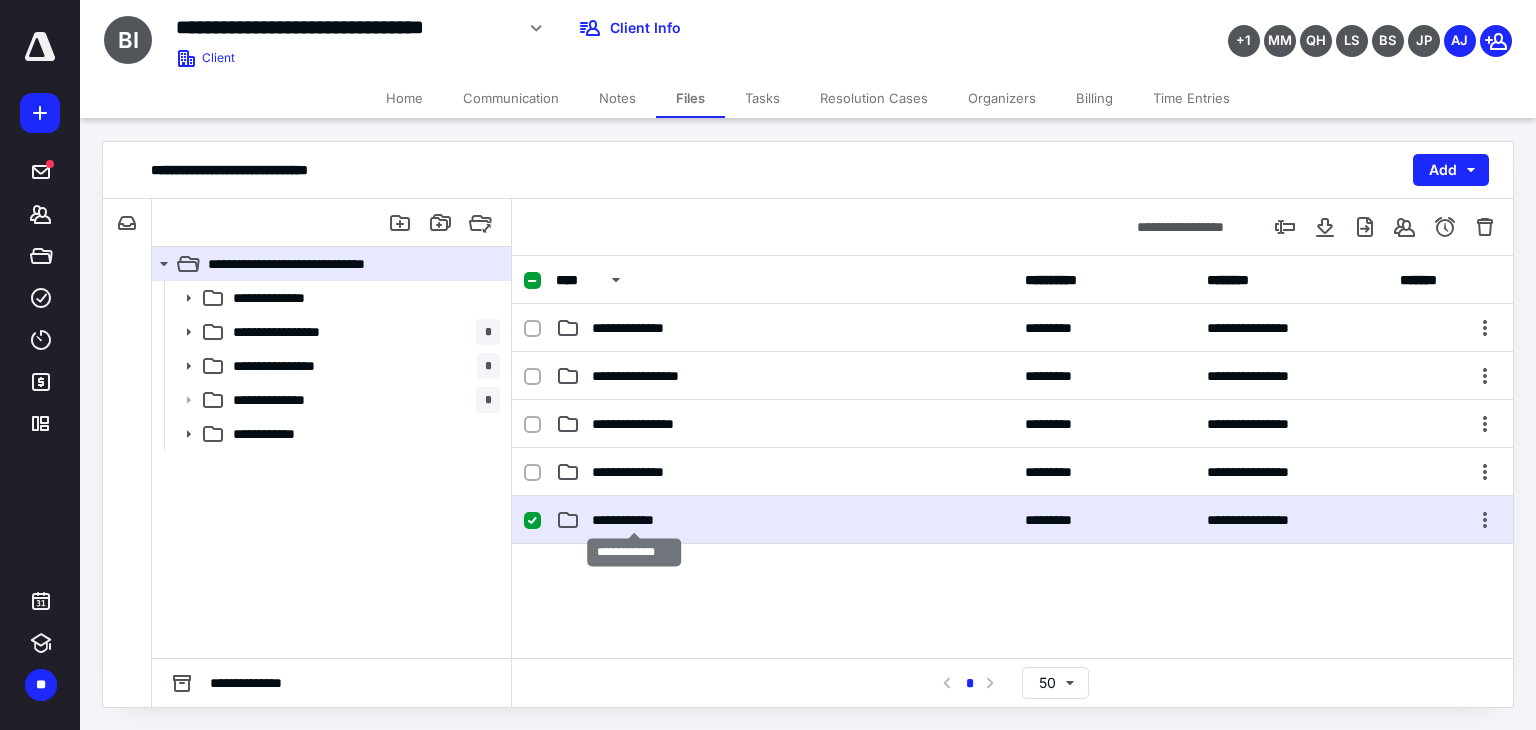 click on "**********" at bounding box center [634, 520] 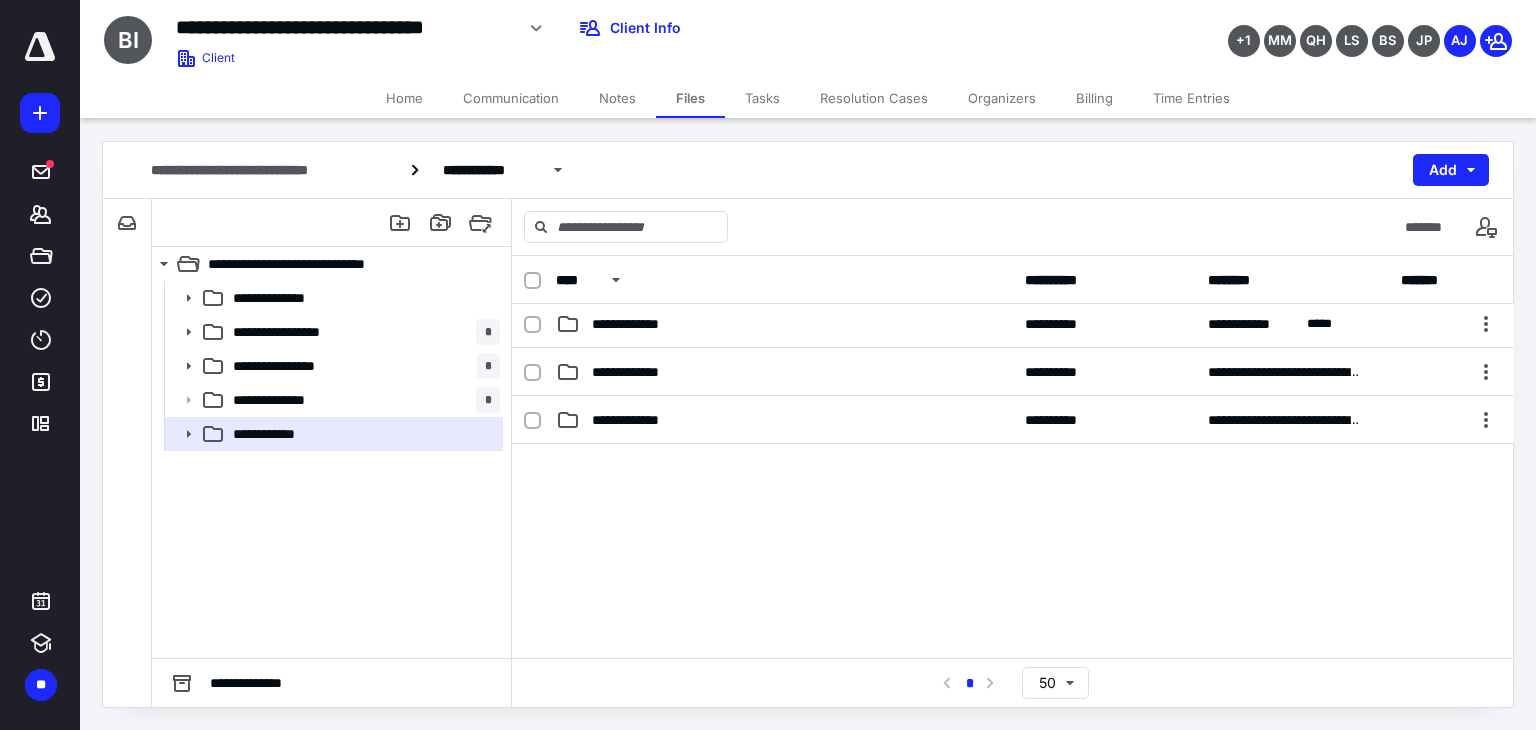 scroll, scrollTop: 128, scrollLeft: 0, axis: vertical 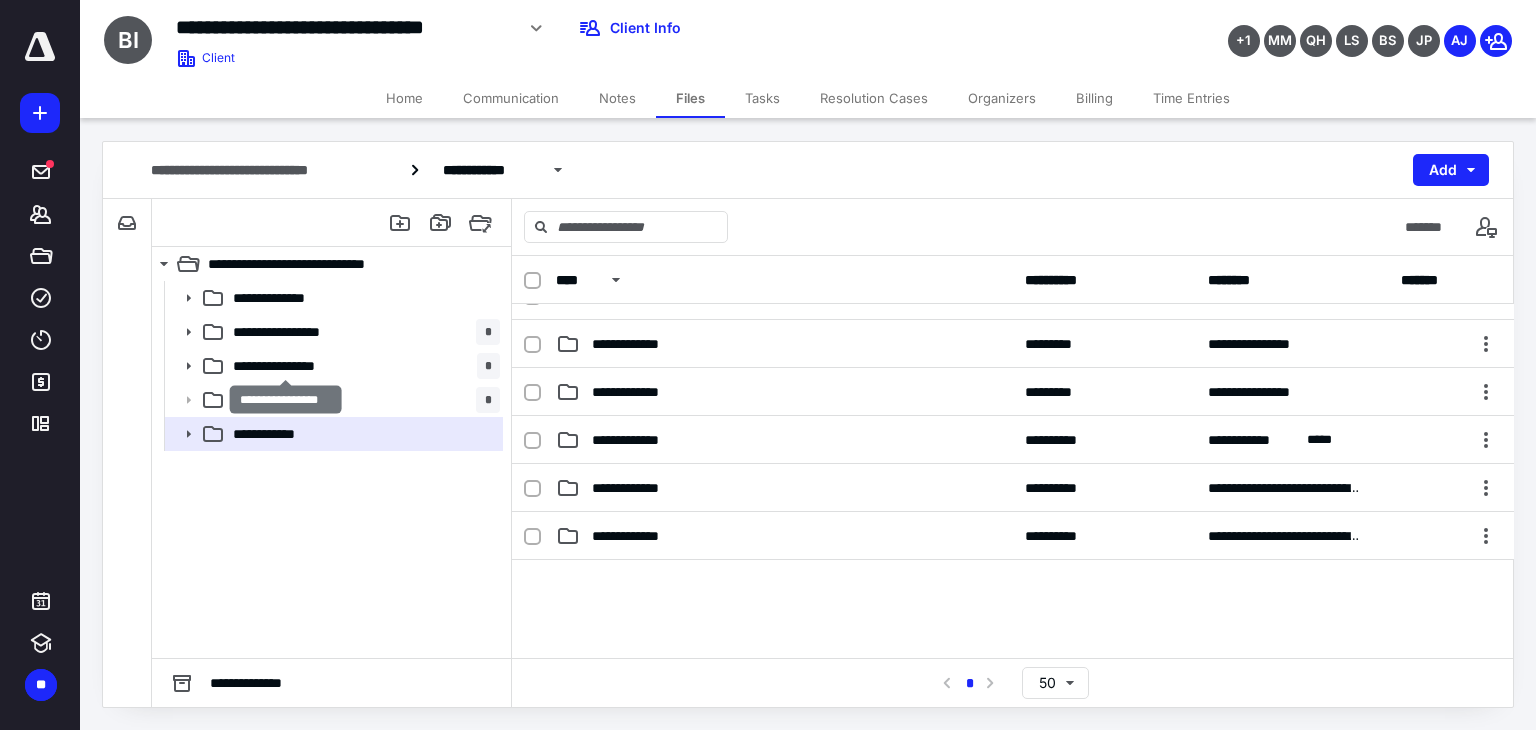 click on "**********" at bounding box center (286, 366) 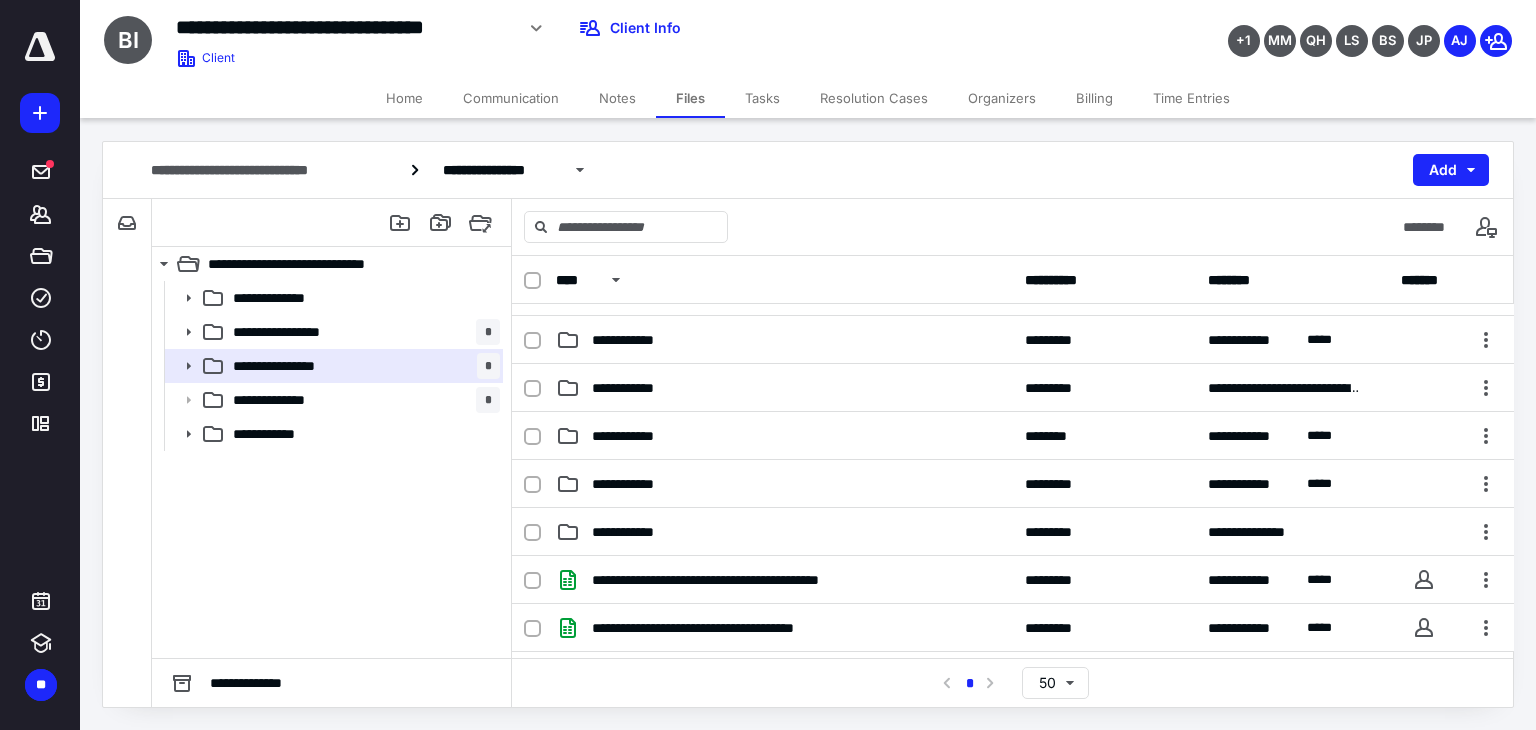scroll, scrollTop: 300, scrollLeft: 0, axis: vertical 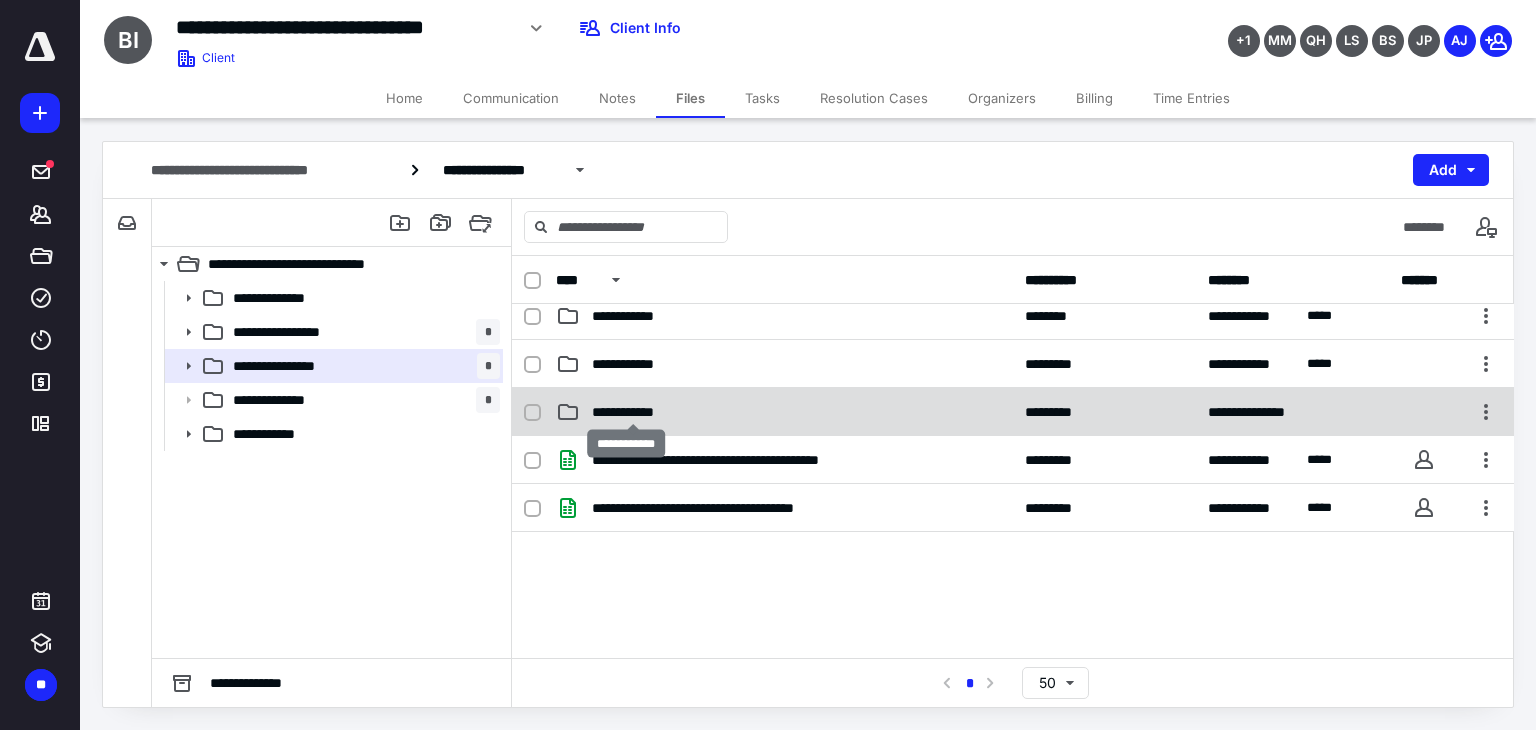 click on "**********" at bounding box center (633, 412) 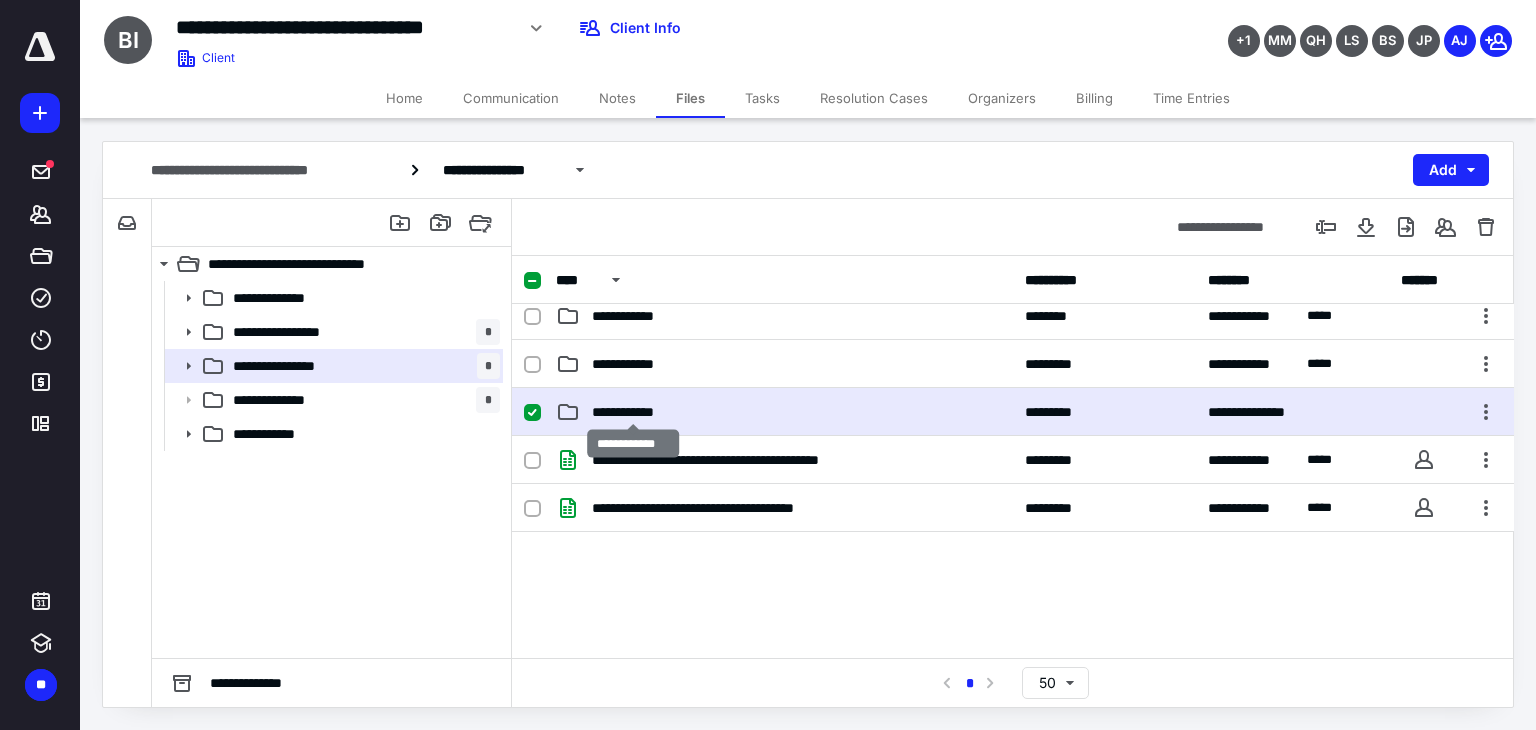 click on "**********" at bounding box center (633, 412) 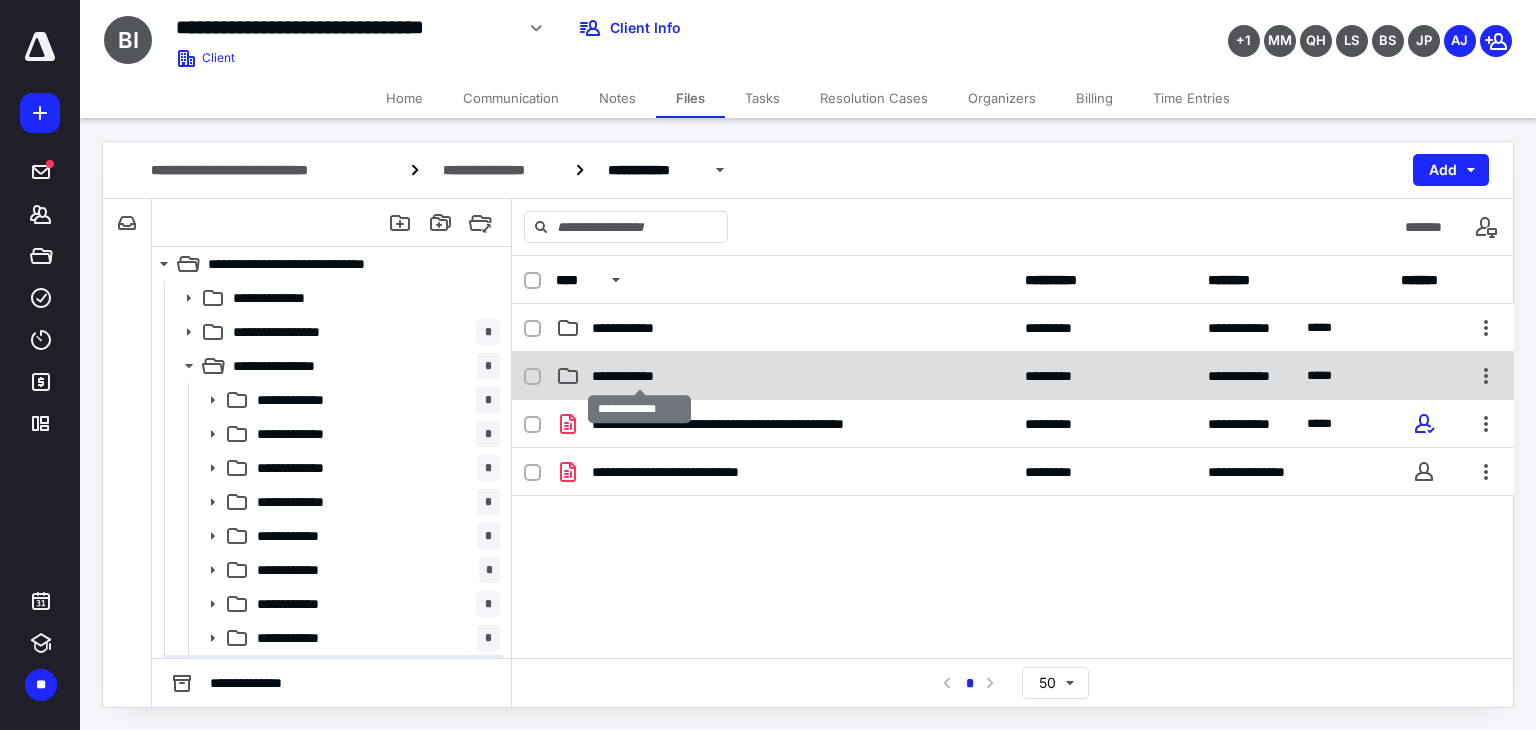 click on "**********" at bounding box center (640, 376) 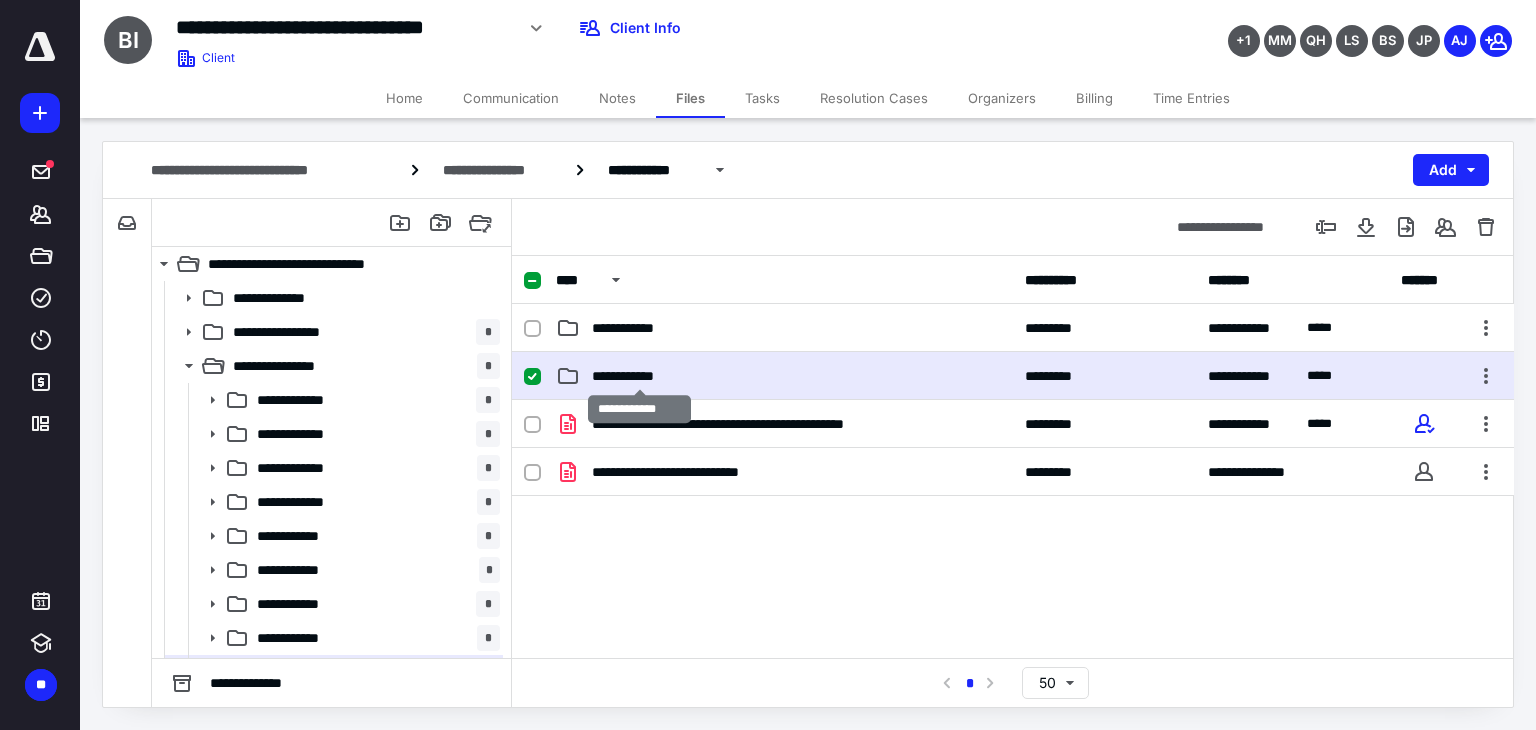 click on "**********" at bounding box center (640, 376) 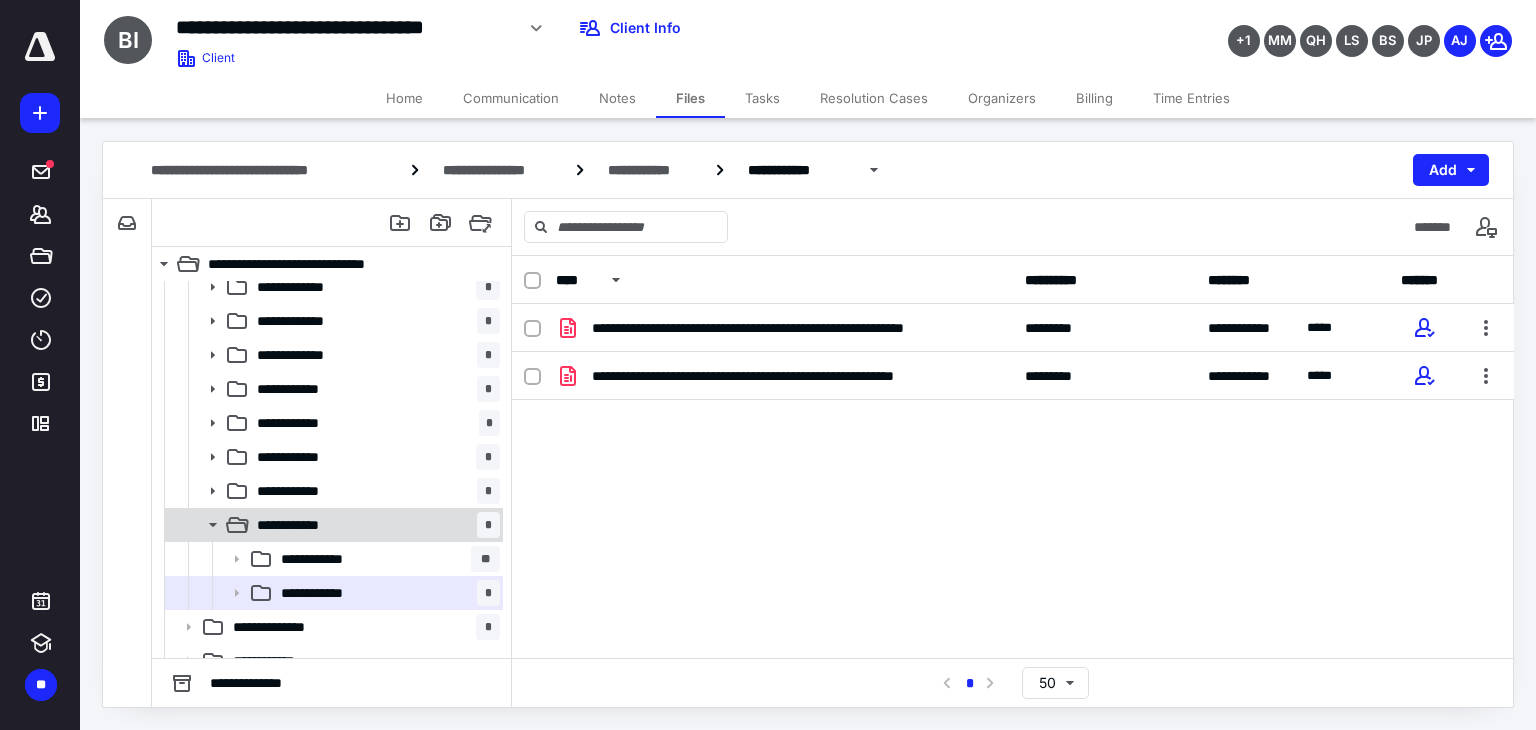 scroll, scrollTop: 166, scrollLeft: 0, axis: vertical 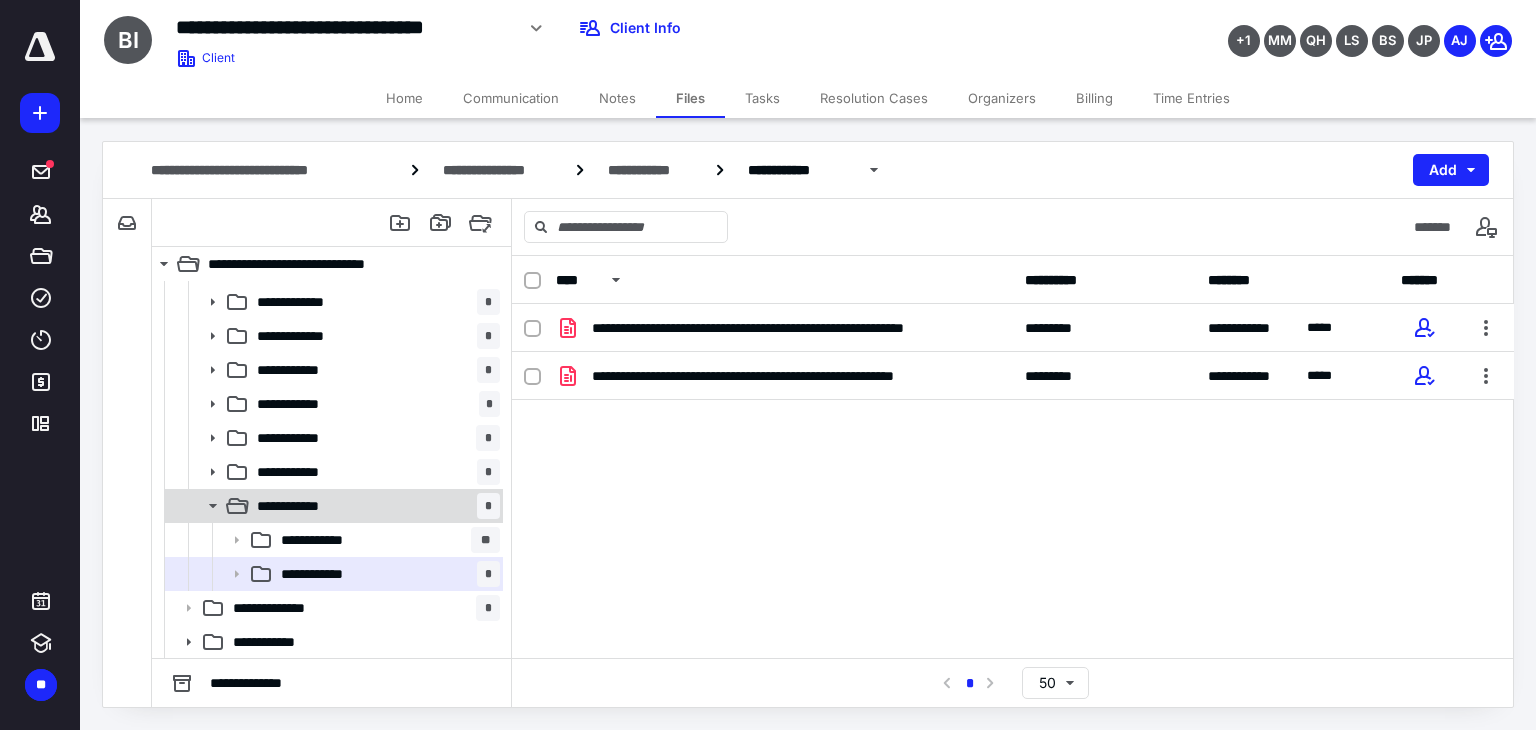 click on "**********" at bounding box center [298, 506] 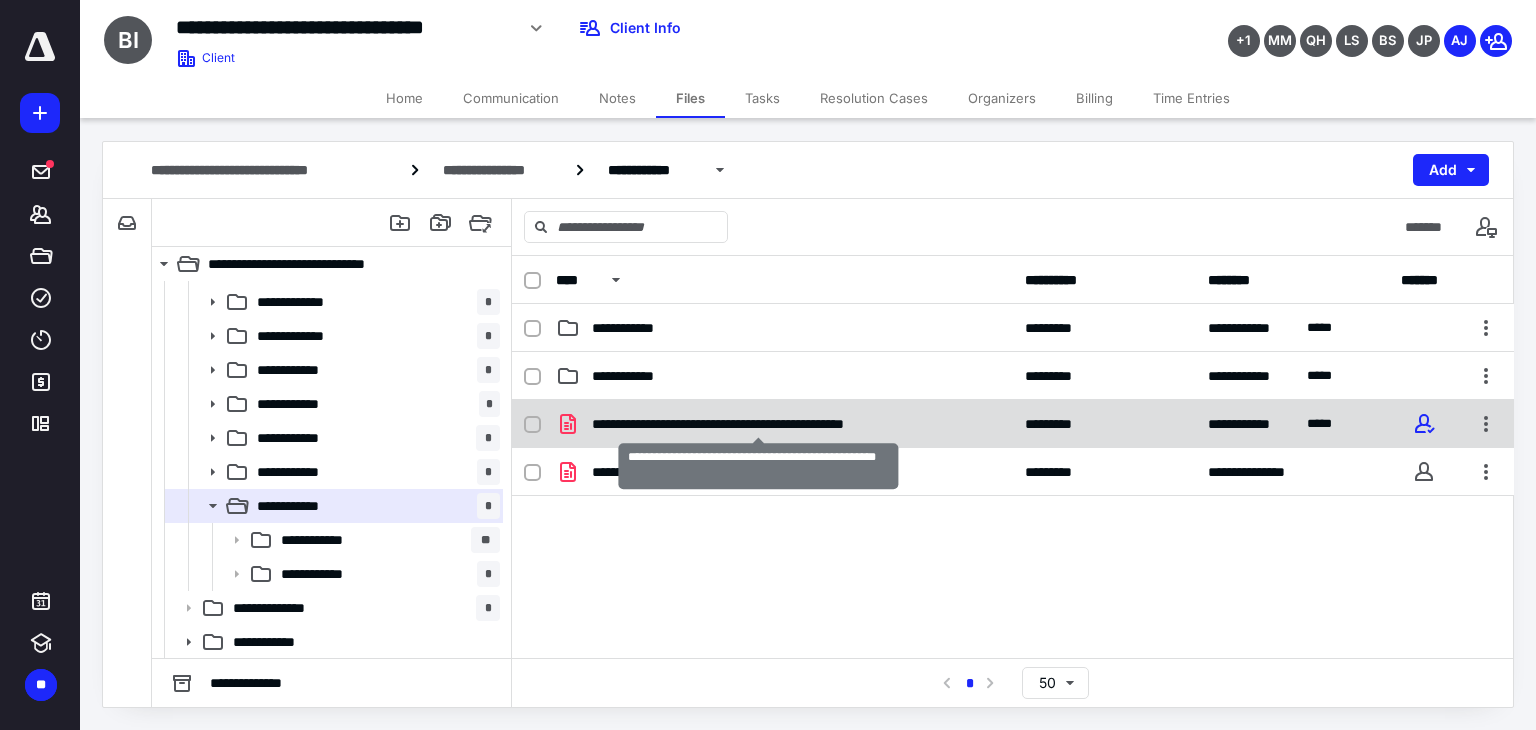 click on "**********" at bounding box center (758, 424) 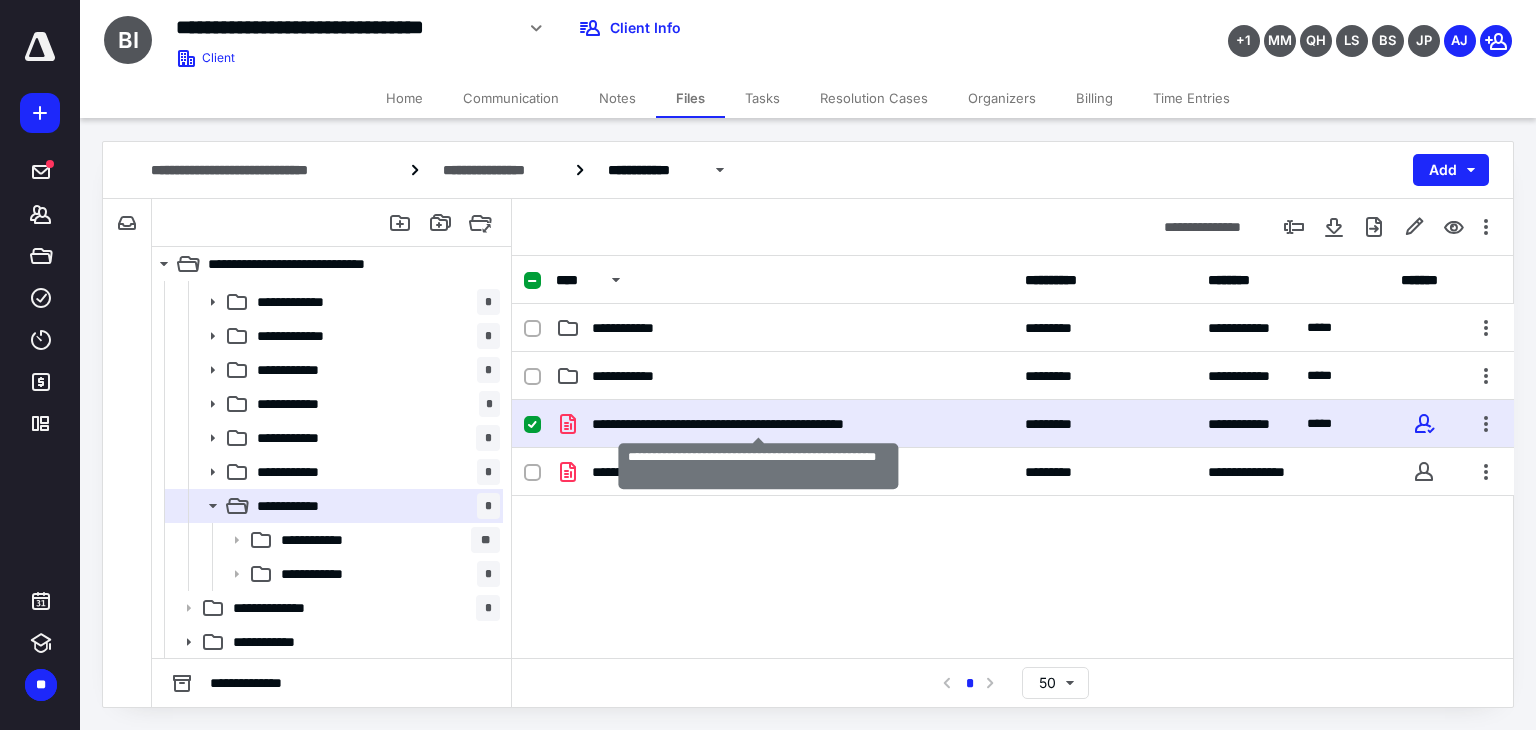 click on "**********" at bounding box center [758, 424] 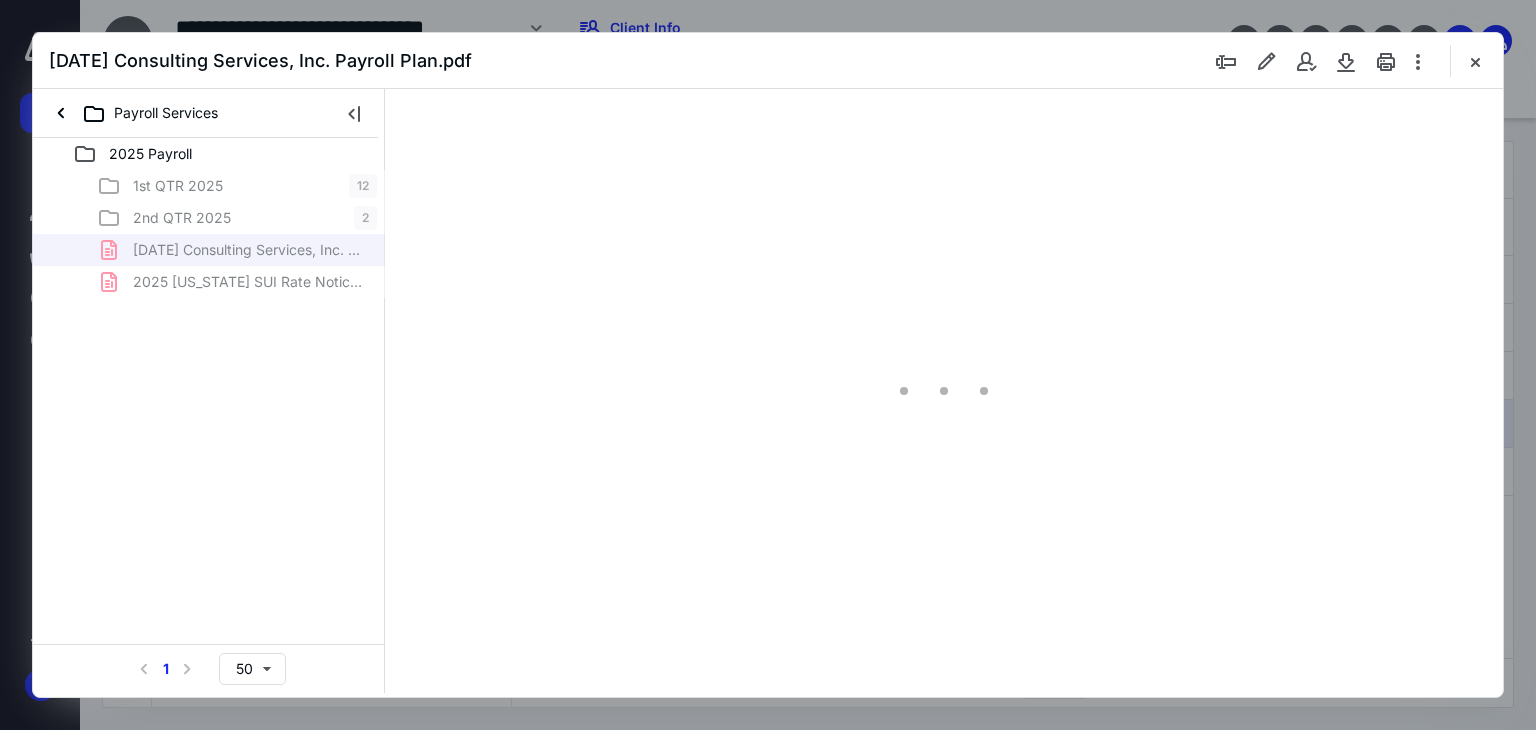 scroll, scrollTop: 166, scrollLeft: 0, axis: vertical 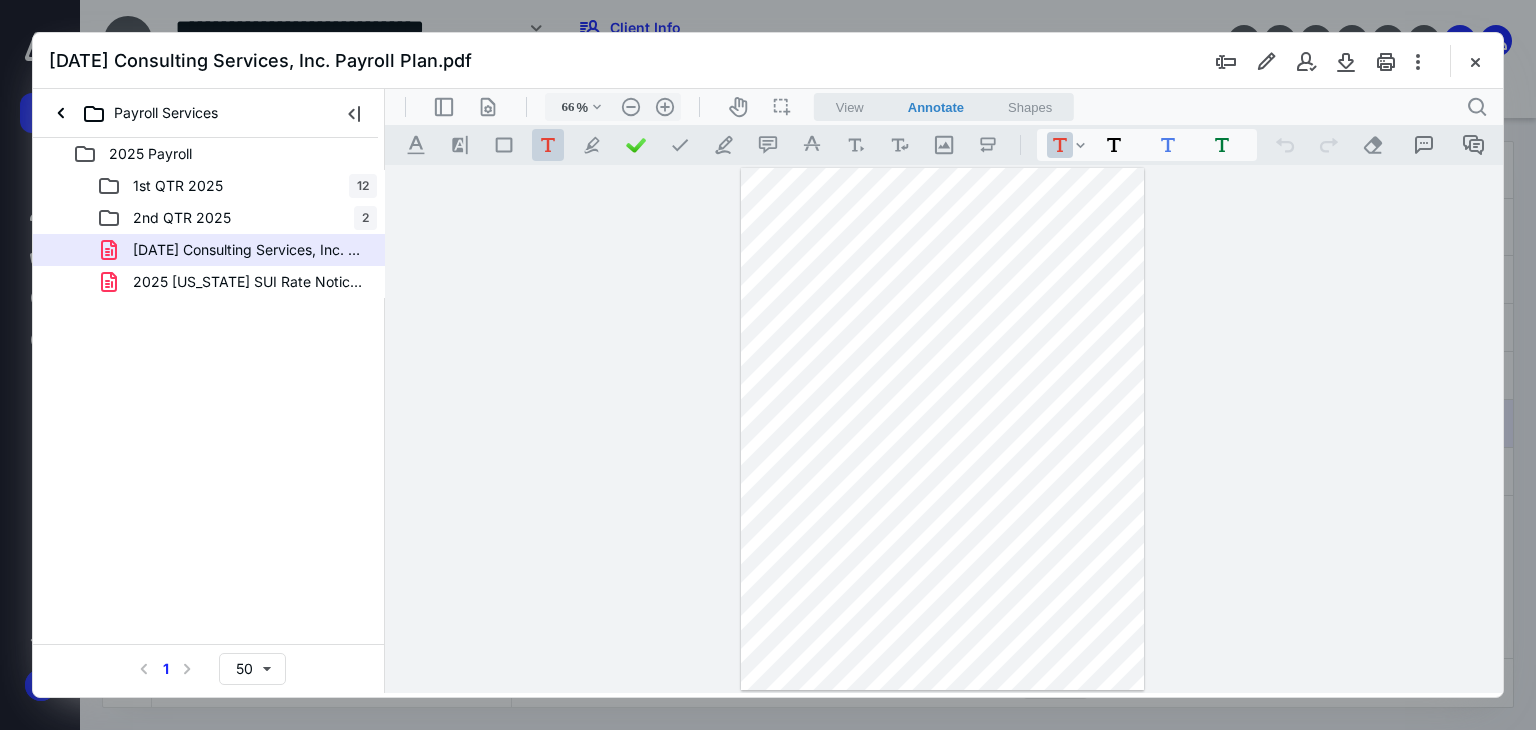 click at bounding box center (944, 429) 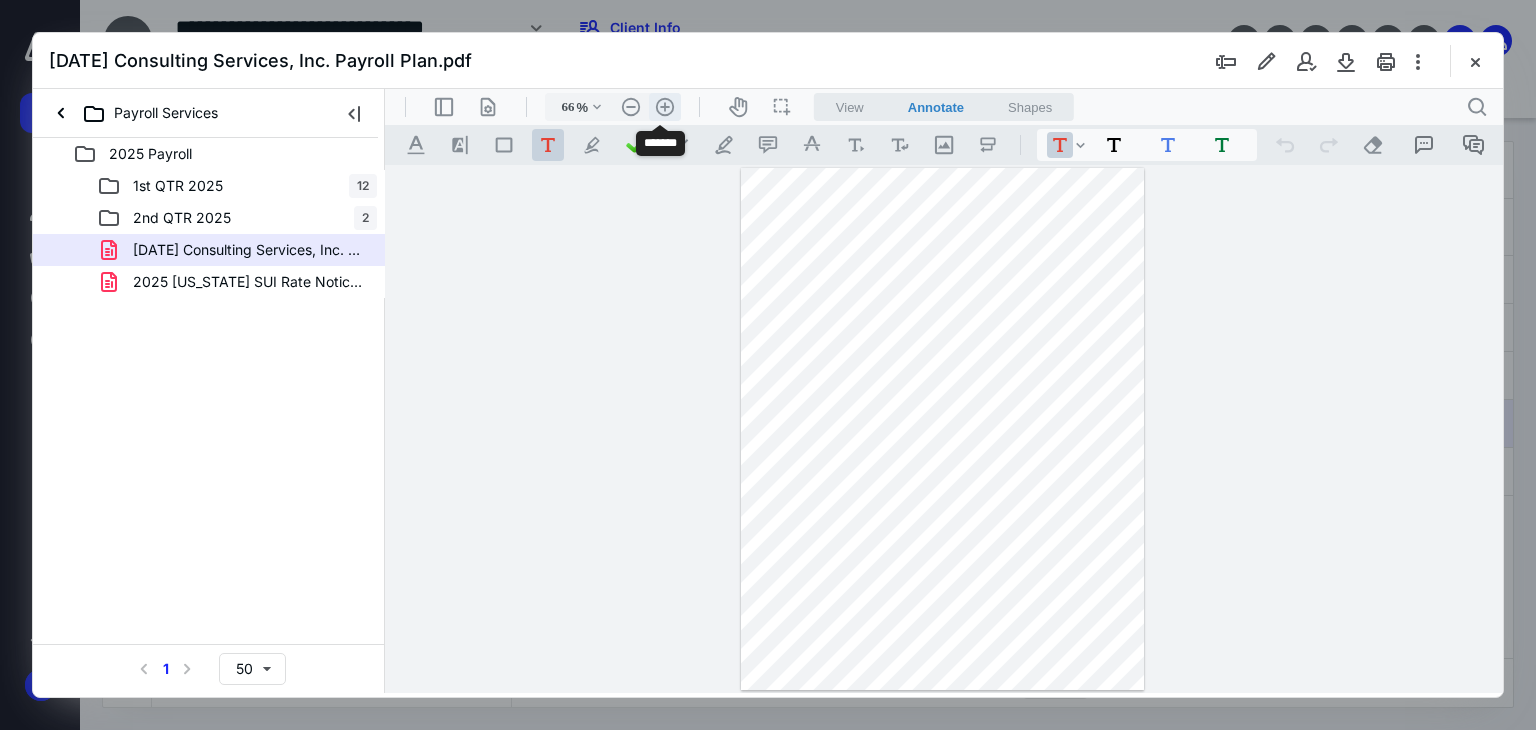 click on ".cls-1{fill:#abb0c4;} icon - header - zoom - in - line" at bounding box center [665, 107] 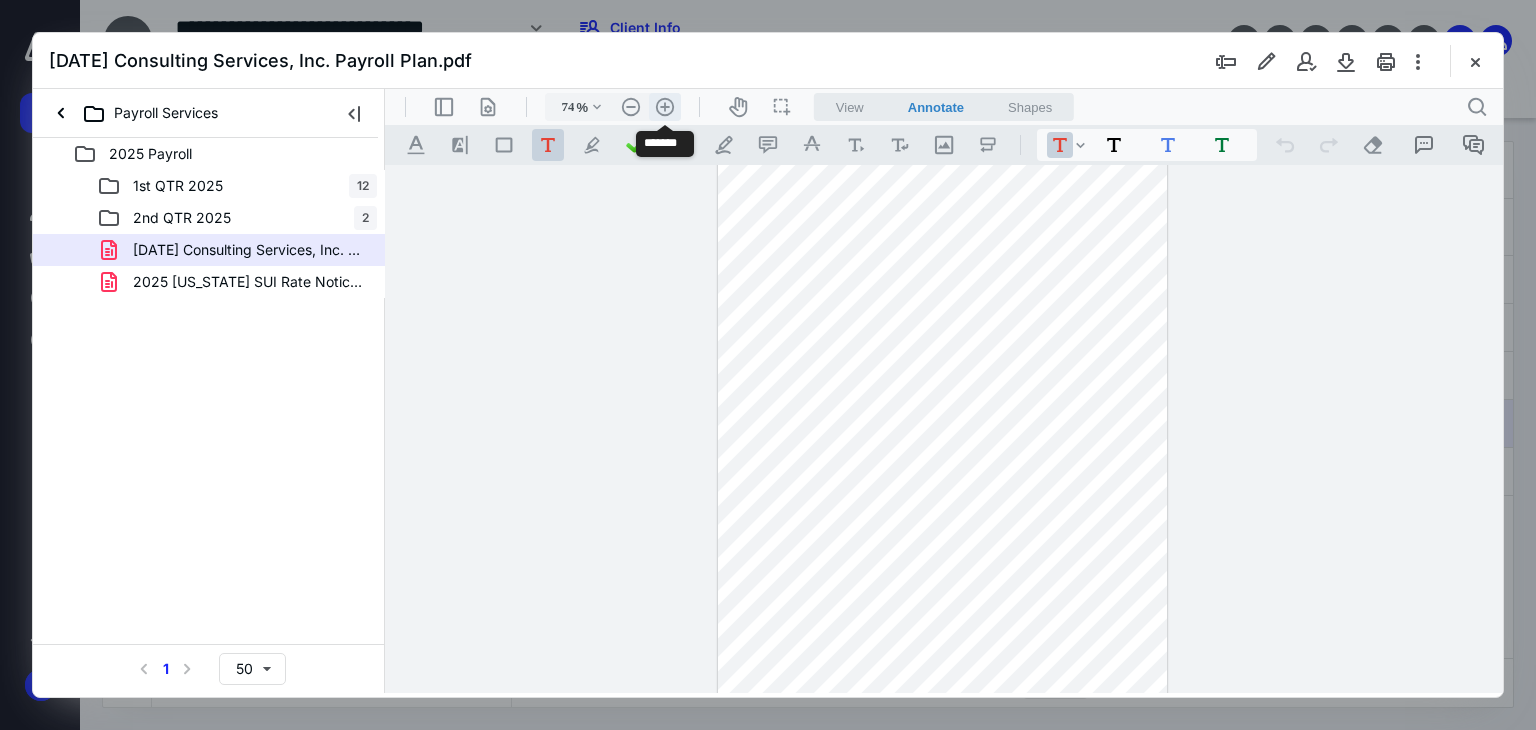 click on ".cls-1{fill:#abb0c4;} icon - header - zoom - in - line" at bounding box center [665, 107] 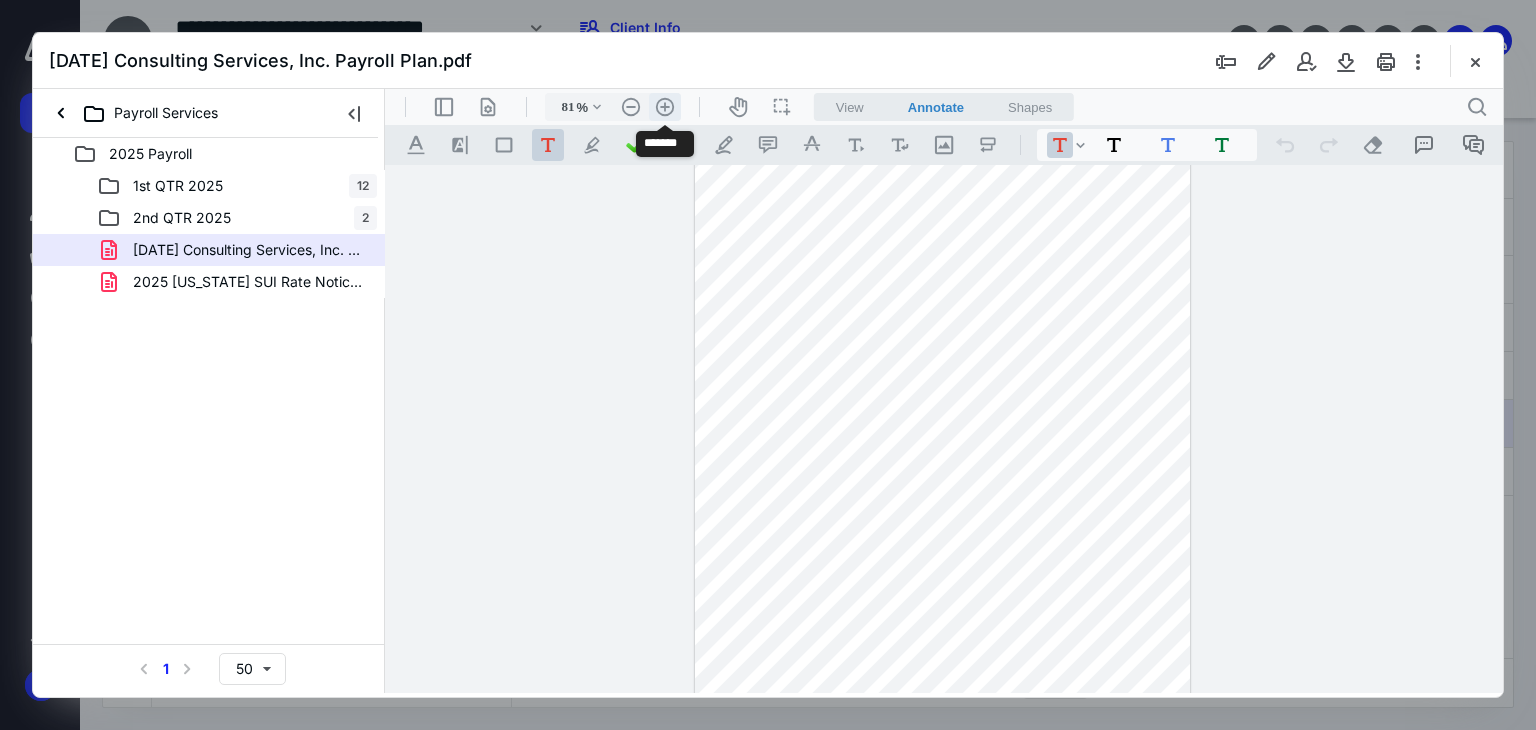 click on ".cls-1{fill:#abb0c4;} icon - header - zoom - in - line" at bounding box center (665, 107) 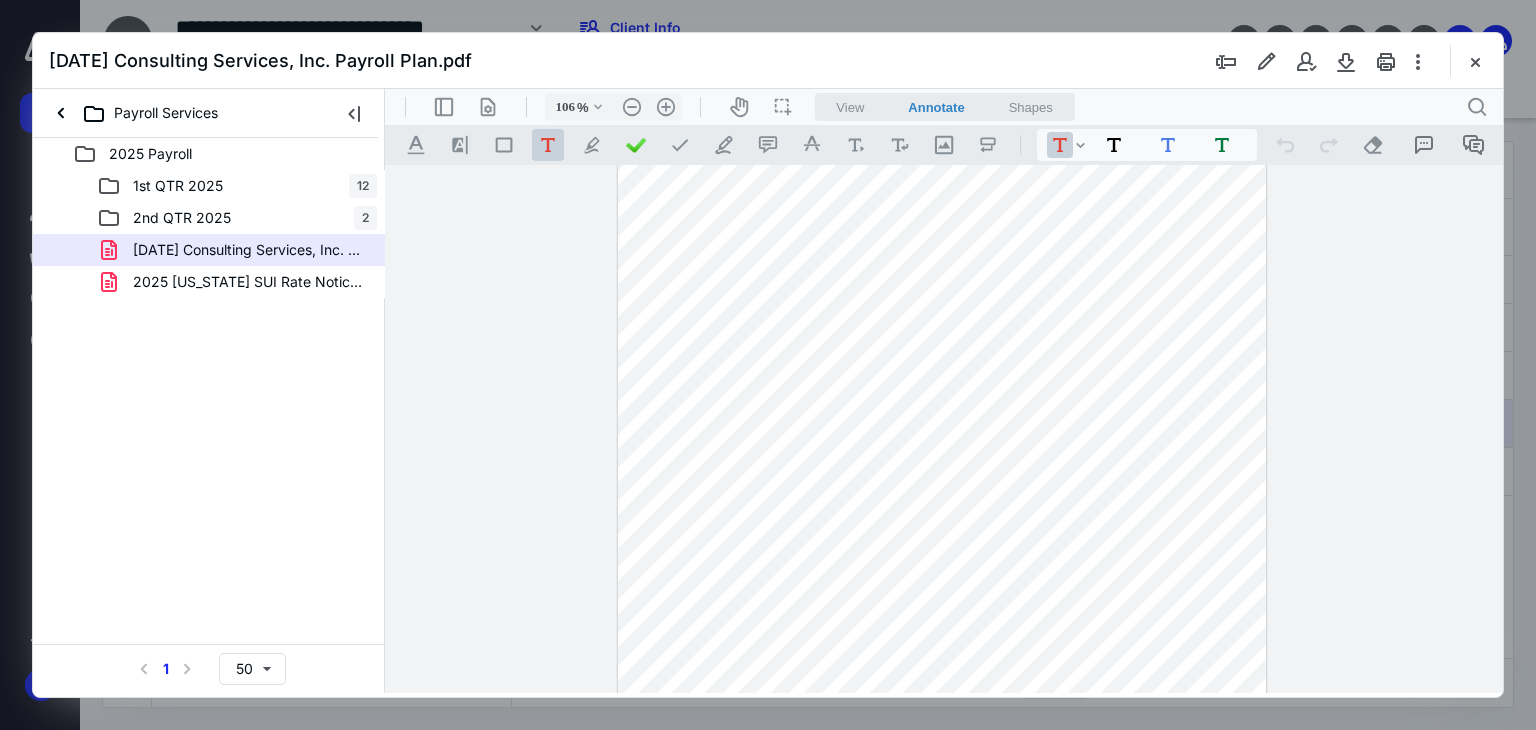 scroll, scrollTop: 319, scrollLeft: 0, axis: vertical 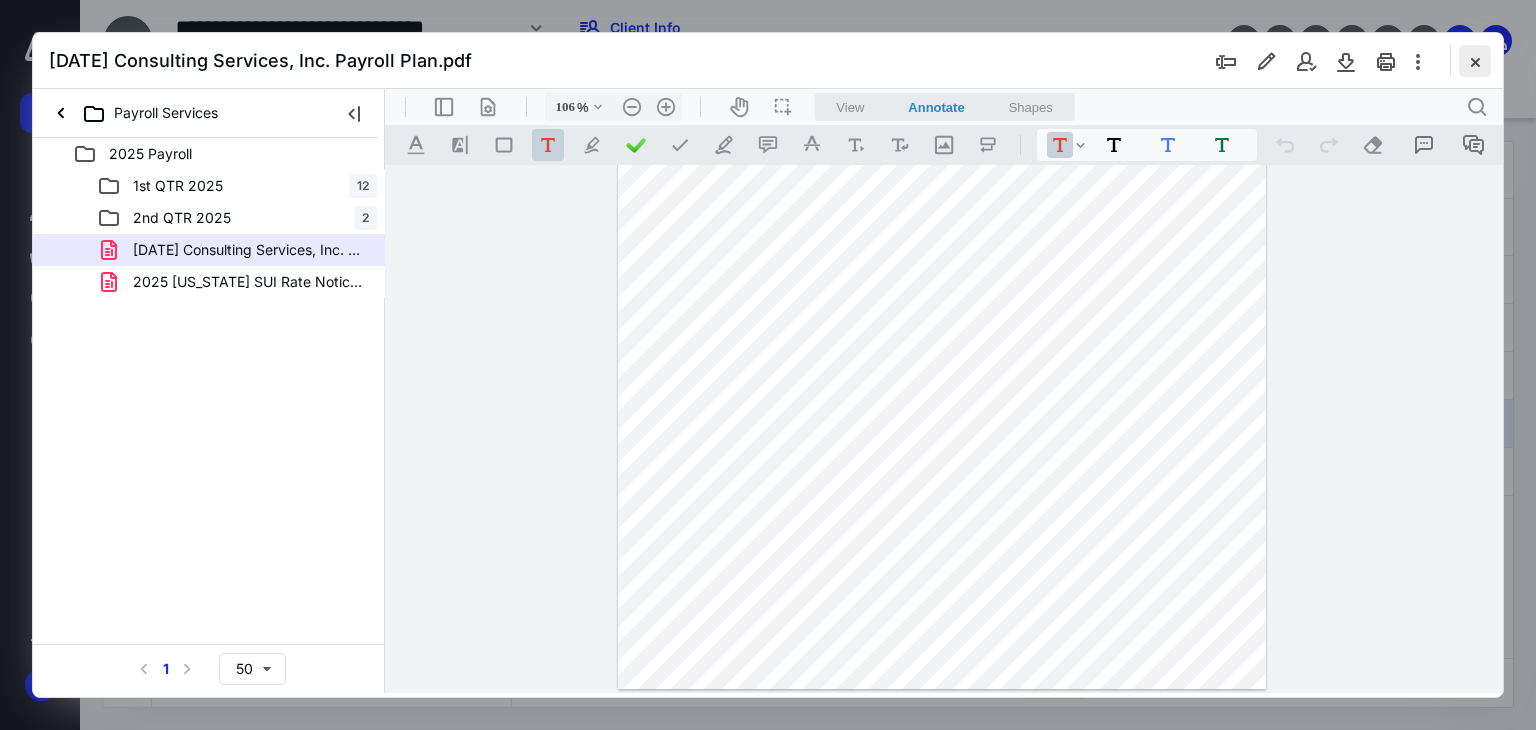 click at bounding box center [1475, 61] 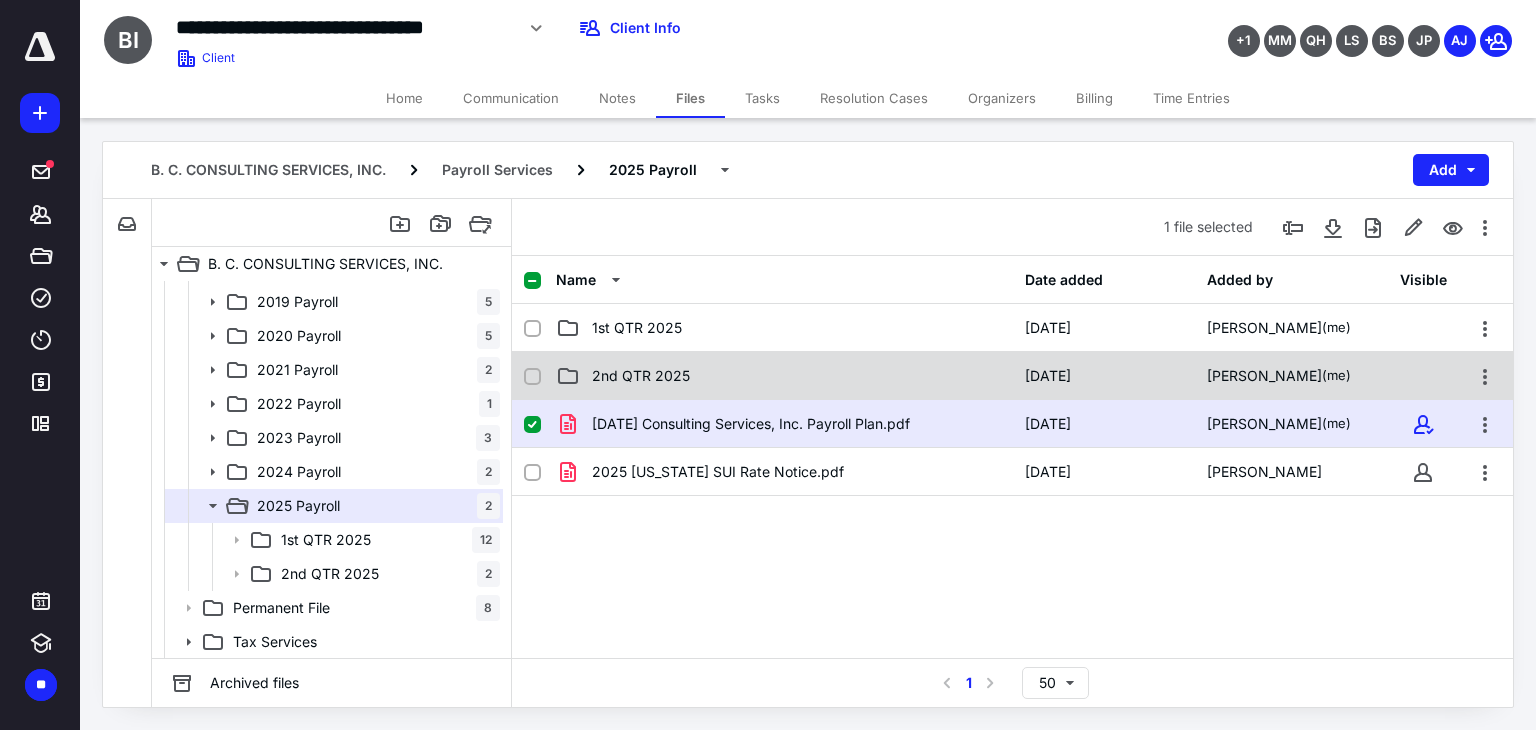 click on "2nd QTR 2025" at bounding box center (641, 376) 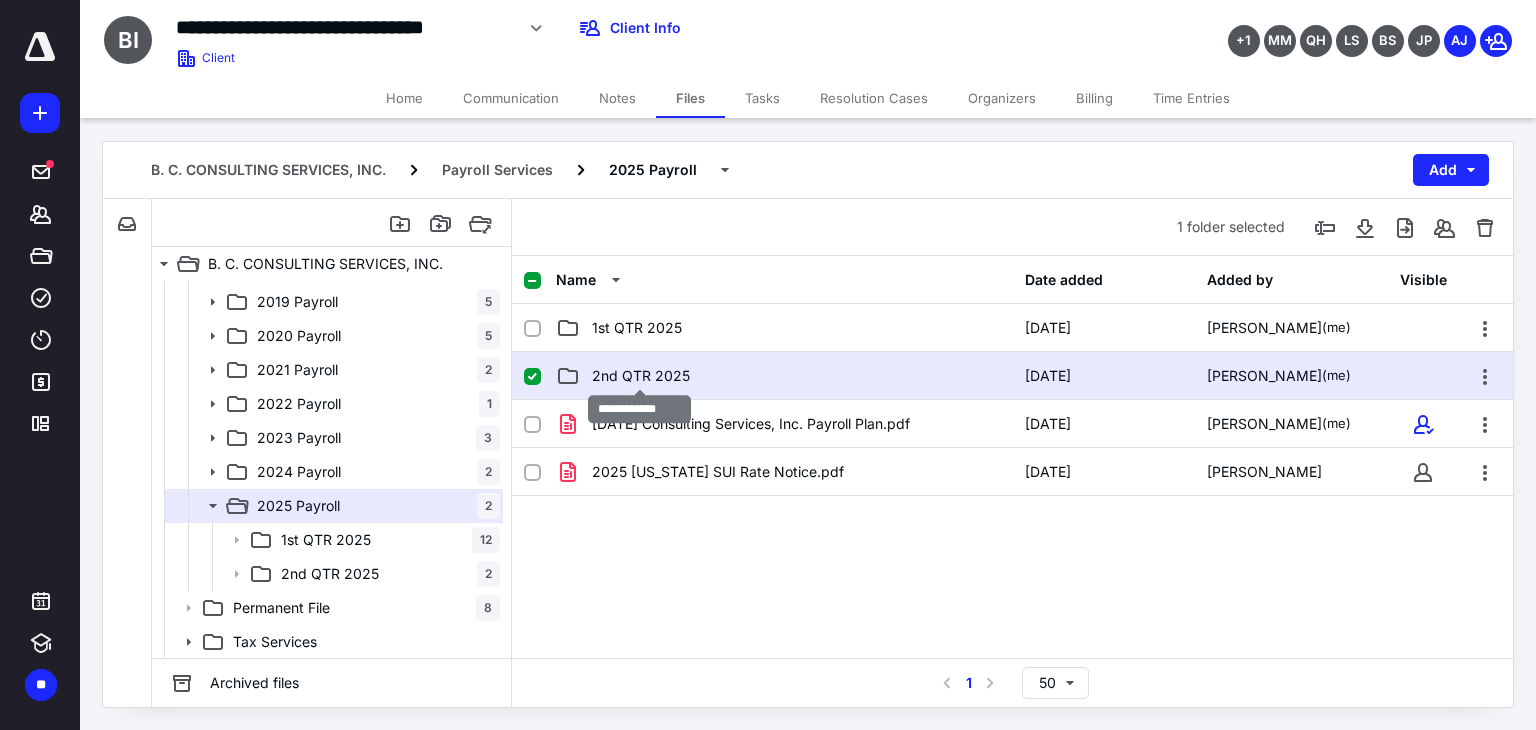 click on "2nd QTR 2025" at bounding box center (641, 376) 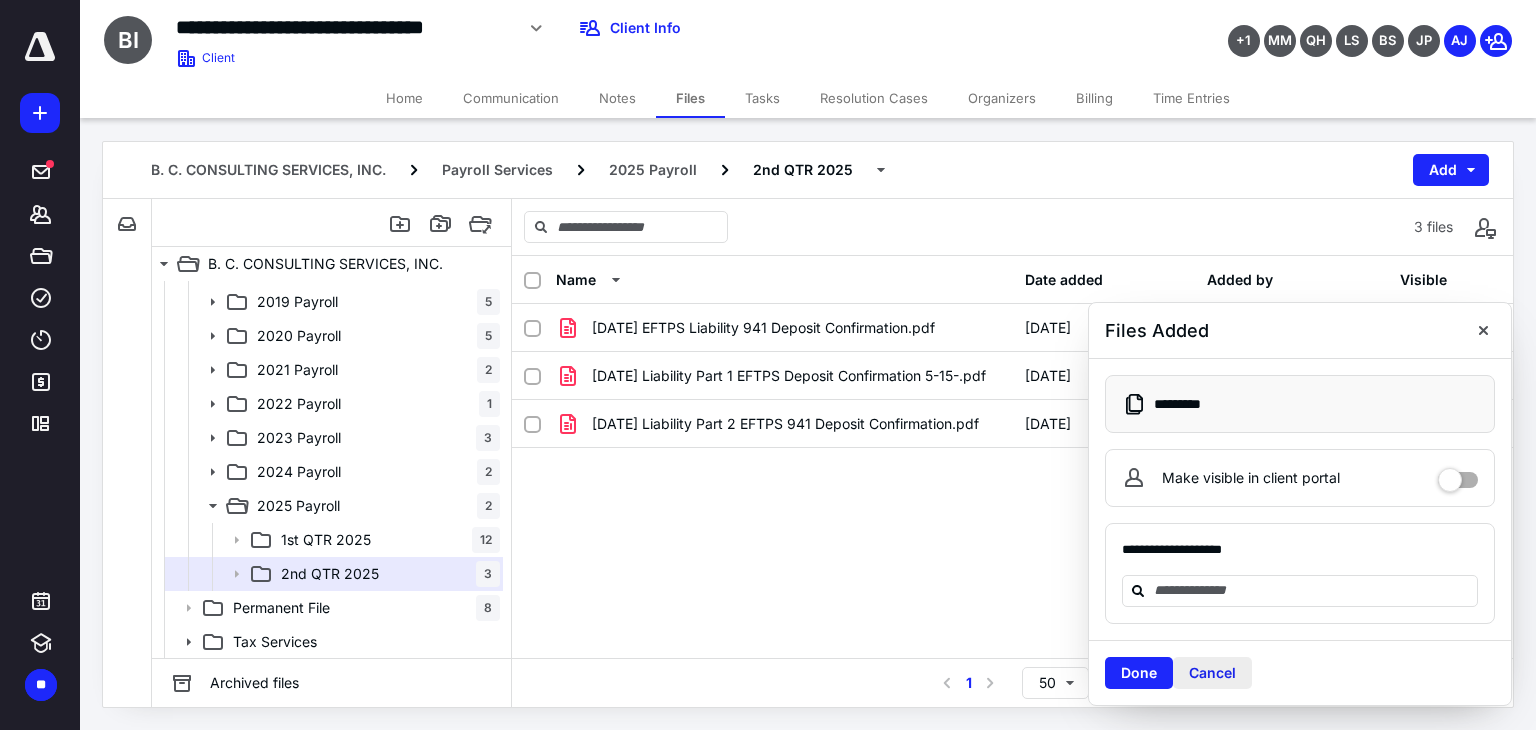 click on "Cancel" at bounding box center [1212, 673] 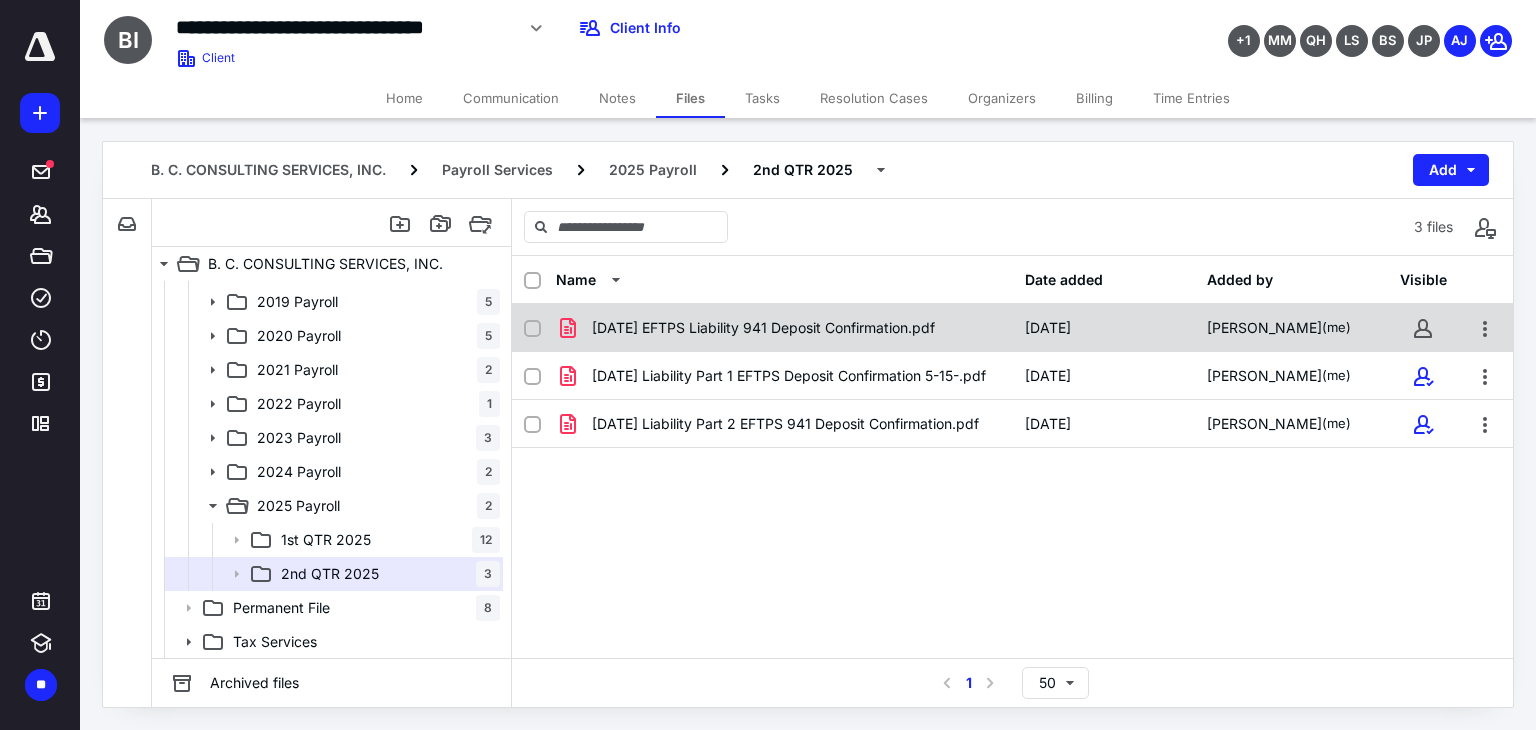 click at bounding box center [532, 329] 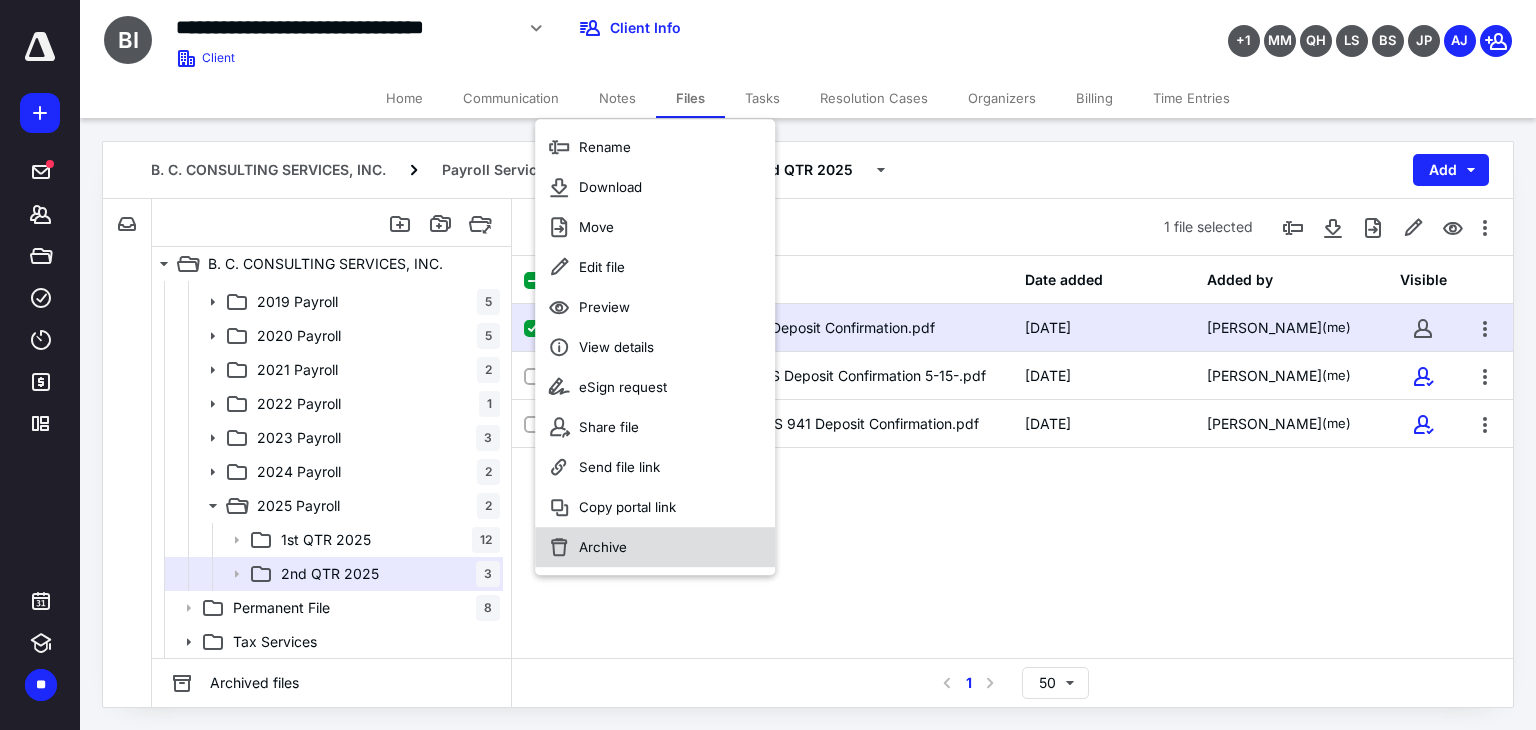 click on "Archive" at bounding box center (603, 547) 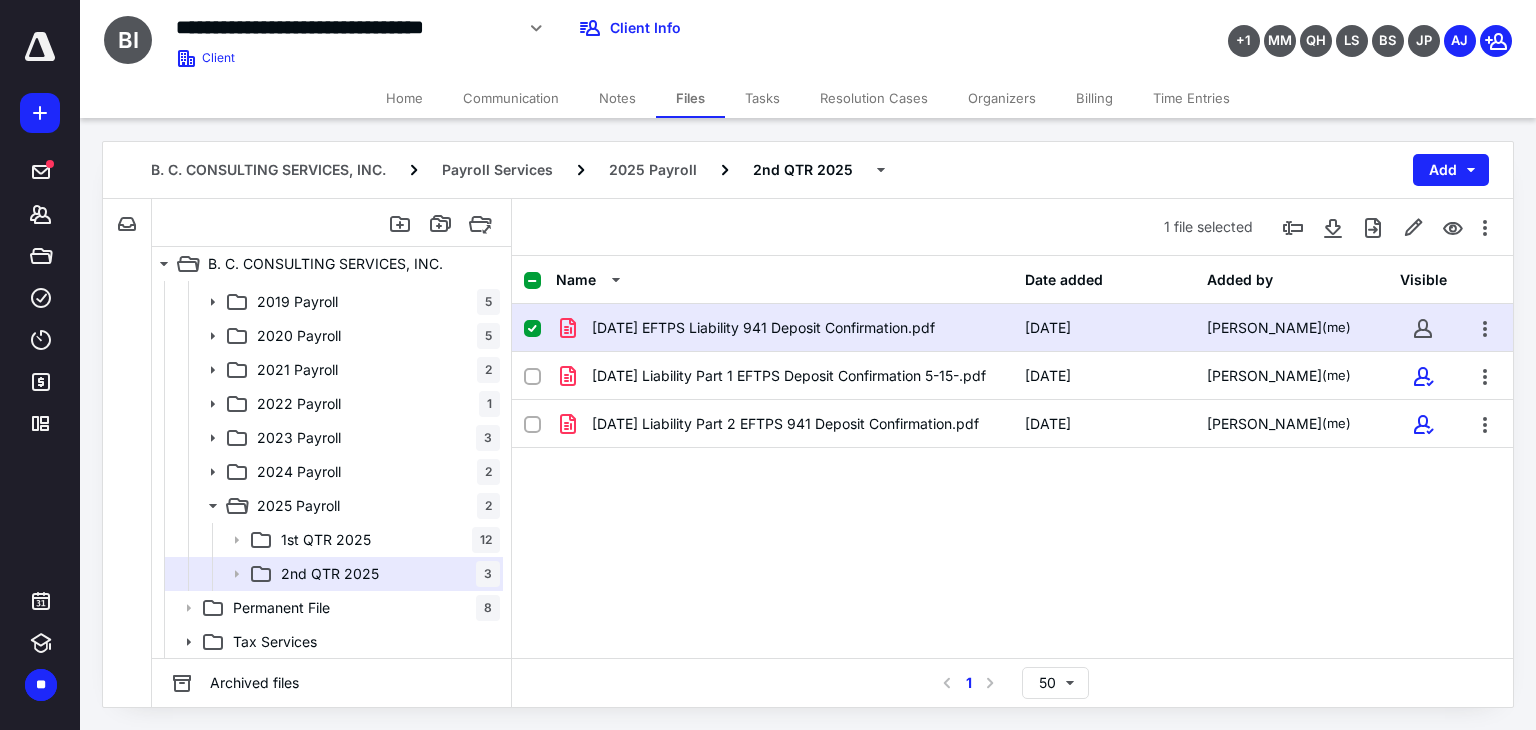 checkbox on "false" 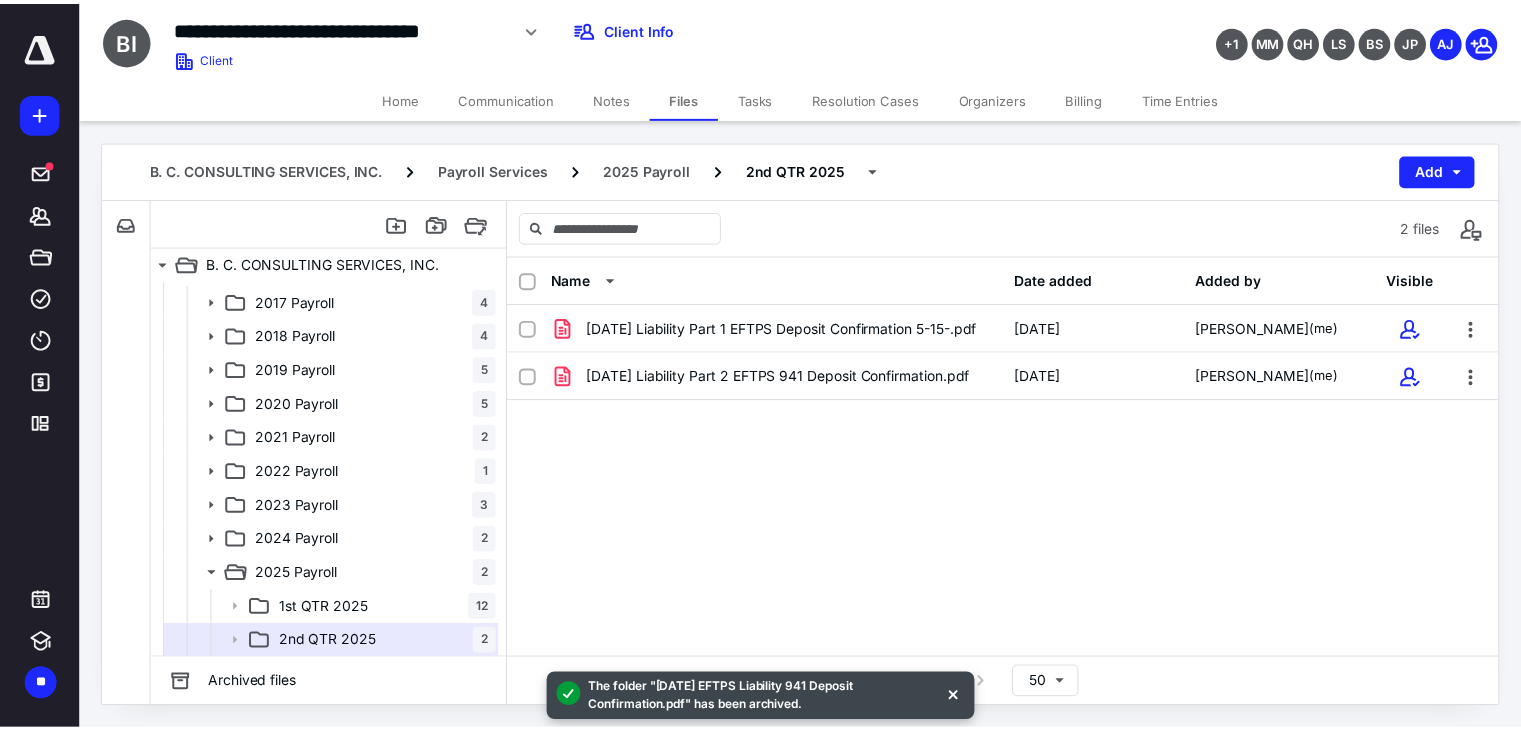 scroll, scrollTop: 166, scrollLeft: 0, axis: vertical 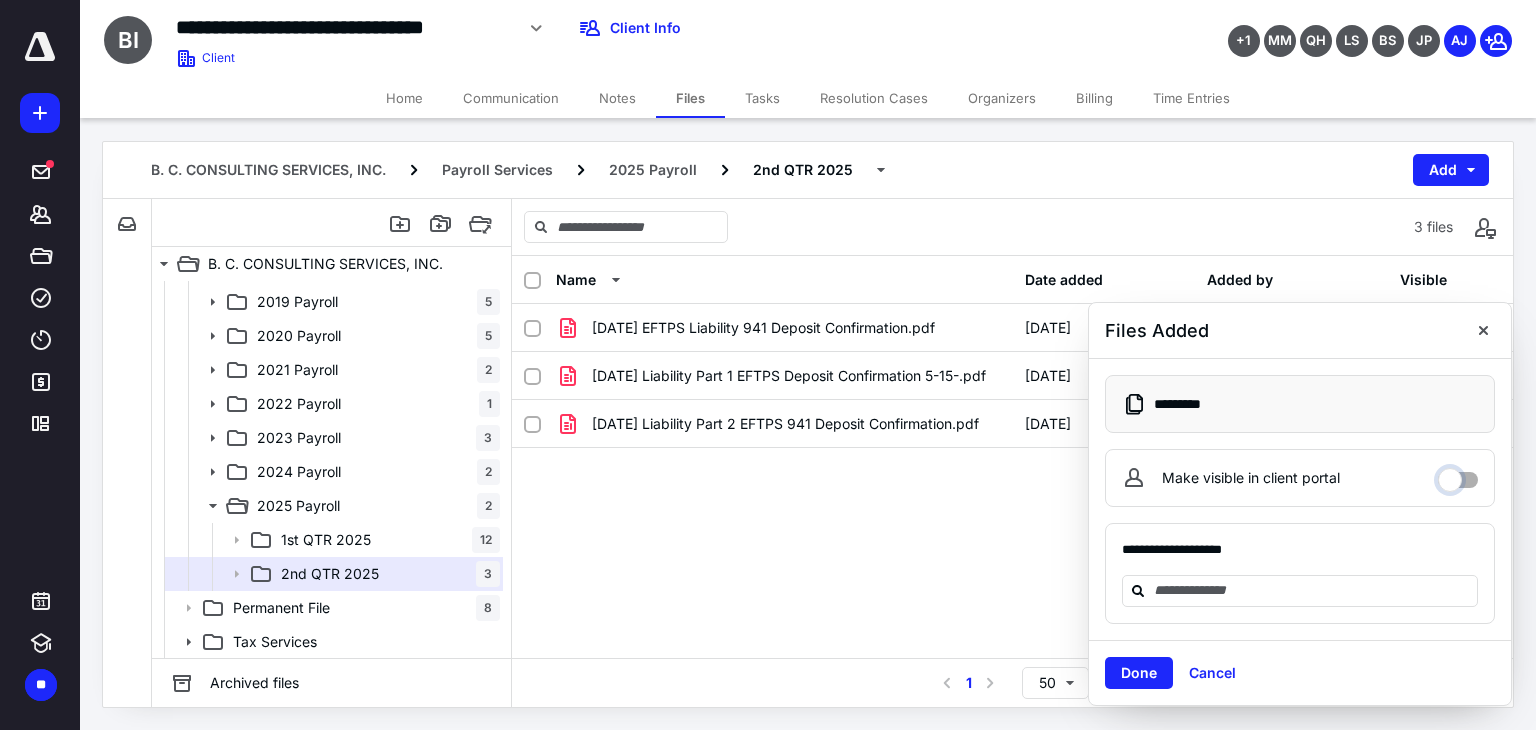 click on "Make visible in client portal" at bounding box center (1458, 475) 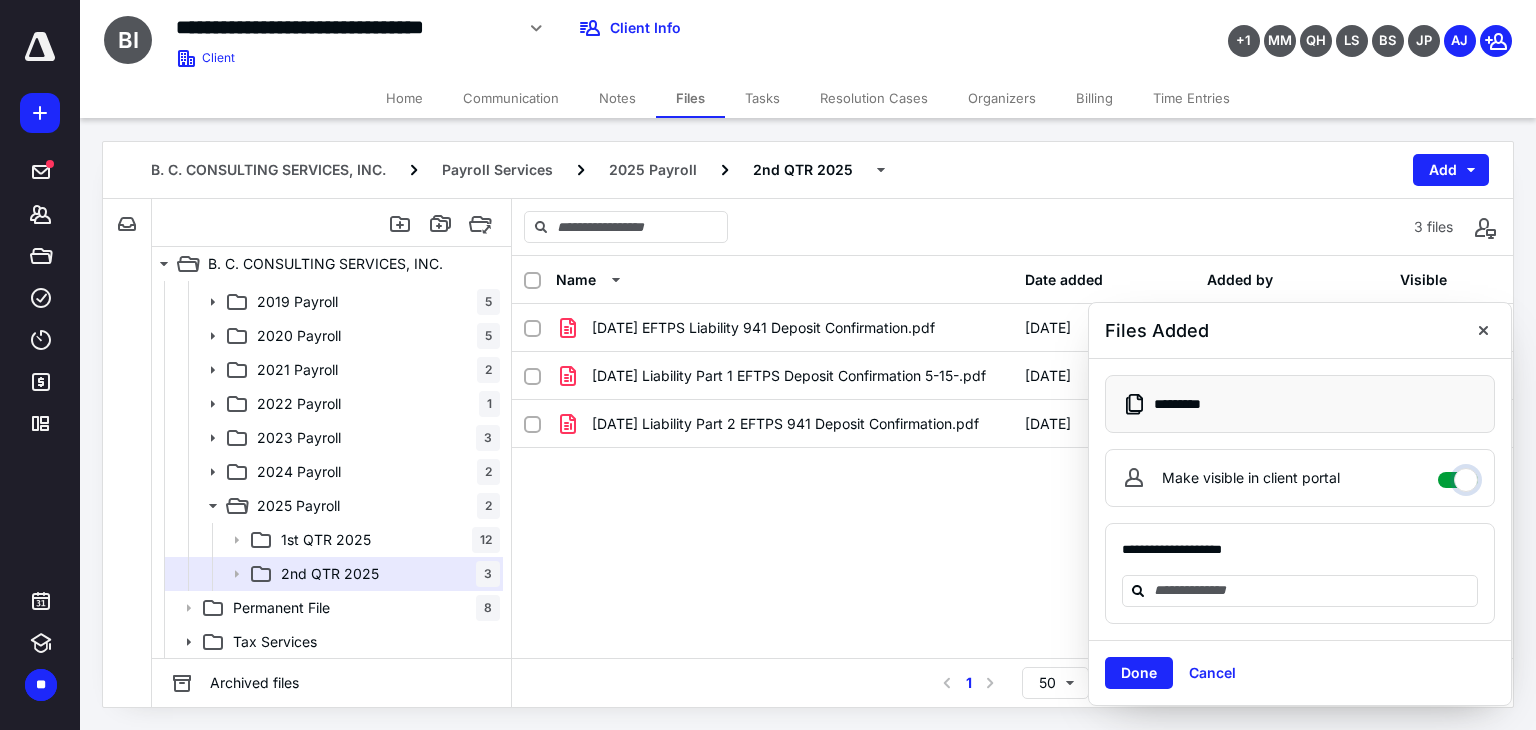 checkbox on "****" 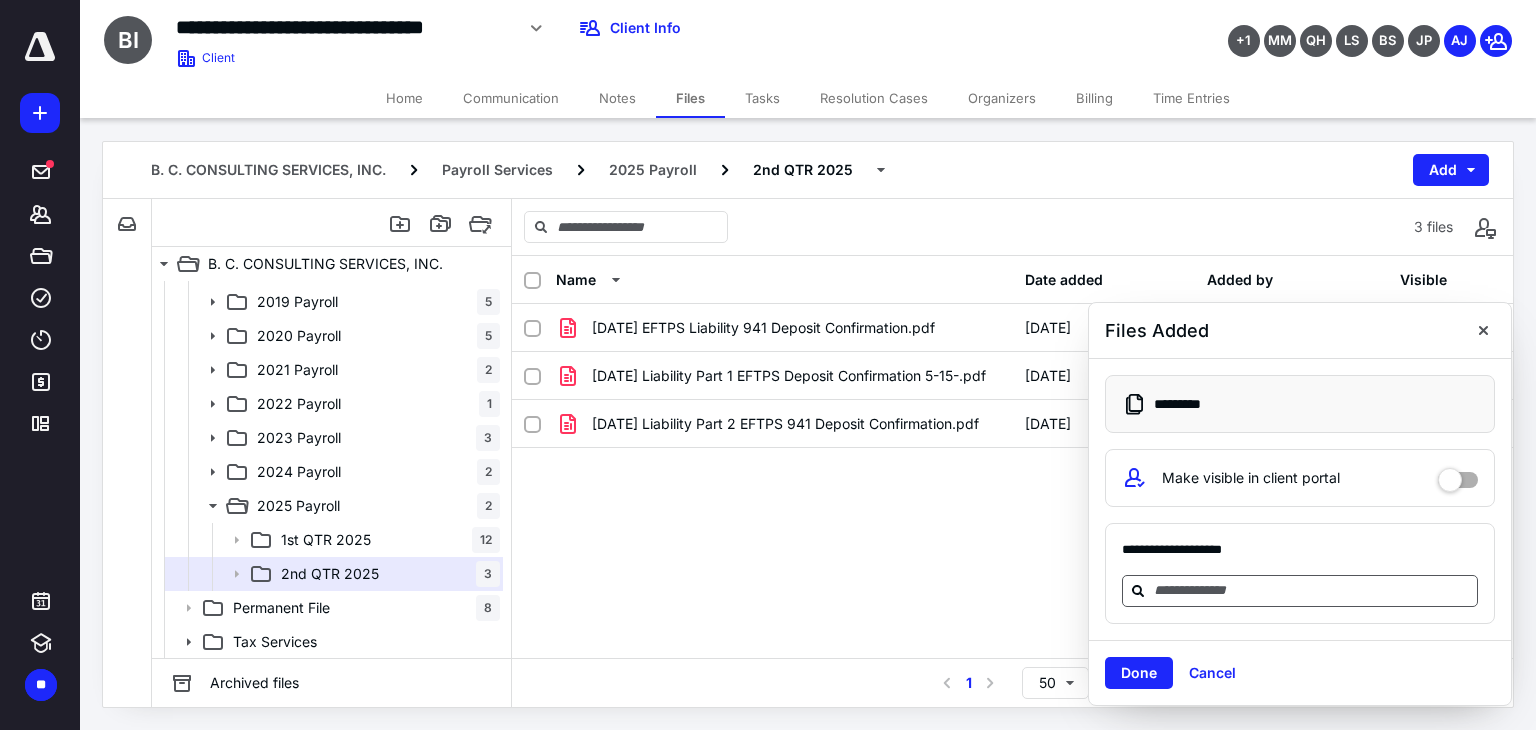 click at bounding box center [1312, 590] 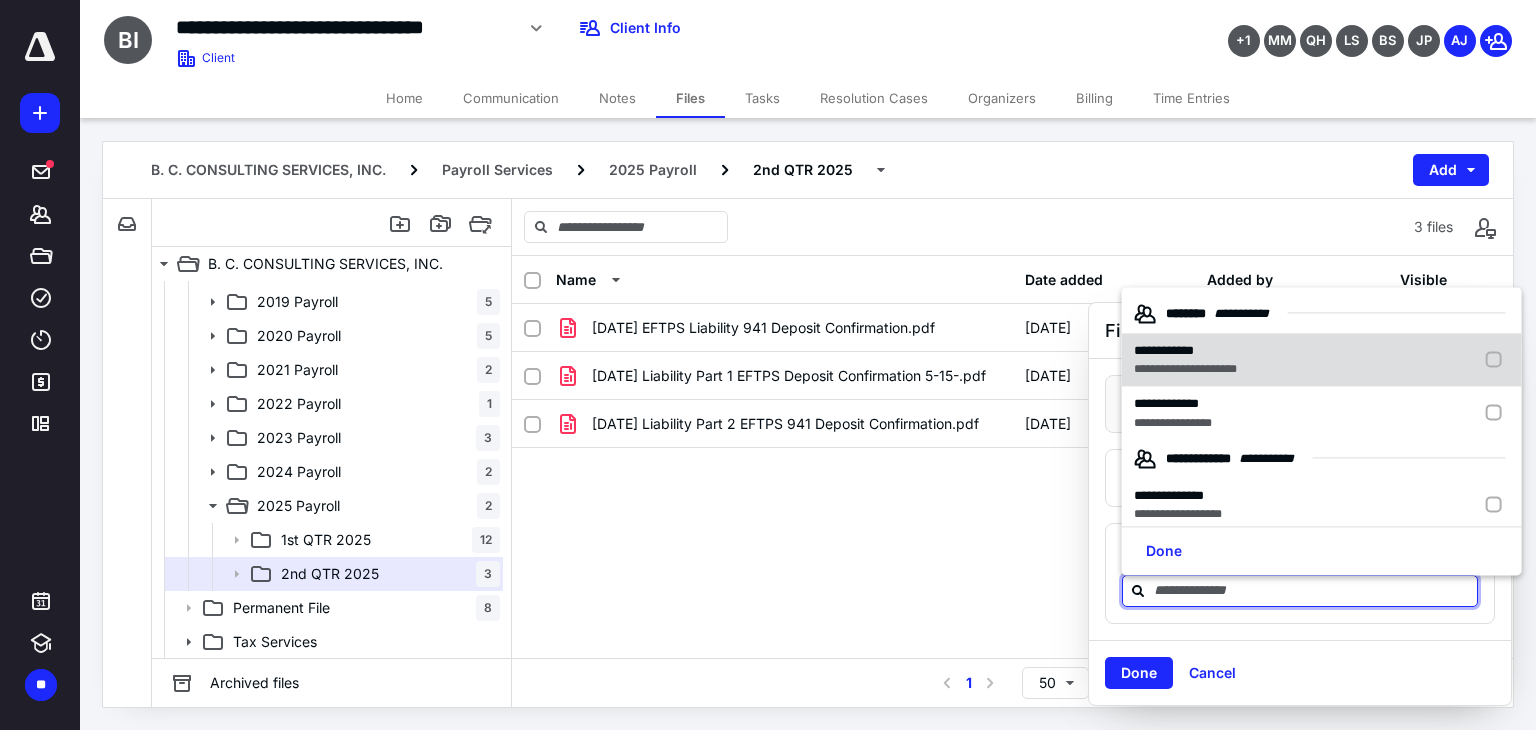 click at bounding box center [1498, 360] 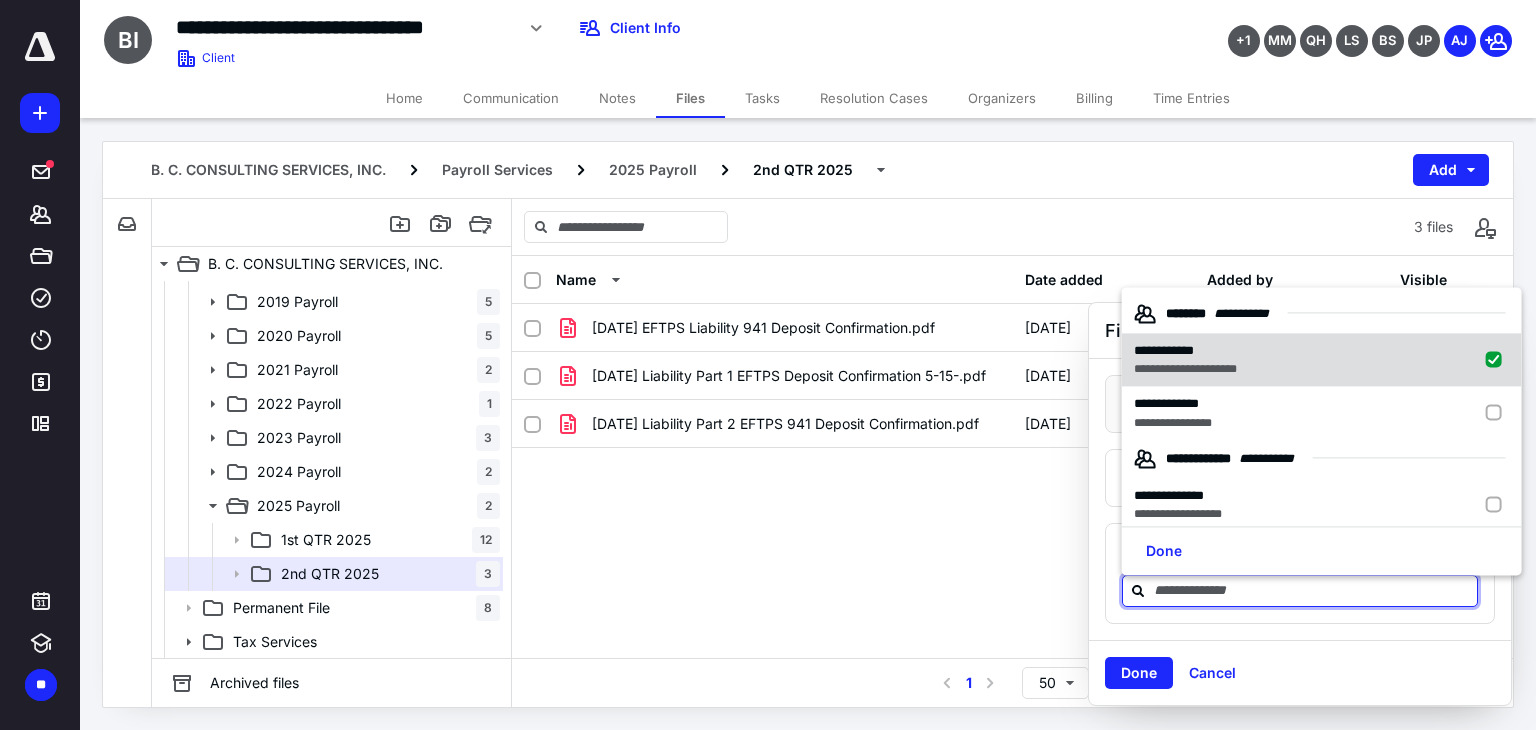 checkbox on "true" 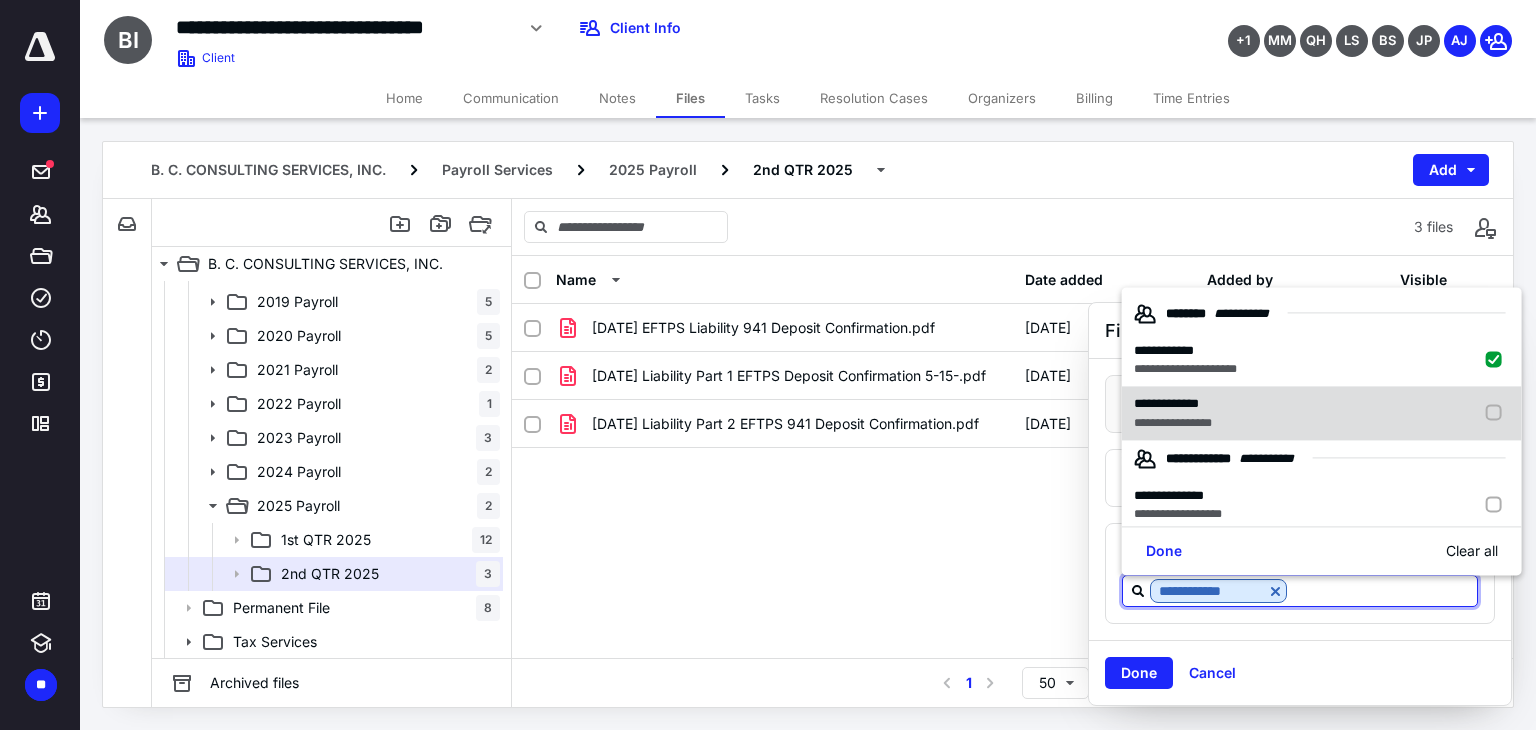 click at bounding box center (1498, 413) 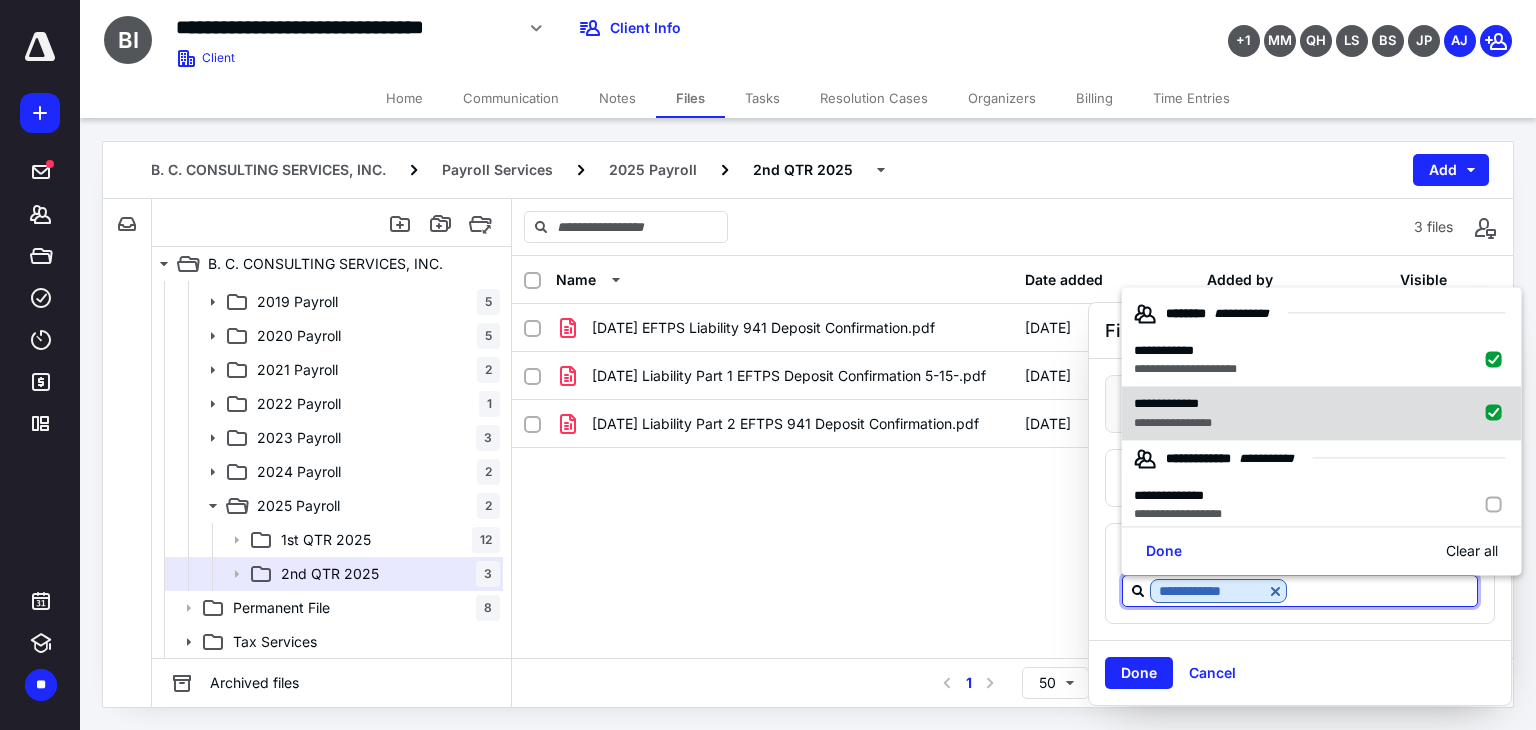 checkbox on "true" 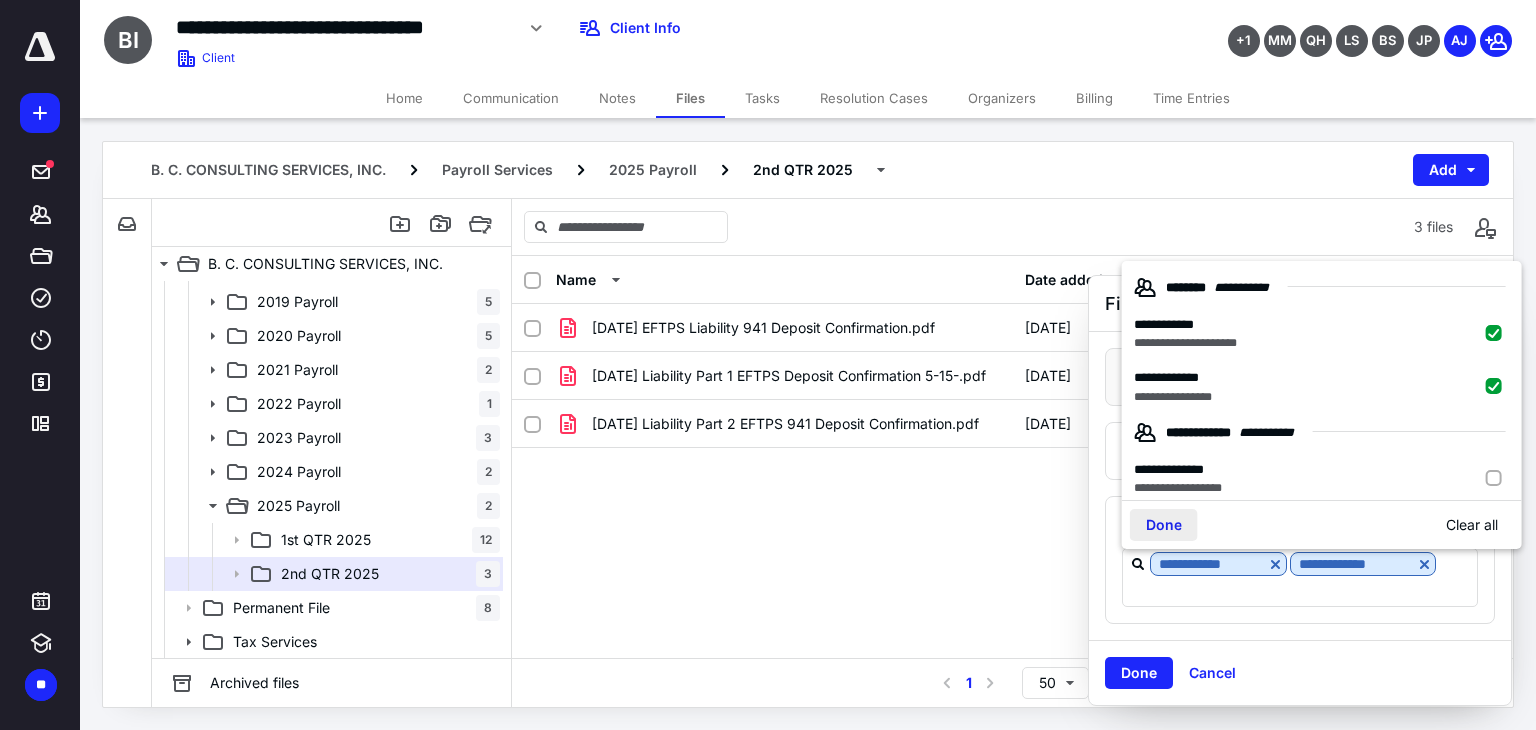 click on "Done" at bounding box center [1164, 525] 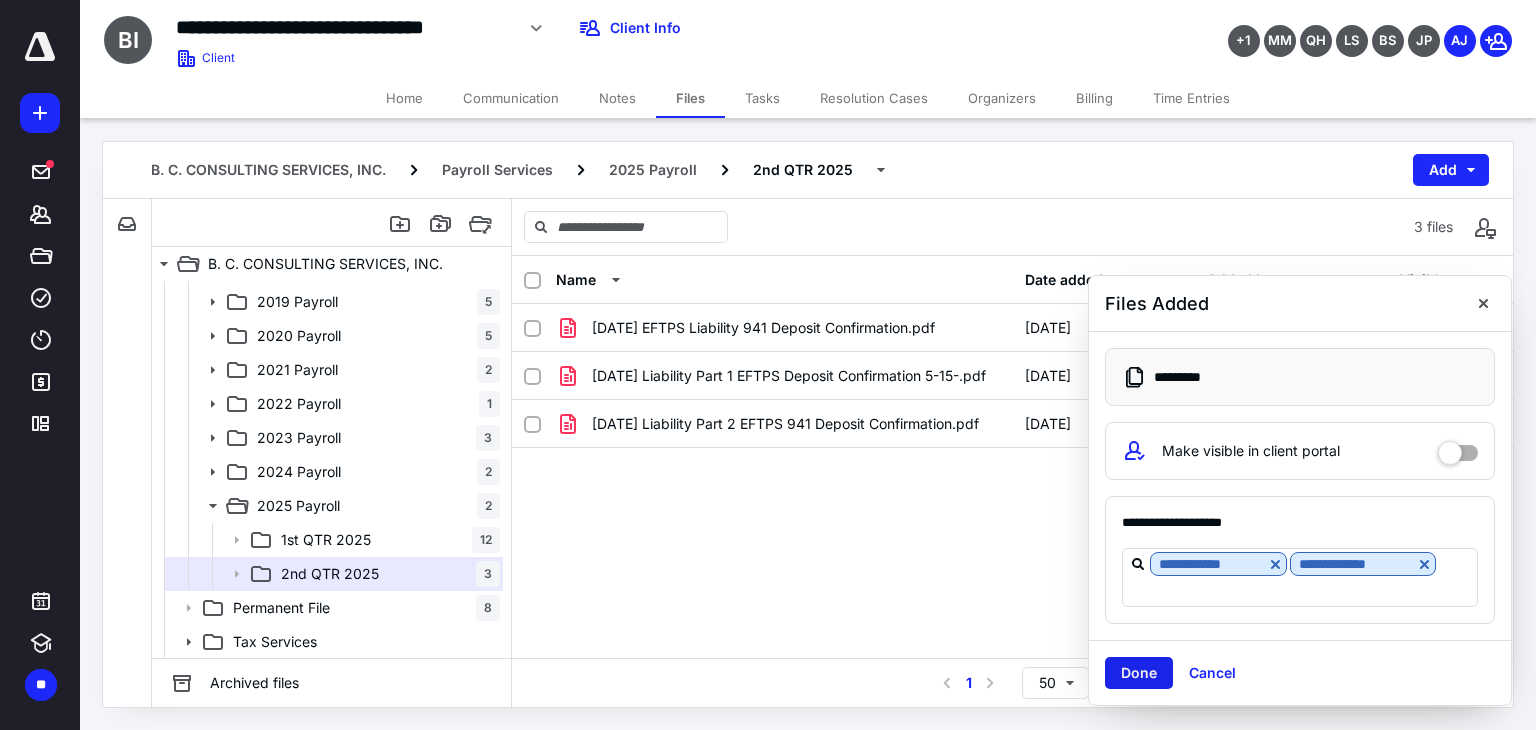 click on "Done" at bounding box center (1139, 673) 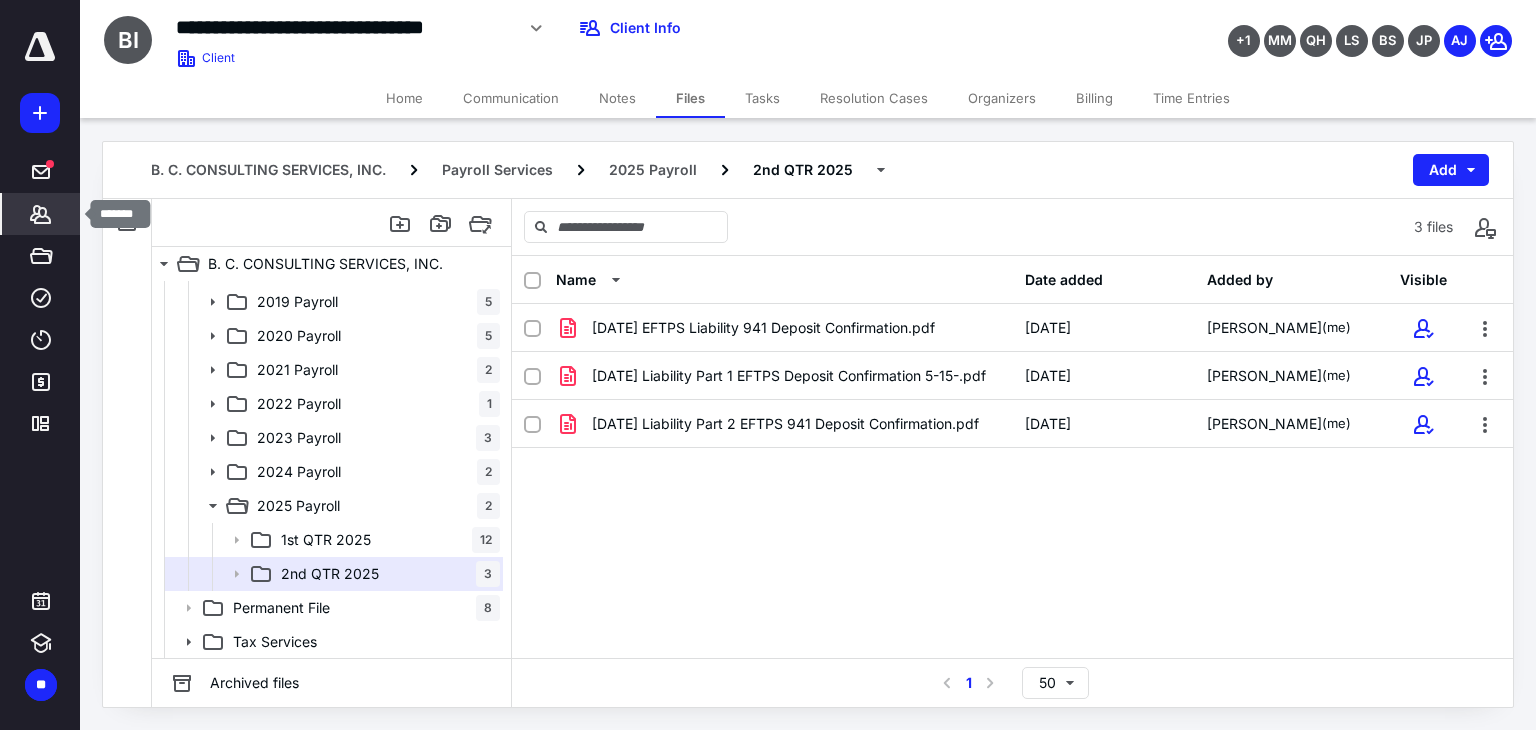 click 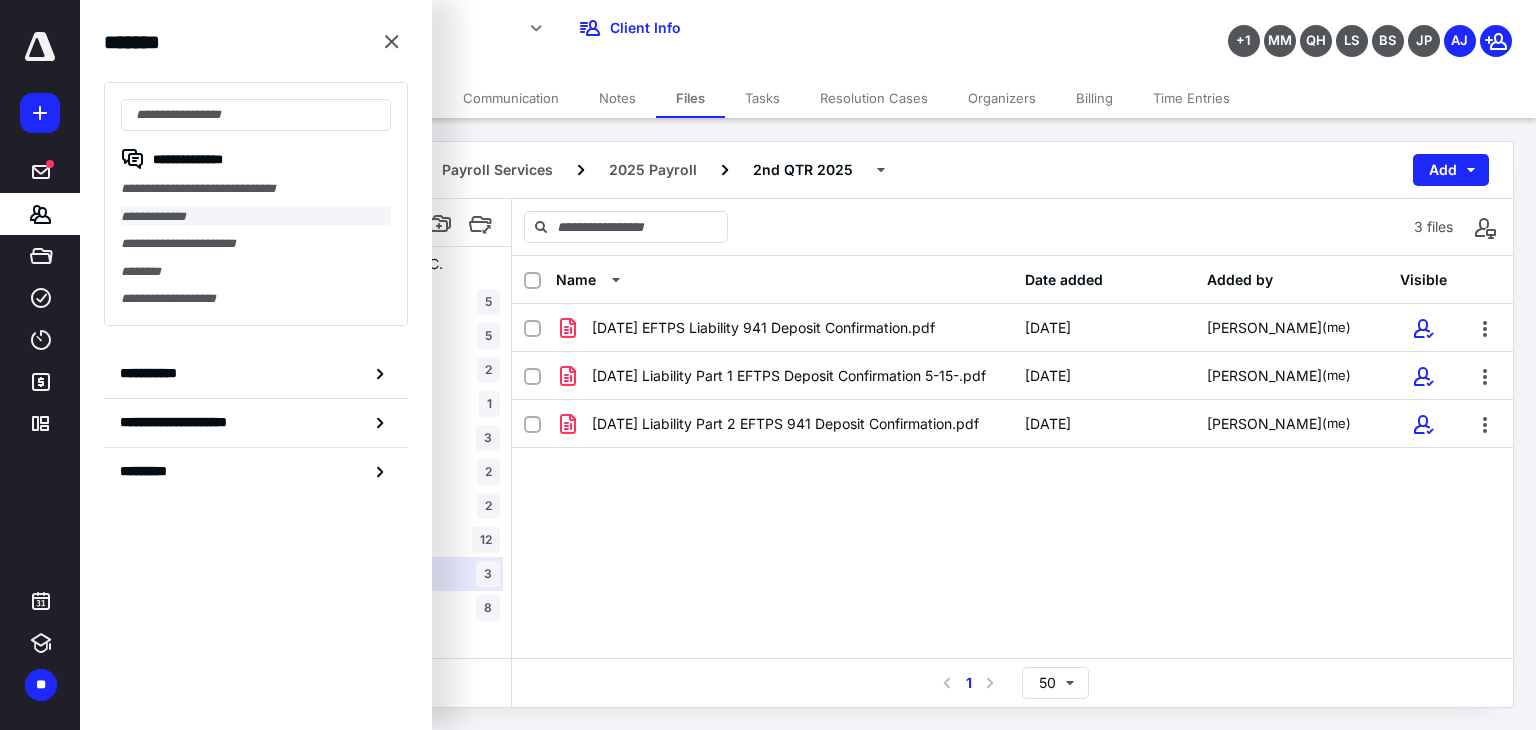 click on "**********" at bounding box center (256, 217) 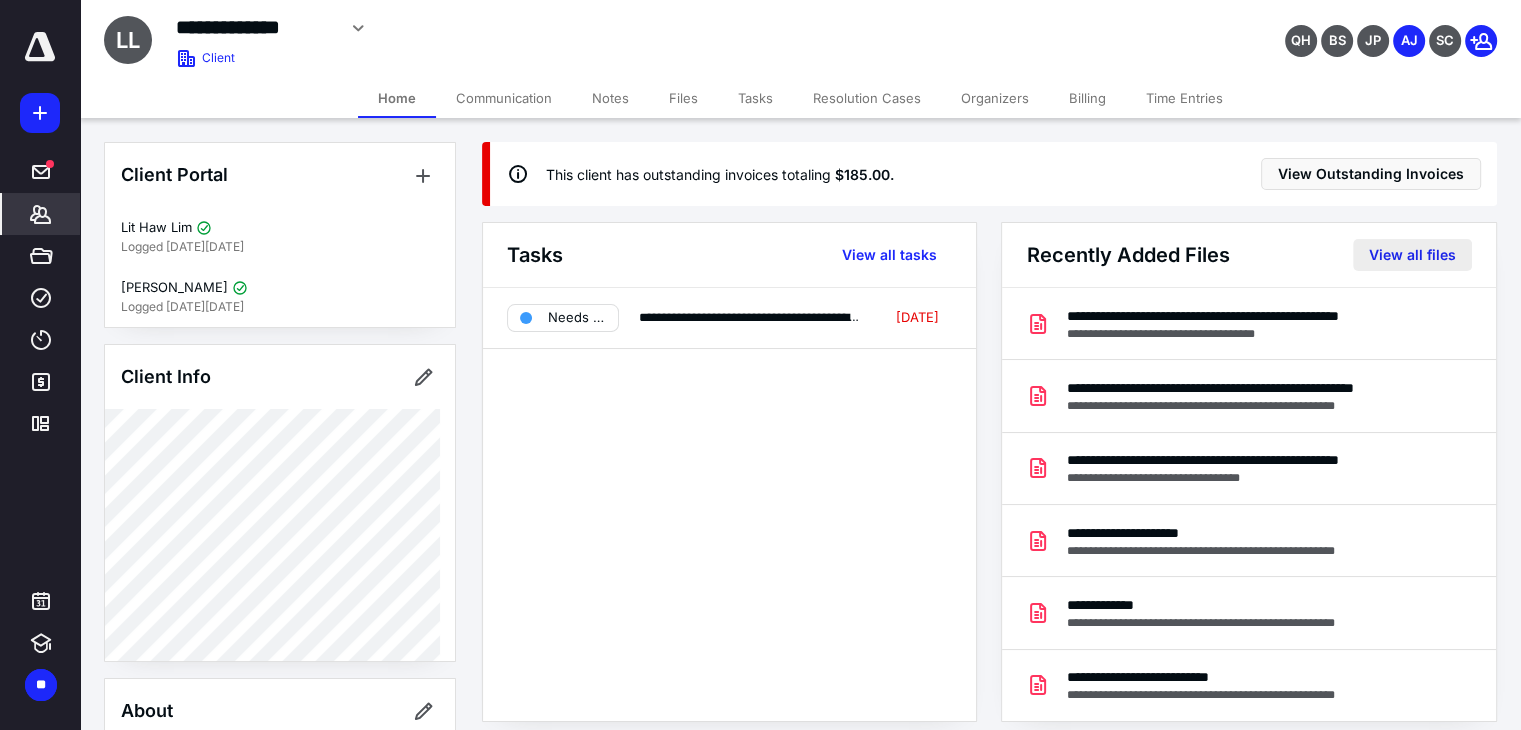 click on "View all files" at bounding box center [1412, 255] 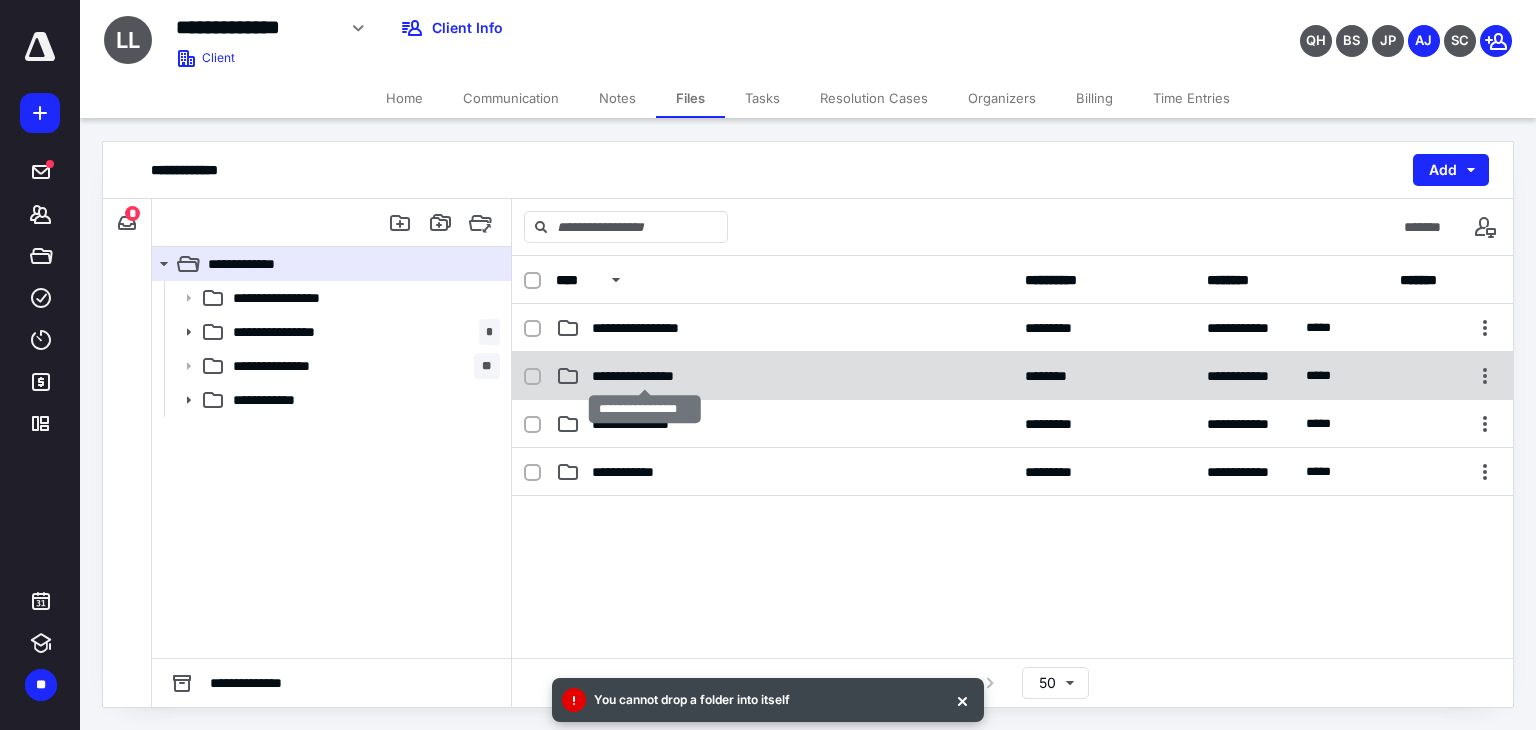 click on "**********" at bounding box center [645, 376] 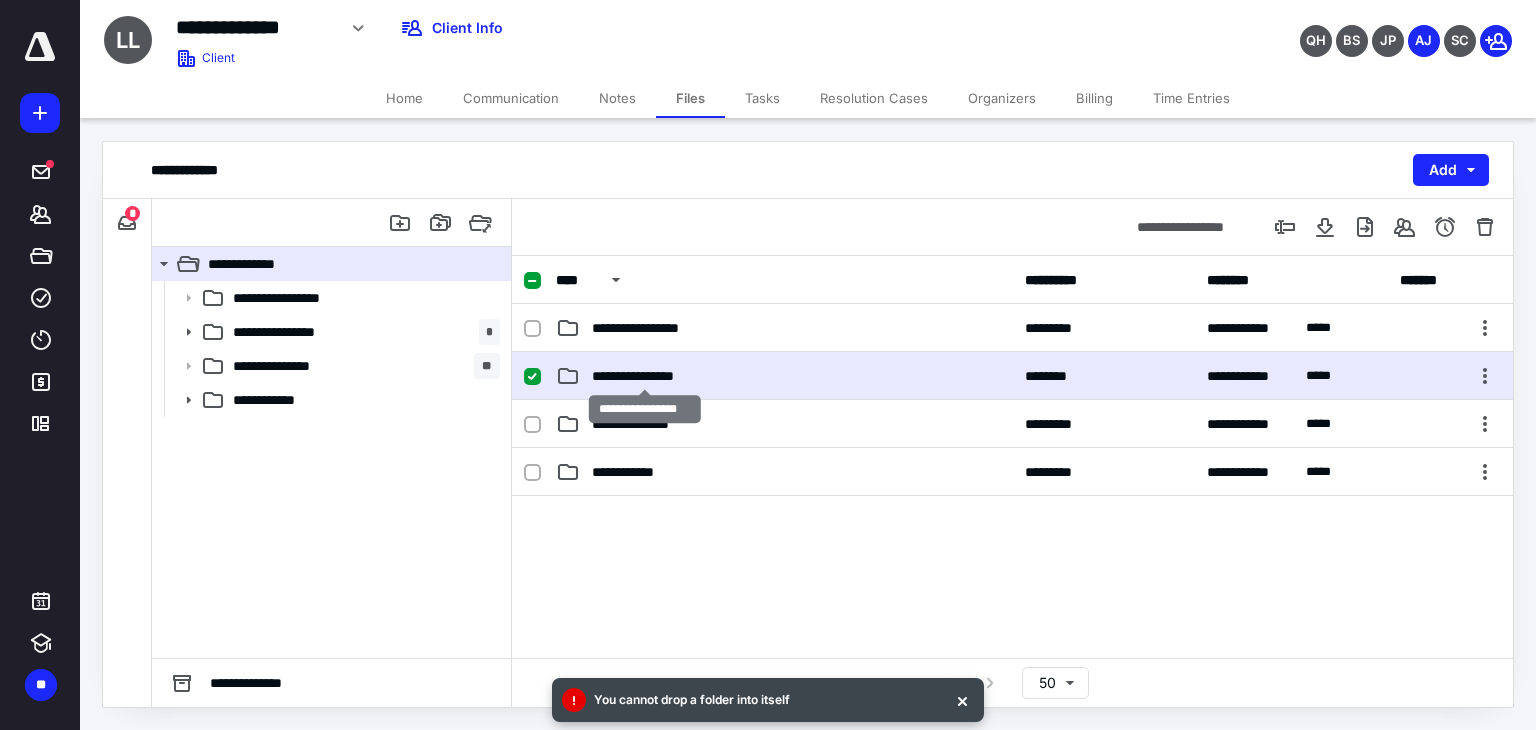 click on "**********" at bounding box center [645, 376] 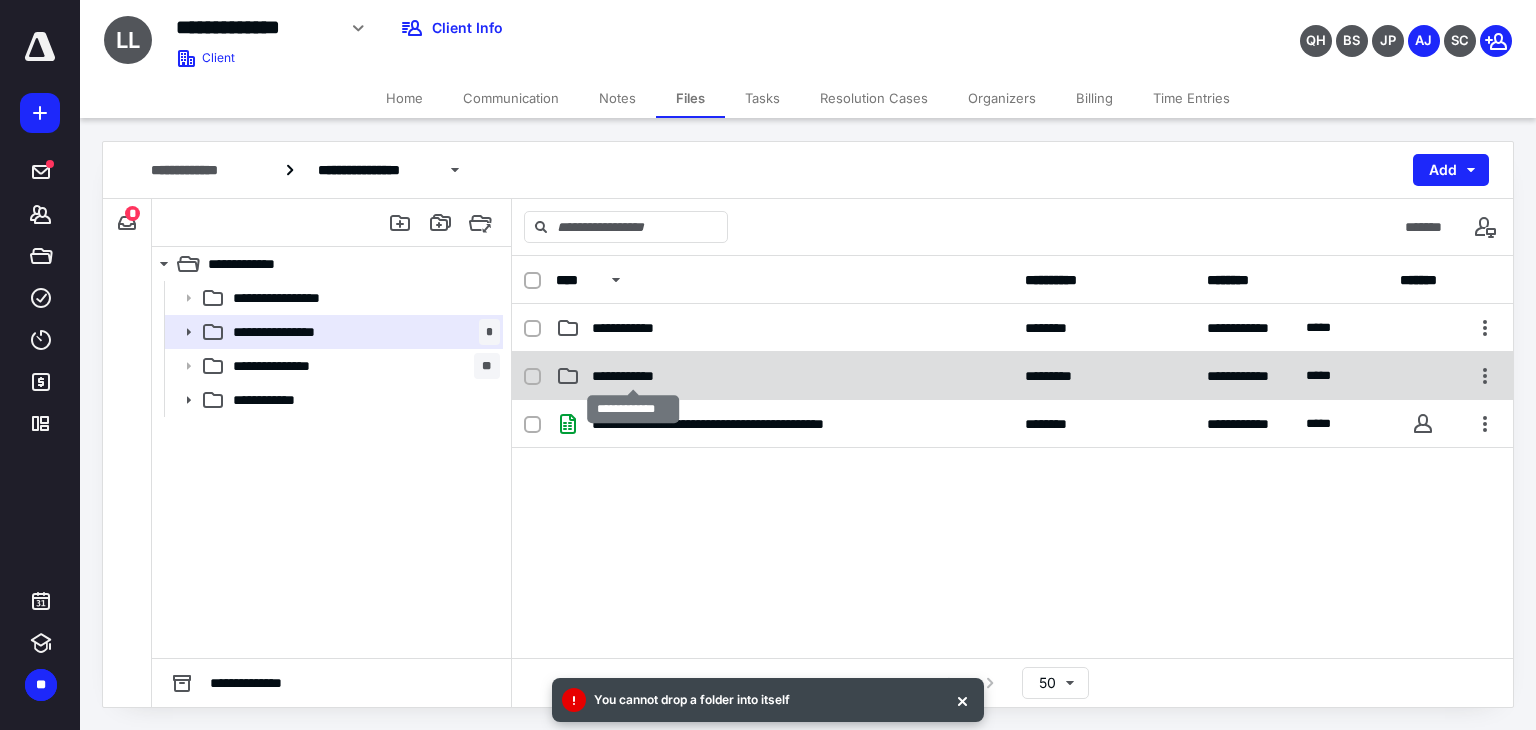 click on "**********" at bounding box center [633, 376] 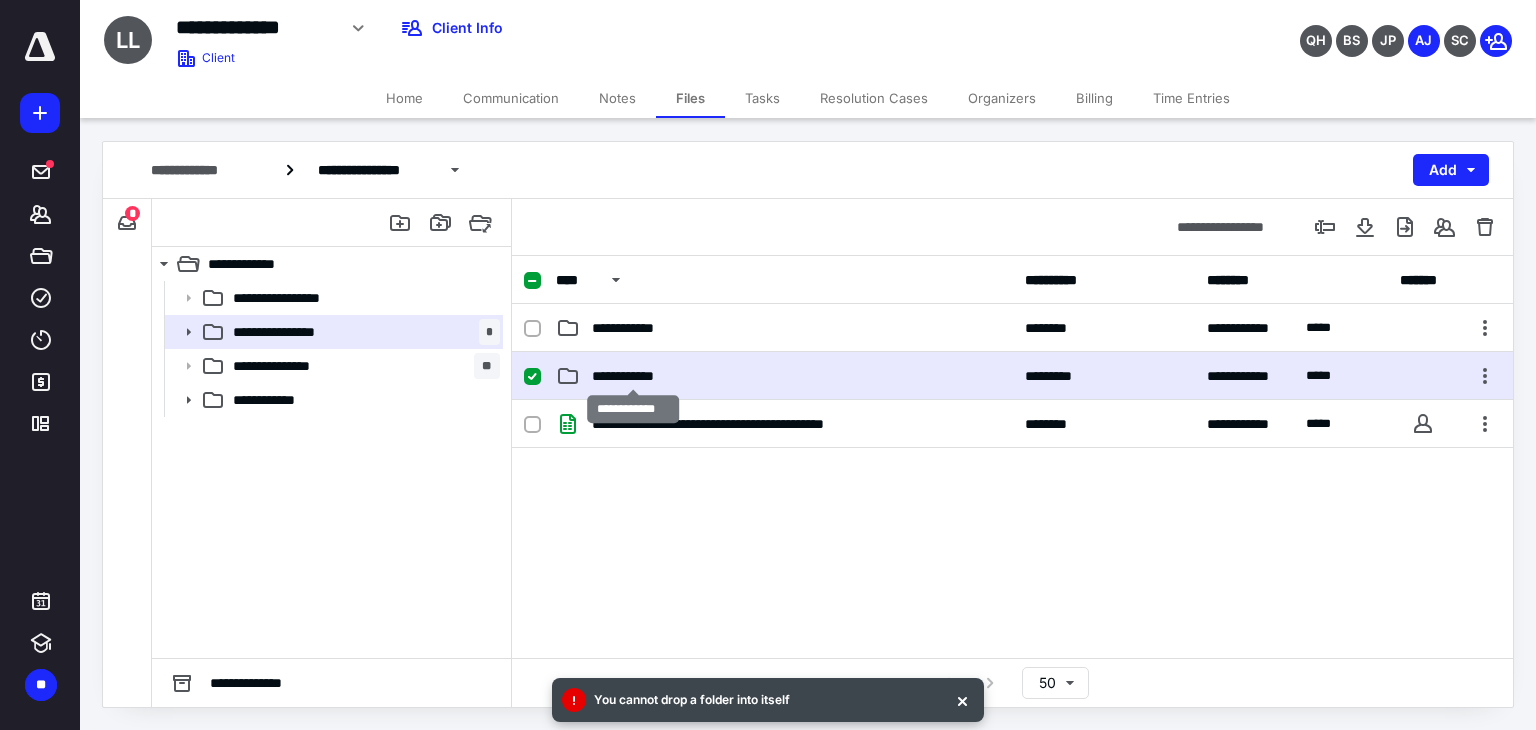 click on "**********" at bounding box center [633, 376] 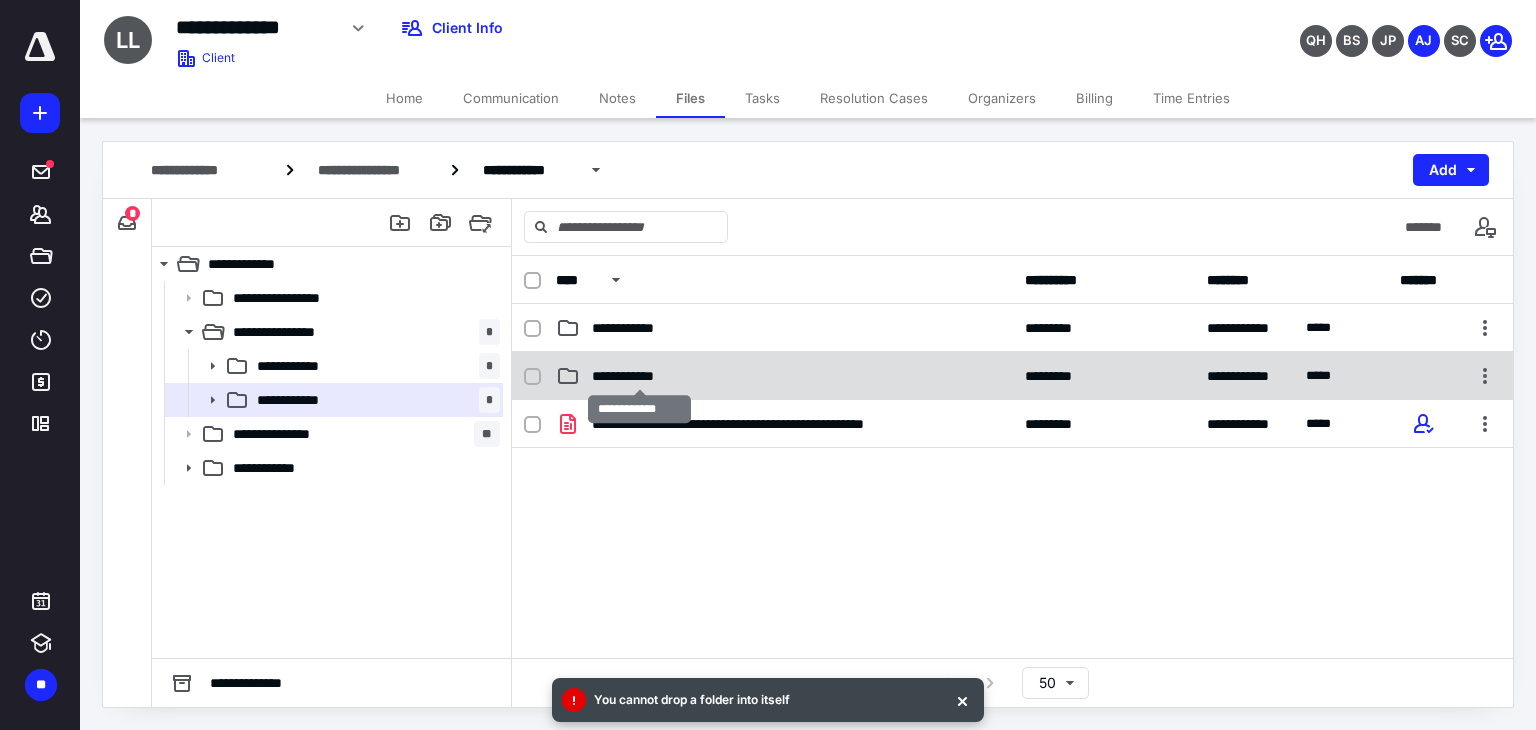 click on "**********" at bounding box center (640, 376) 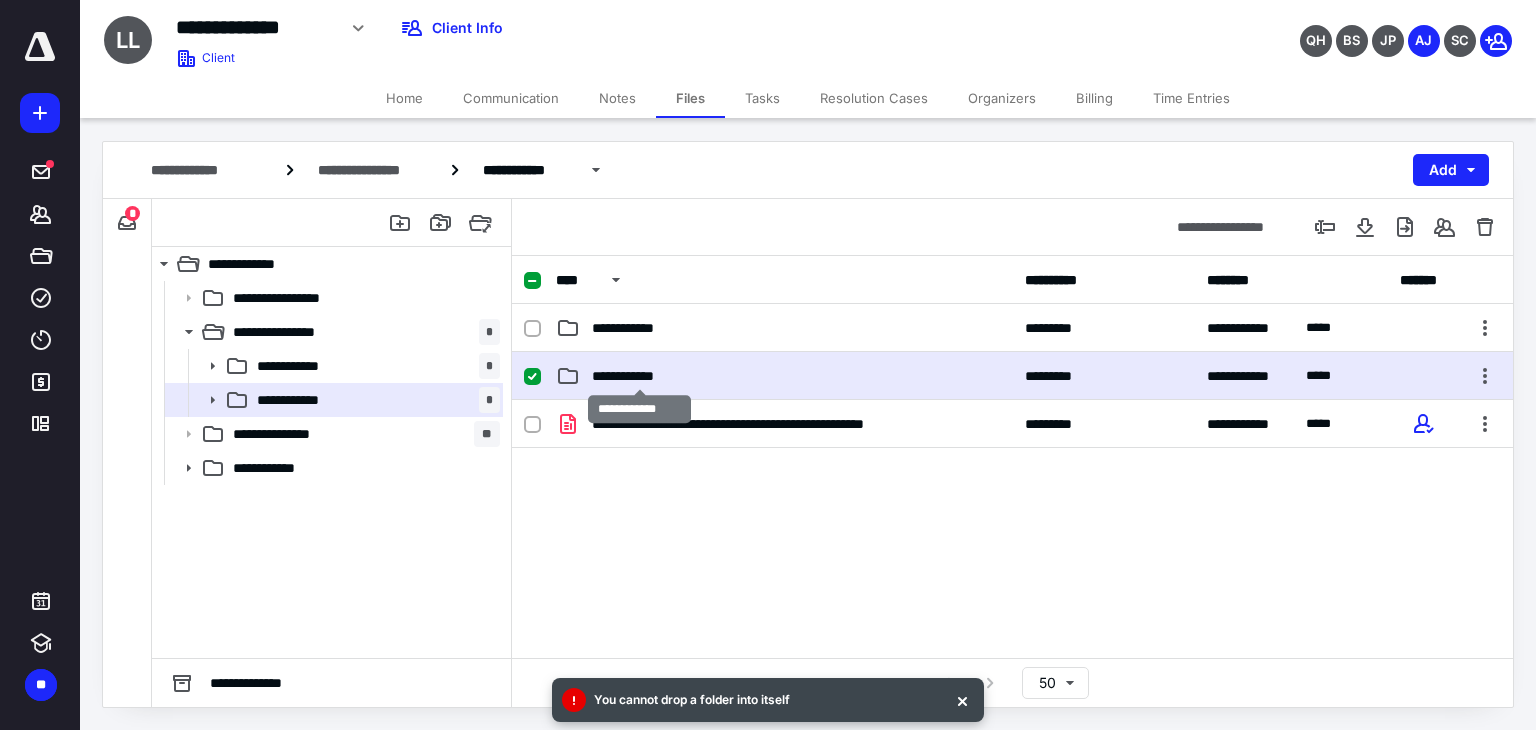 click on "**********" at bounding box center (640, 376) 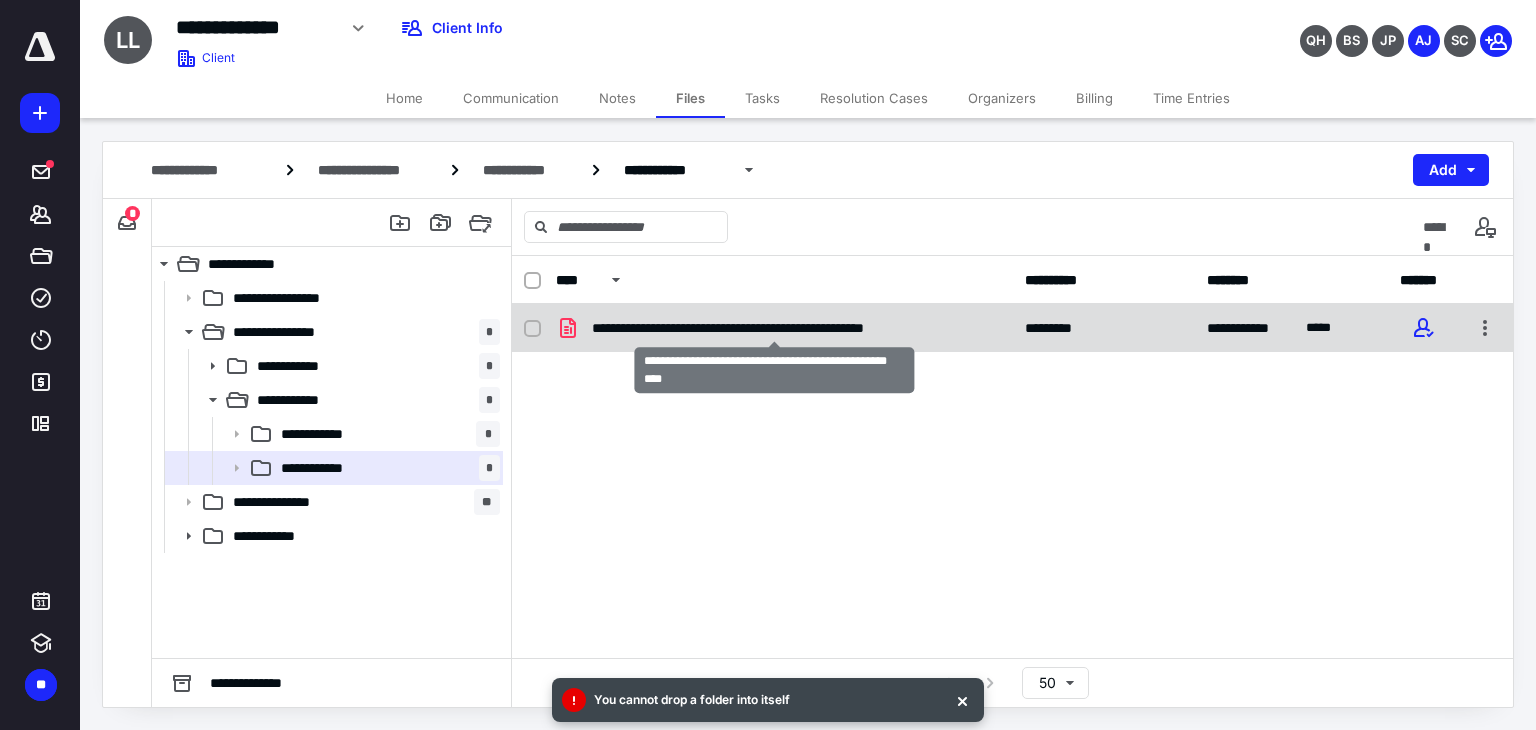 checkbox on "true" 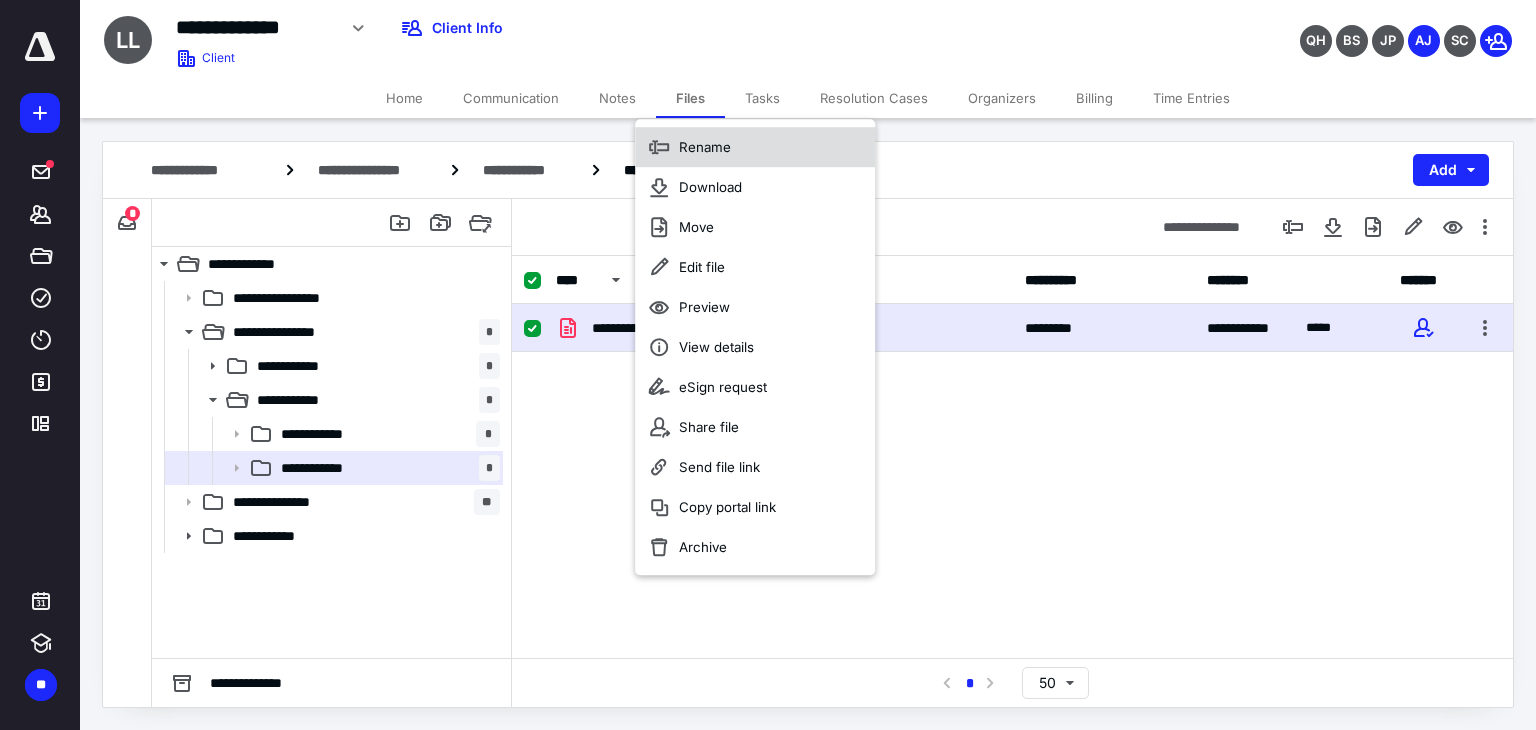 click on "Rename" at bounding box center (705, 147) 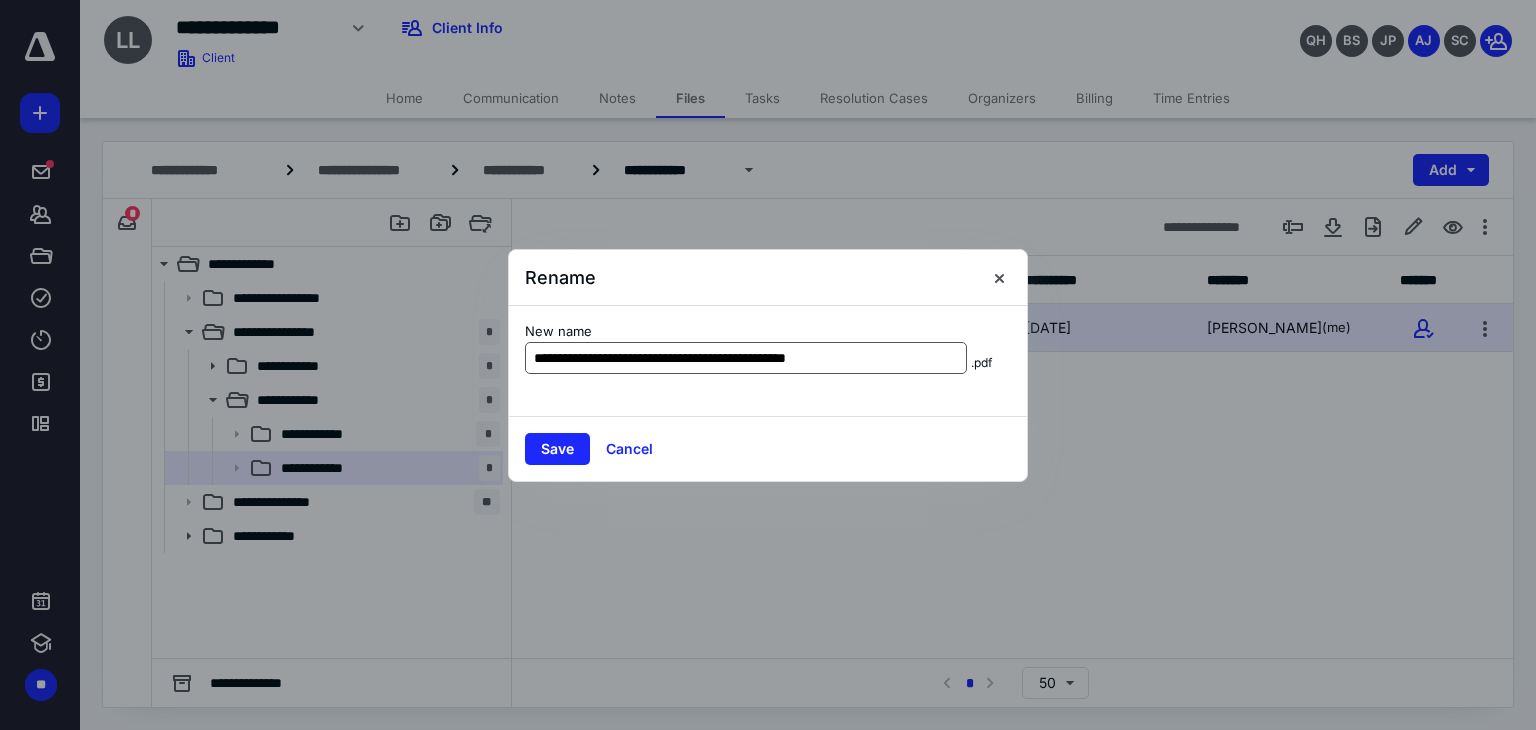 click on "**********" at bounding box center [746, 358] 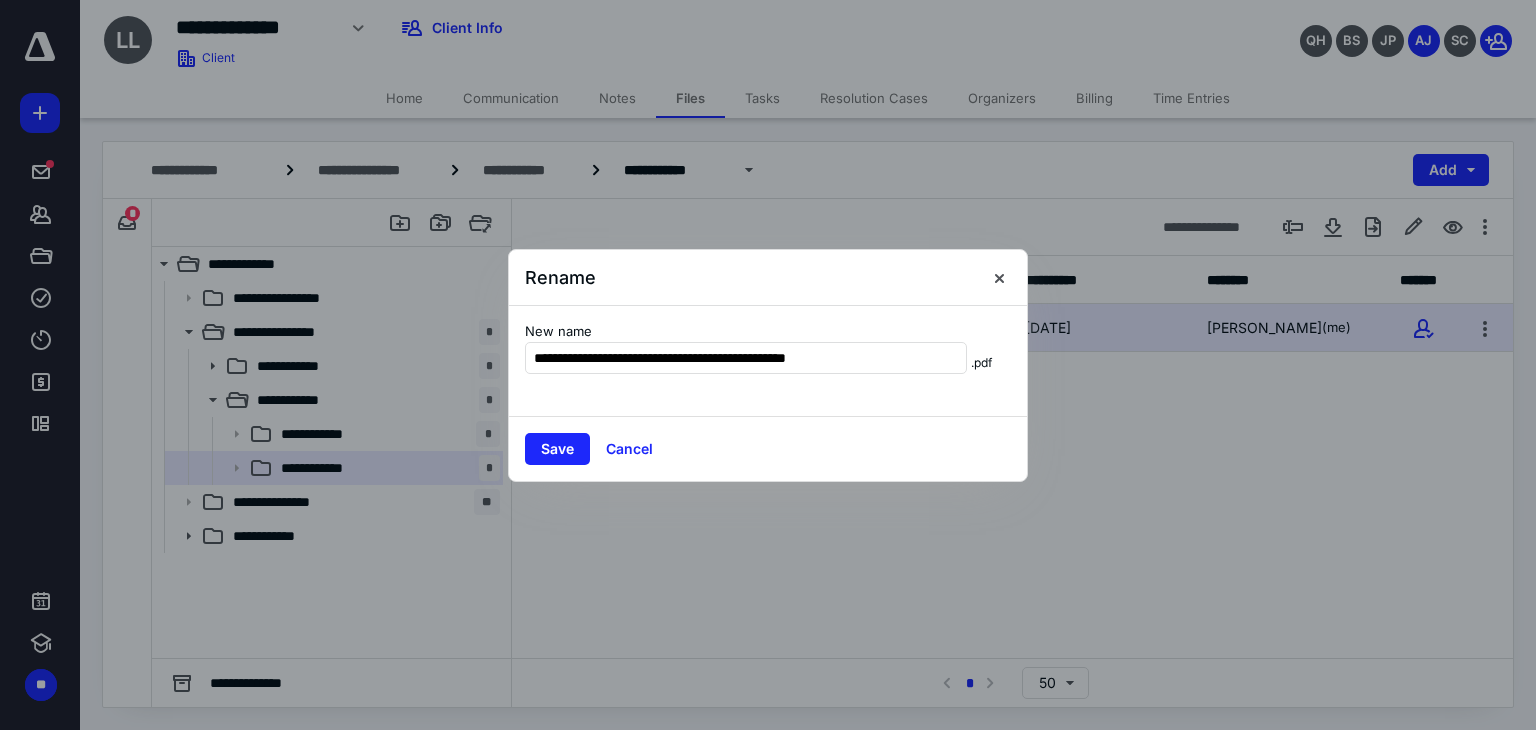 type on "**********" 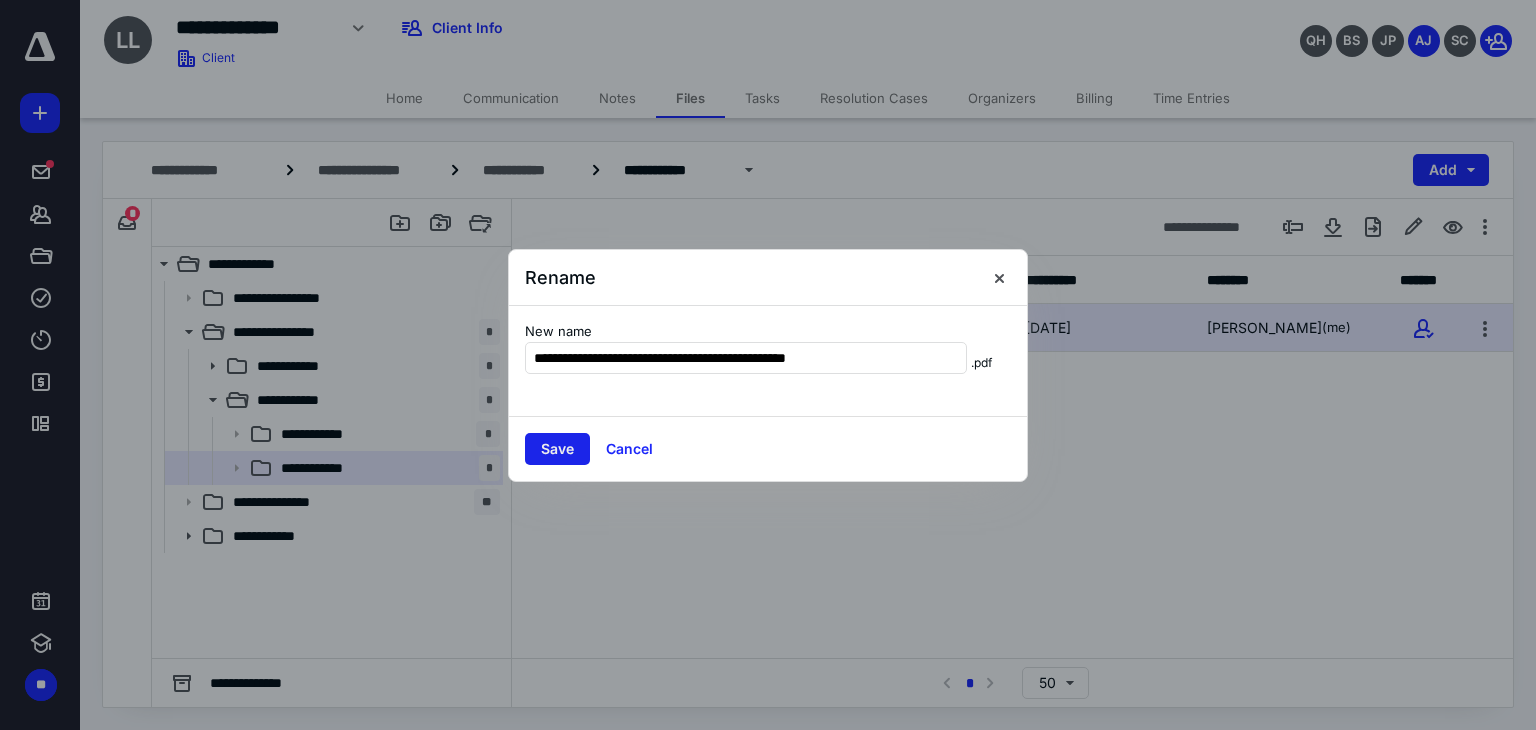 click on "Save" at bounding box center [557, 449] 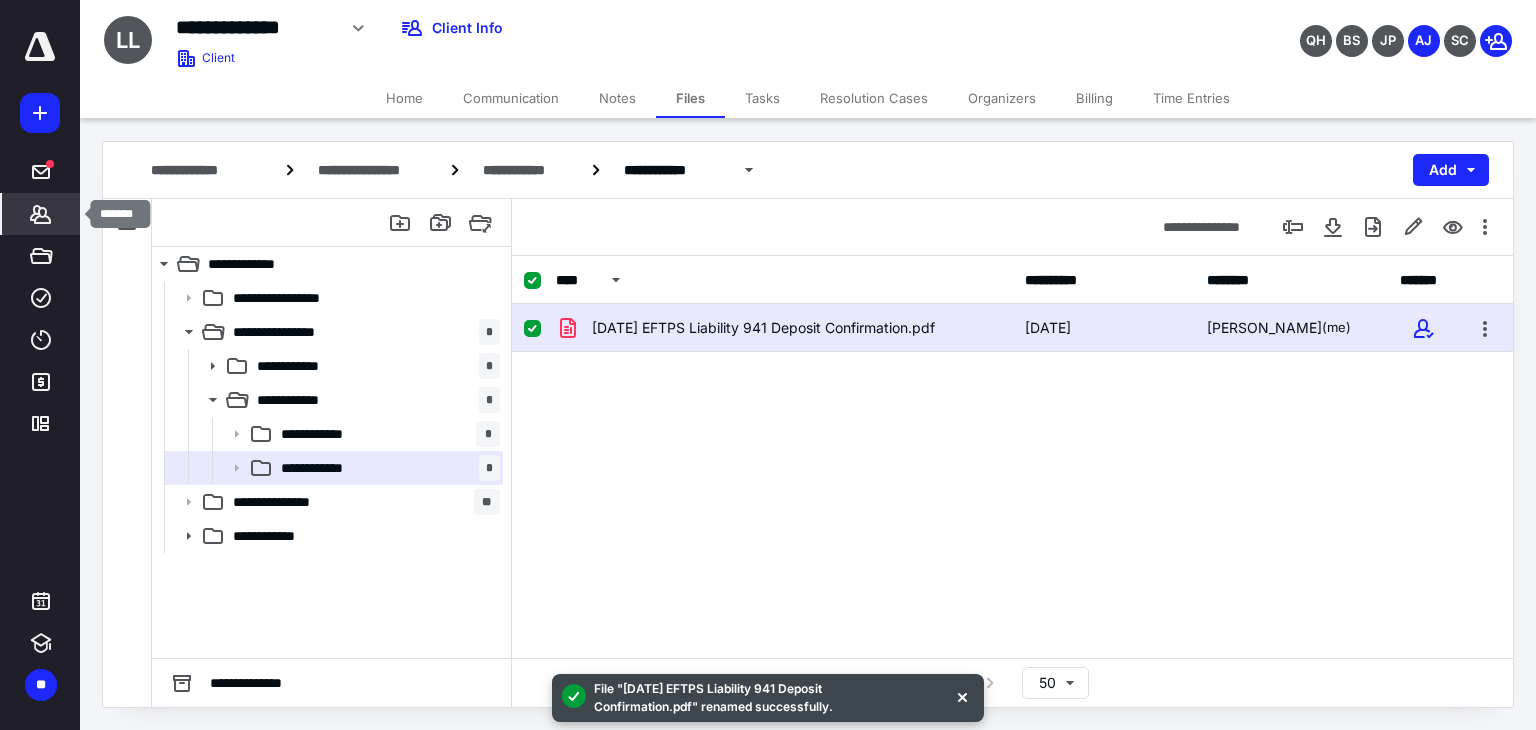 click 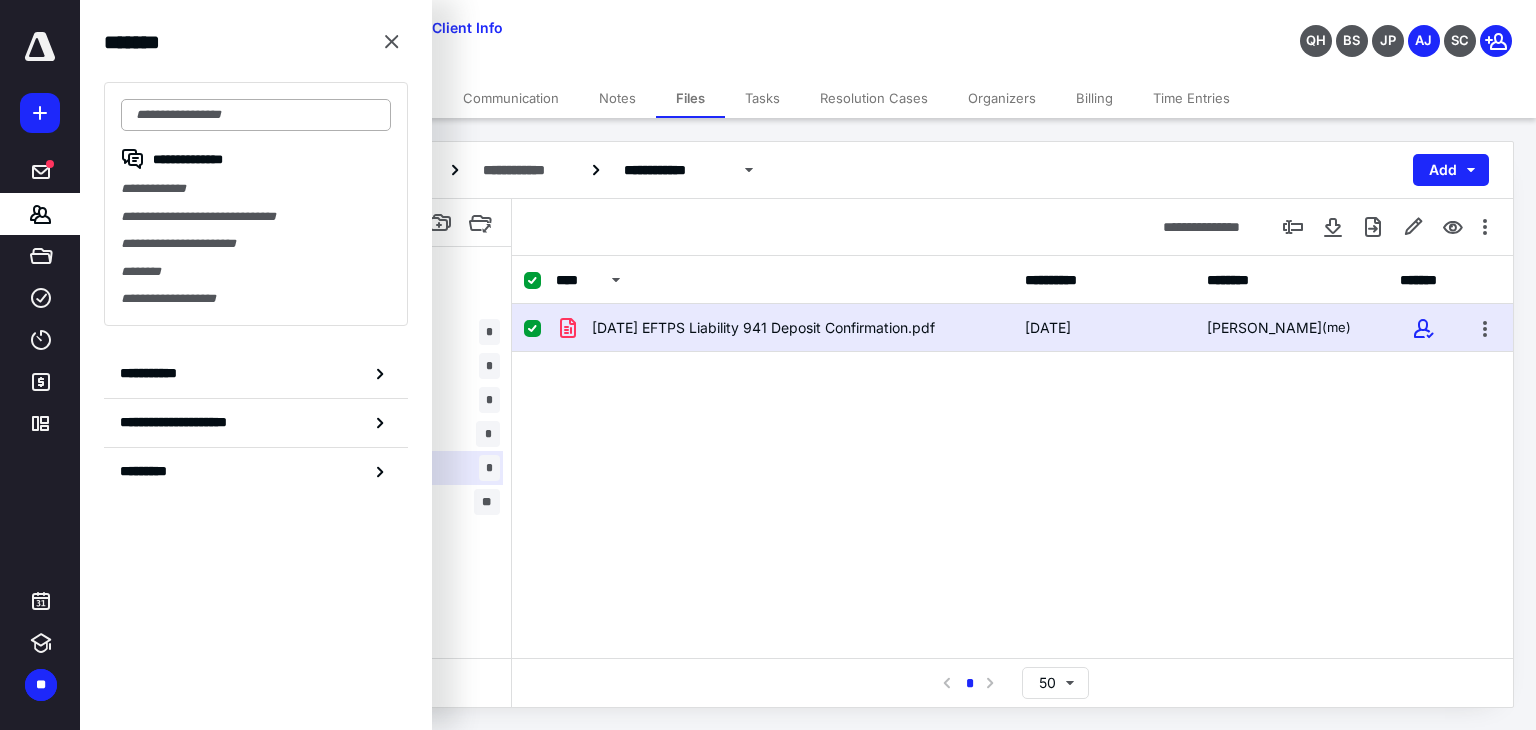 click at bounding box center [256, 115] 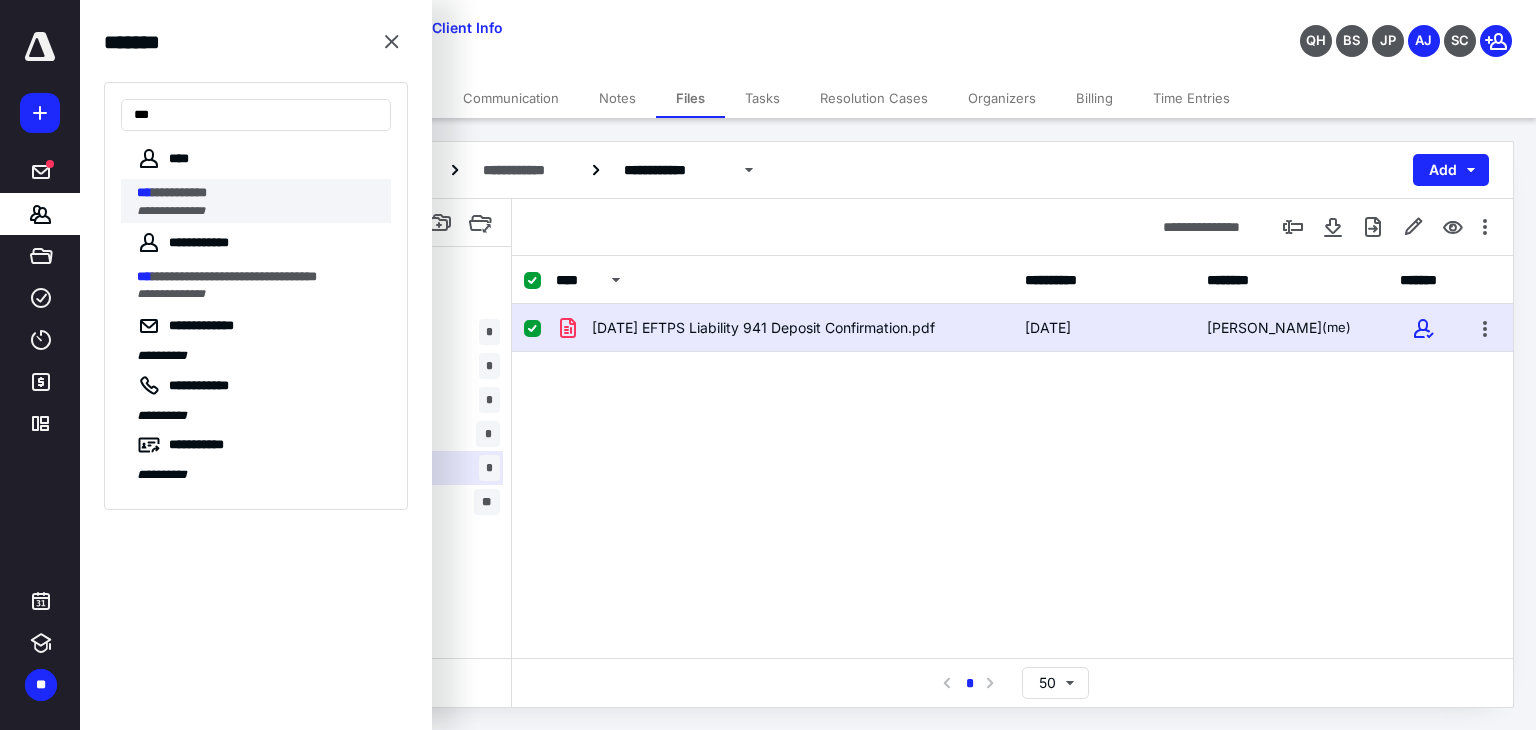 type on "***" 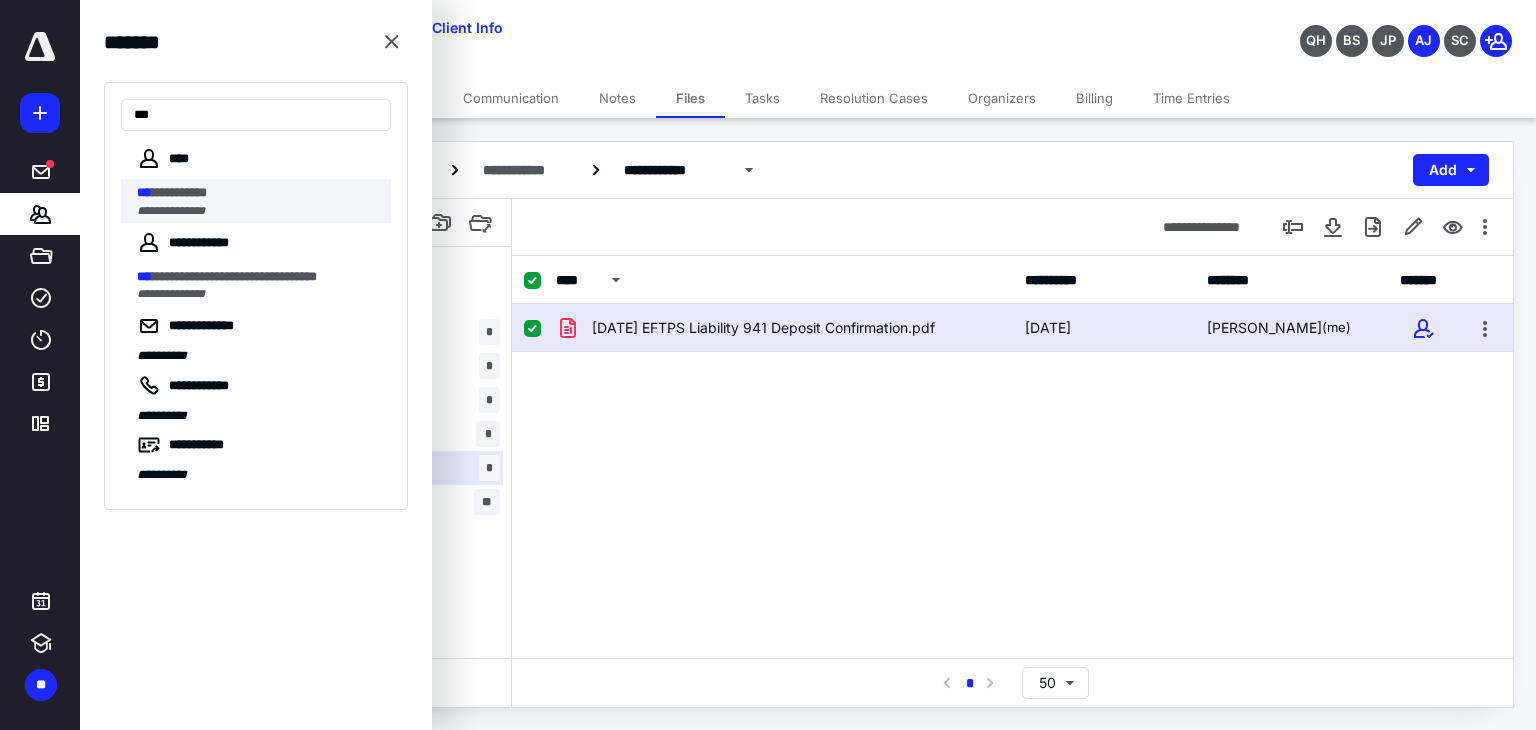 click on "**********" at bounding box center (179, 192) 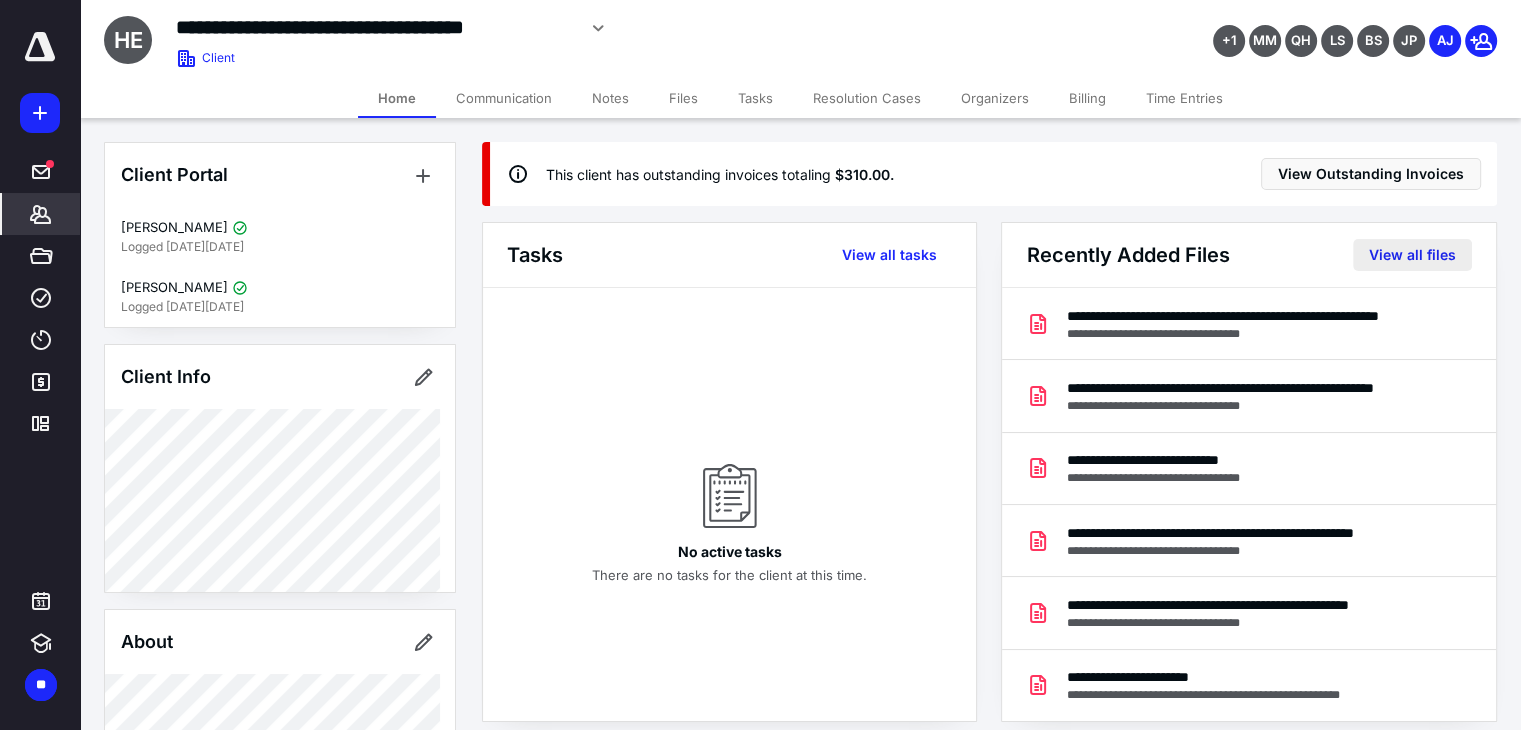 click on "View all files" at bounding box center (1412, 255) 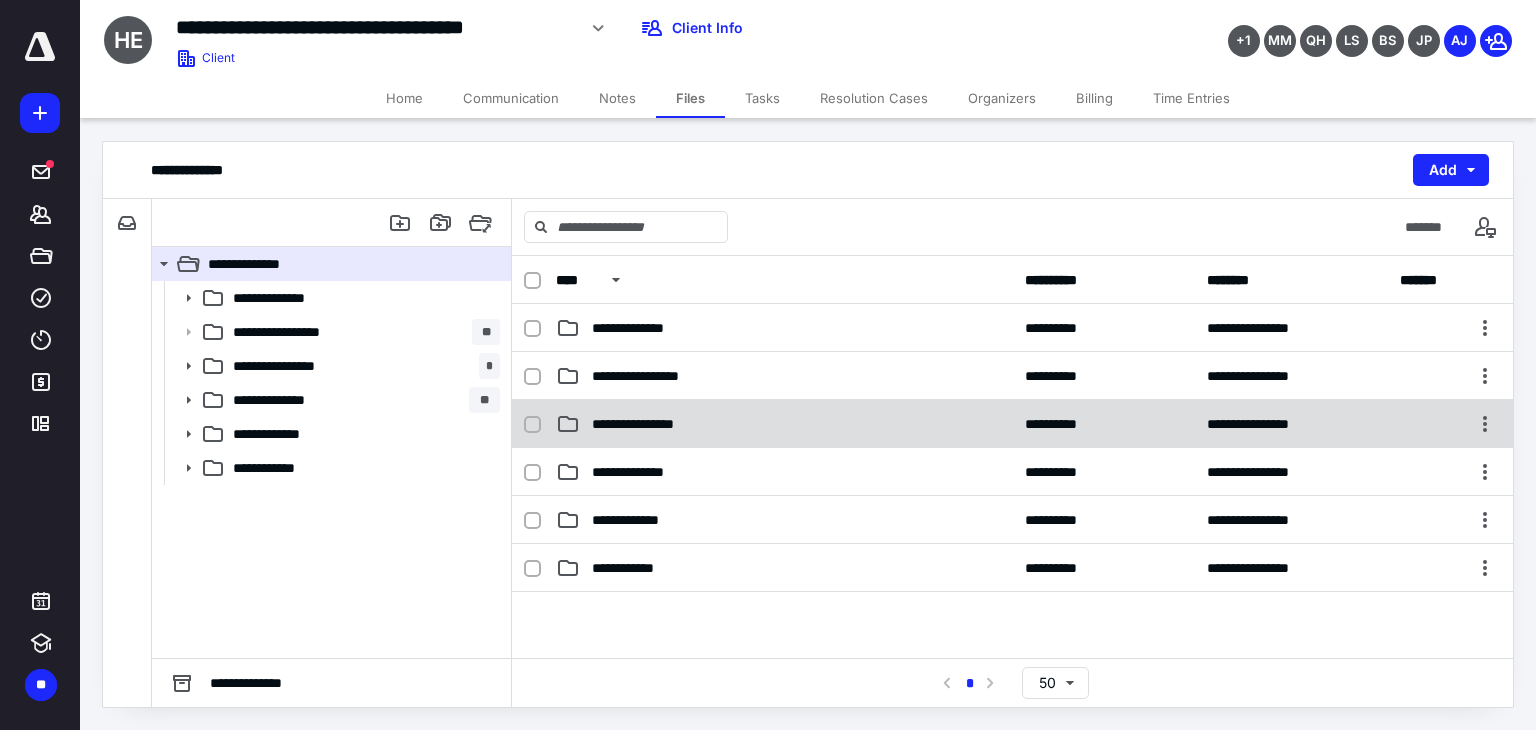 click on "**********" at bounding box center [645, 424] 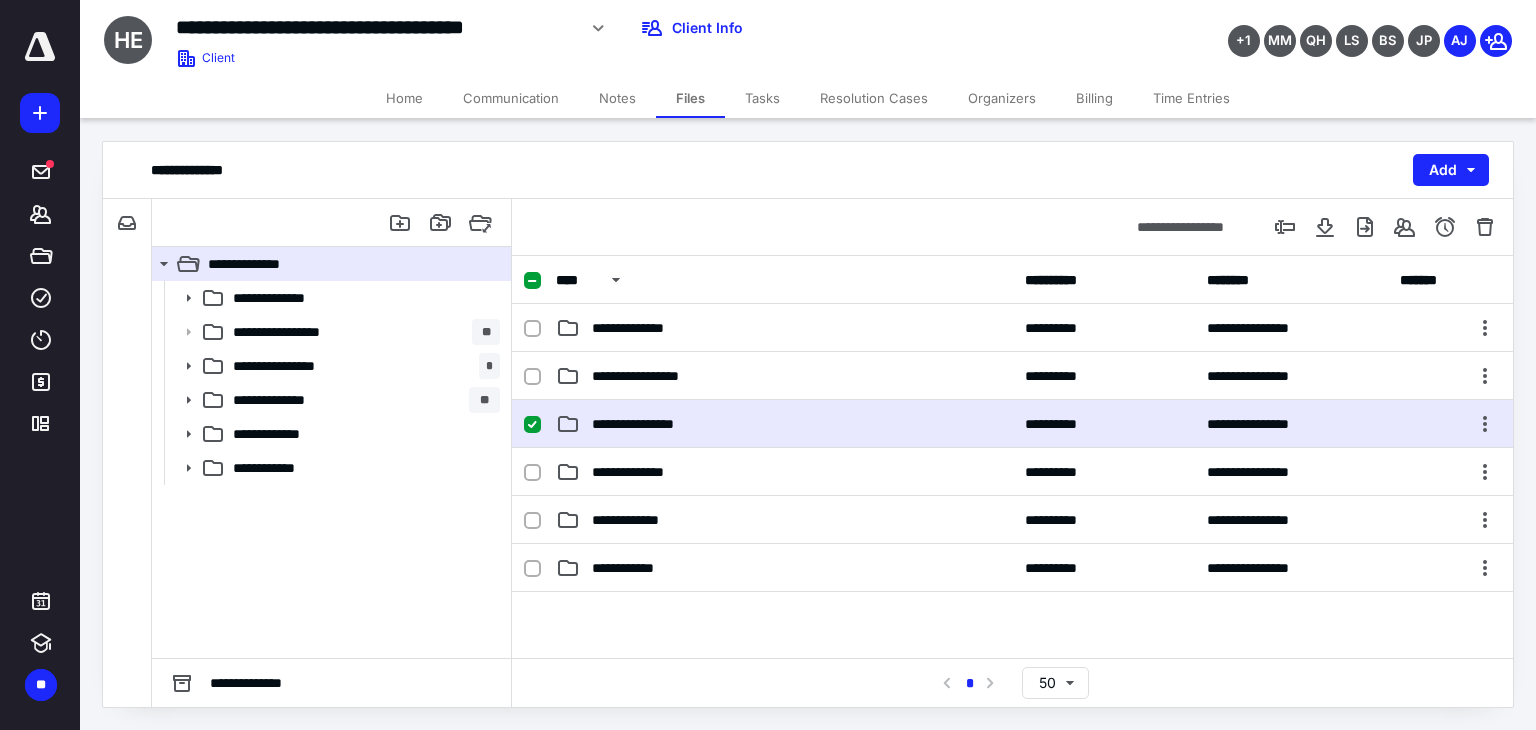 click on "**********" at bounding box center [645, 424] 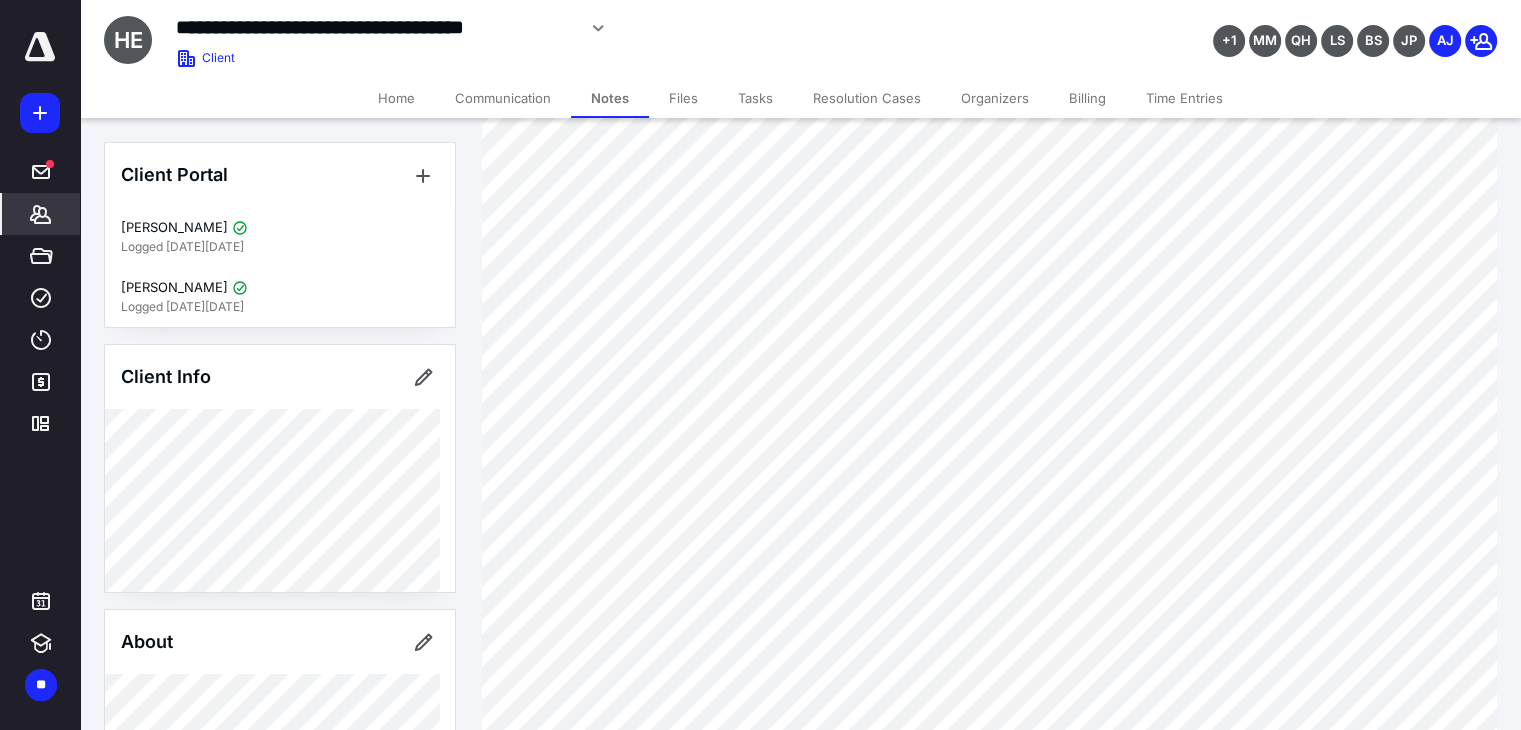 scroll, scrollTop: 100, scrollLeft: 0, axis: vertical 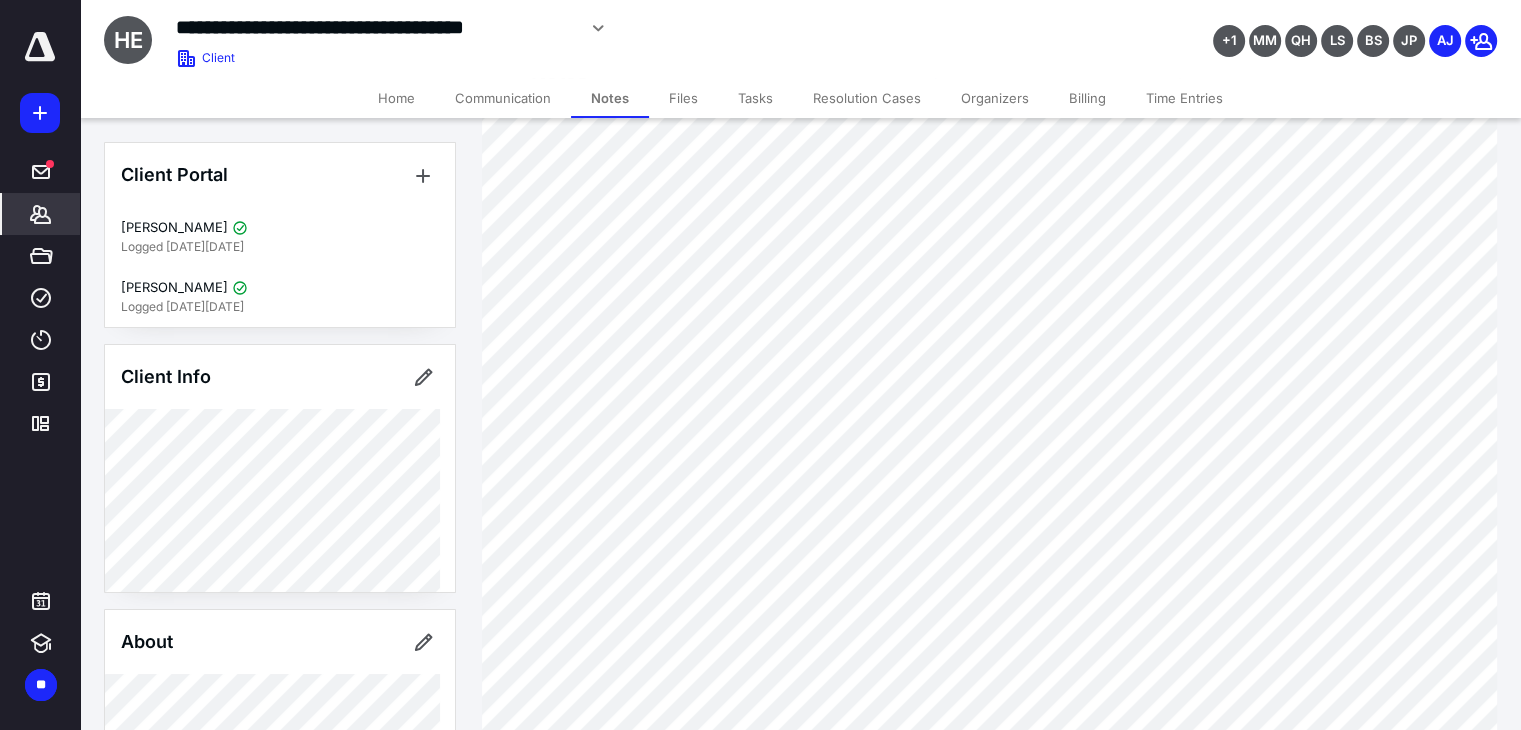 click on "Files" at bounding box center (683, 98) 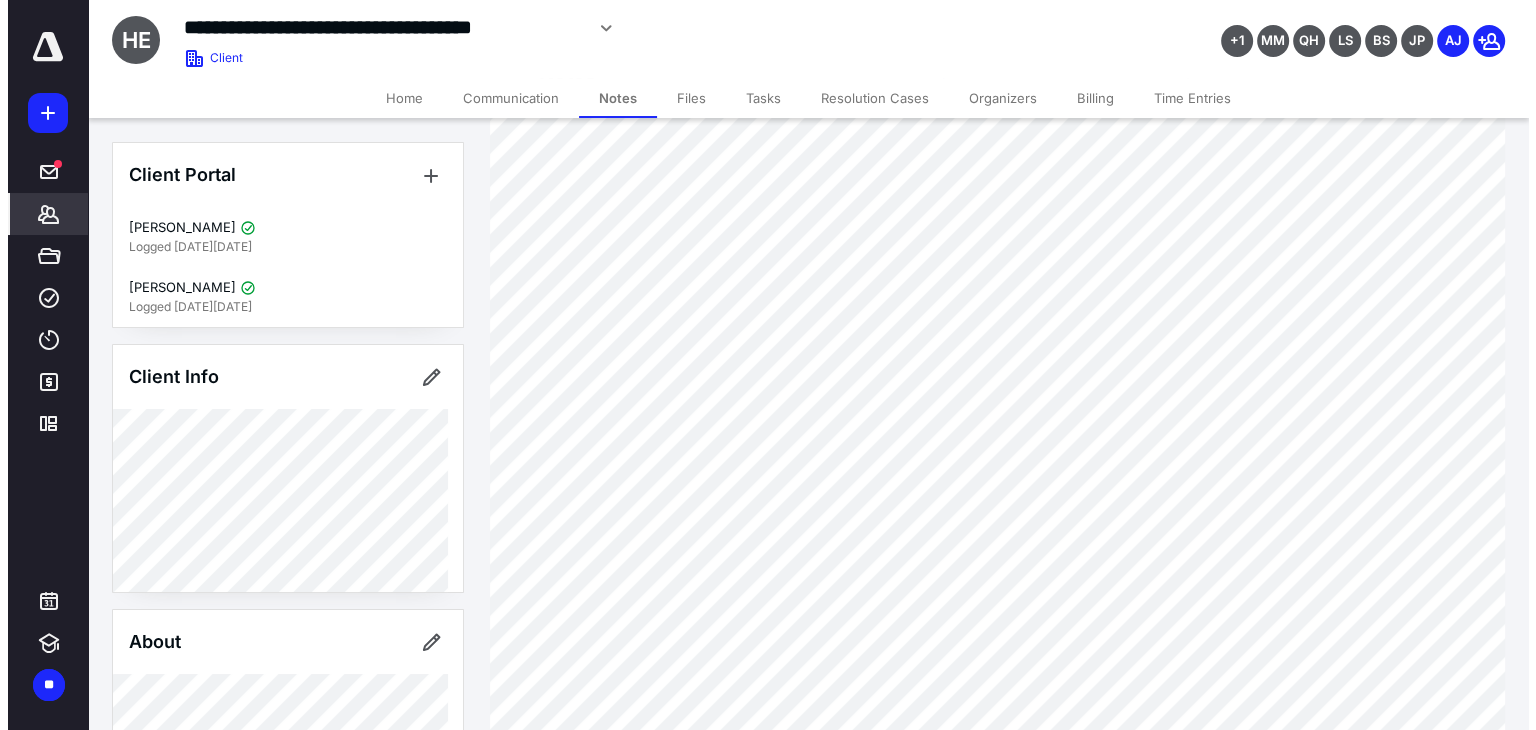 scroll, scrollTop: 0, scrollLeft: 0, axis: both 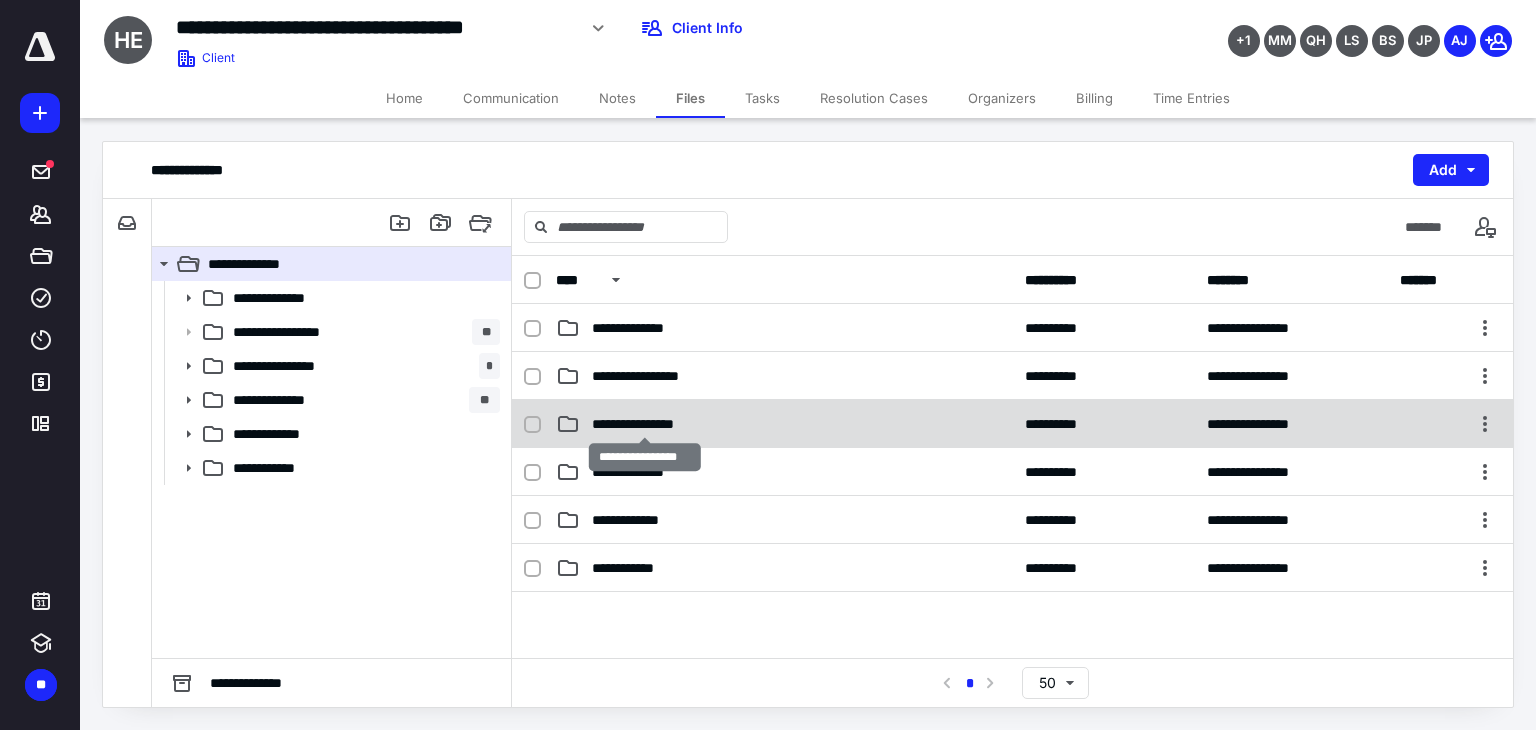 click on "**********" at bounding box center [645, 424] 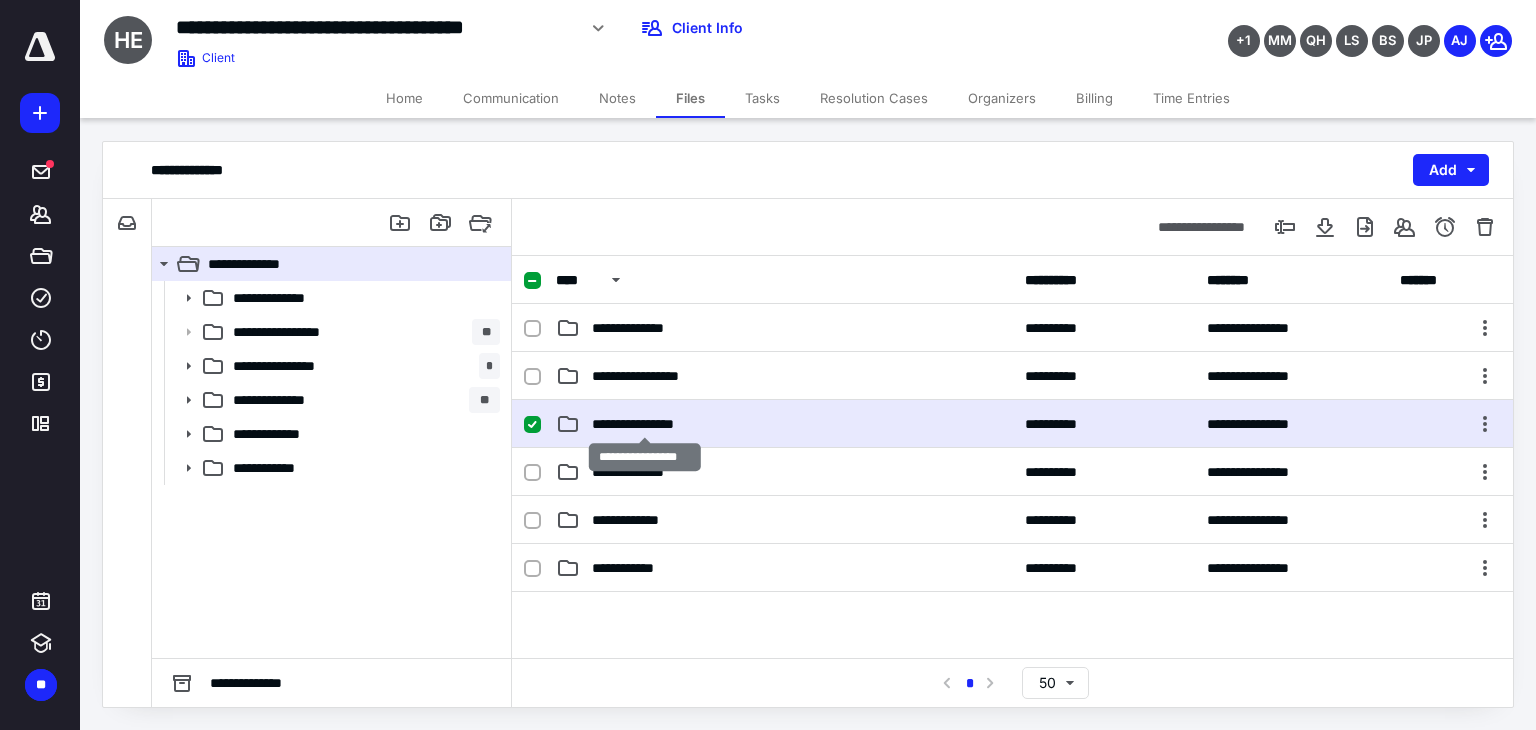 click on "**********" at bounding box center [645, 424] 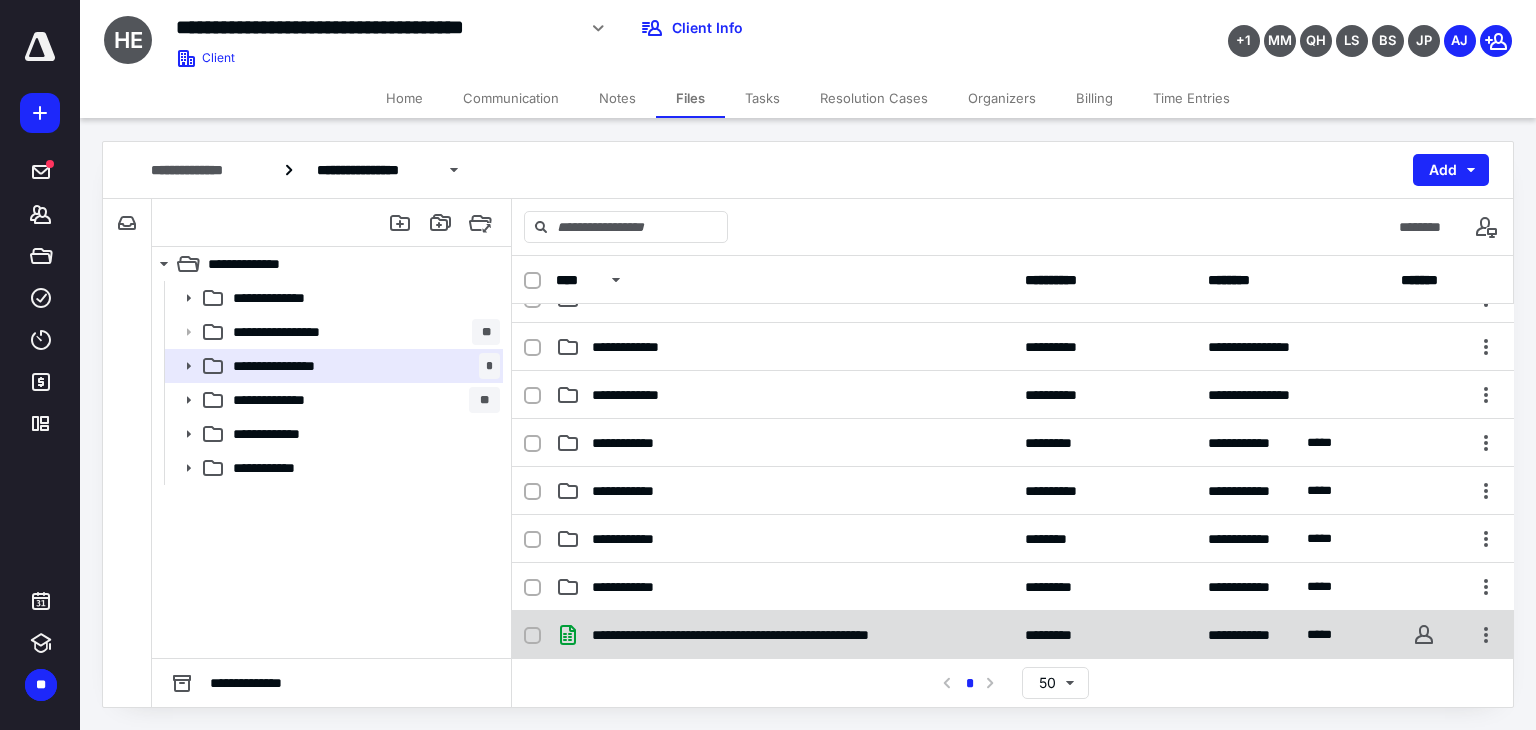 scroll, scrollTop: 200, scrollLeft: 0, axis: vertical 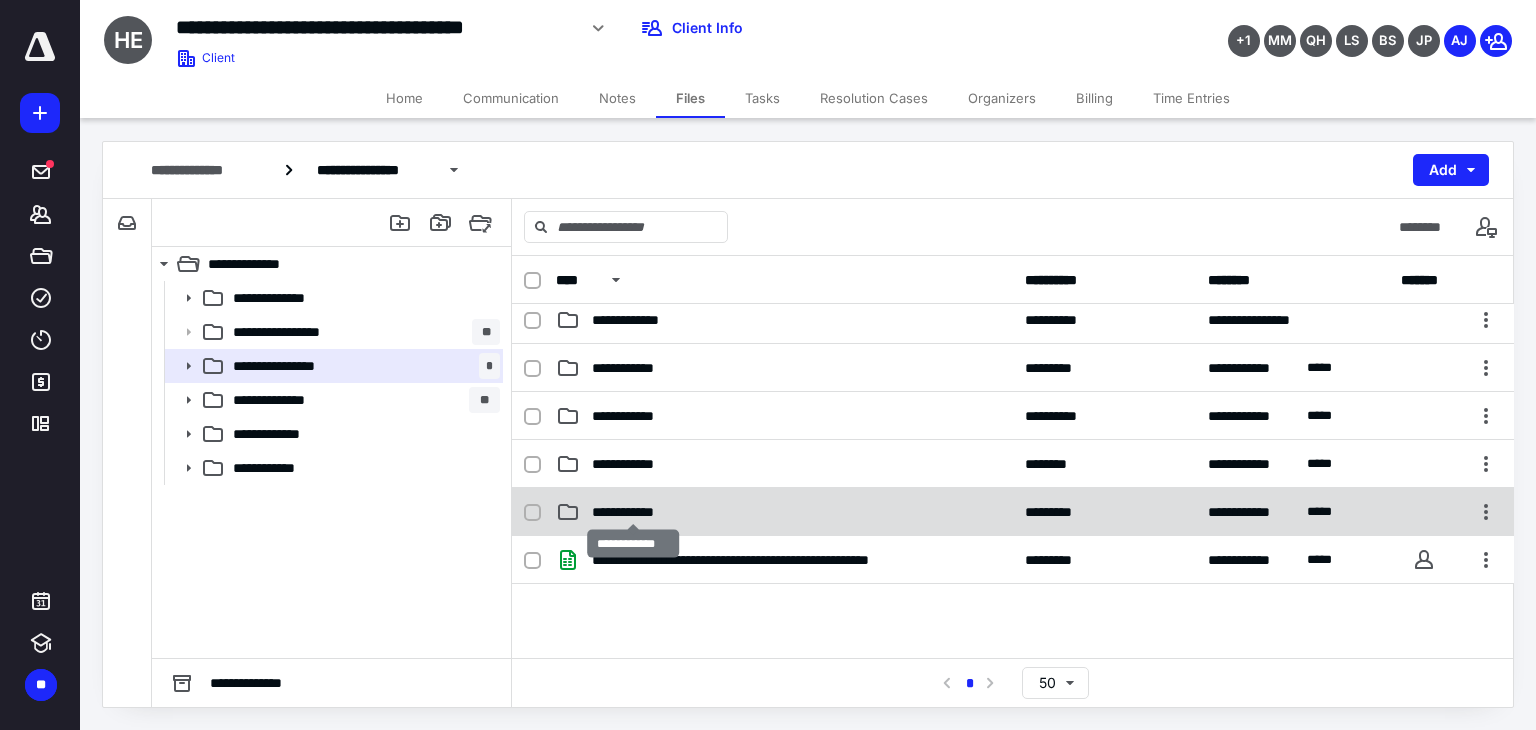 click on "**********" at bounding box center (633, 512) 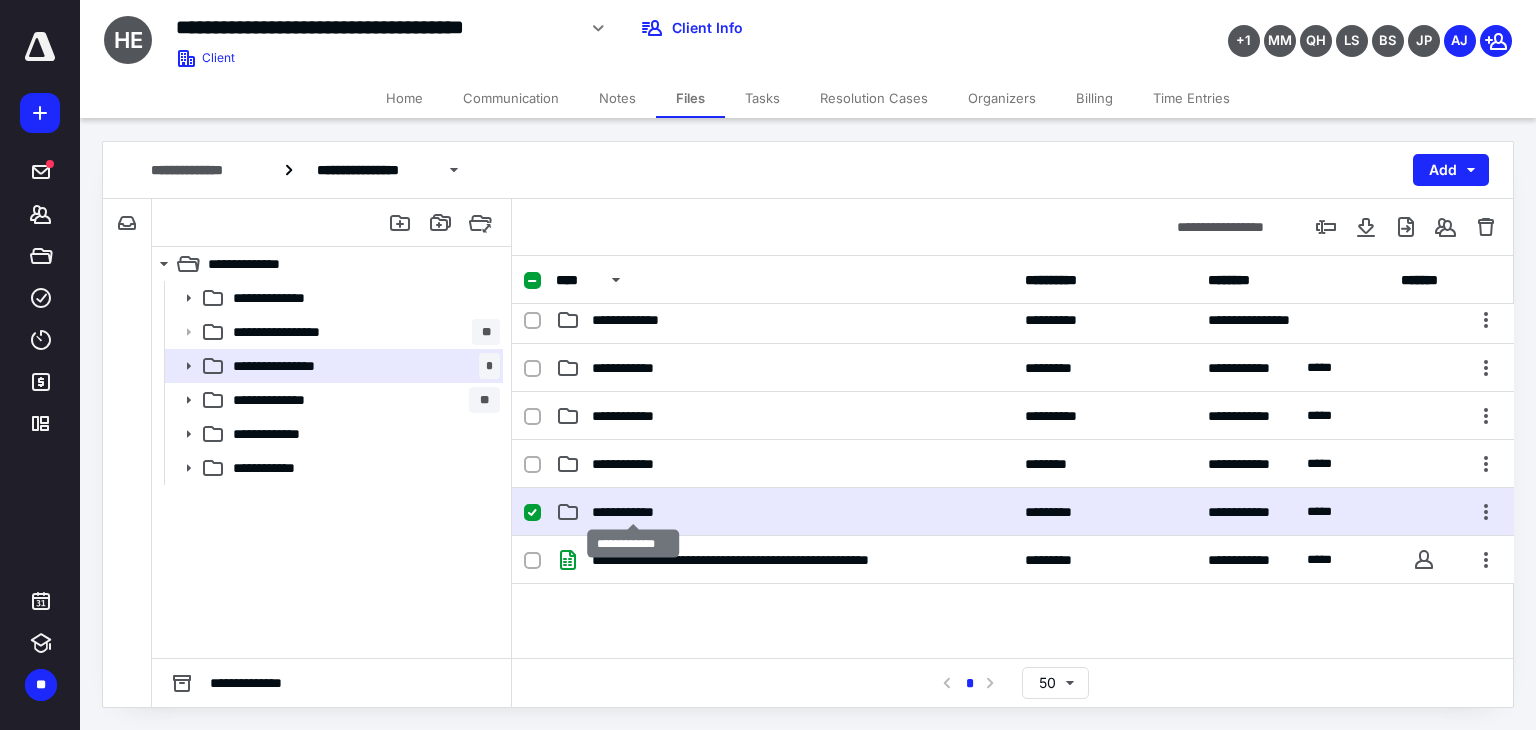 click on "**********" at bounding box center (633, 512) 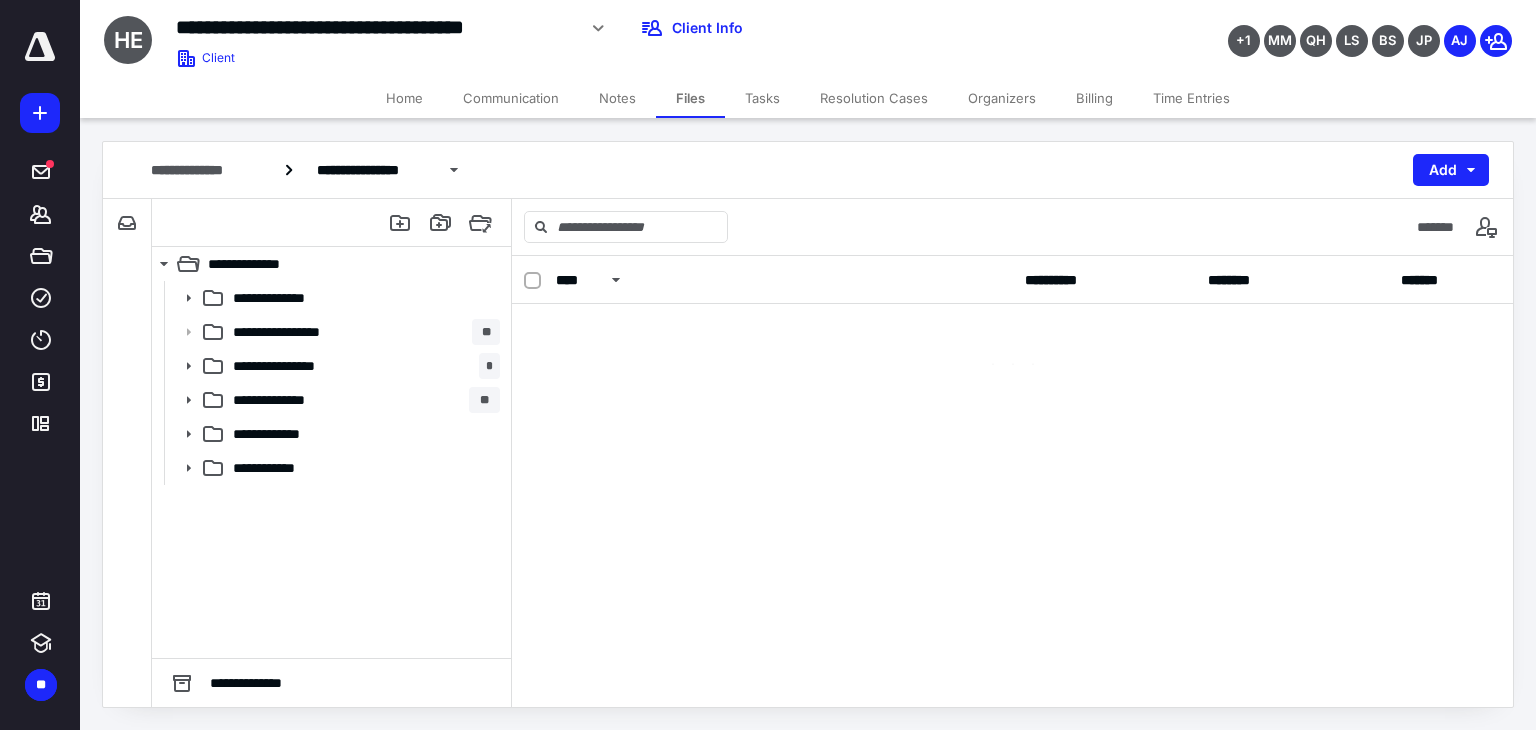 scroll, scrollTop: 0, scrollLeft: 0, axis: both 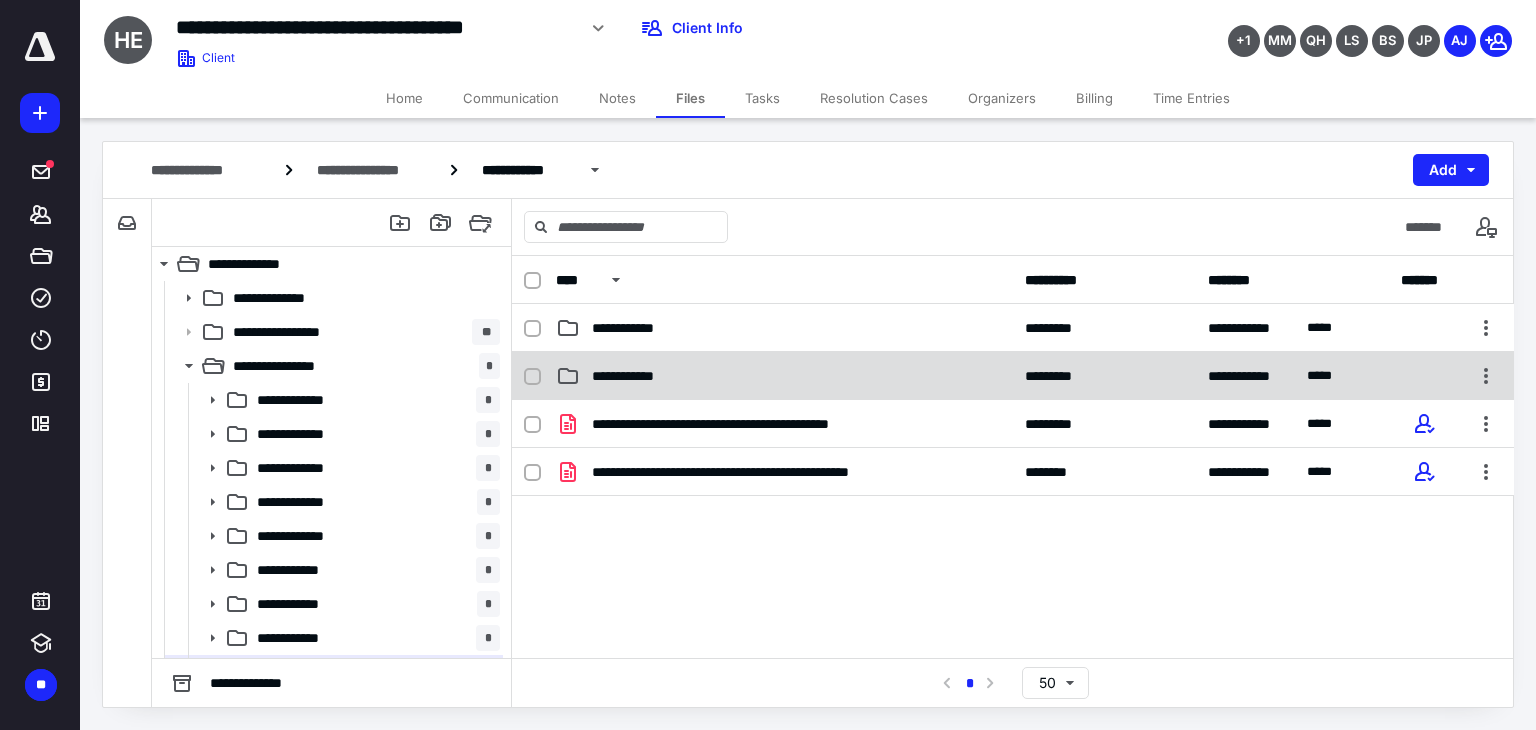 click on "**********" at bounding box center [640, 376] 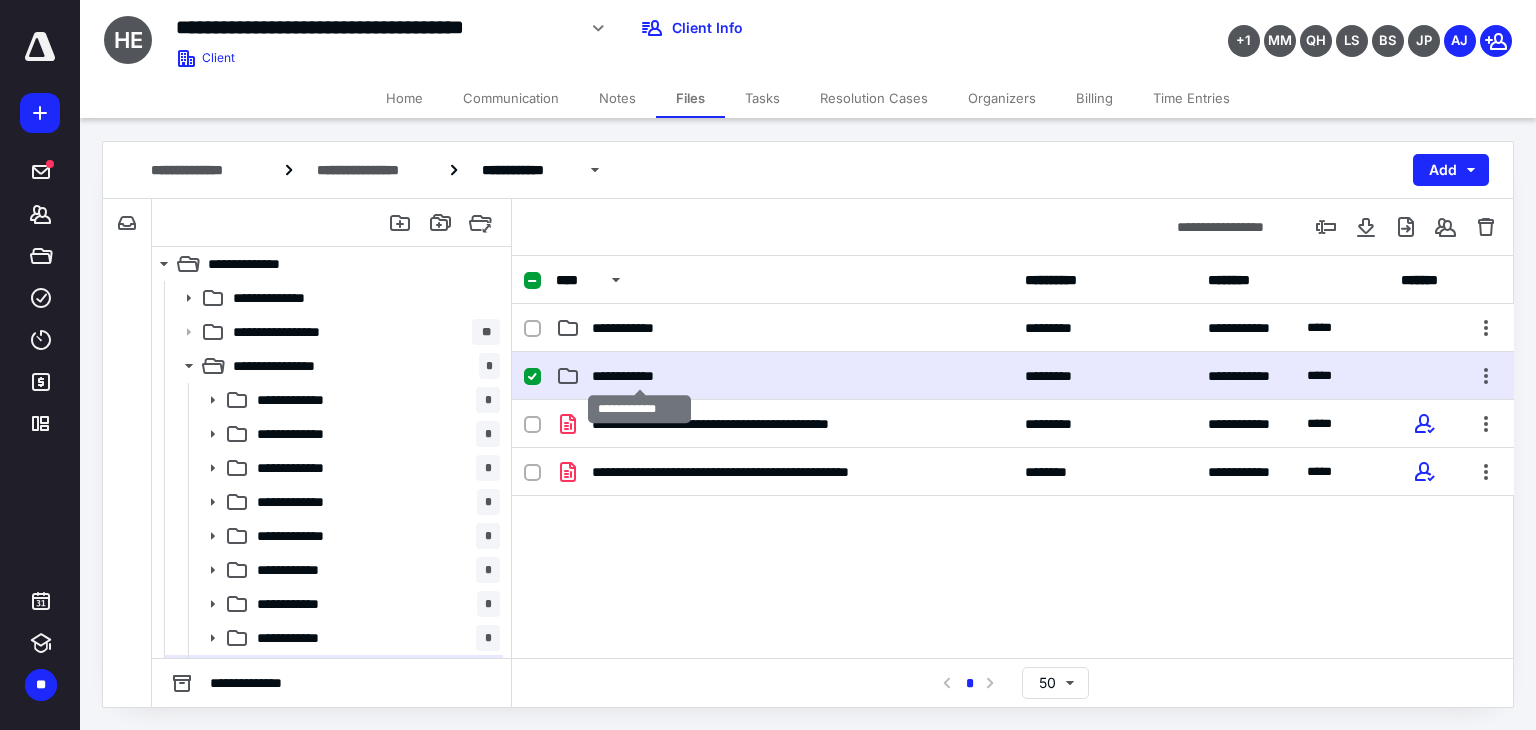 click on "**********" at bounding box center [640, 376] 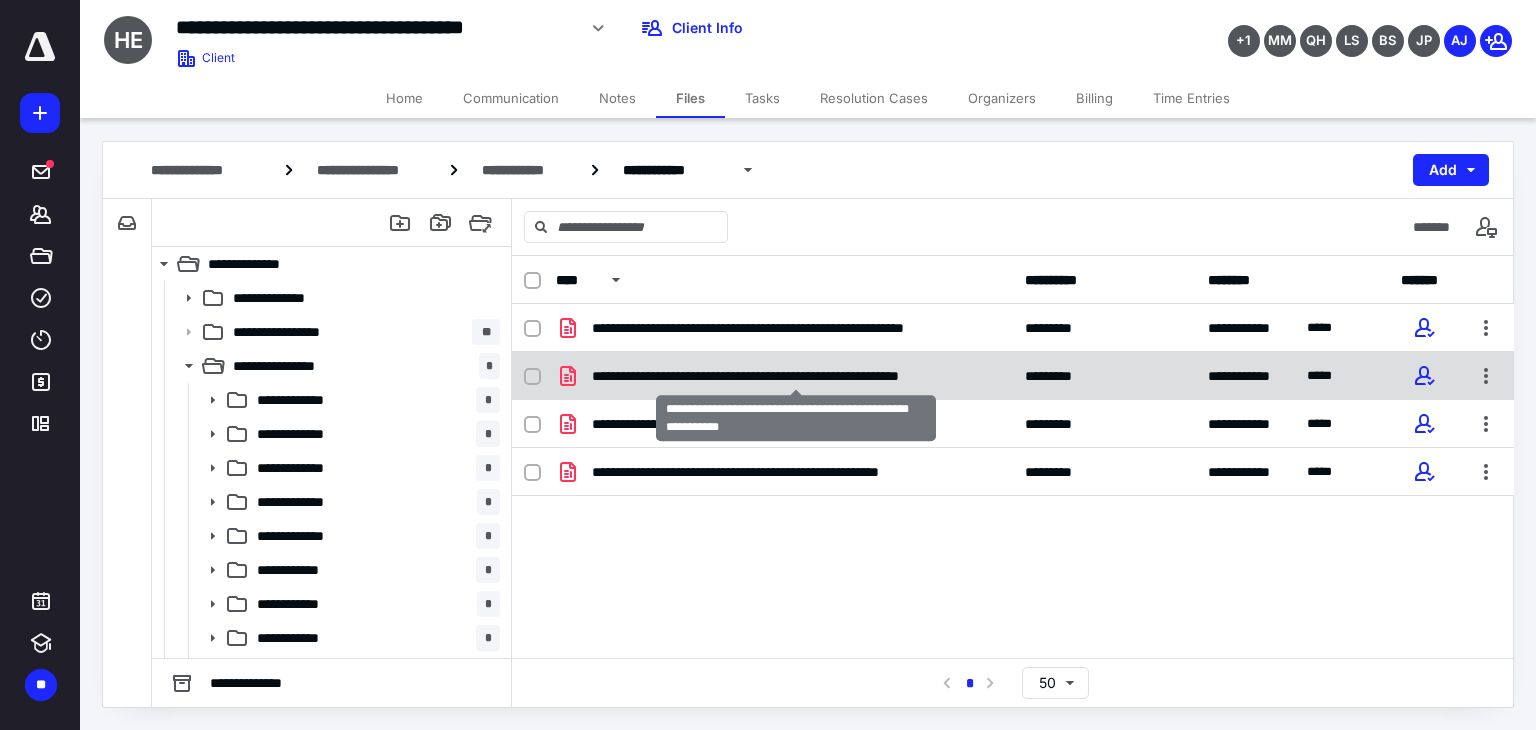 click on "**********" at bounding box center (796, 376) 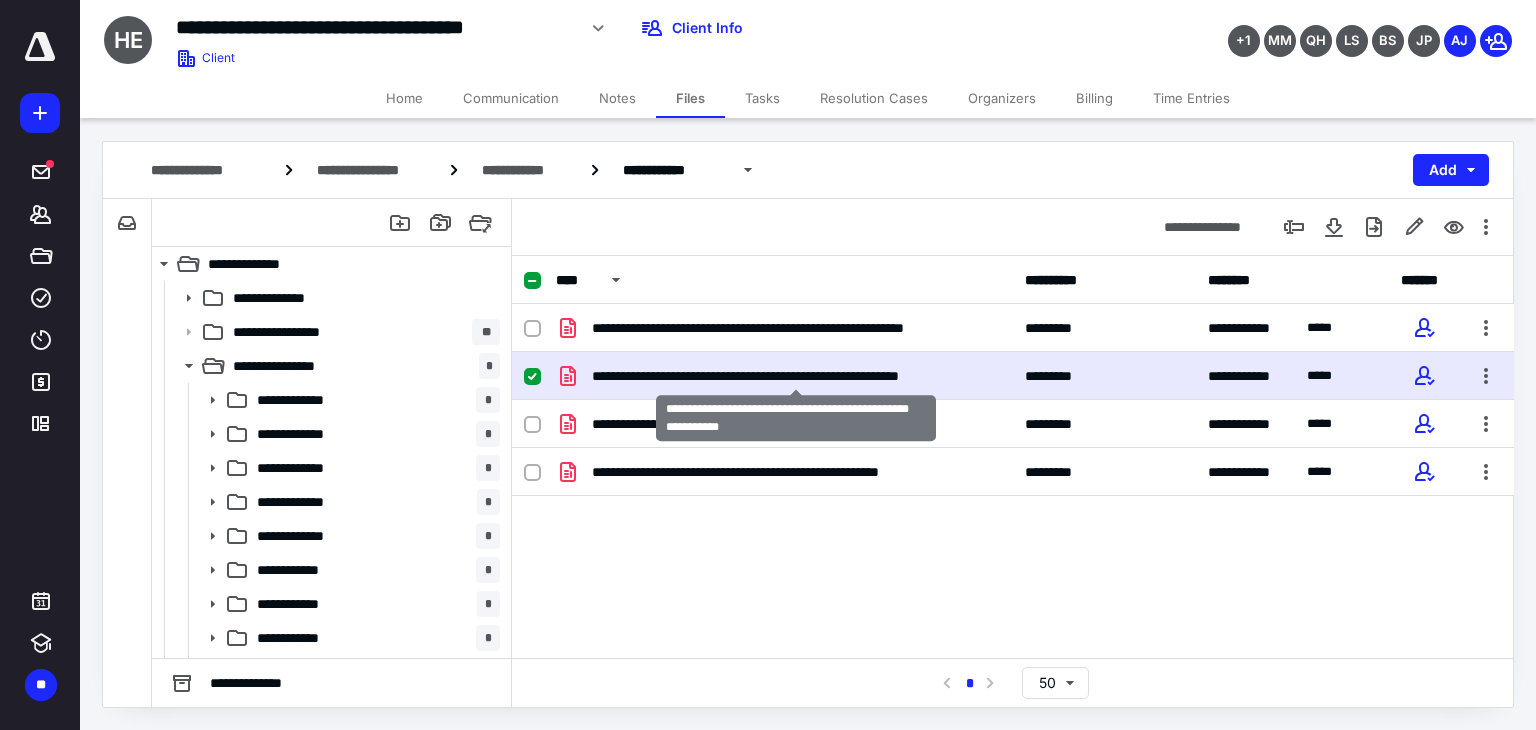 click on "**********" at bounding box center (796, 376) 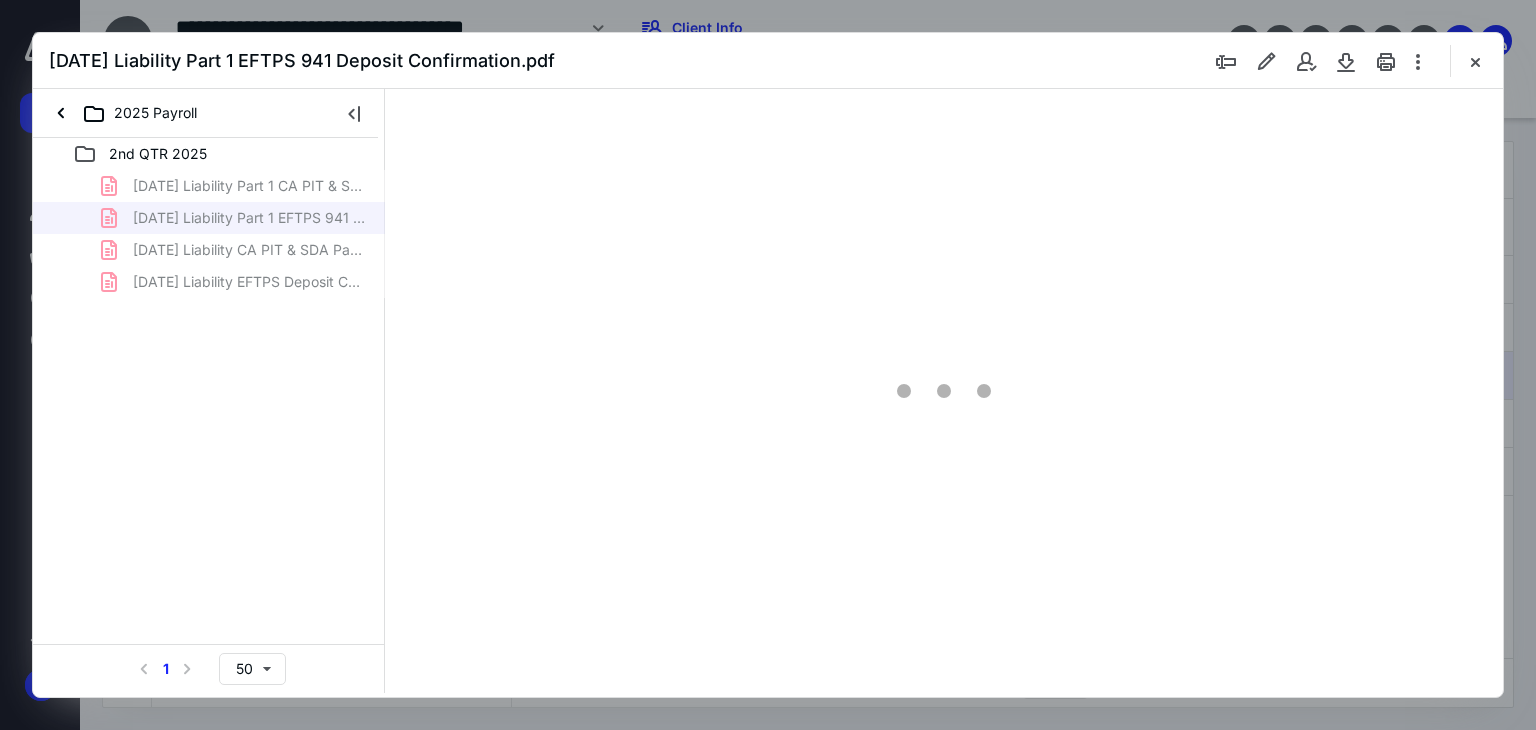 scroll, scrollTop: 0, scrollLeft: 0, axis: both 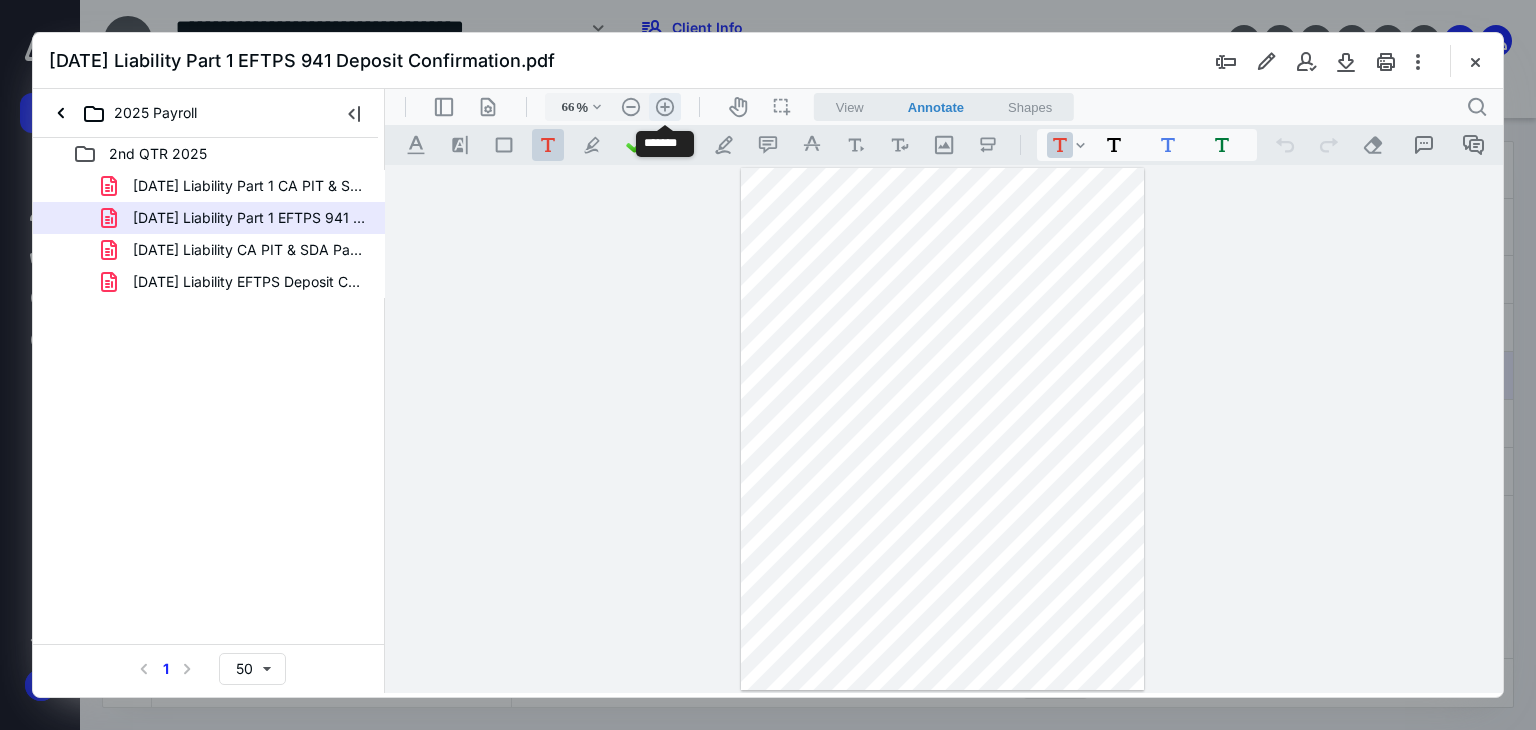 click on ".cls-1{fill:#abb0c4;} icon - header - zoom - in - line" at bounding box center [665, 107] 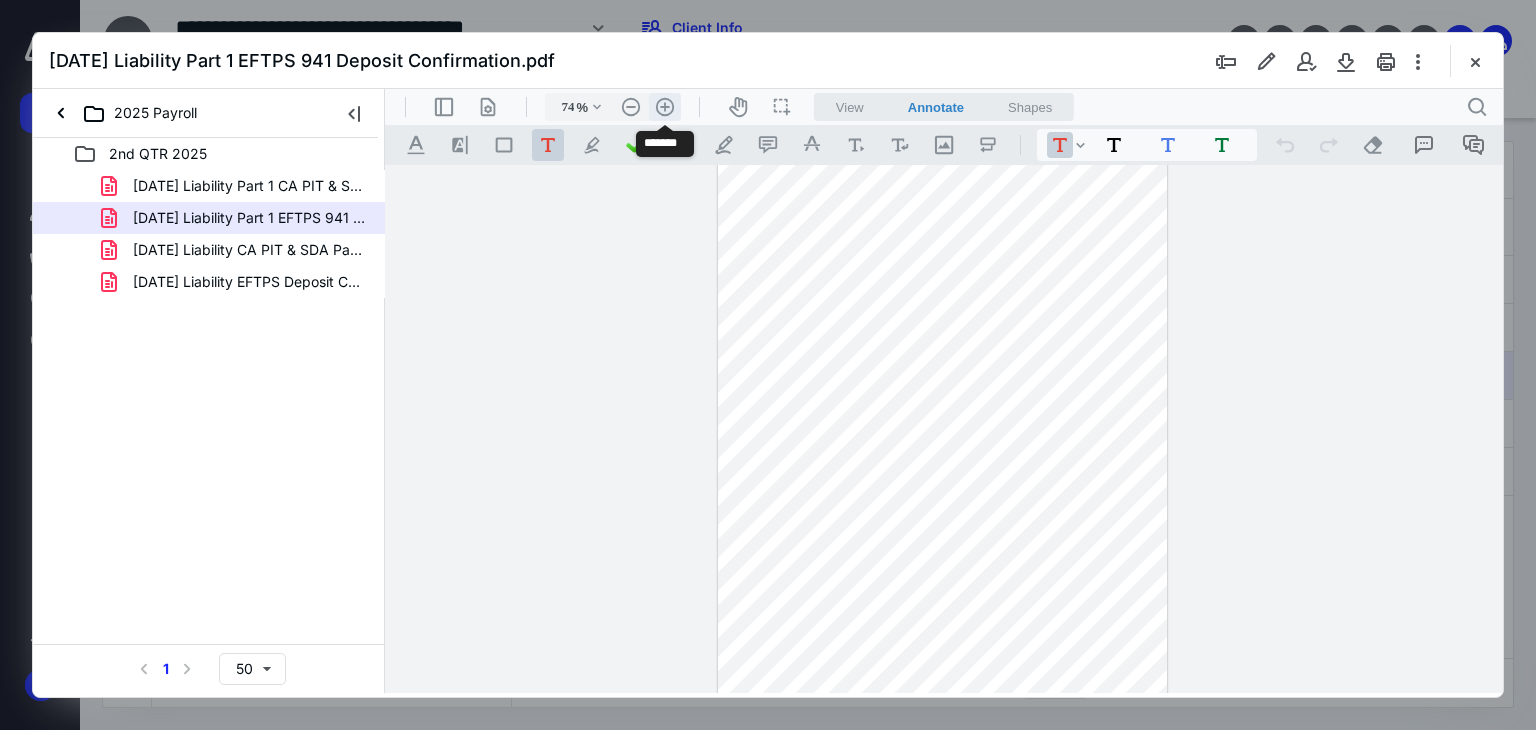click on ".cls-1{fill:#abb0c4;} icon - header - zoom - in - line" at bounding box center [665, 107] 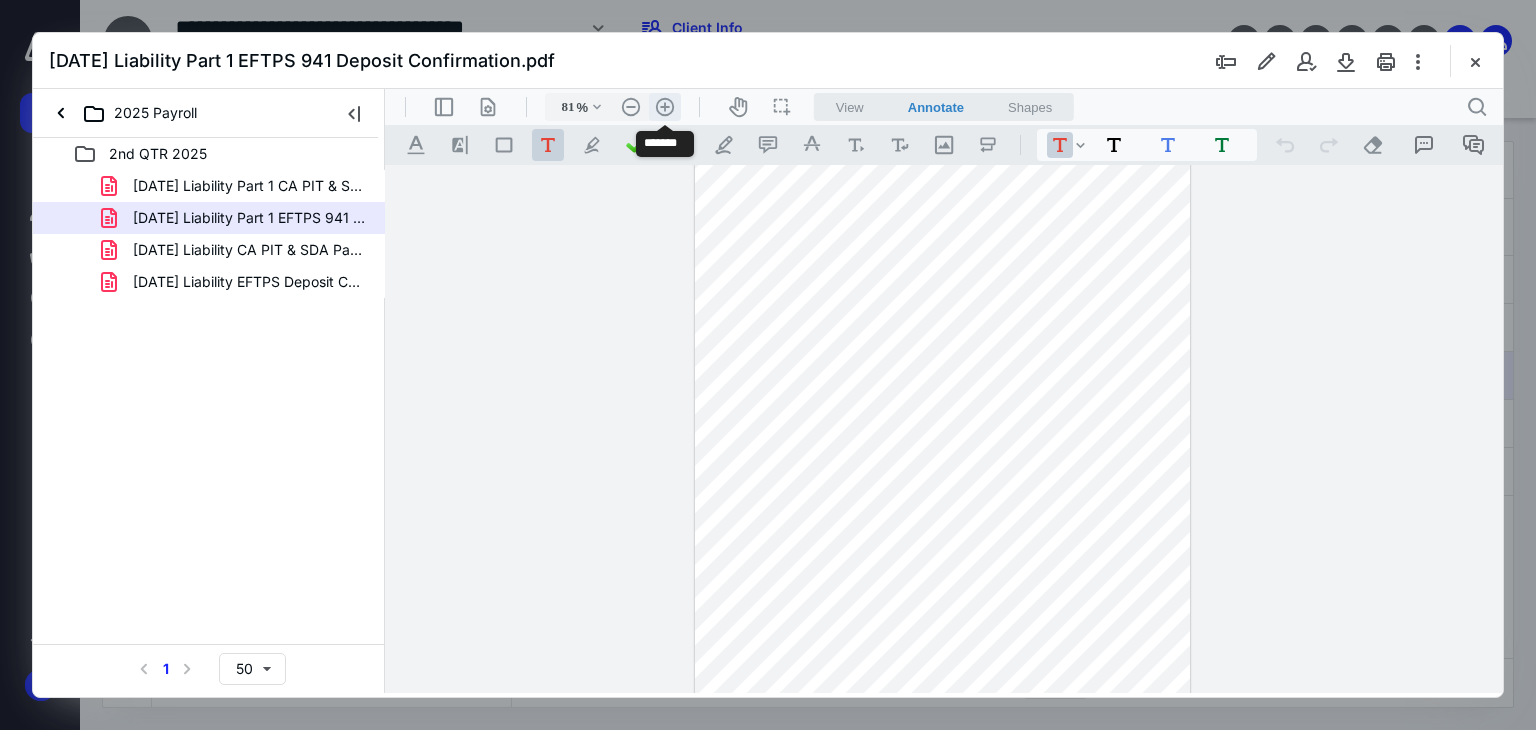 click on ".cls-1{fill:#abb0c4;} icon - header - zoom - in - line" at bounding box center (665, 107) 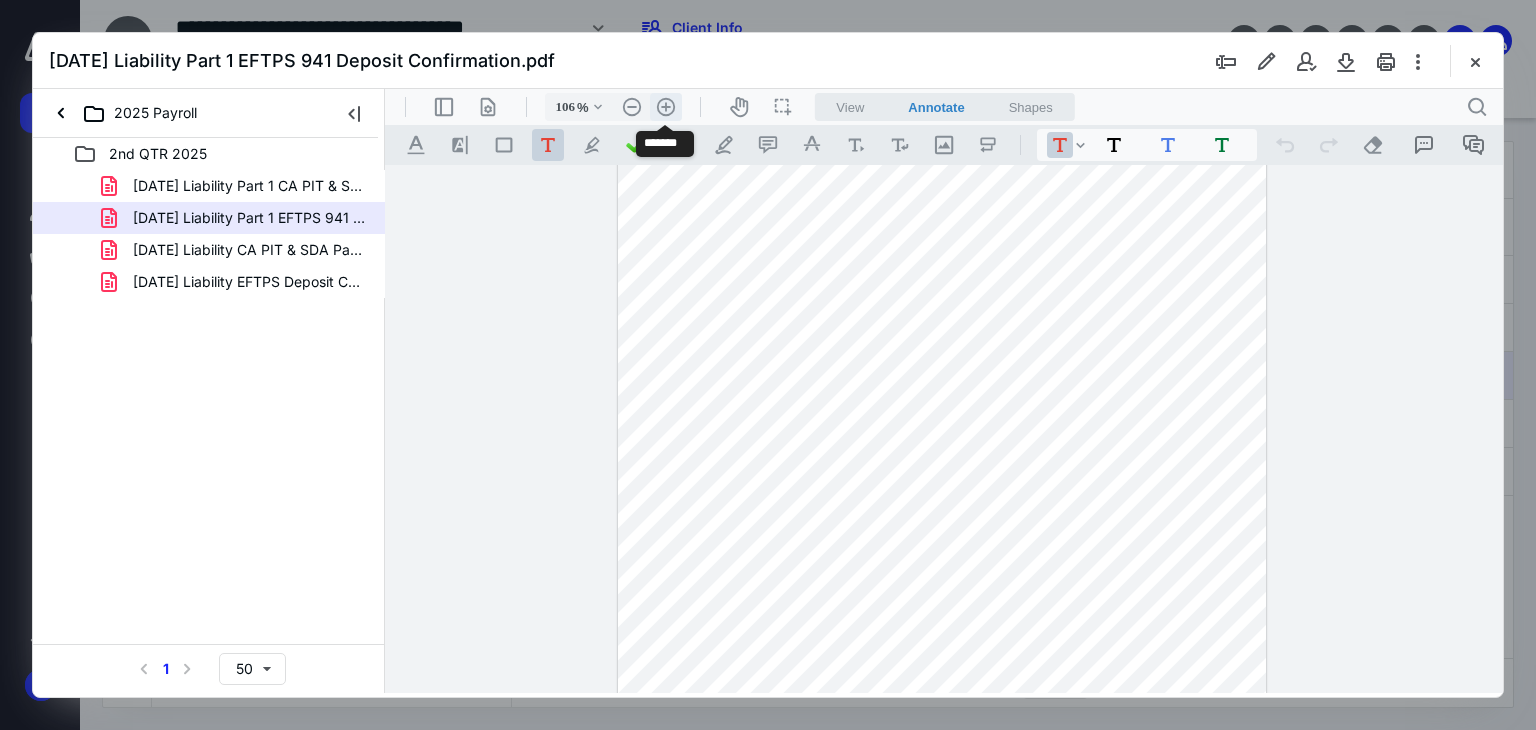 click on ".cls-1{fill:#abb0c4;} icon - header - zoom - in - line" at bounding box center [666, 107] 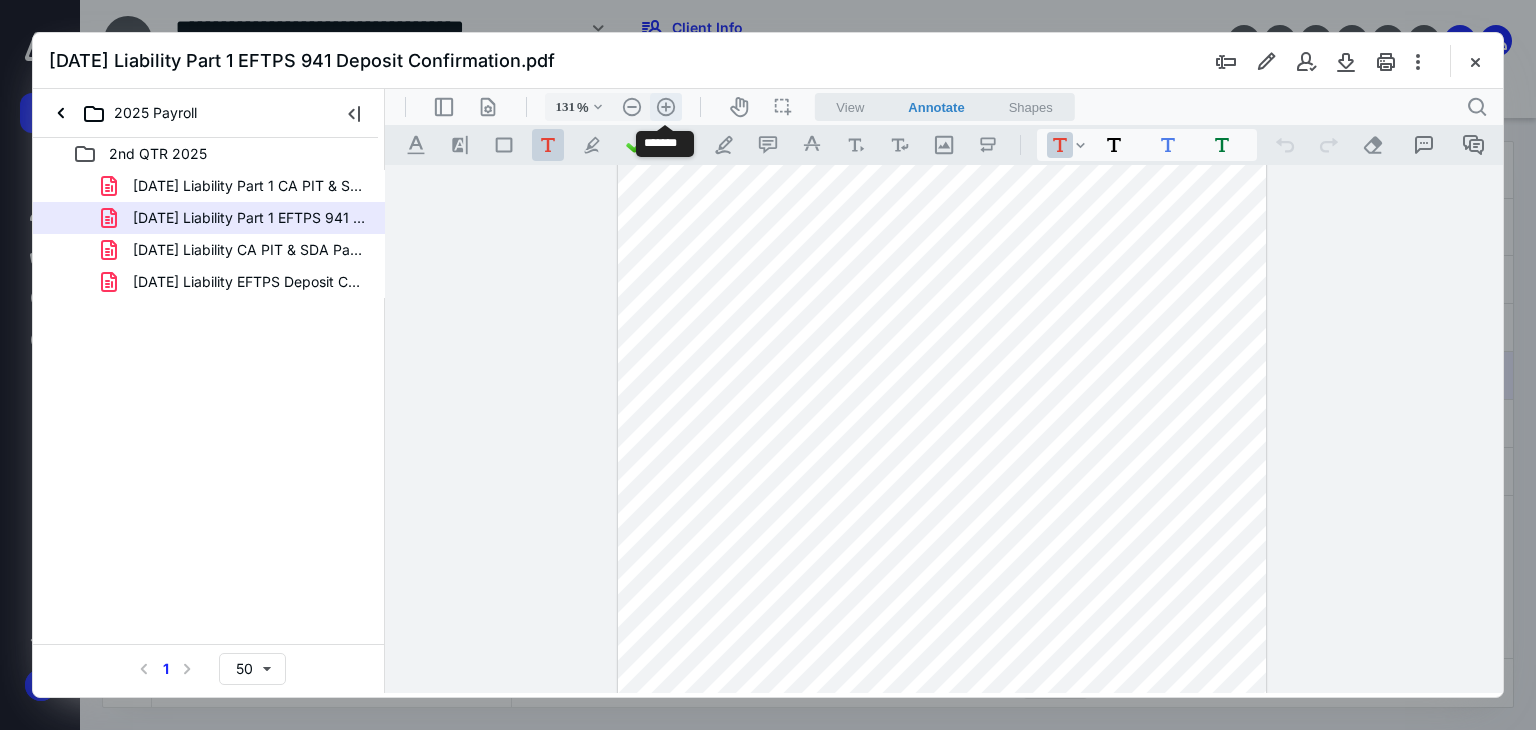 scroll, scrollTop: 222, scrollLeft: 0, axis: vertical 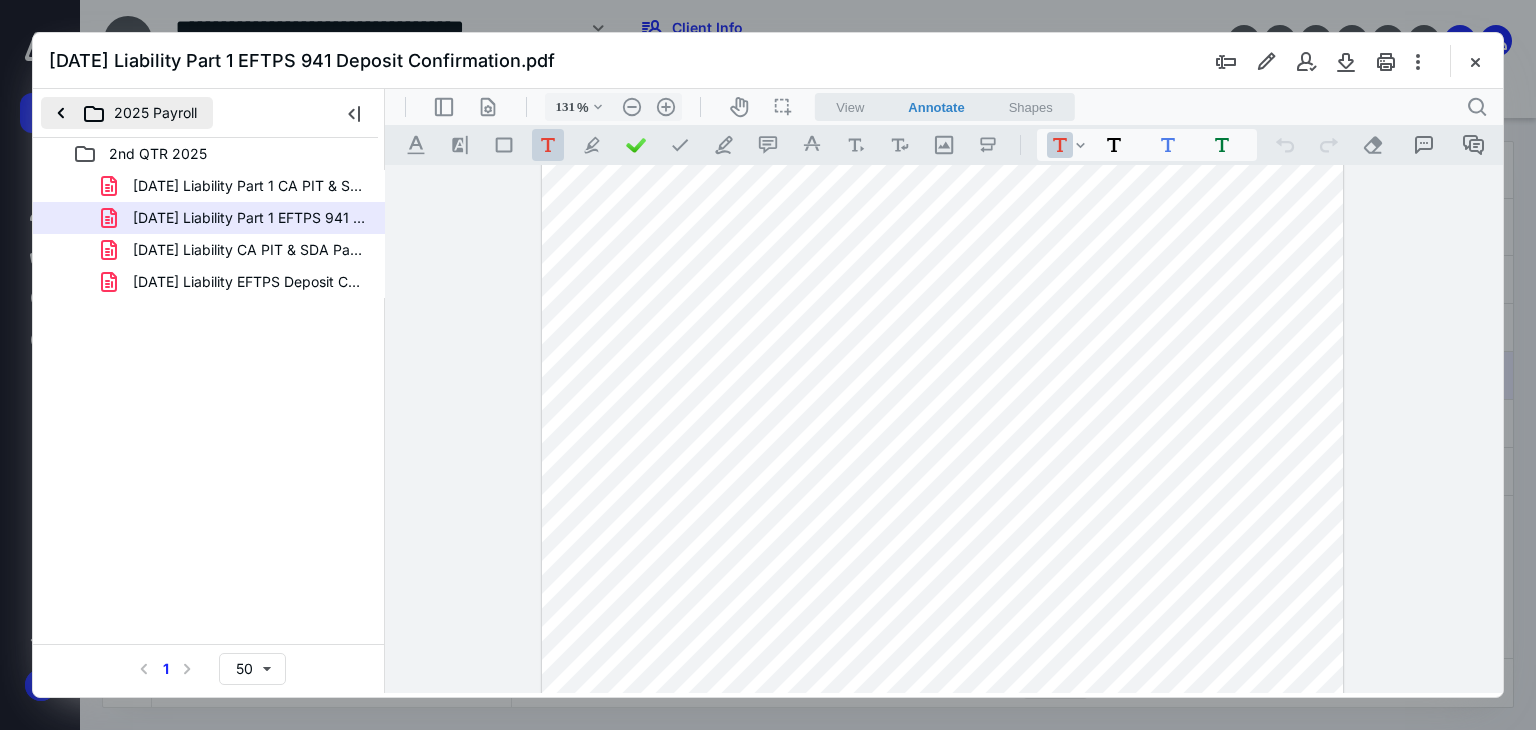 click on "2025 Payroll" at bounding box center [127, 113] 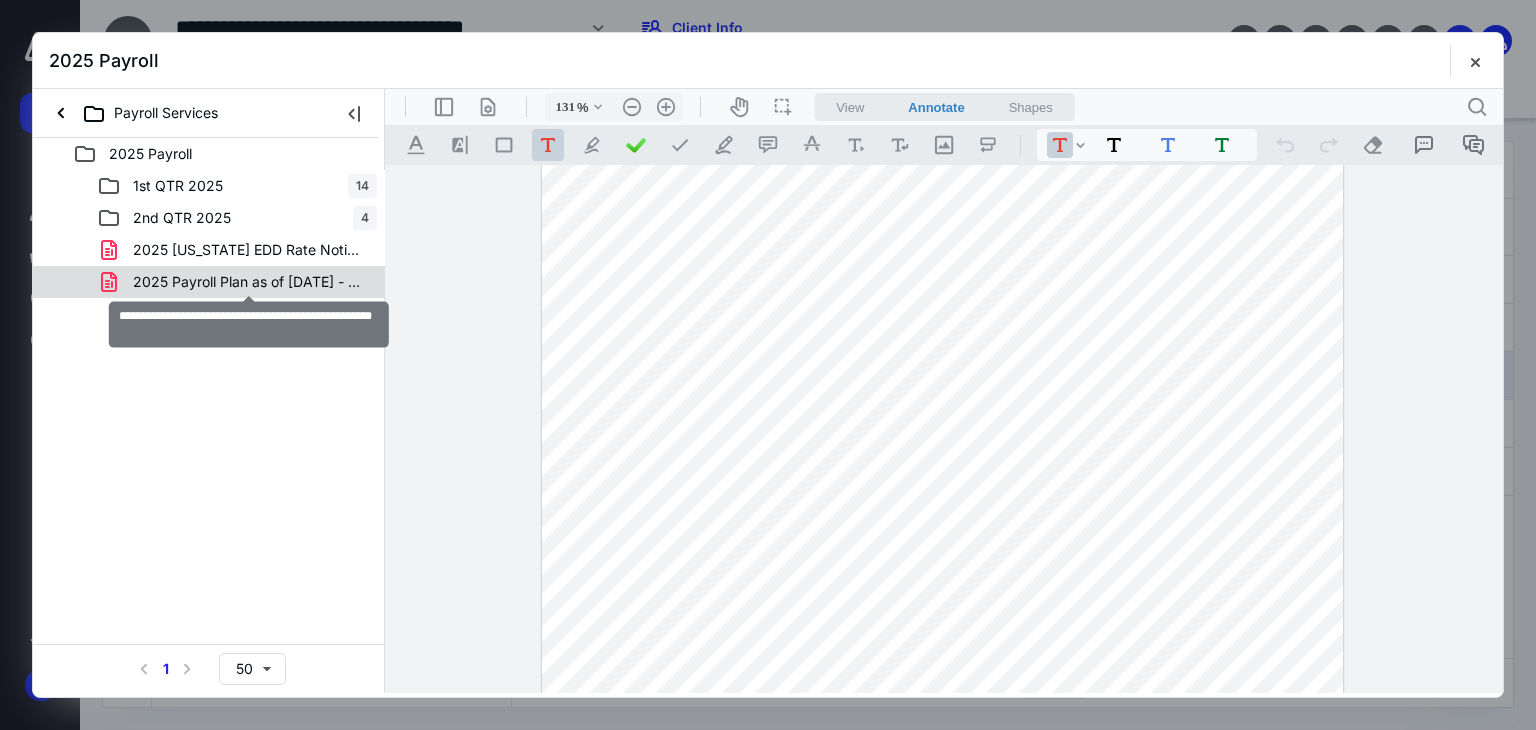 click on "2025 Payroll Plan as of [DATE] - Hey Kiddo, LLC.pdf" at bounding box center [249, 282] 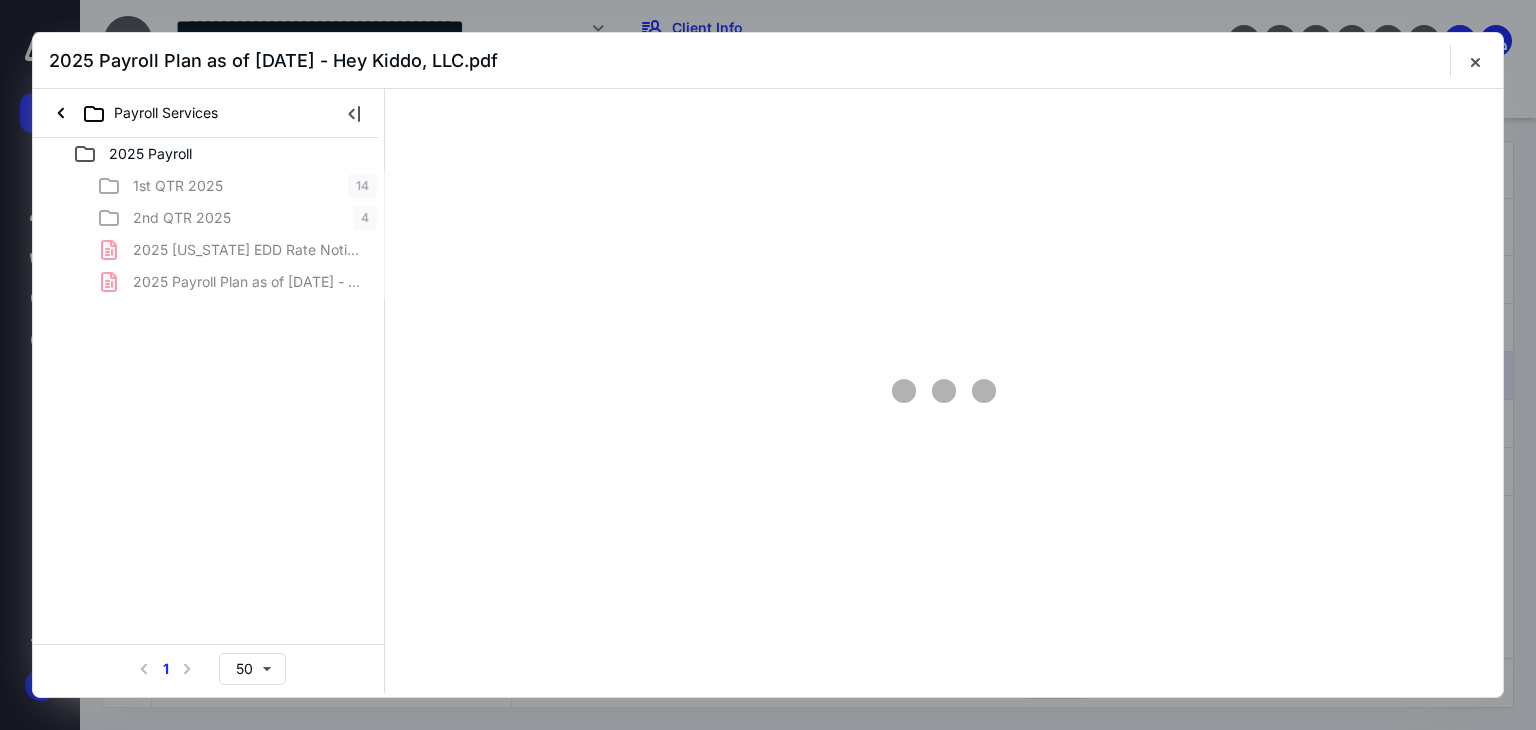 click on "1st QTR 2025 14 2nd QTR 2025 4 2025 [US_STATE] EDD Rate Notice - Hey Kiddo.pdf 2025 Payroll Plan as of [DATE] - Hey Kiddo, LLC.pdf" at bounding box center (209, 234) 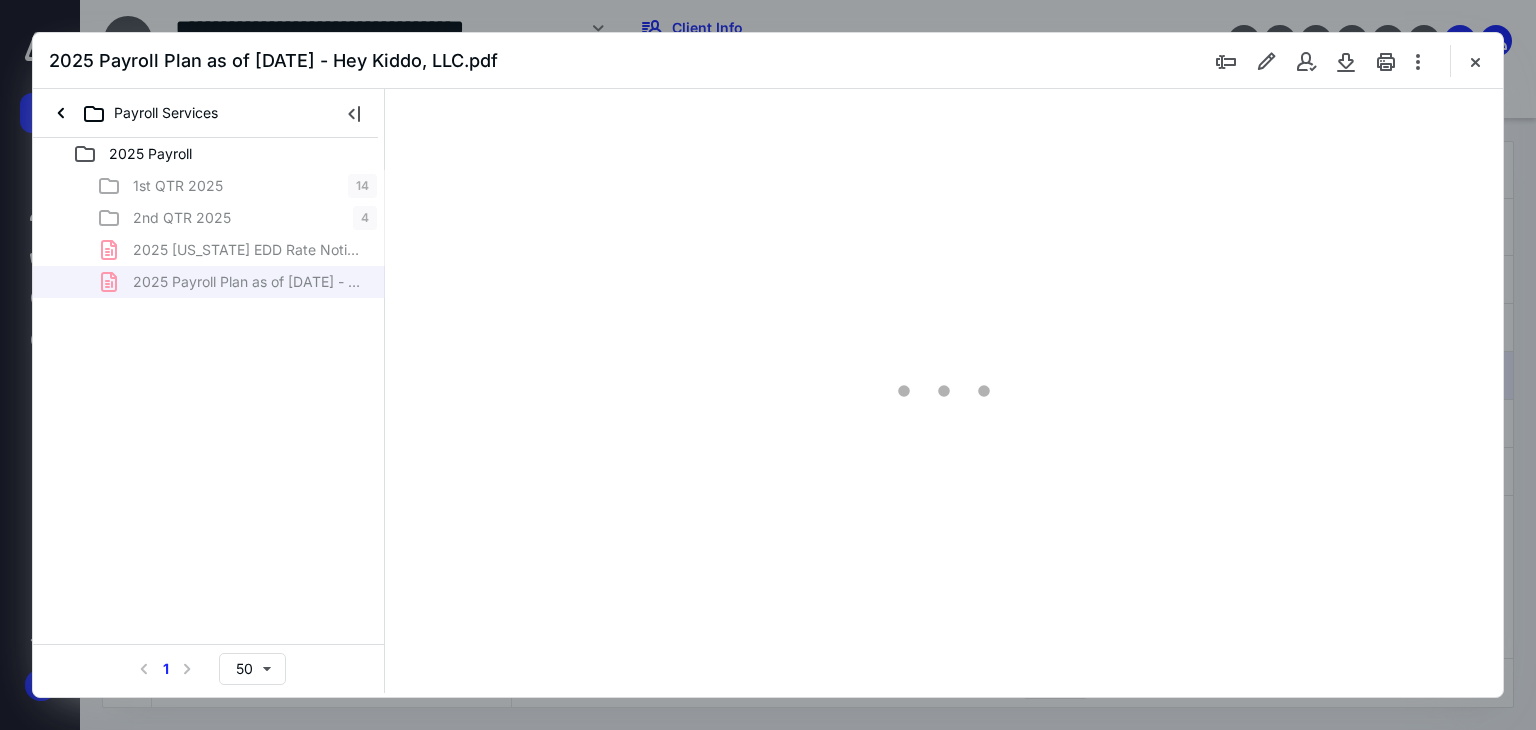 scroll, scrollTop: 0, scrollLeft: 0, axis: both 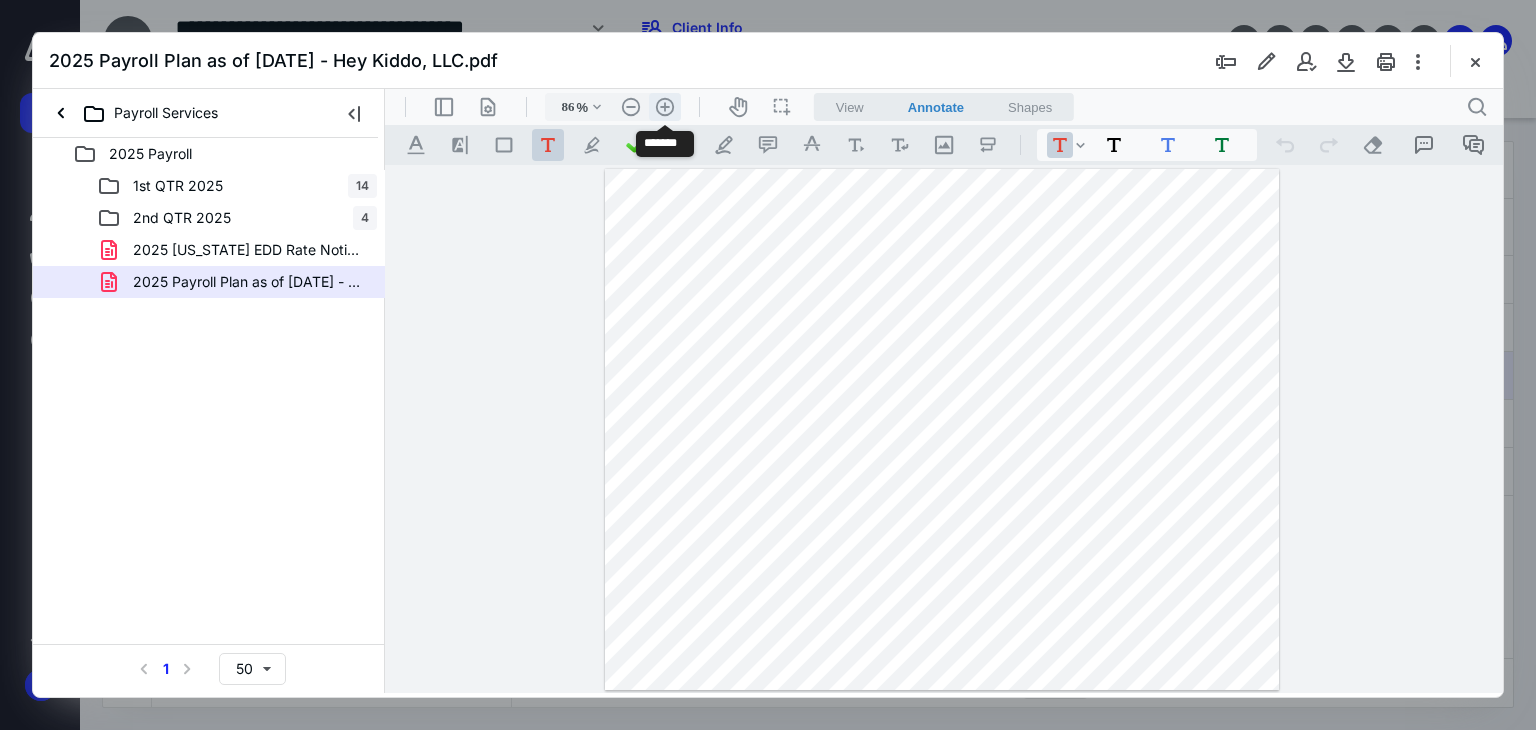 click on ".cls-1{fill:#abb0c4;} icon - header - zoom - in - line" at bounding box center (665, 107) 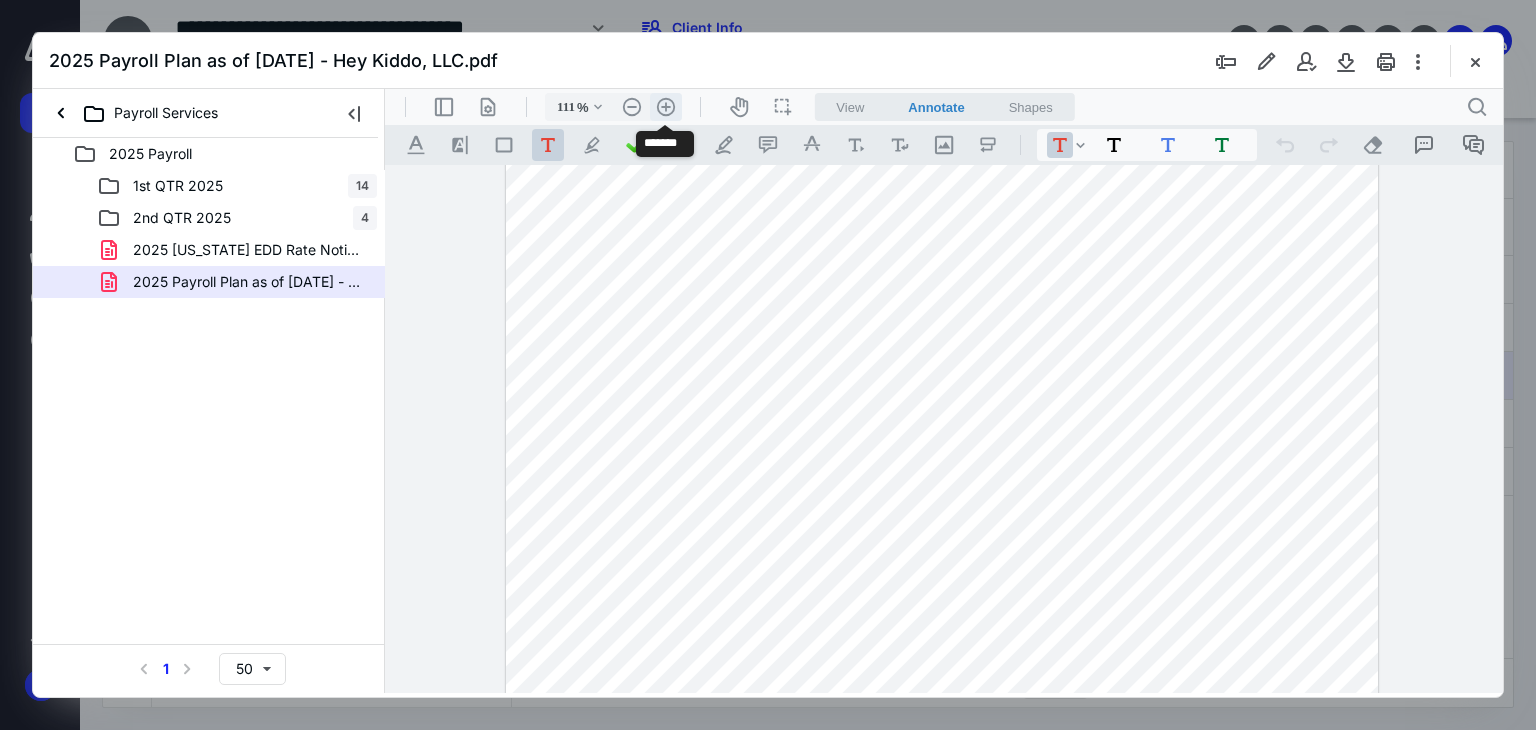click on ".cls-1{fill:#abb0c4;} icon - header - zoom - in - line" at bounding box center [666, 107] 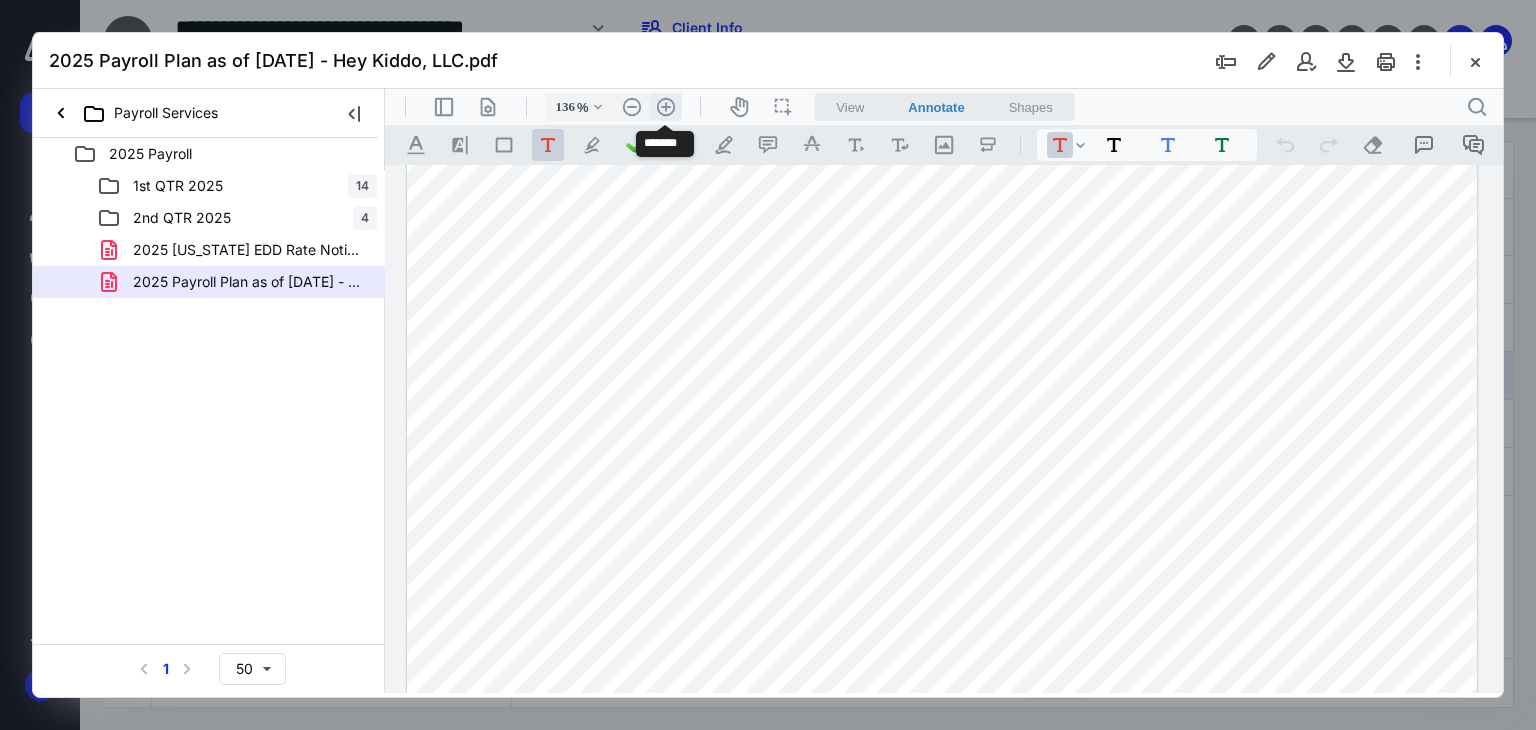 scroll, scrollTop: 130, scrollLeft: 0, axis: vertical 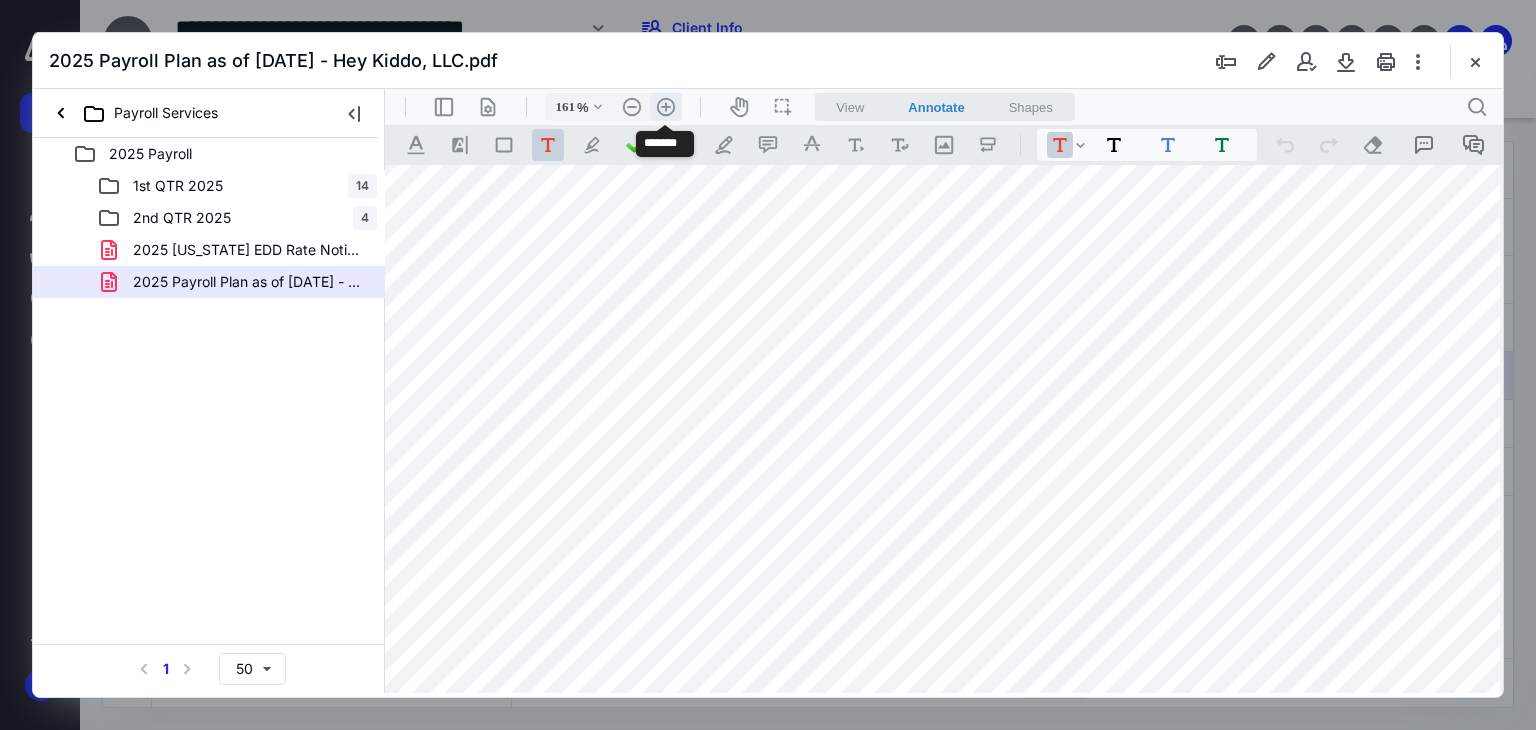 click on ".cls-1{fill:#abb0c4;} icon - header - zoom - in - line" at bounding box center [666, 107] 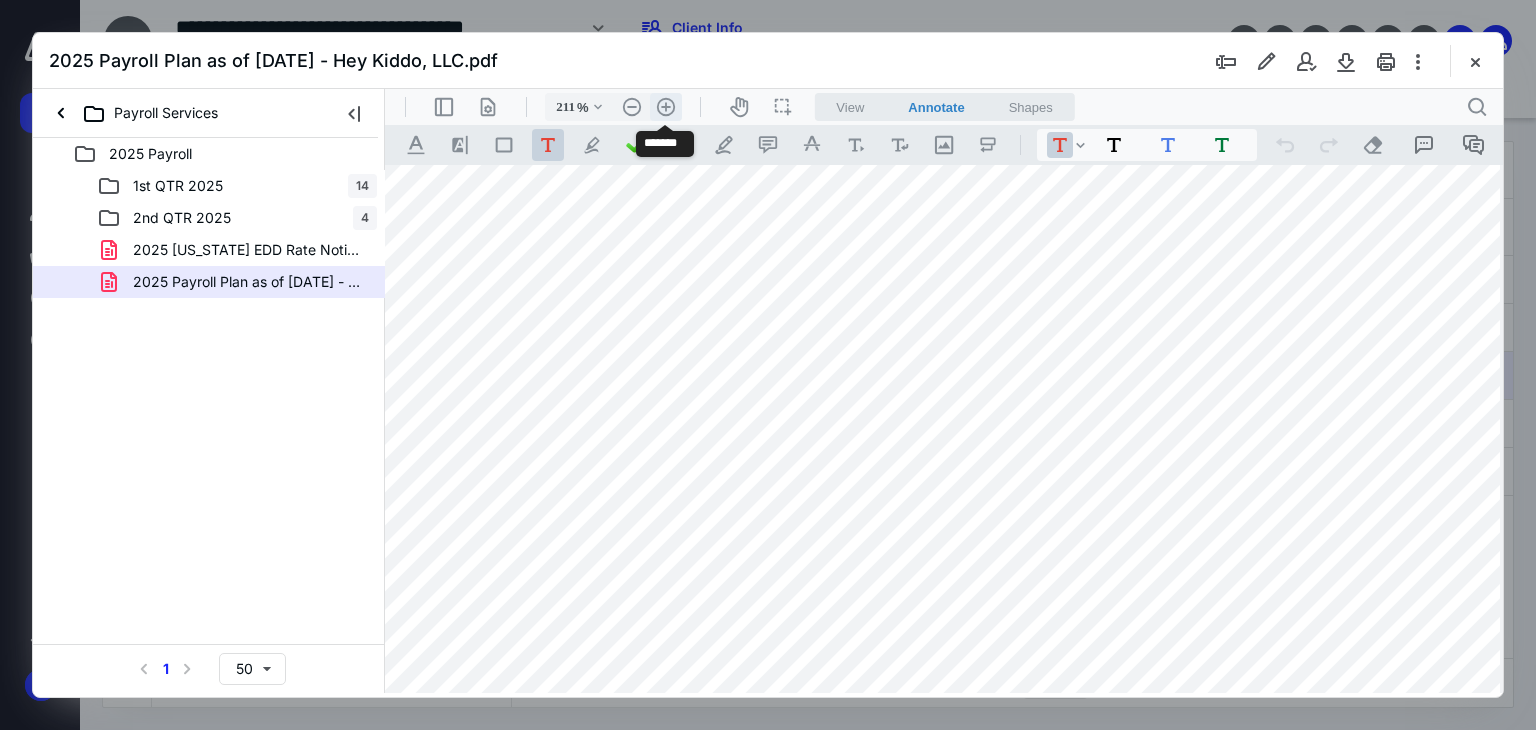 scroll, scrollTop: 328, scrollLeft: 288, axis: both 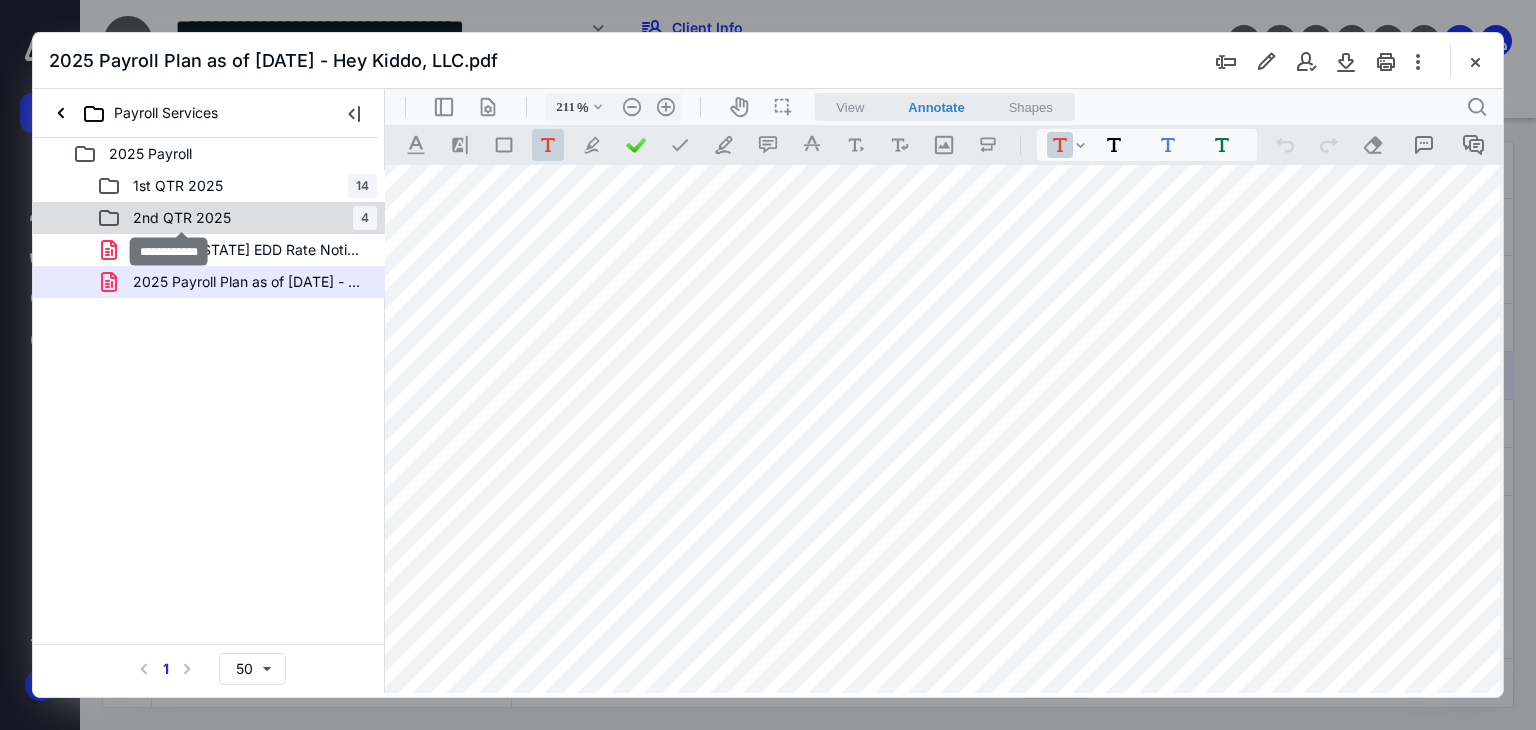 click on "2nd QTR 2025" at bounding box center (182, 218) 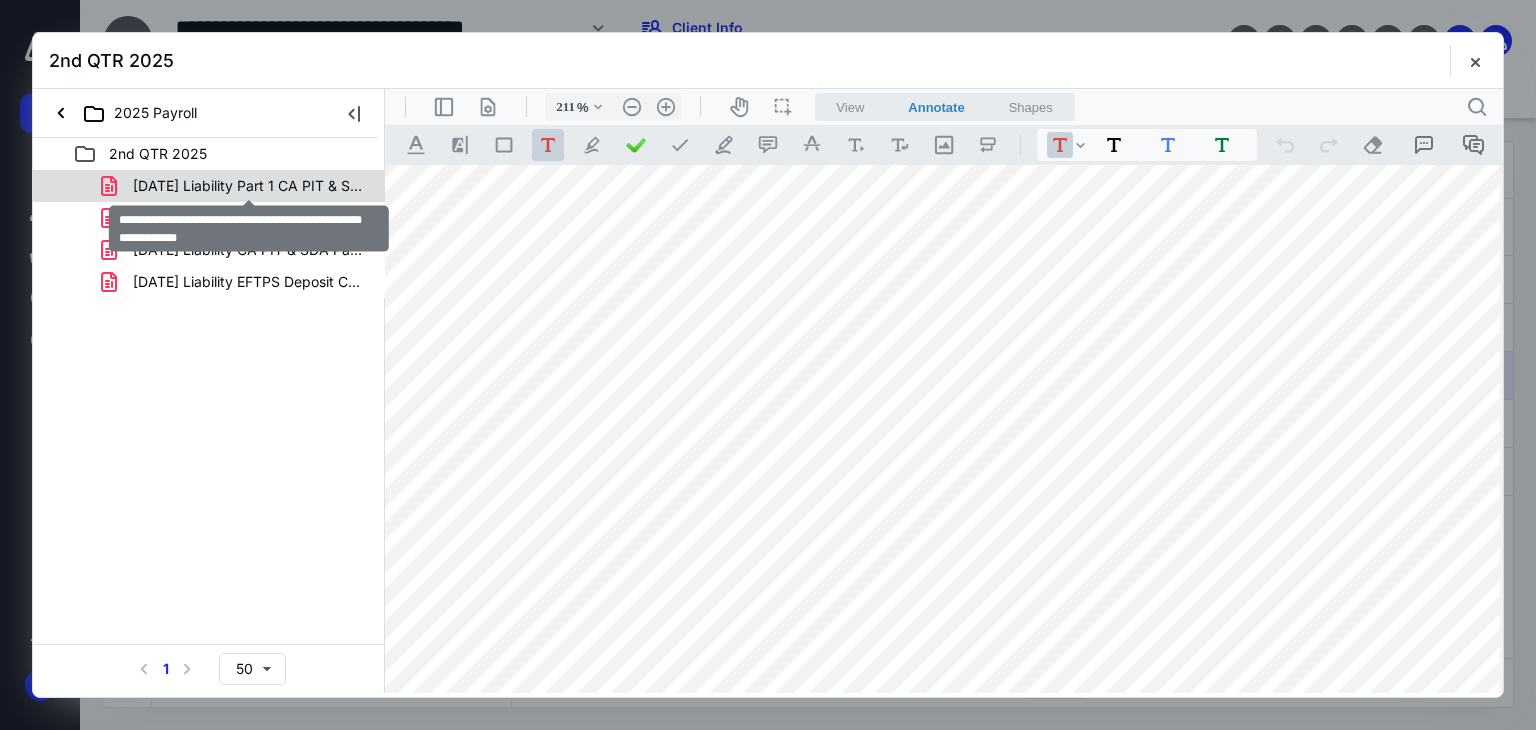 click on "[DATE] Liability Part 1 CA PIT & SDI Payment Confirmati.pdf" at bounding box center (249, 186) 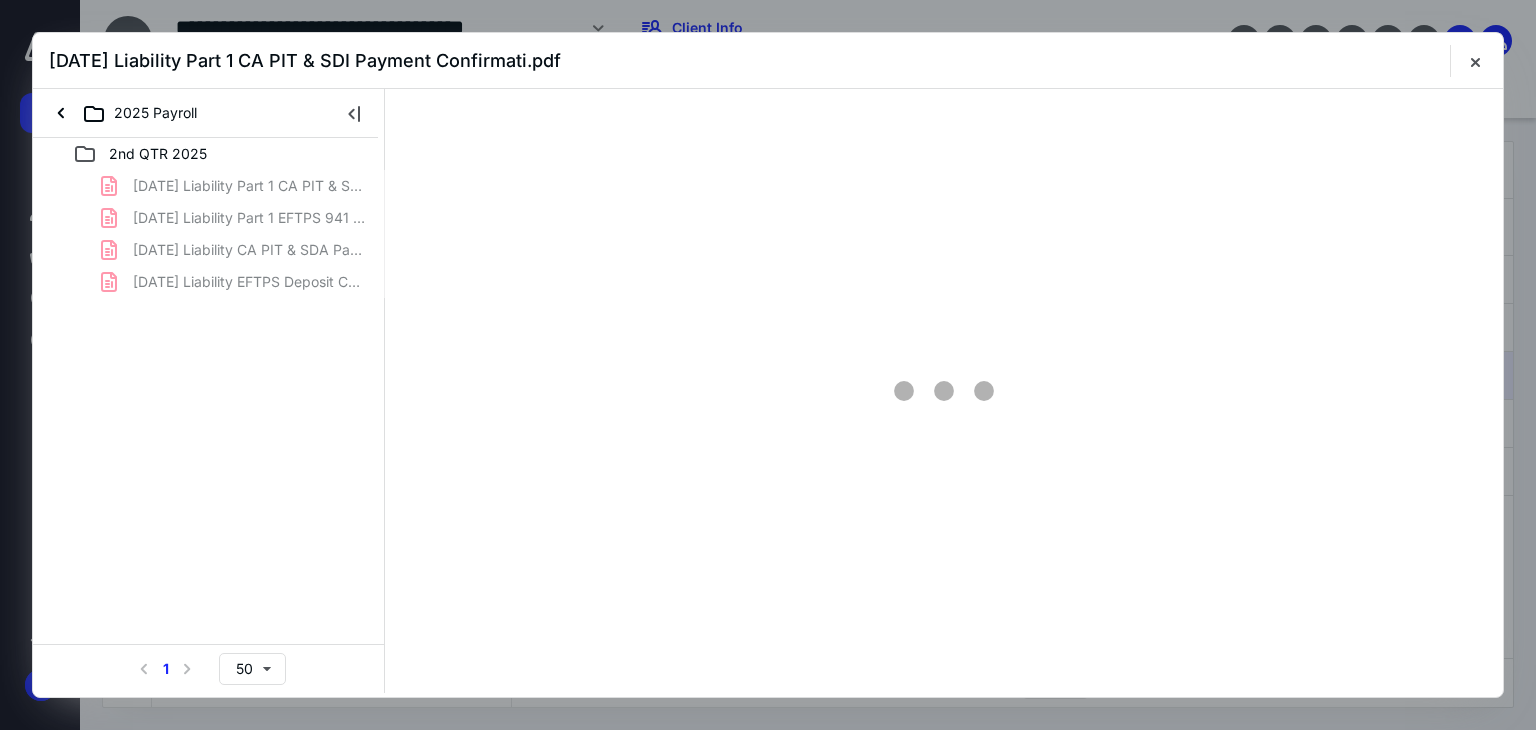 click on "[DATE] Liability Part 1 CA PIT & SDI Payment Confirmati.pdf [DATE] Liability Part 1 EFTPS 941 Deposit Confirmation.pdf [DATE] Liability CA PIT & SDA Payment Confirmation.pdf [DATE] Liability EFTPS Deposit Confirmation [DATE].pdf" at bounding box center [209, 234] 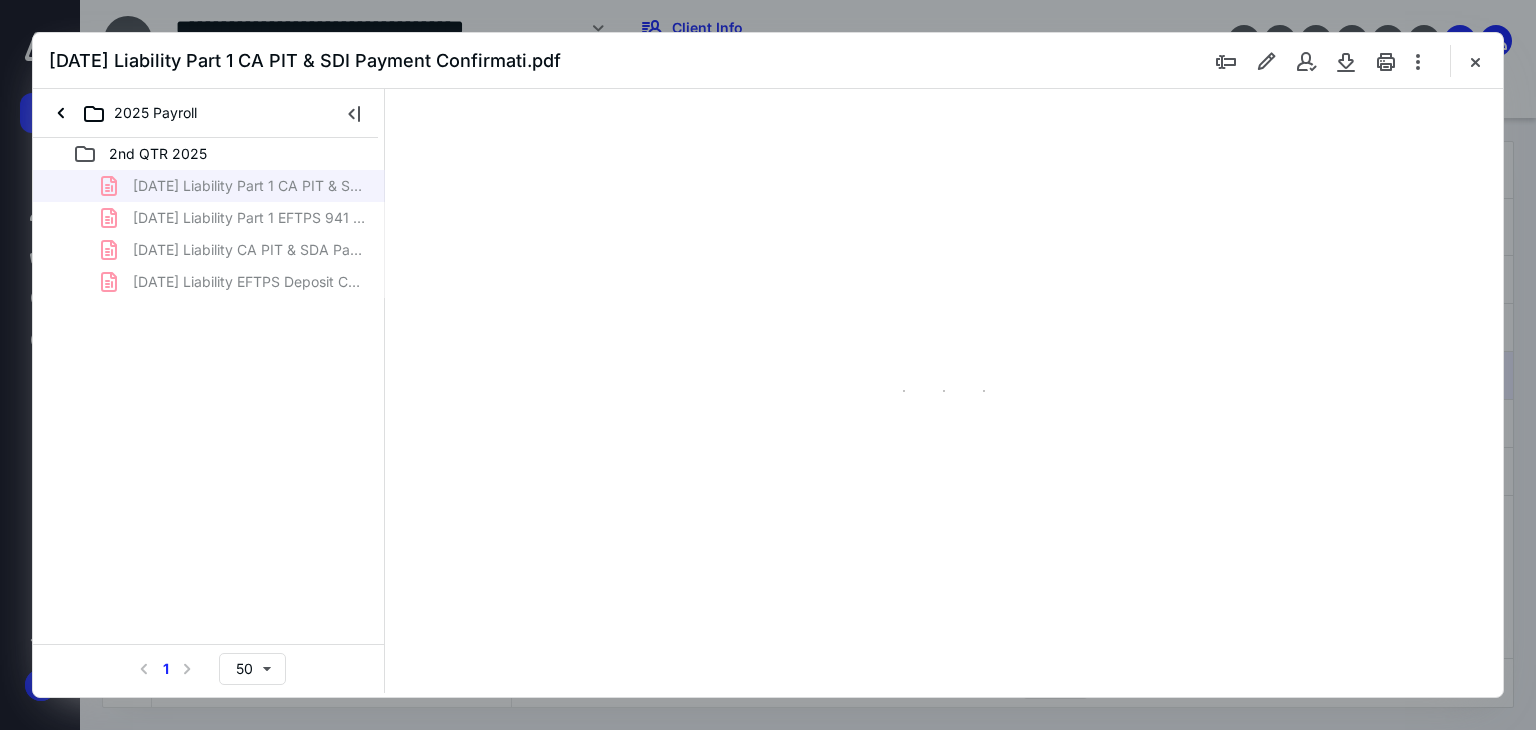 type on "66" 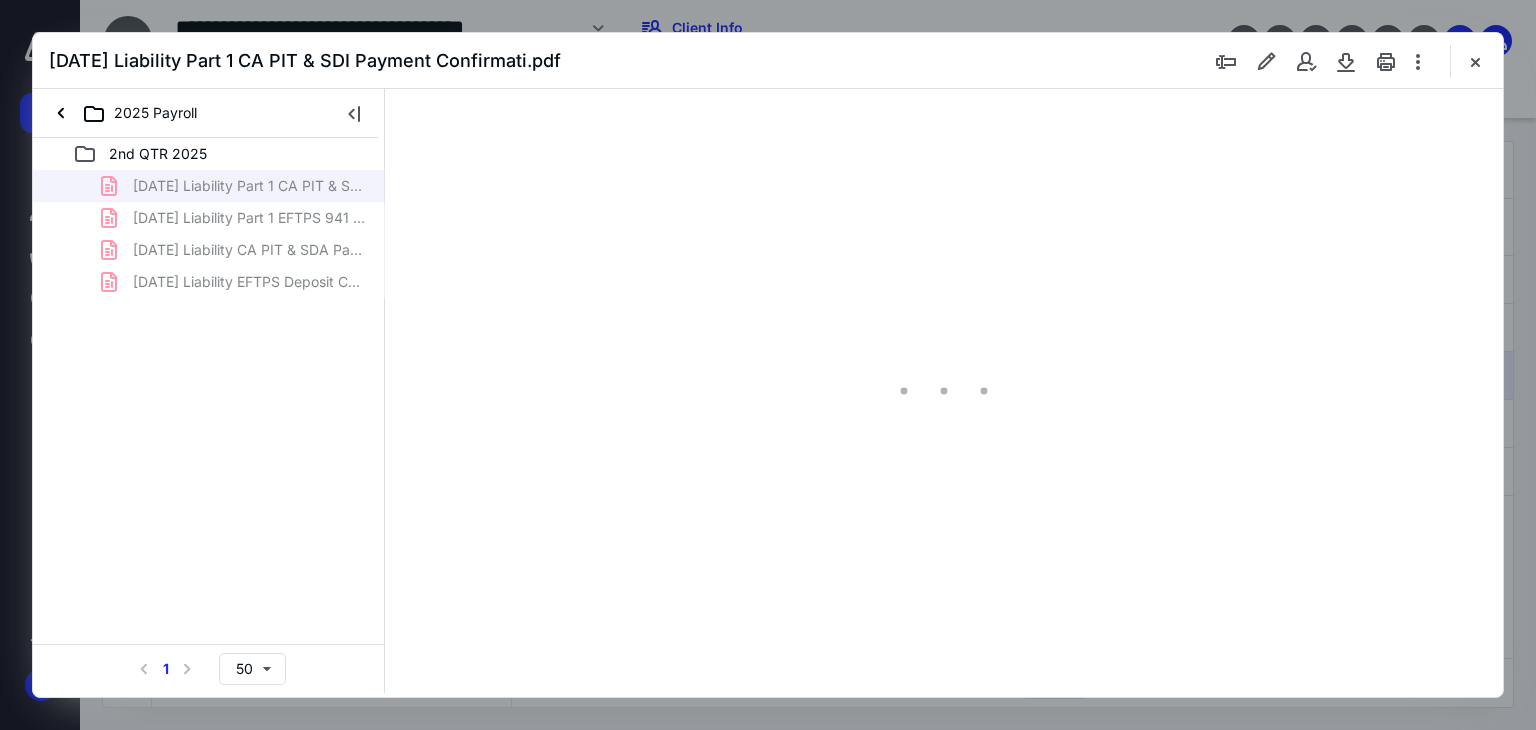 scroll, scrollTop: 0, scrollLeft: 0, axis: both 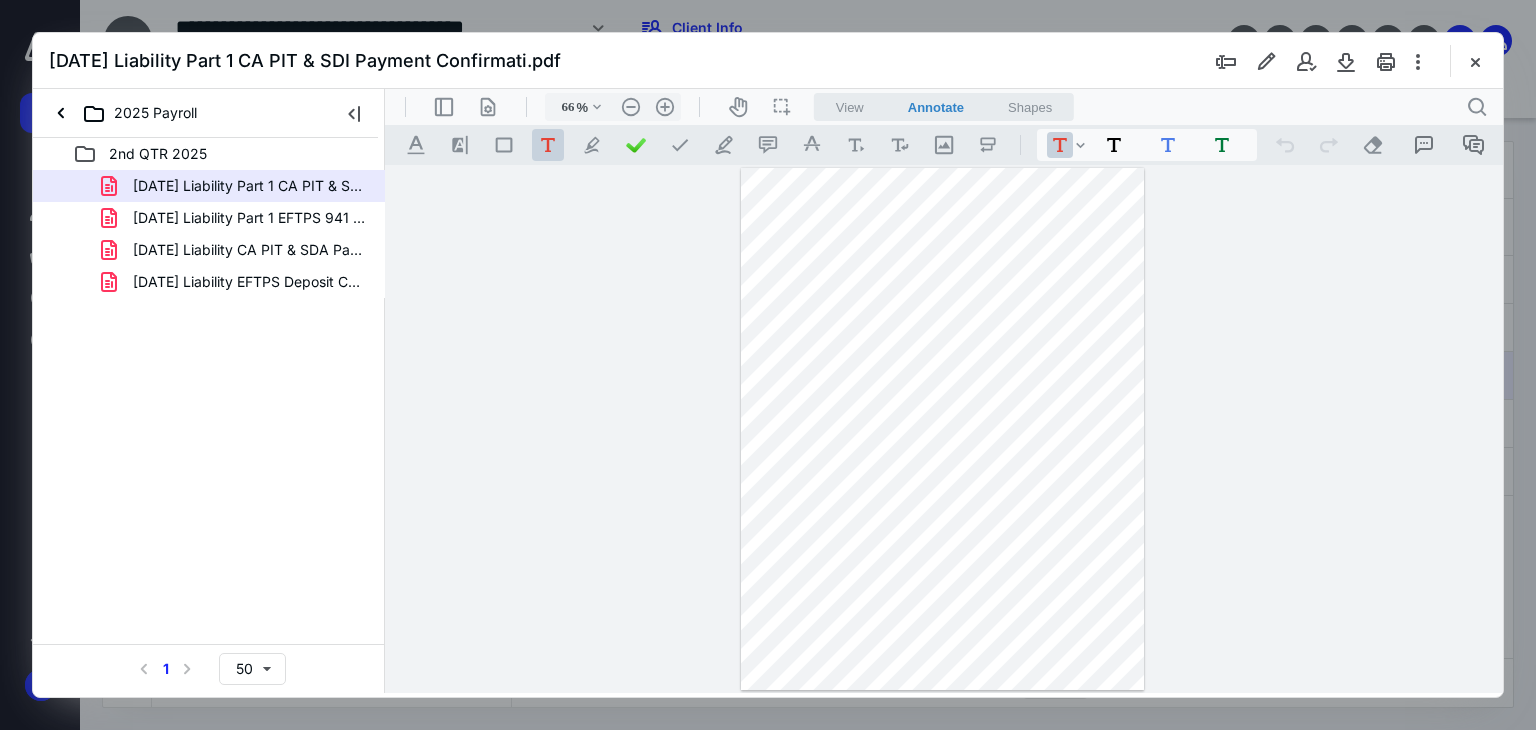click at bounding box center (1475, 61) 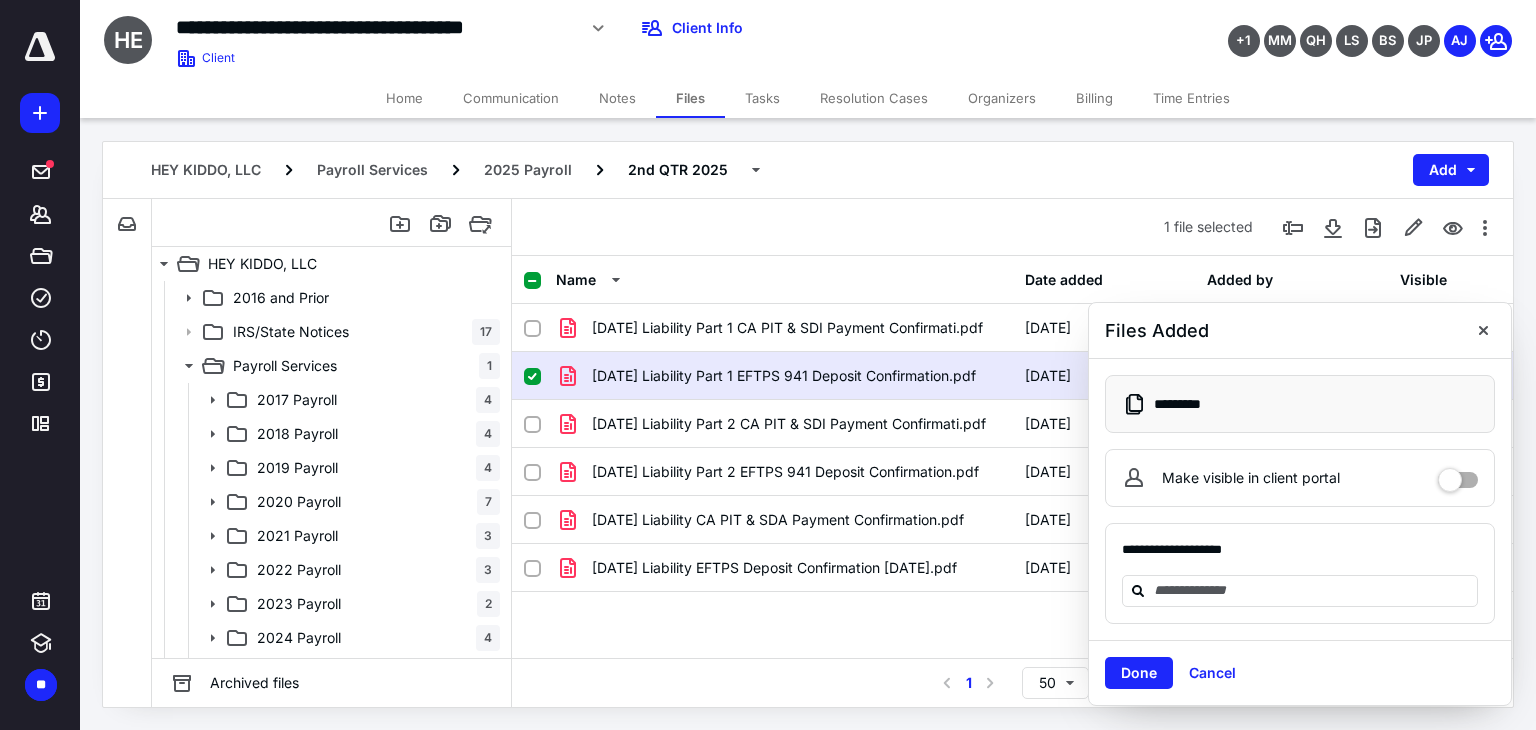 click at bounding box center [1458, 473] 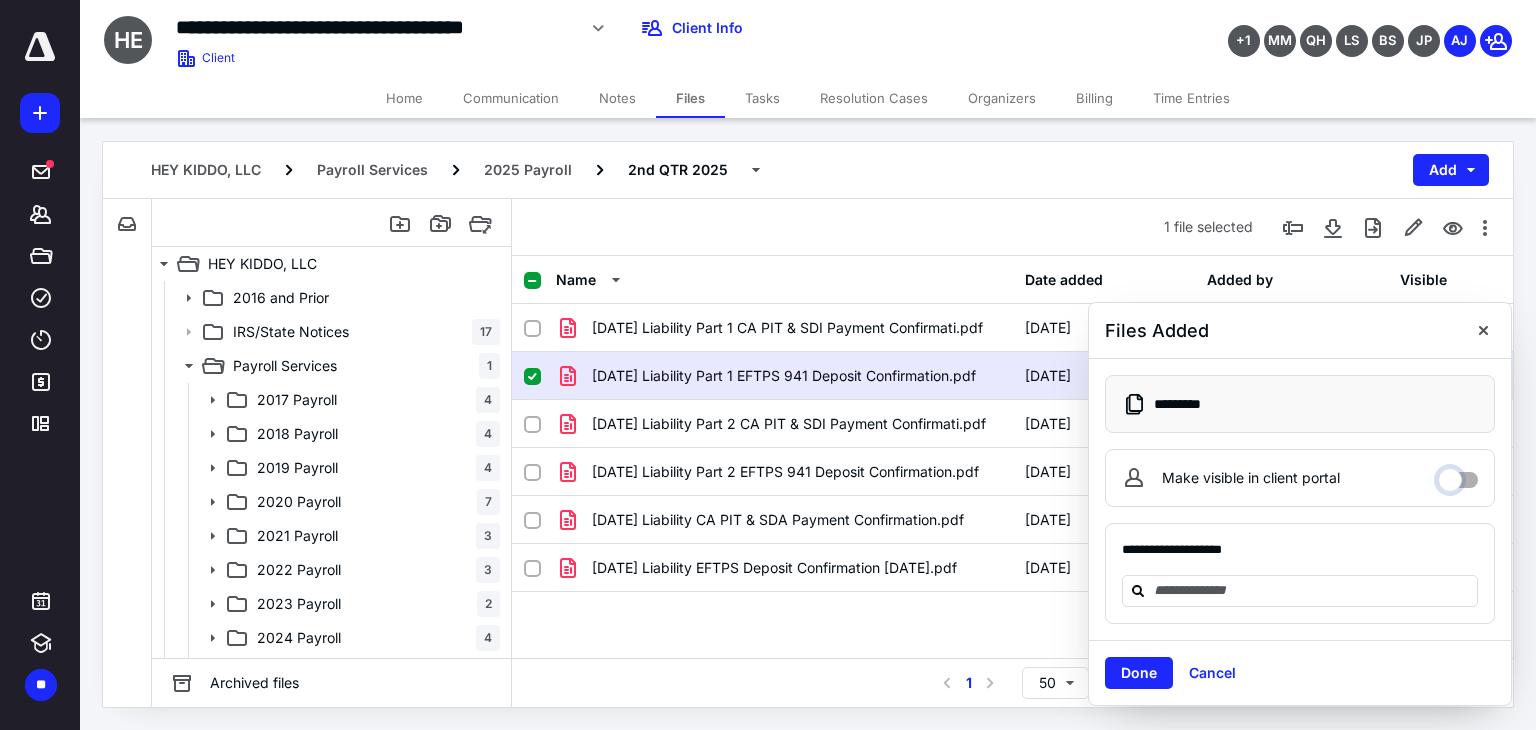 click on "Make visible in client portal" at bounding box center [1458, 475] 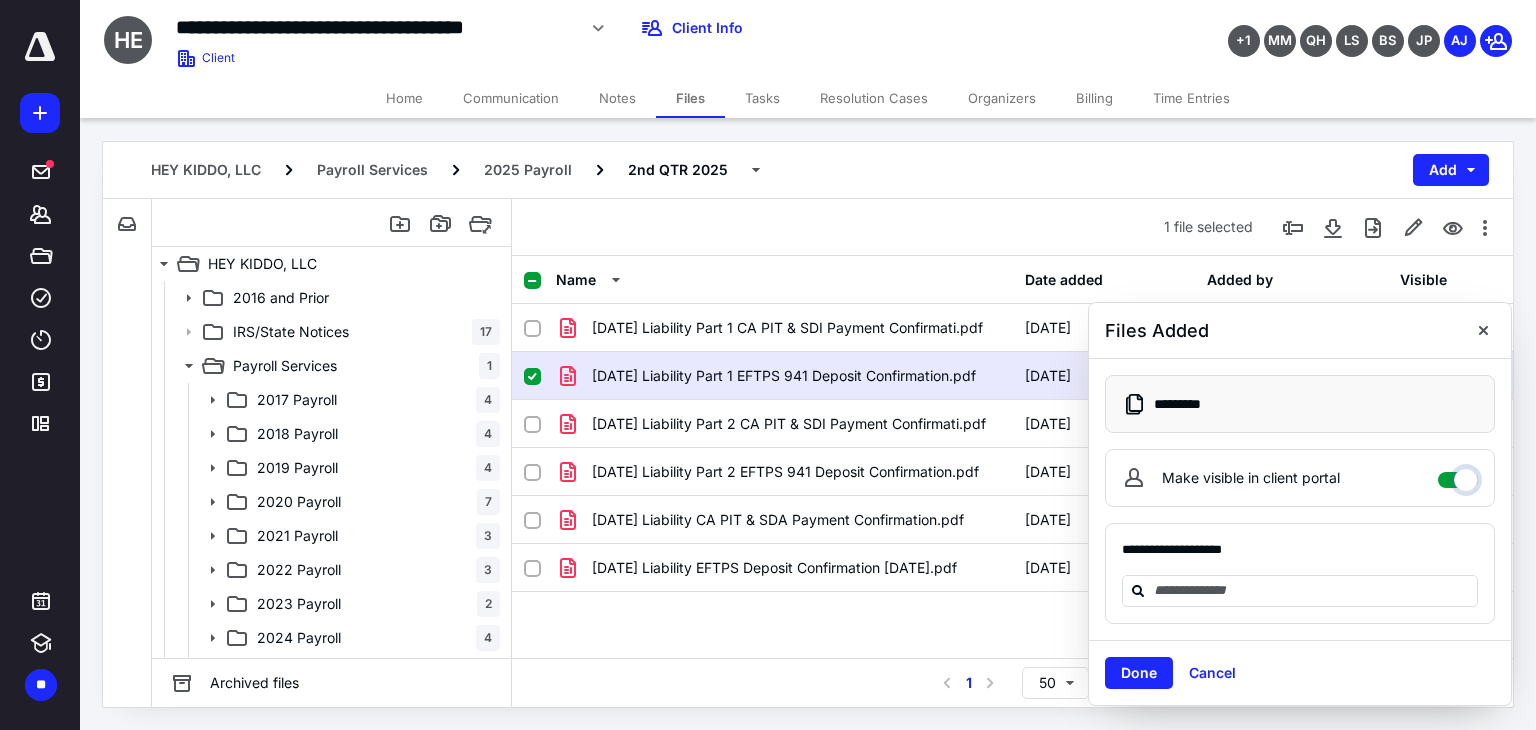checkbox on "****" 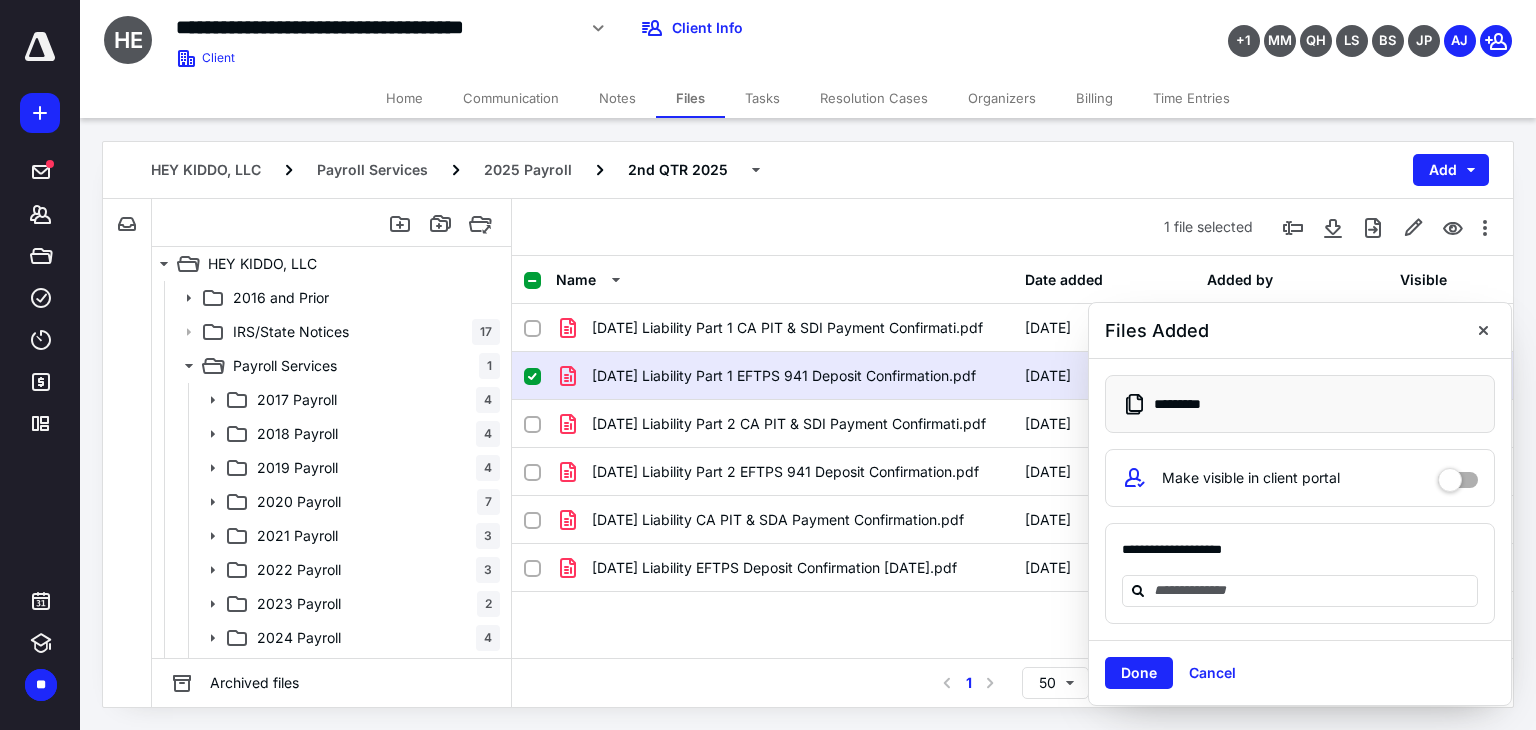 click on "**********" at bounding box center (1300, 574) 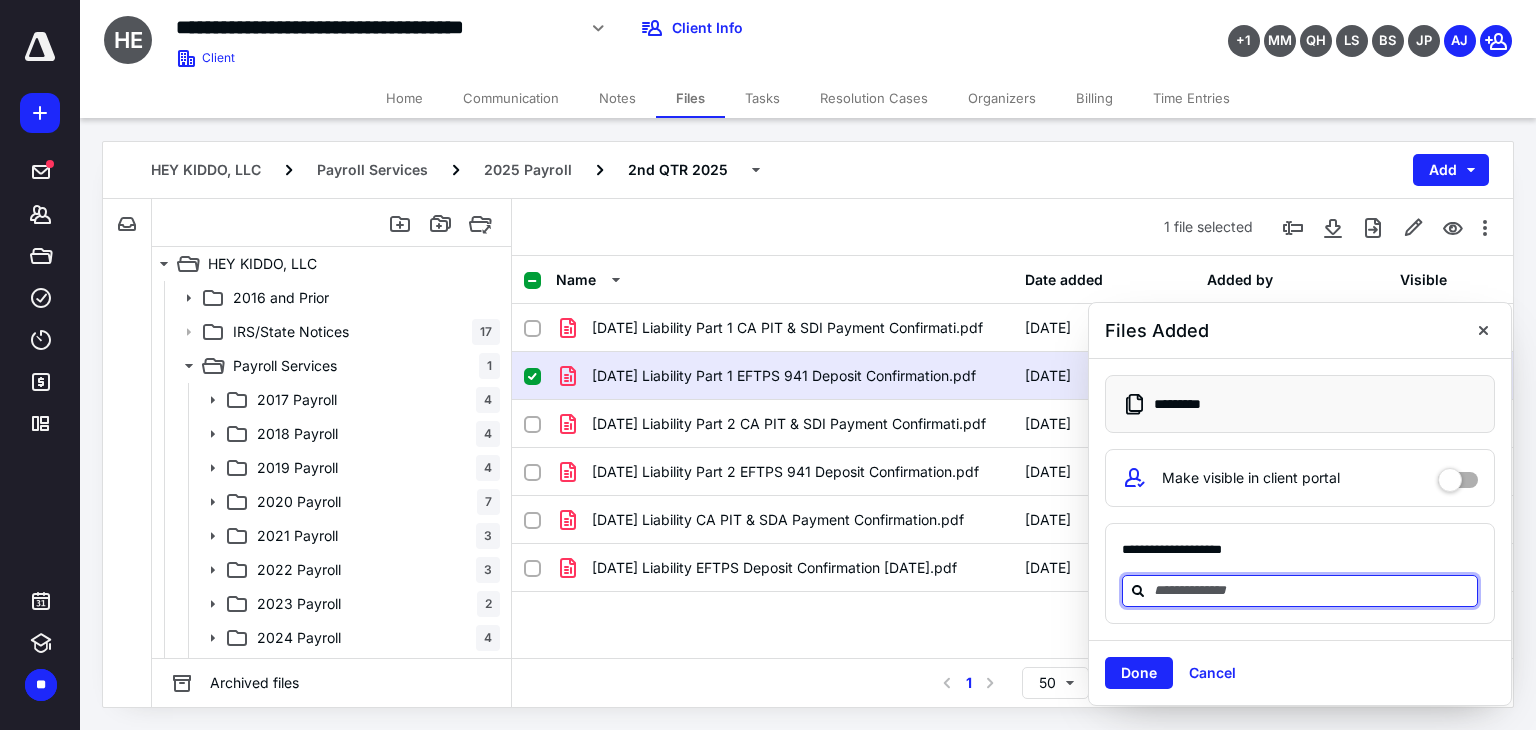 click at bounding box center [1312, 590] 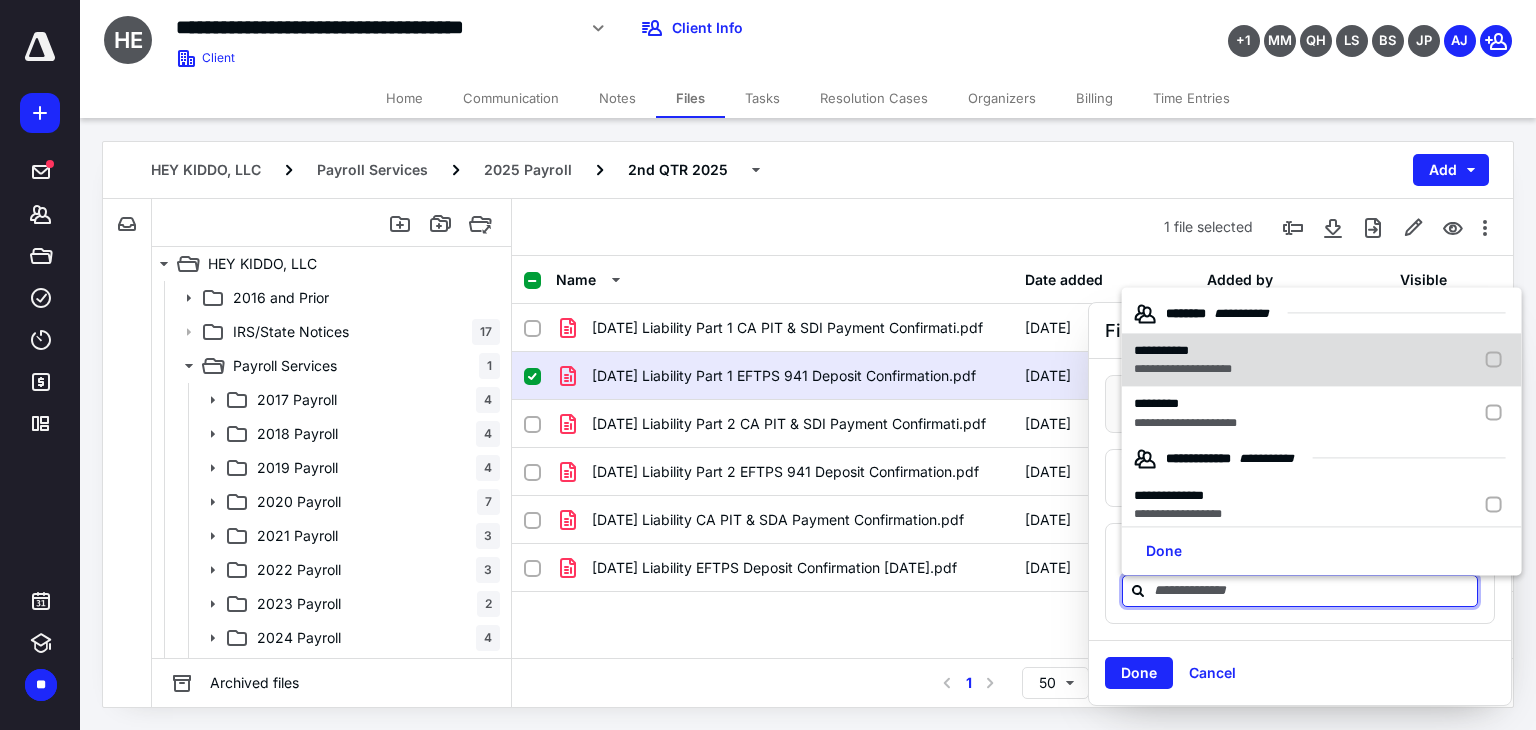 drag, startPoint x: 1483, startPoint y: 350, endPoint x: 1483, endPoint y: 363, distance: 13 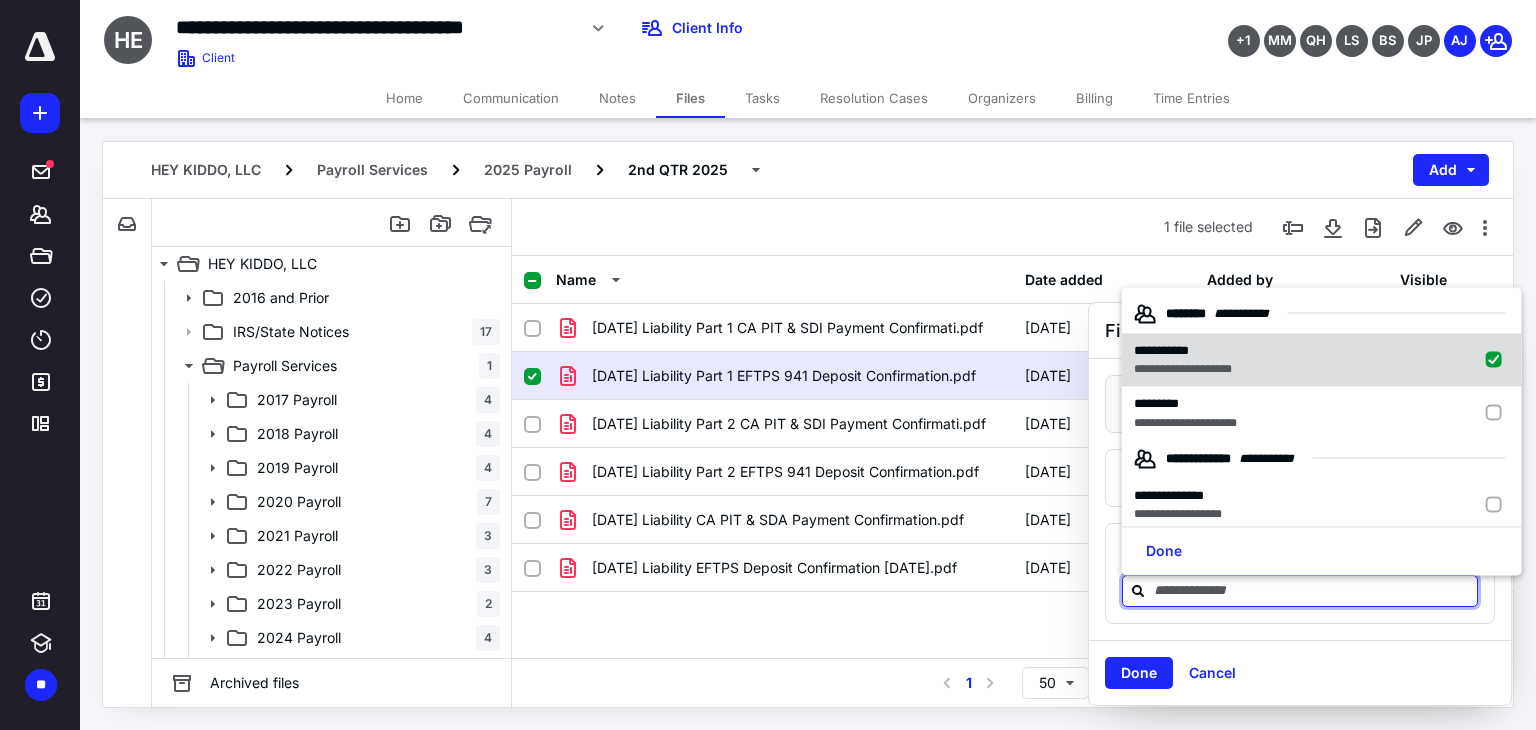 checkbox on "true" 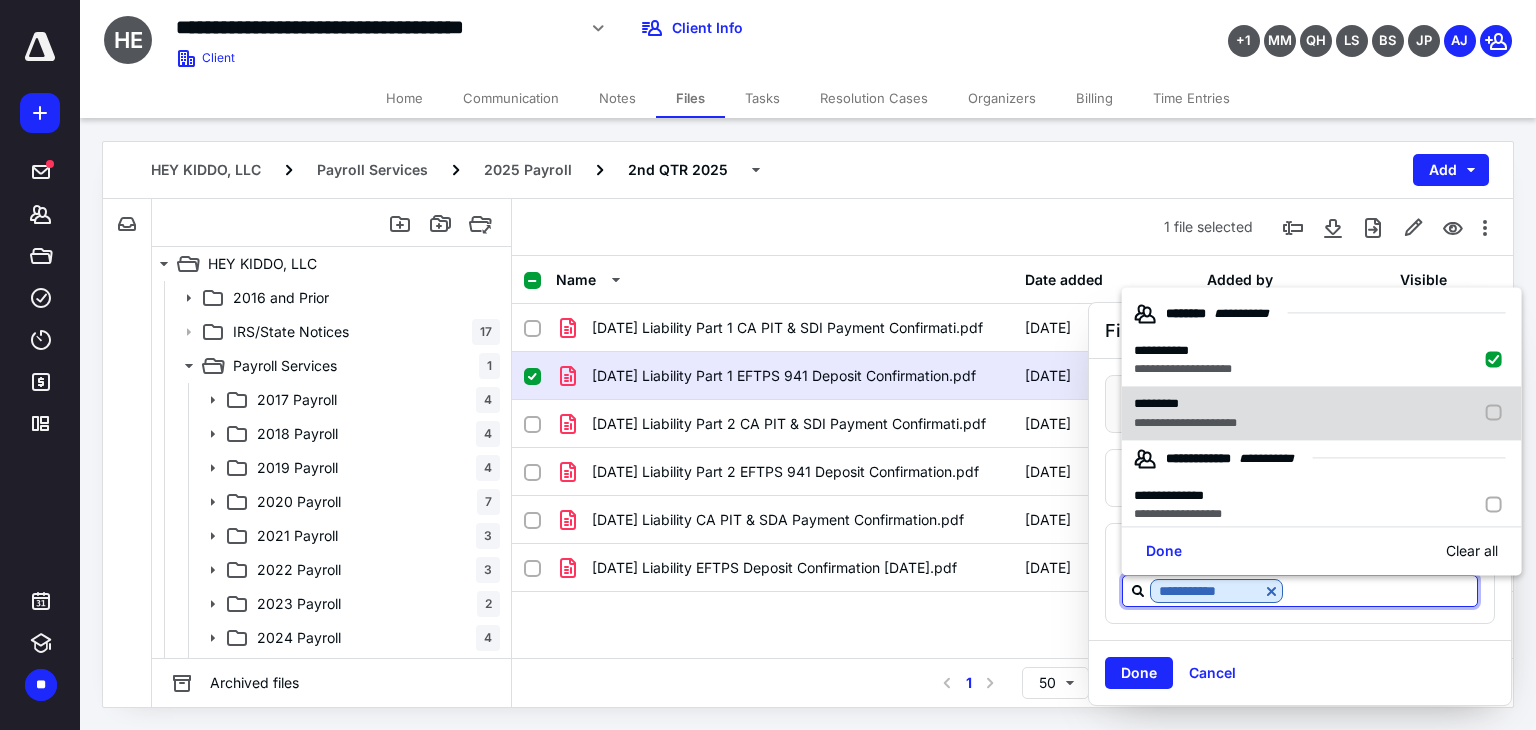 drag, startPoint x: 1480, startPoint y: 417, endPoint x: 1476, endPoint y: 432, distance: 15.524175 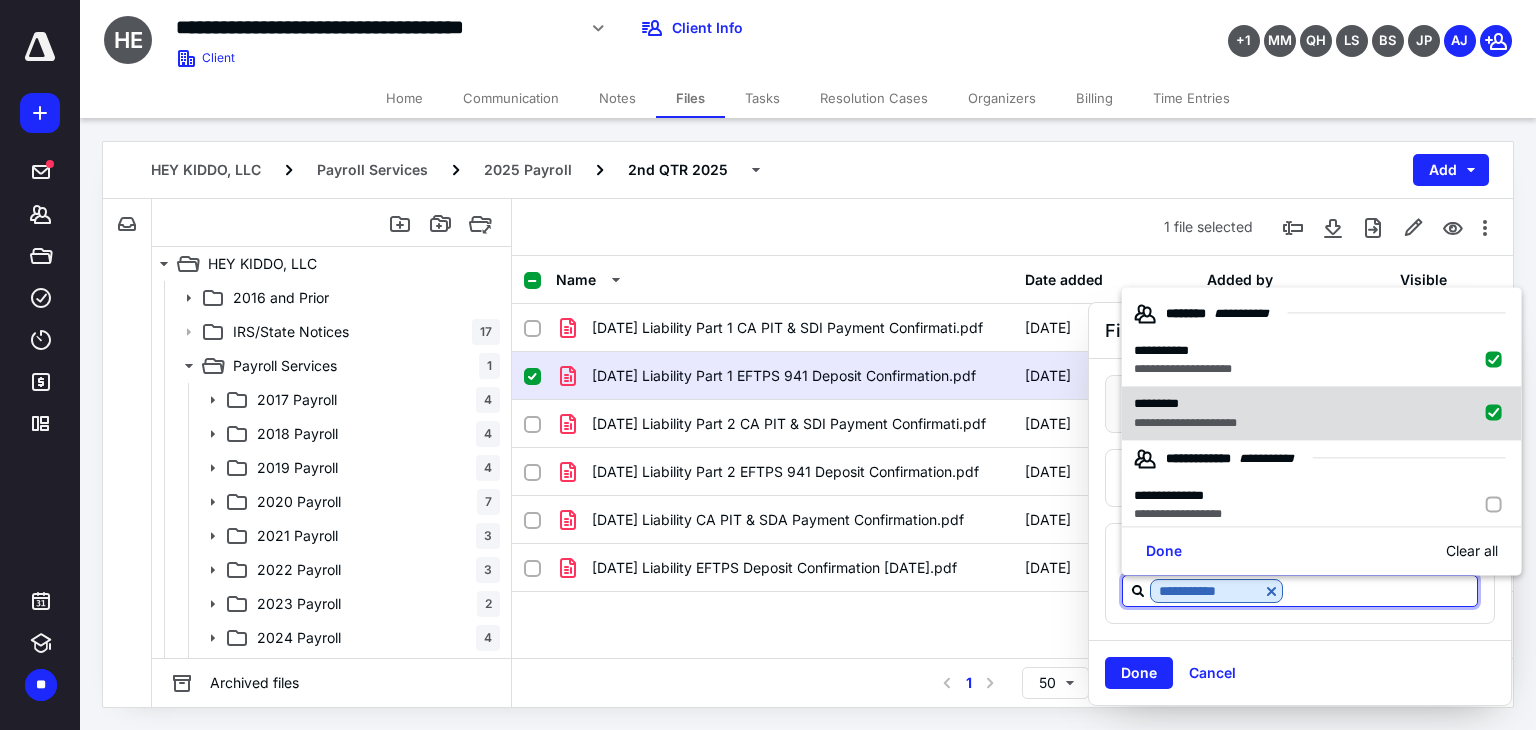 checkbox on "true" 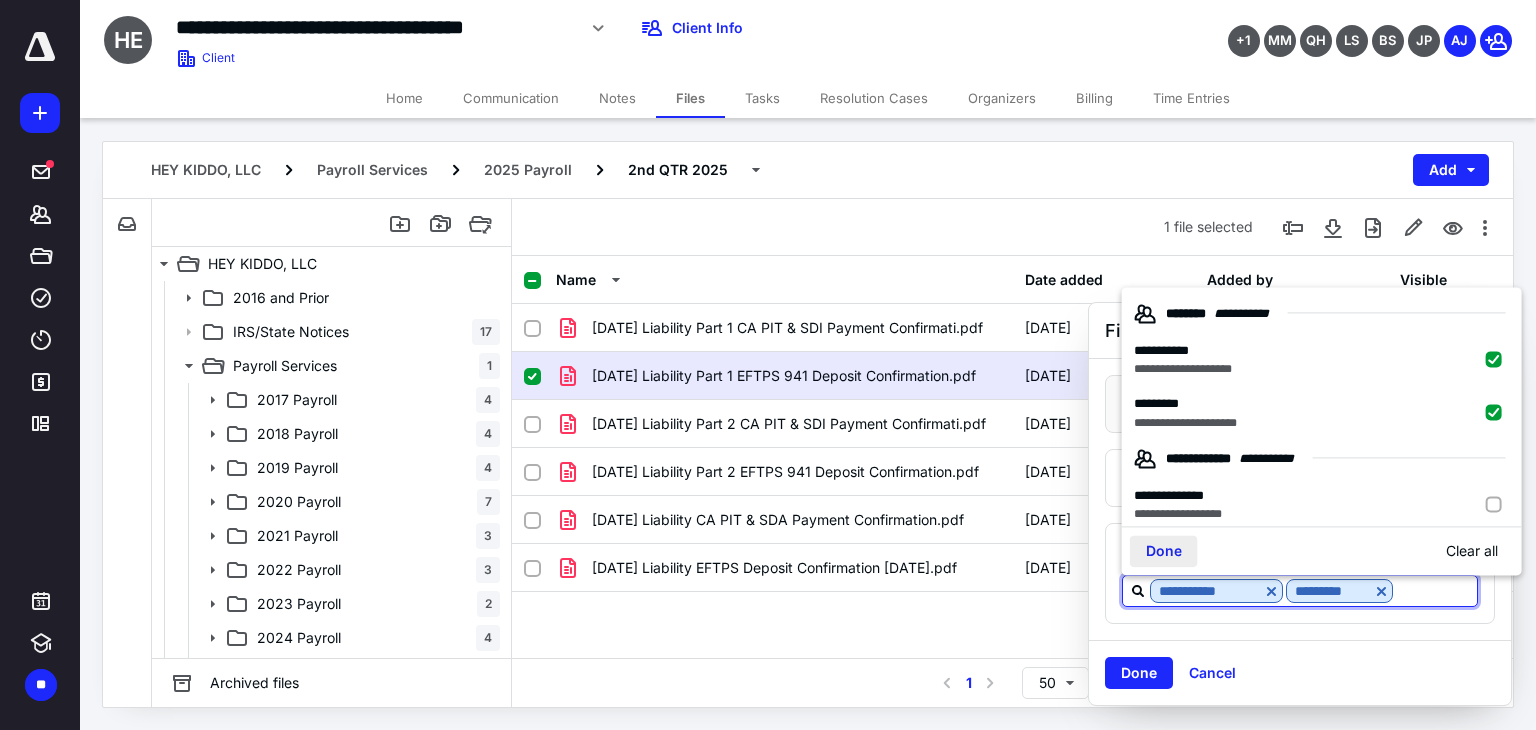 click on "Done" at bounding box center [1164, 551] 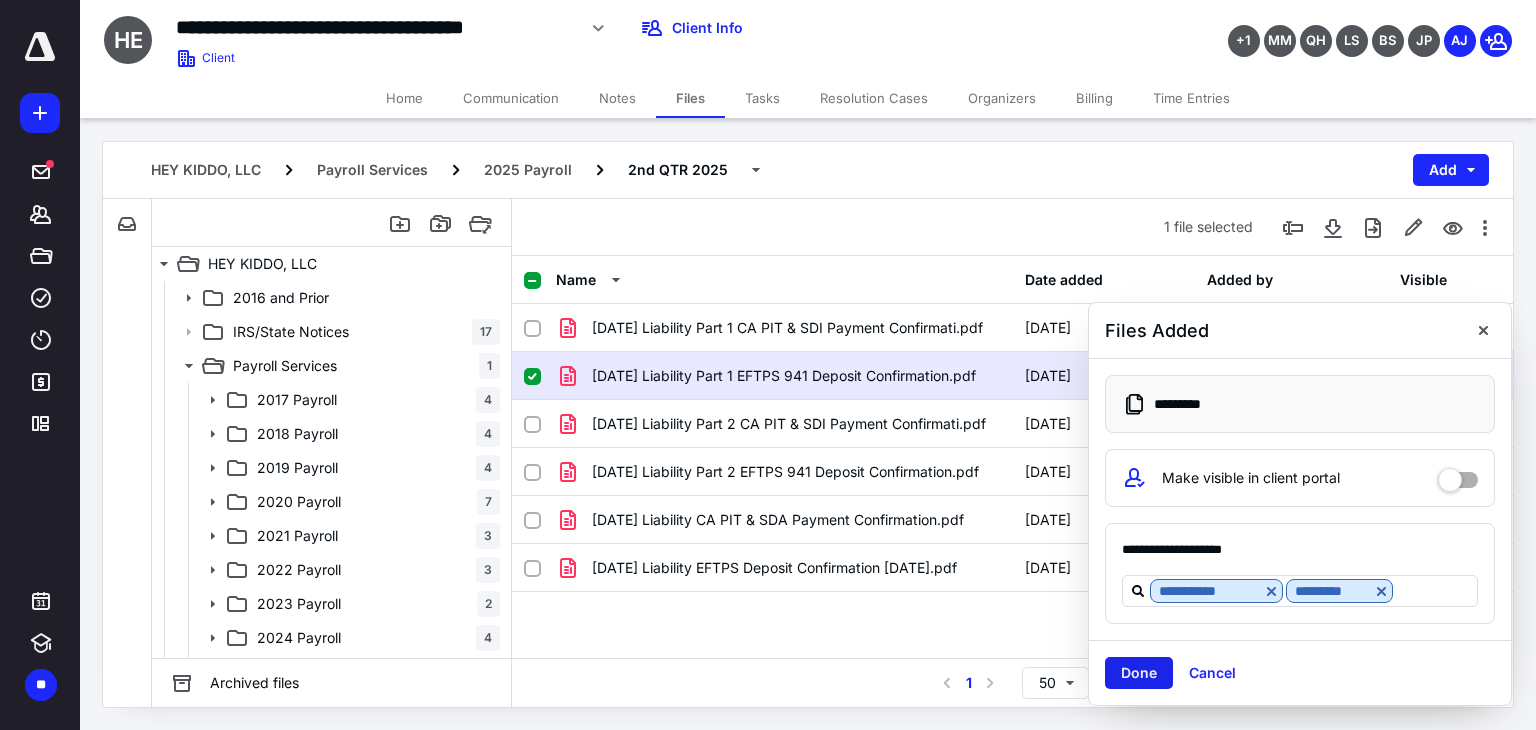 click on "Done" at bounding box center [1139, 673] 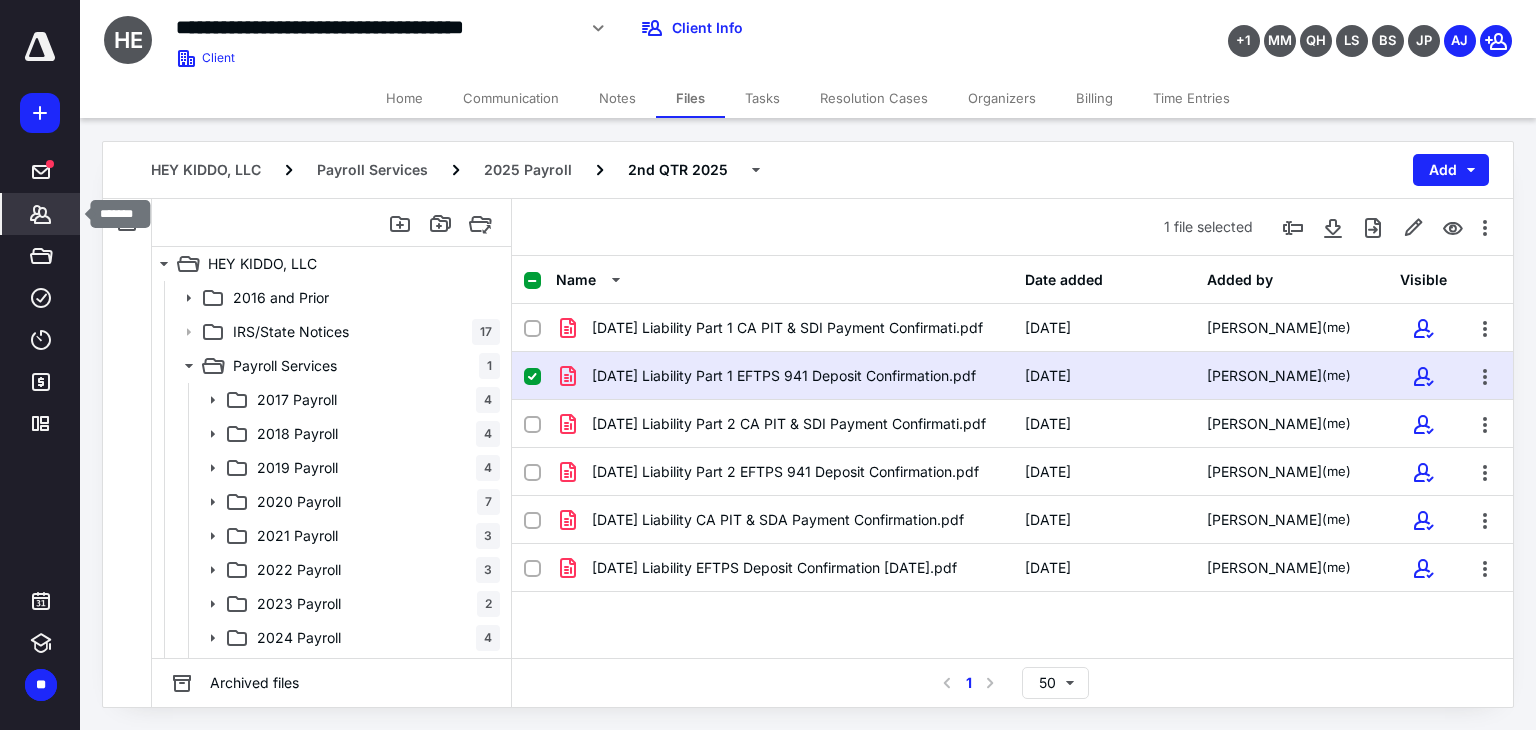 click on "*******" at bounding box center [41, 214] 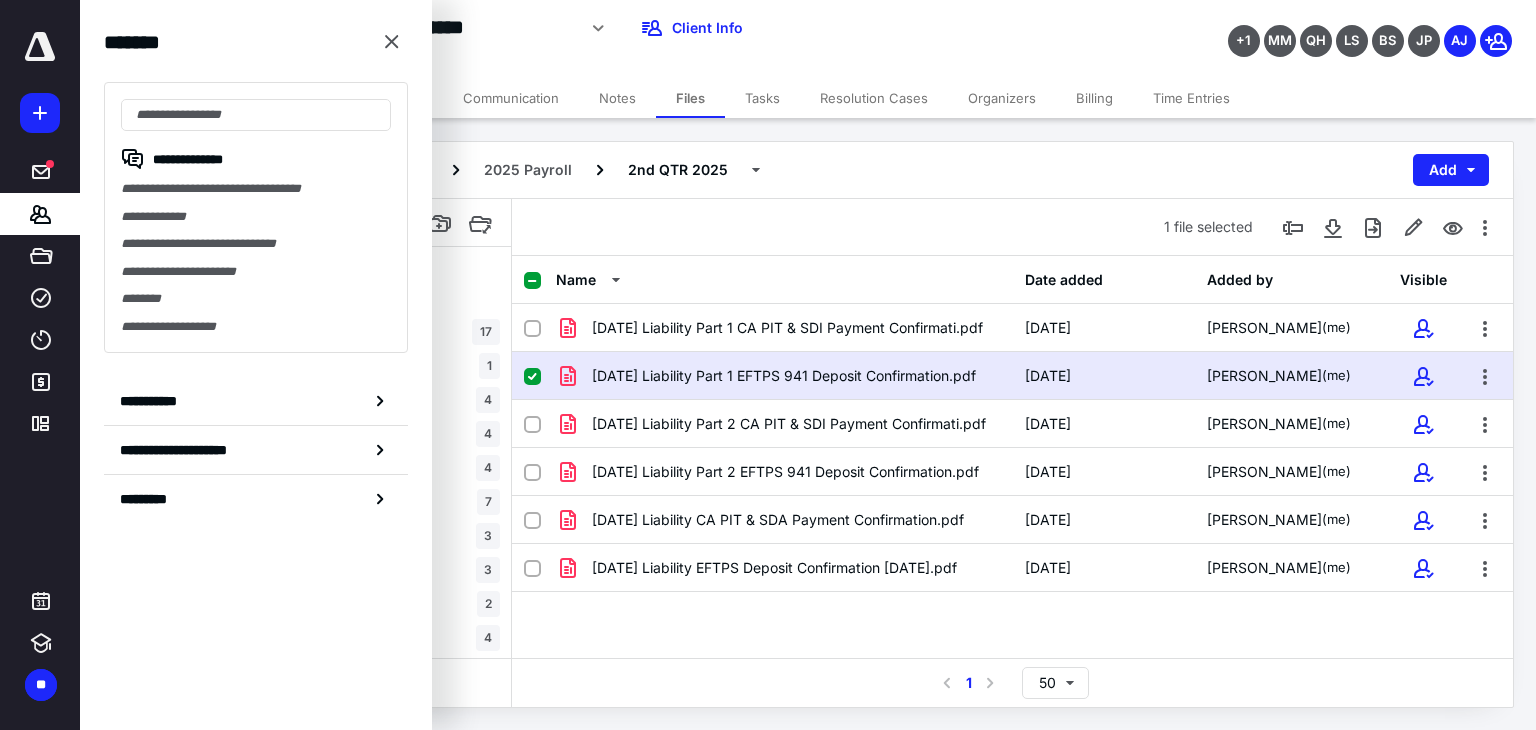 click on "**********" at bounding box center [606, 28] 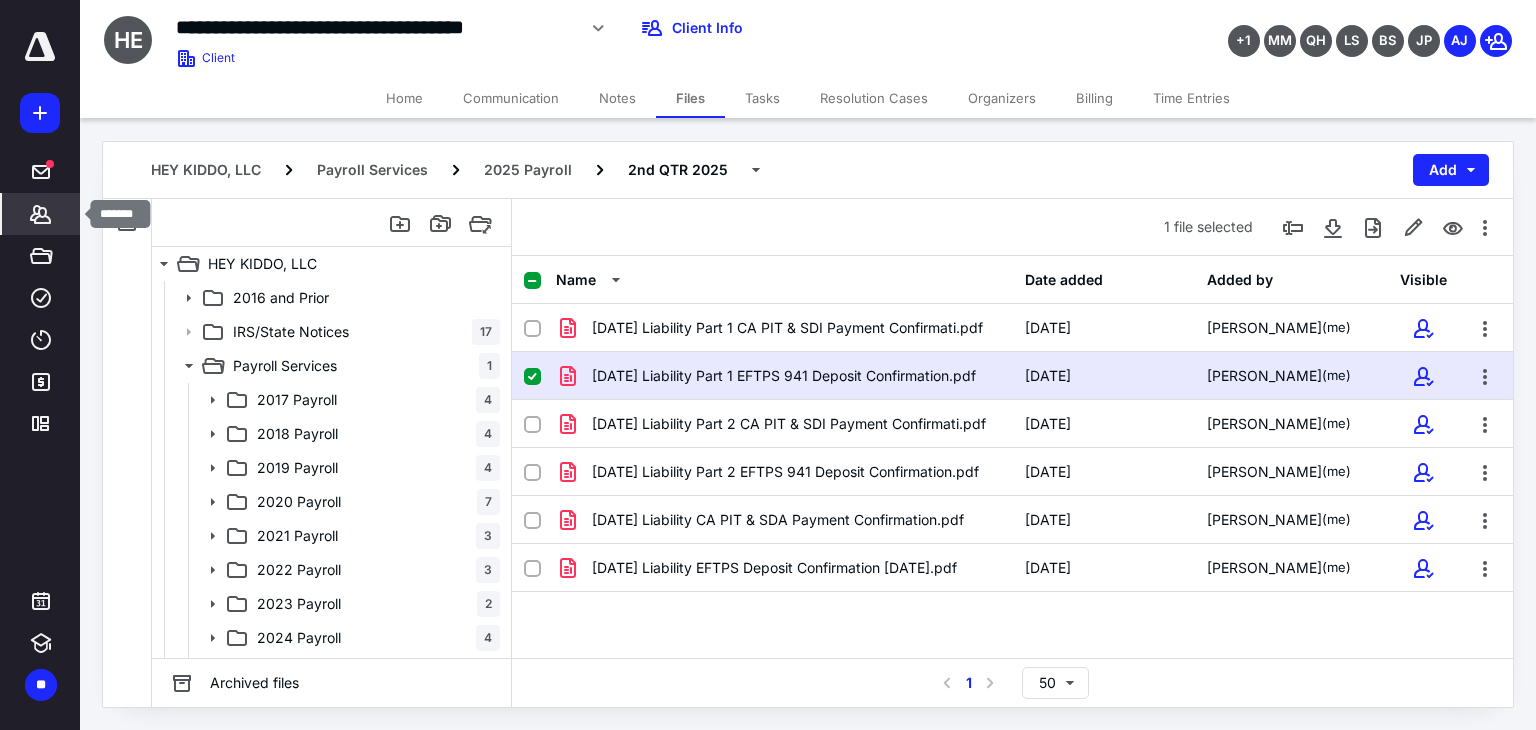 click 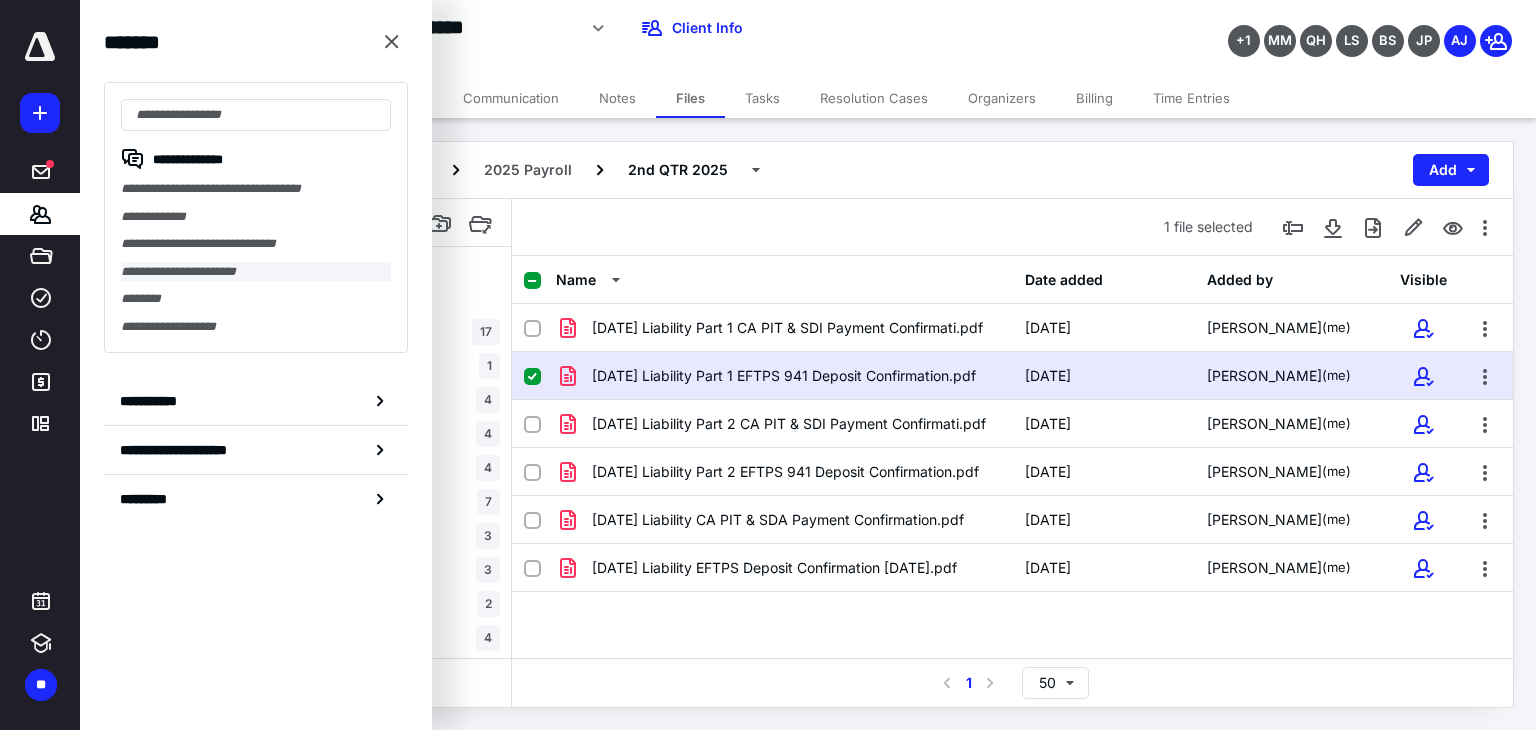 click on "**********" at bounding box center (256, 272) 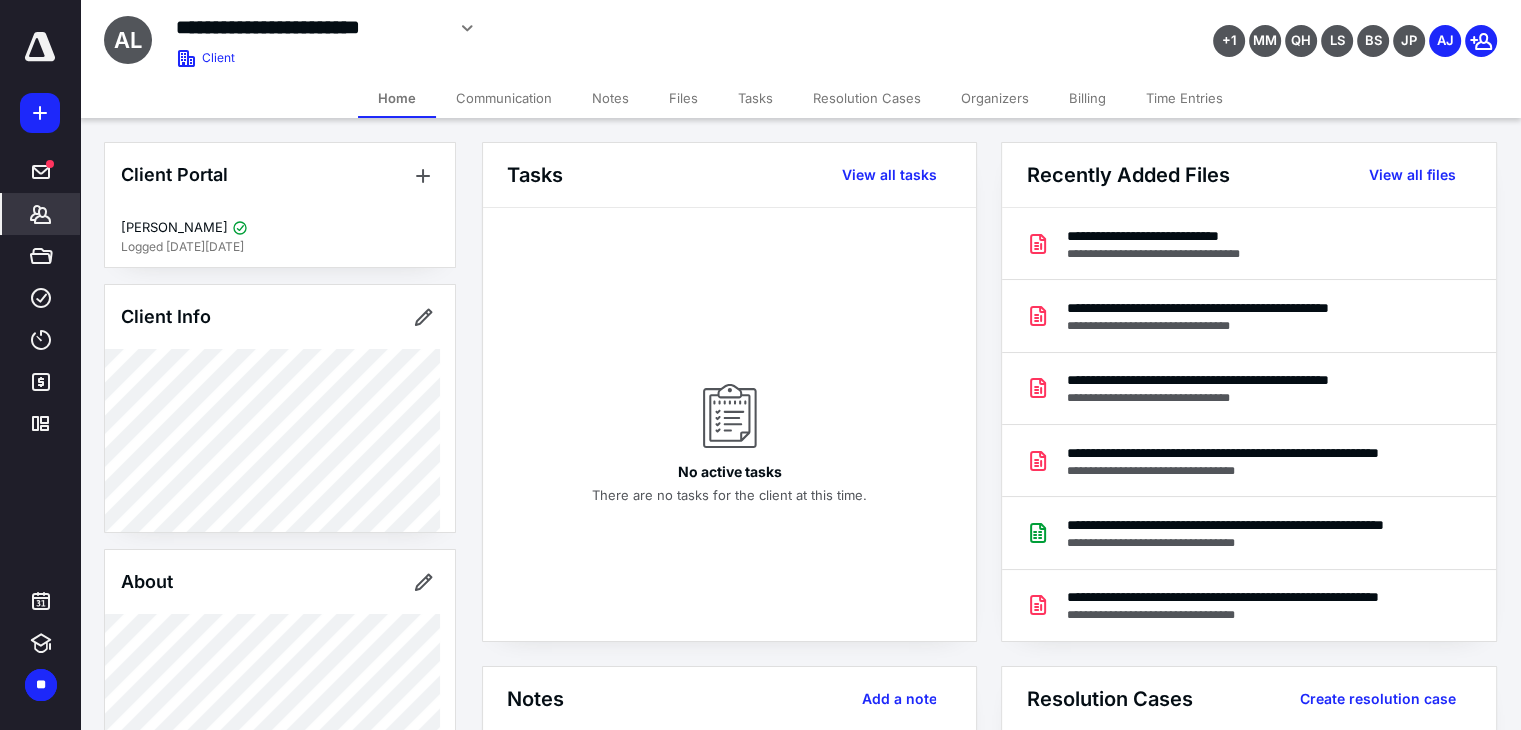 click on "Notes" at bounding box center [610, 98] 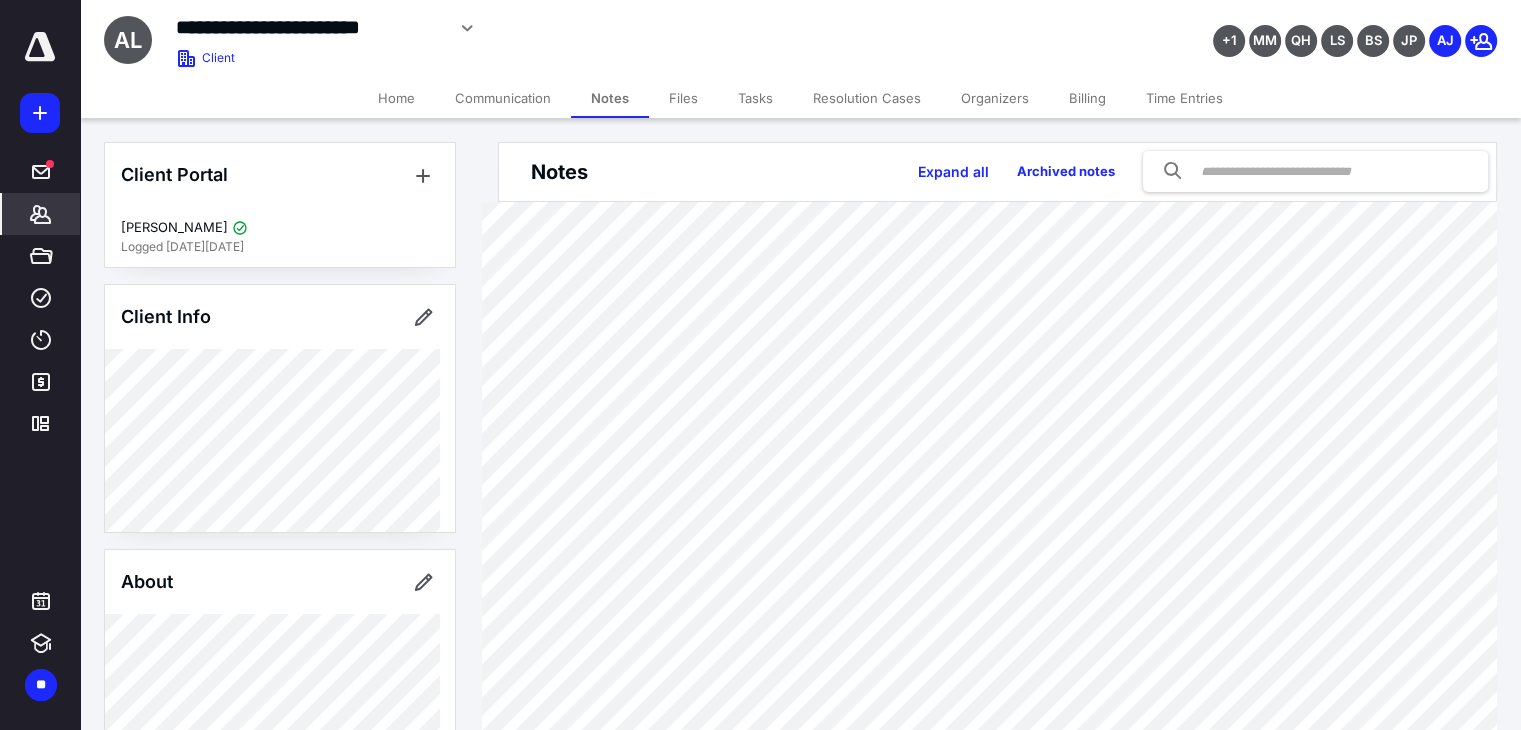 click on "**********" at bounding box center [601, 28] 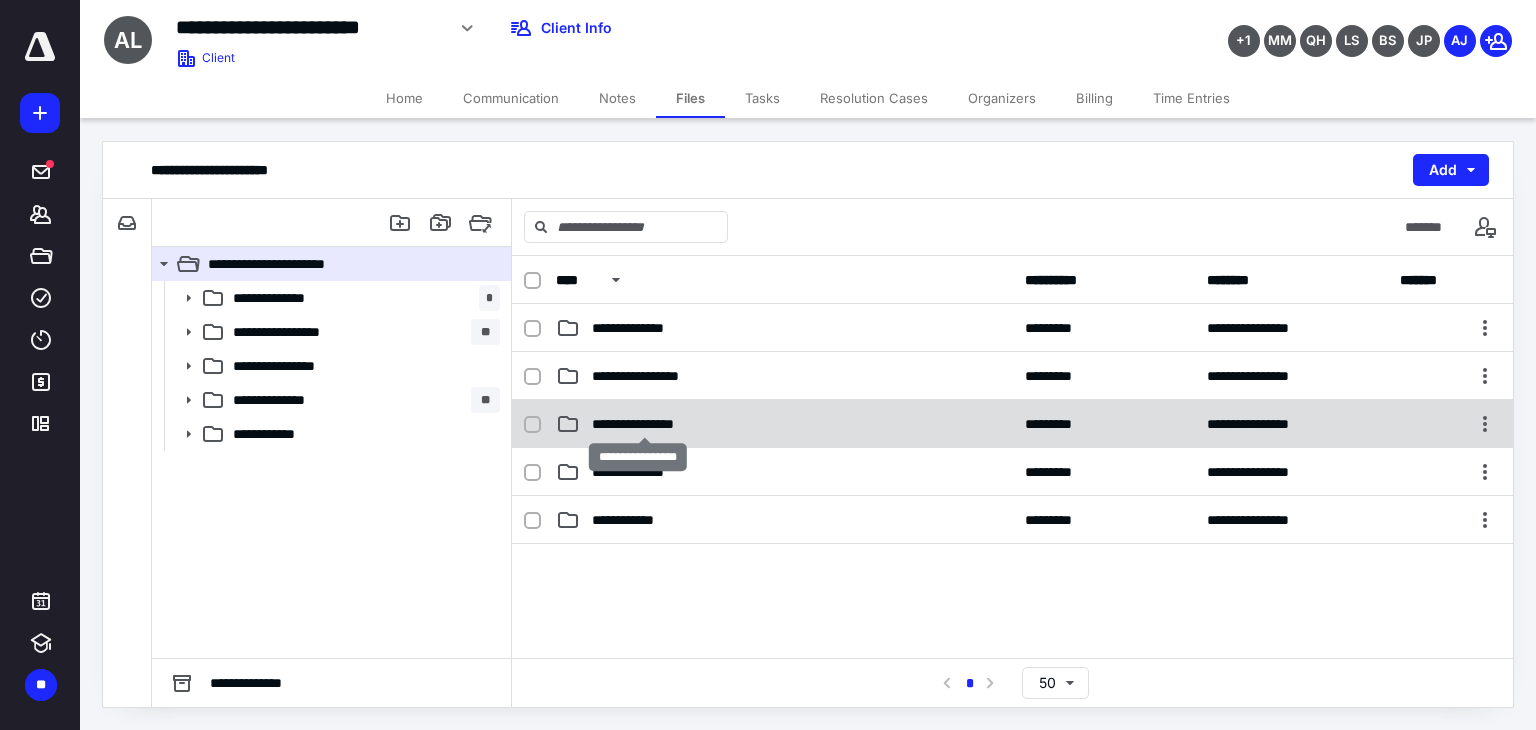 click on "**********" at bounding box center [645, 424] 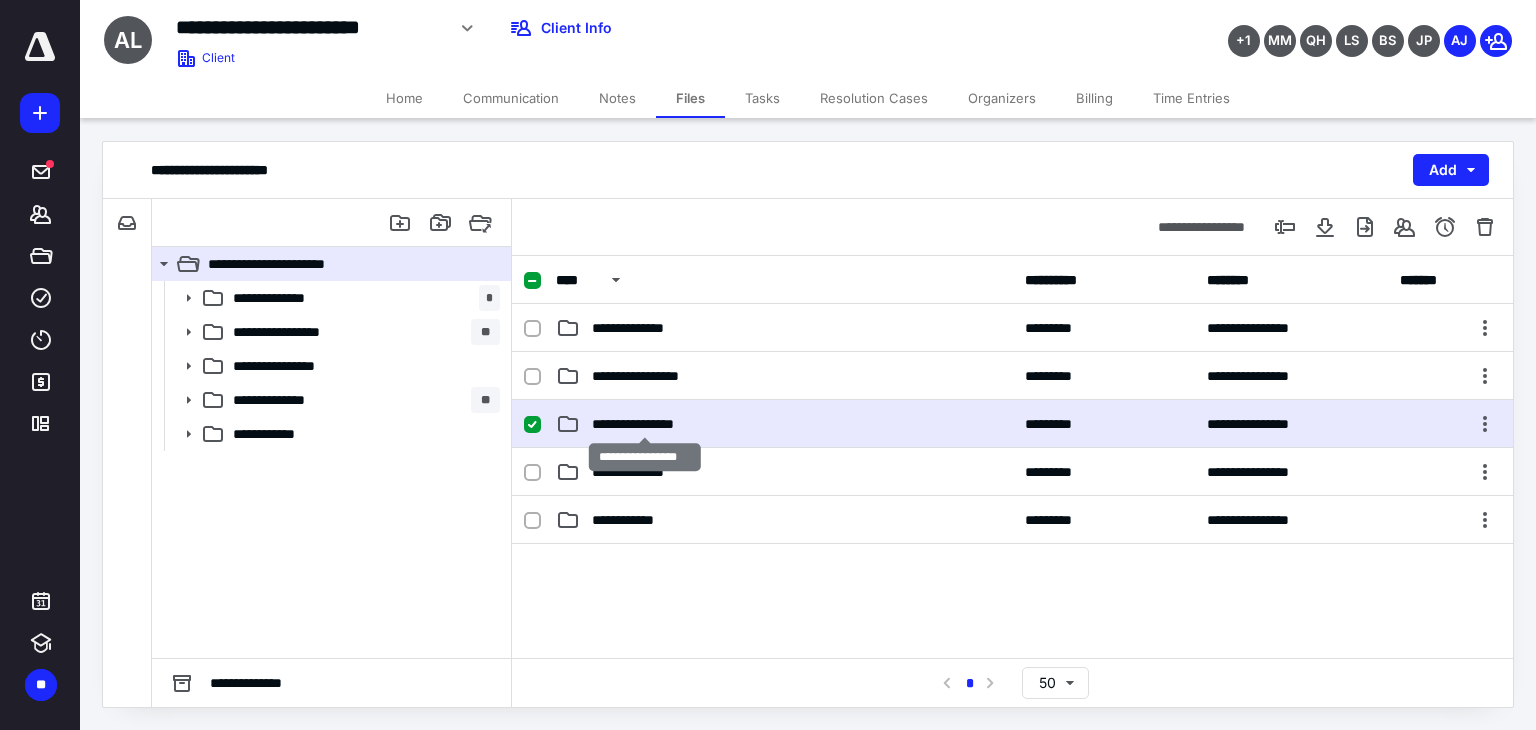 click on "**********" at bounding box center [645, 424] 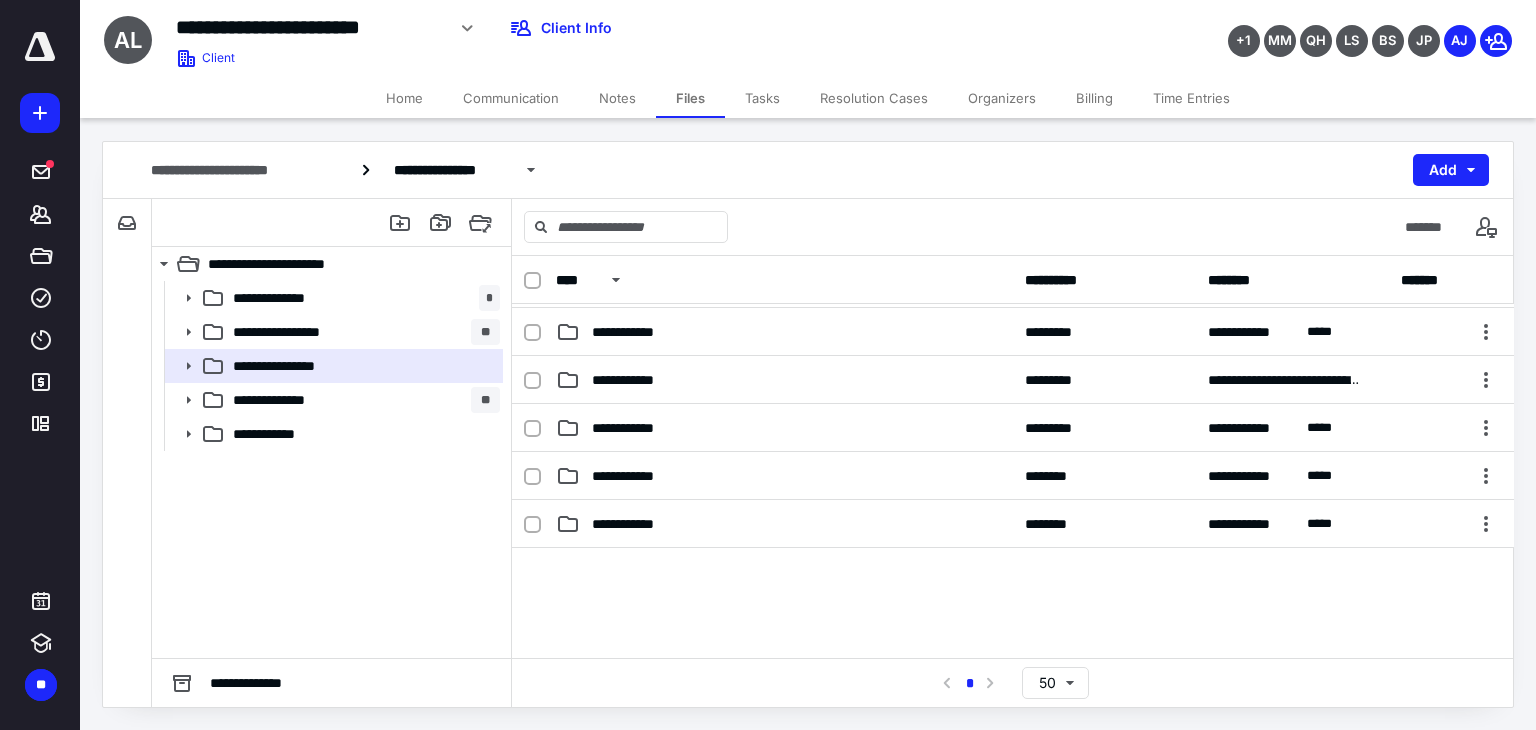 scroll, scrollTop: 376, scrollLeft: 0, axis: vertical 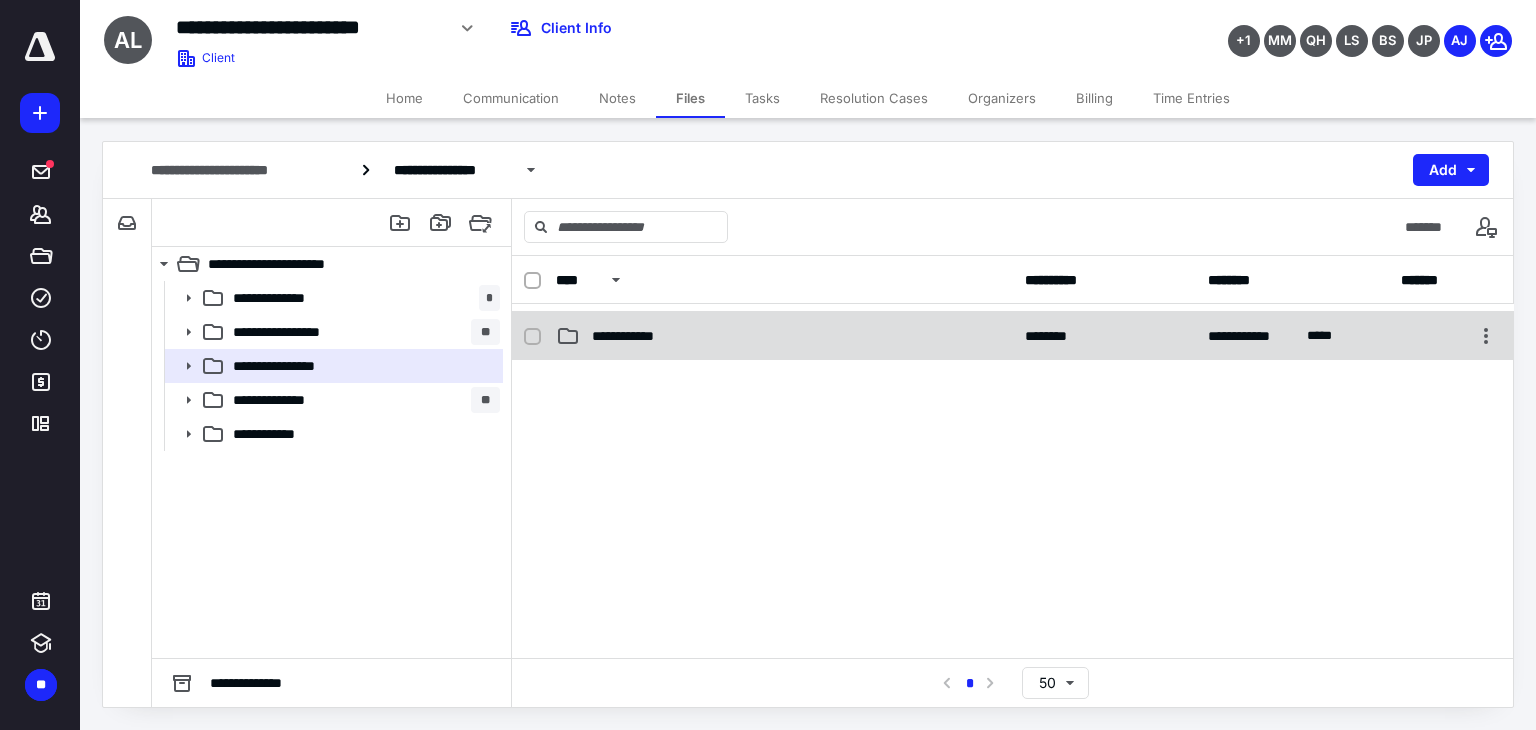 click on "**********" at bounding box center [784, 336] 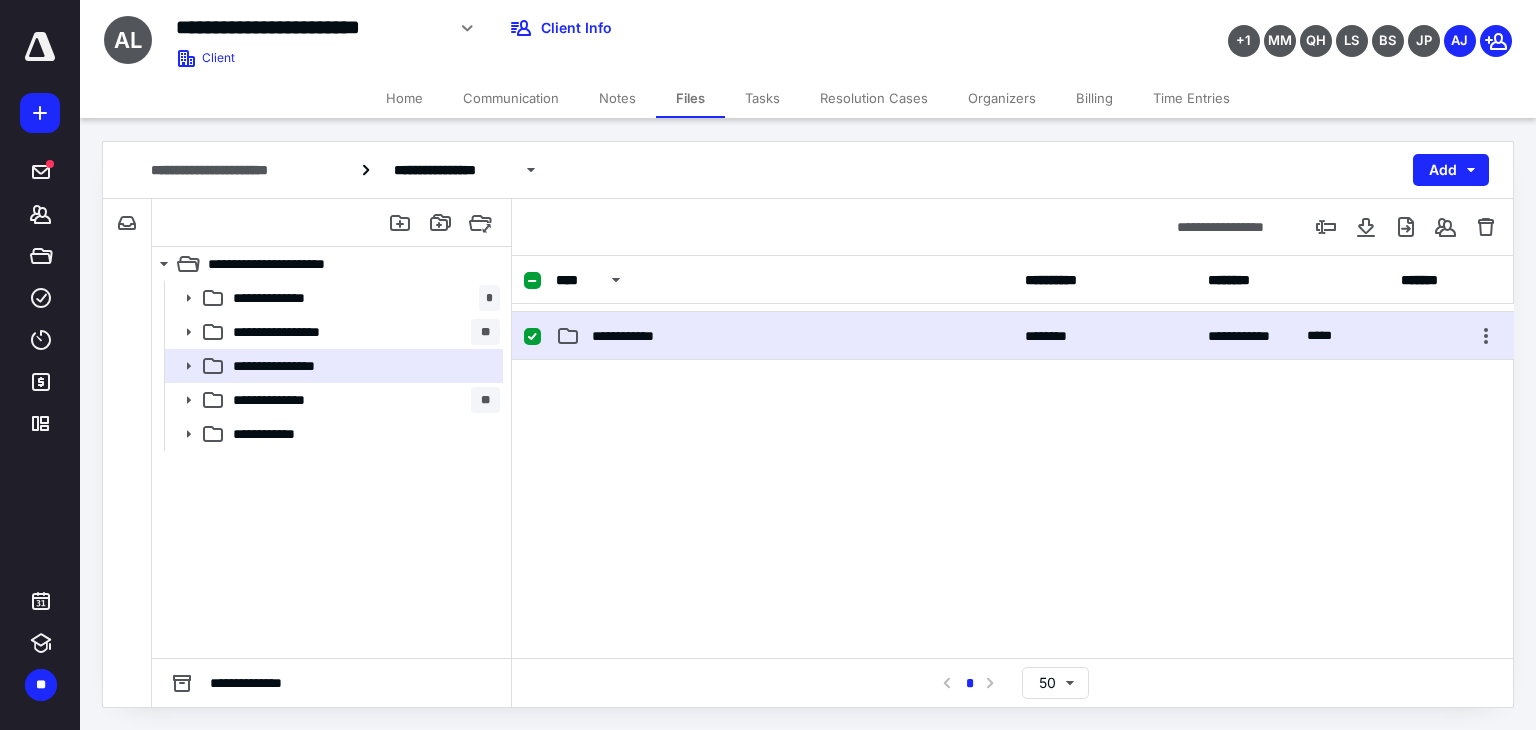 click on "**********" at bounding box center (784, 336) 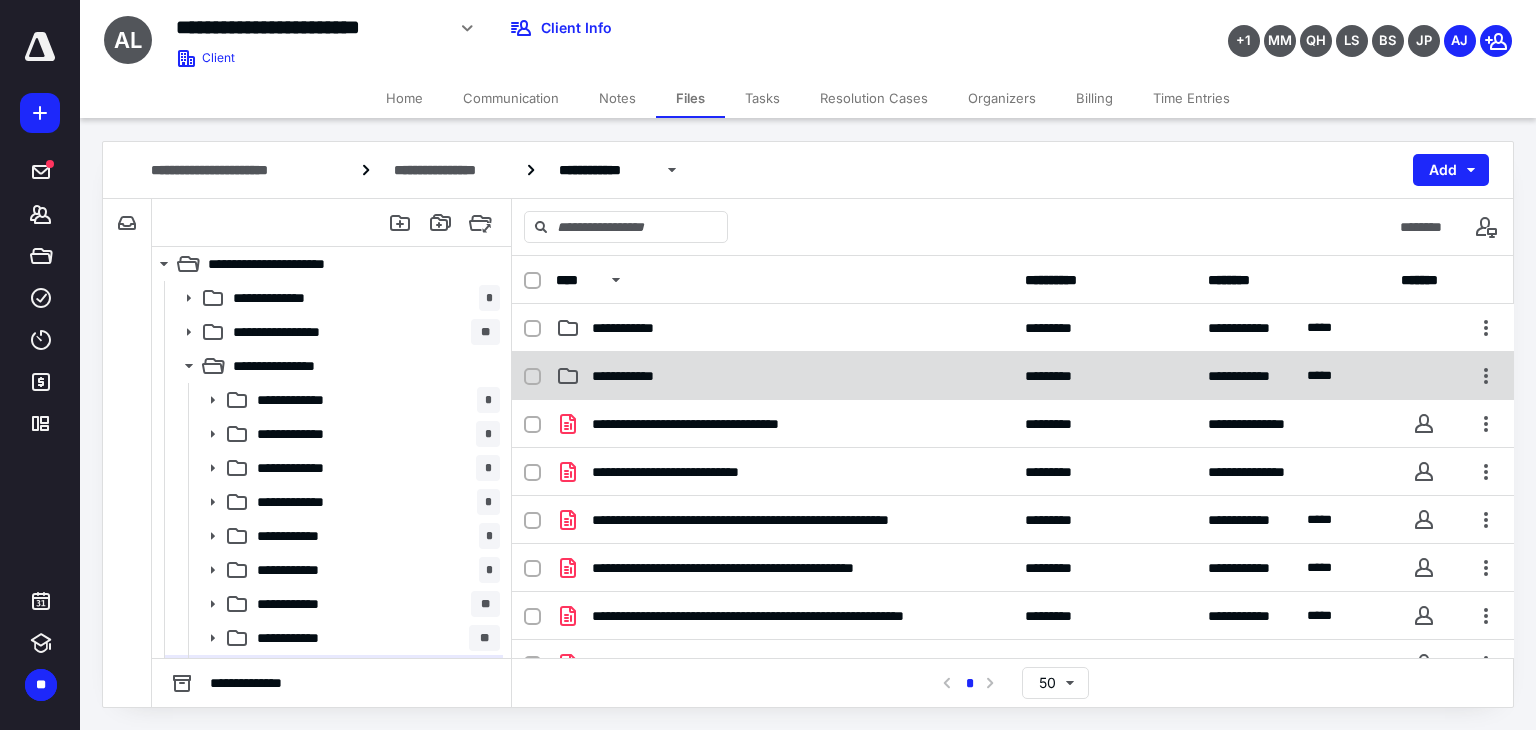 click on "**********" at bounding box center (640, 376) 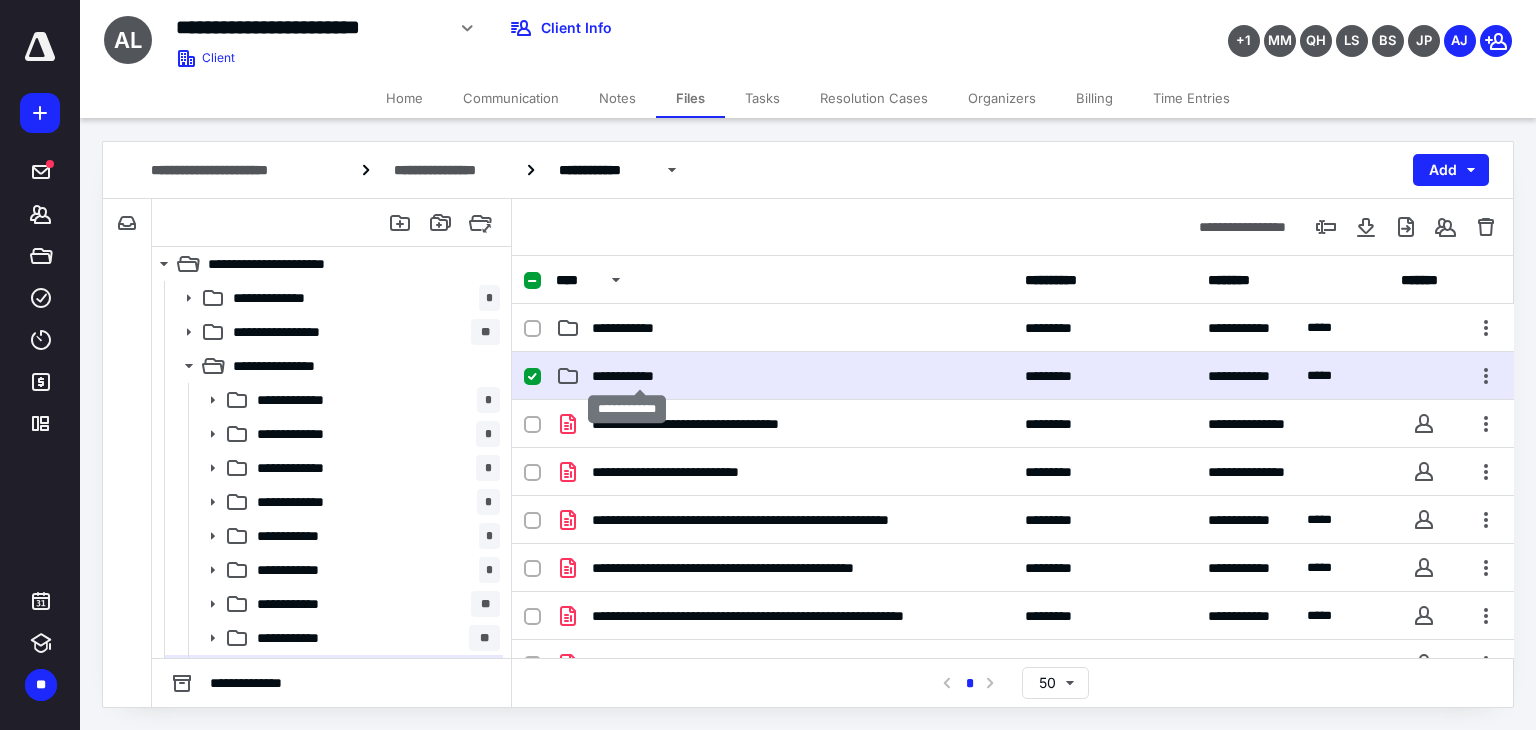 checkbox on "true" 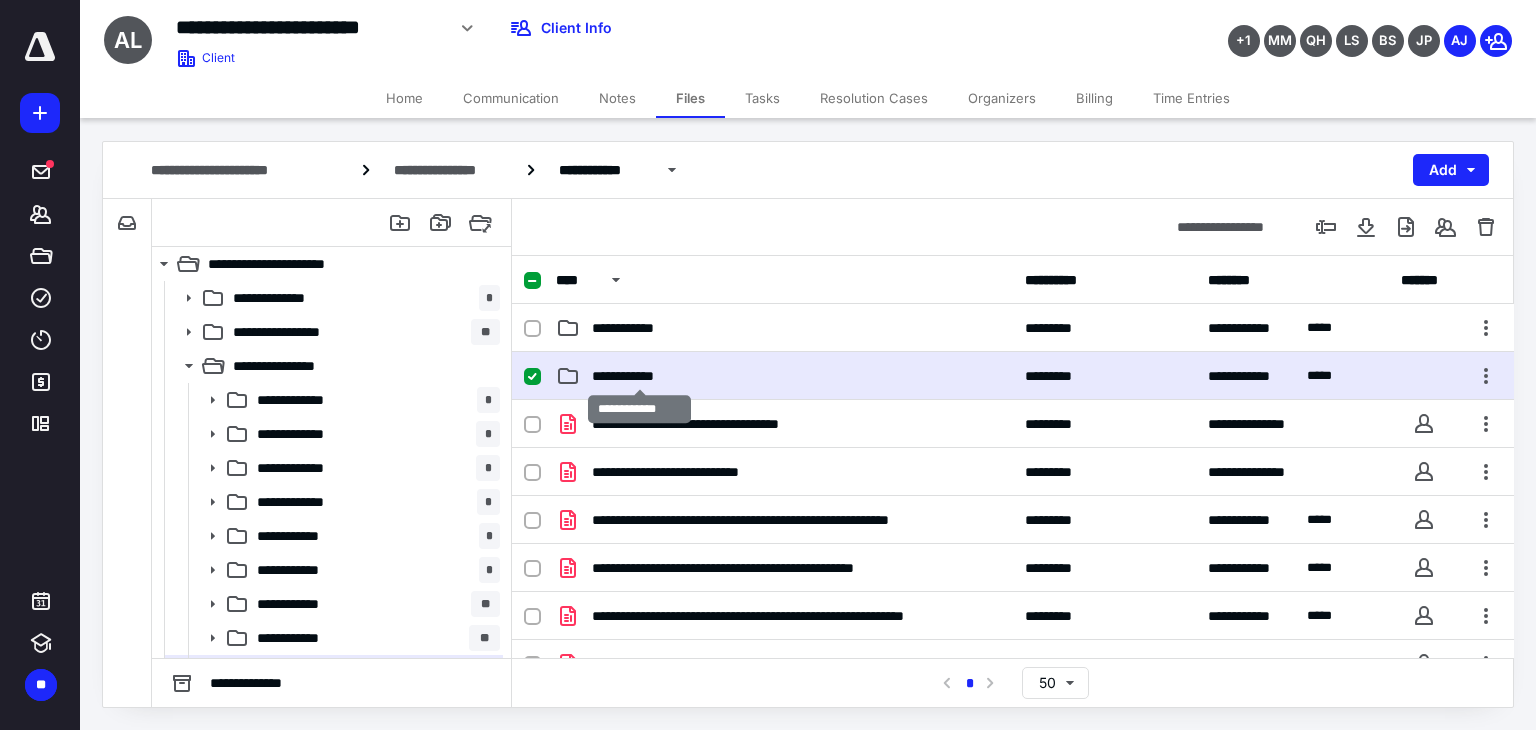 click on "**********" at bounding box center (640, 376) 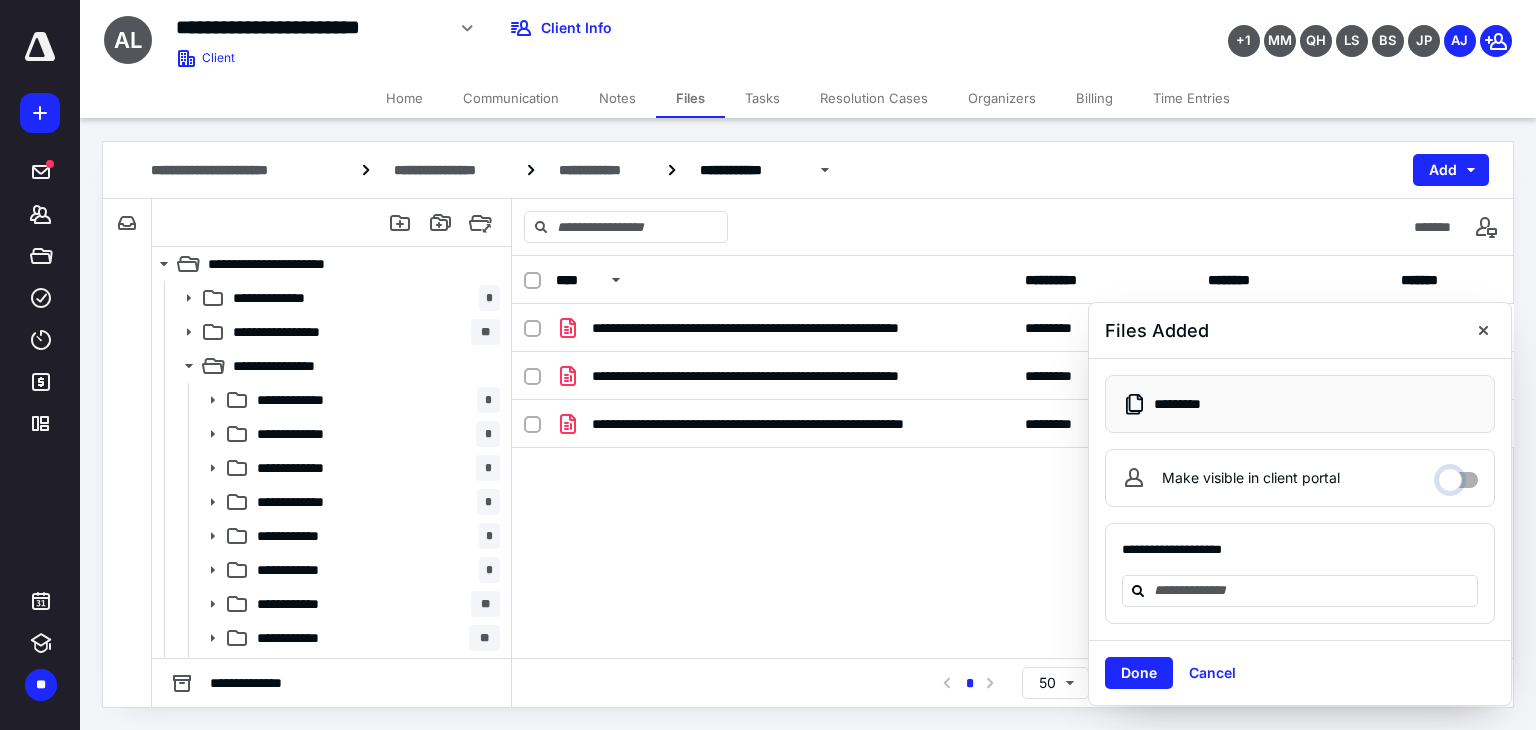 click on "Make visible in client portal" at bounding box center [1458, 475] 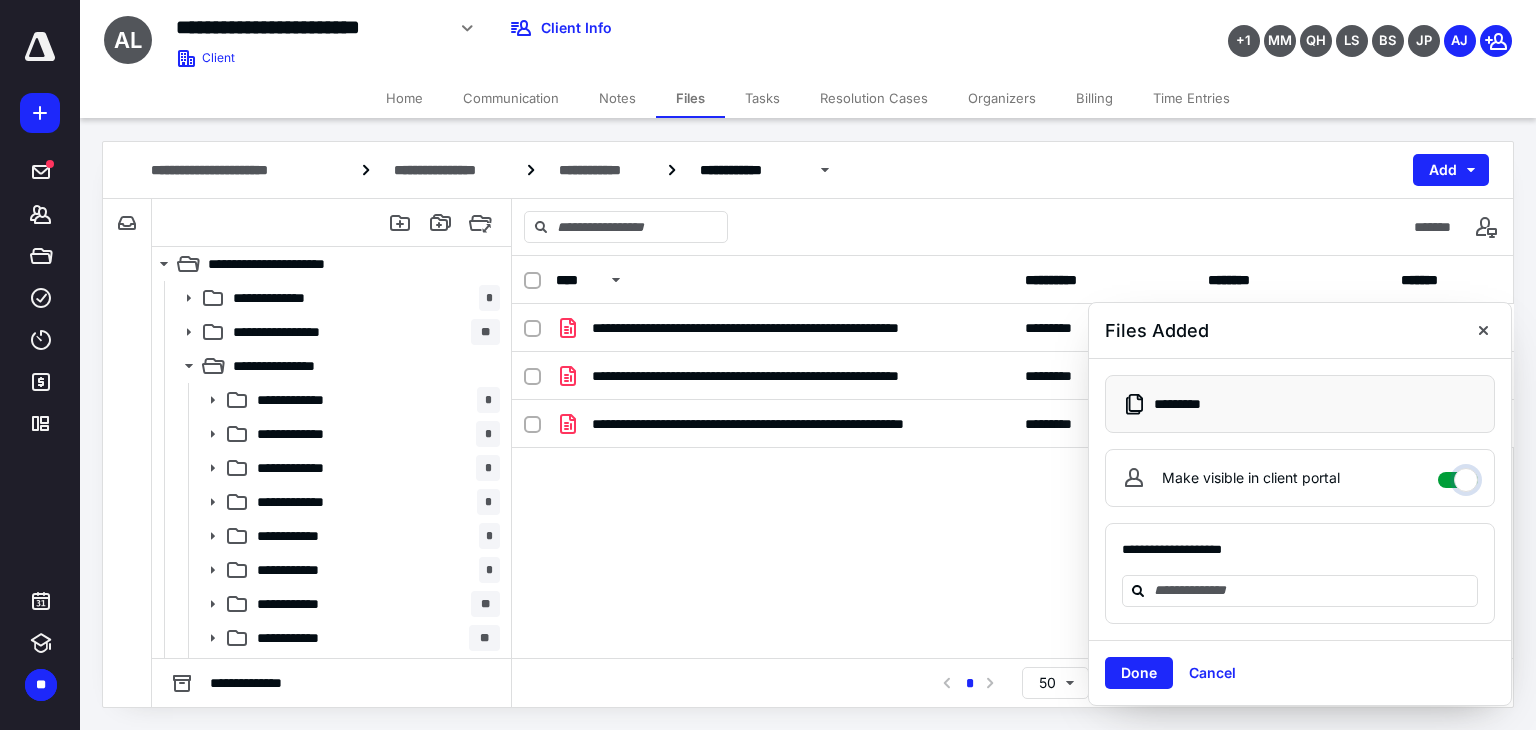 checkbox on "****" 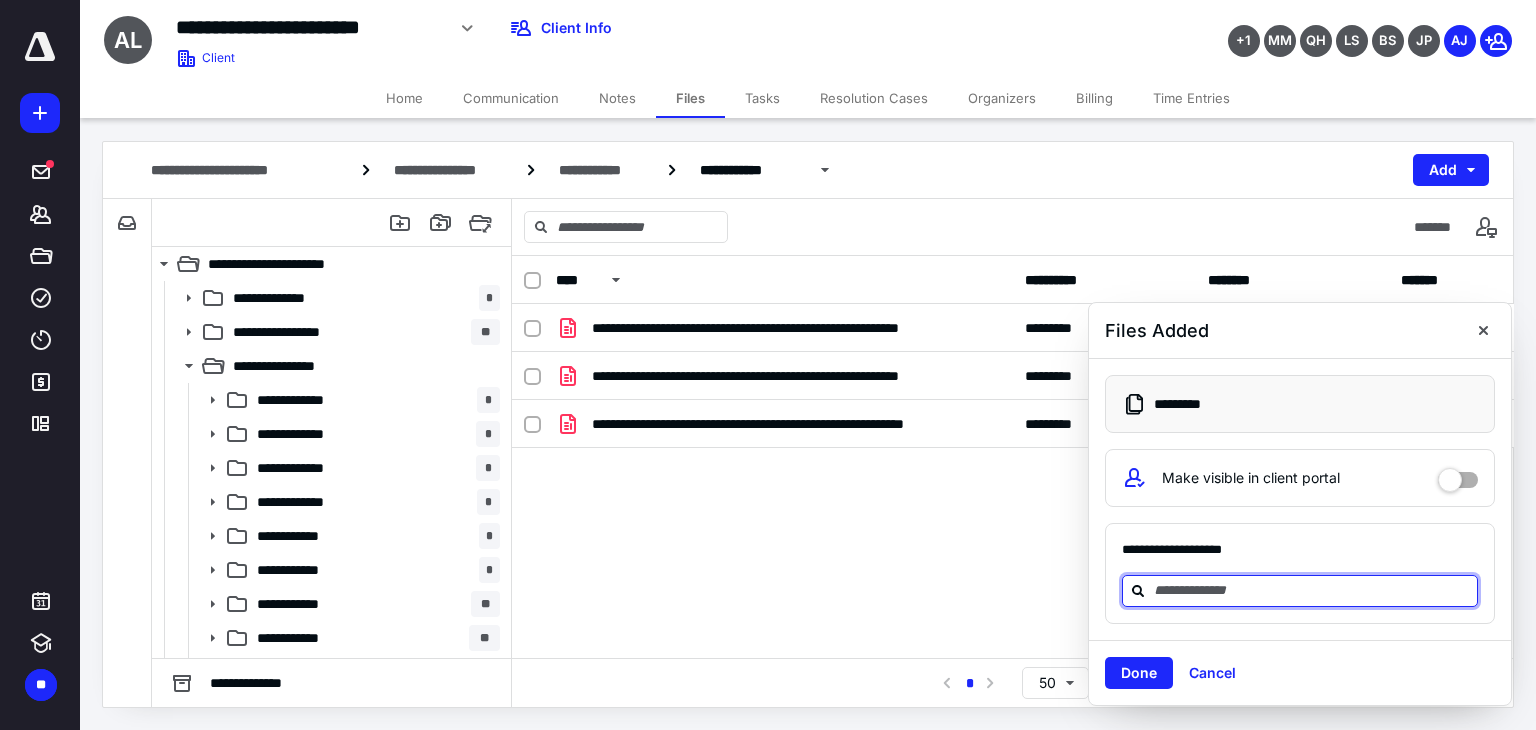 click at bounding box center [1312, 590] 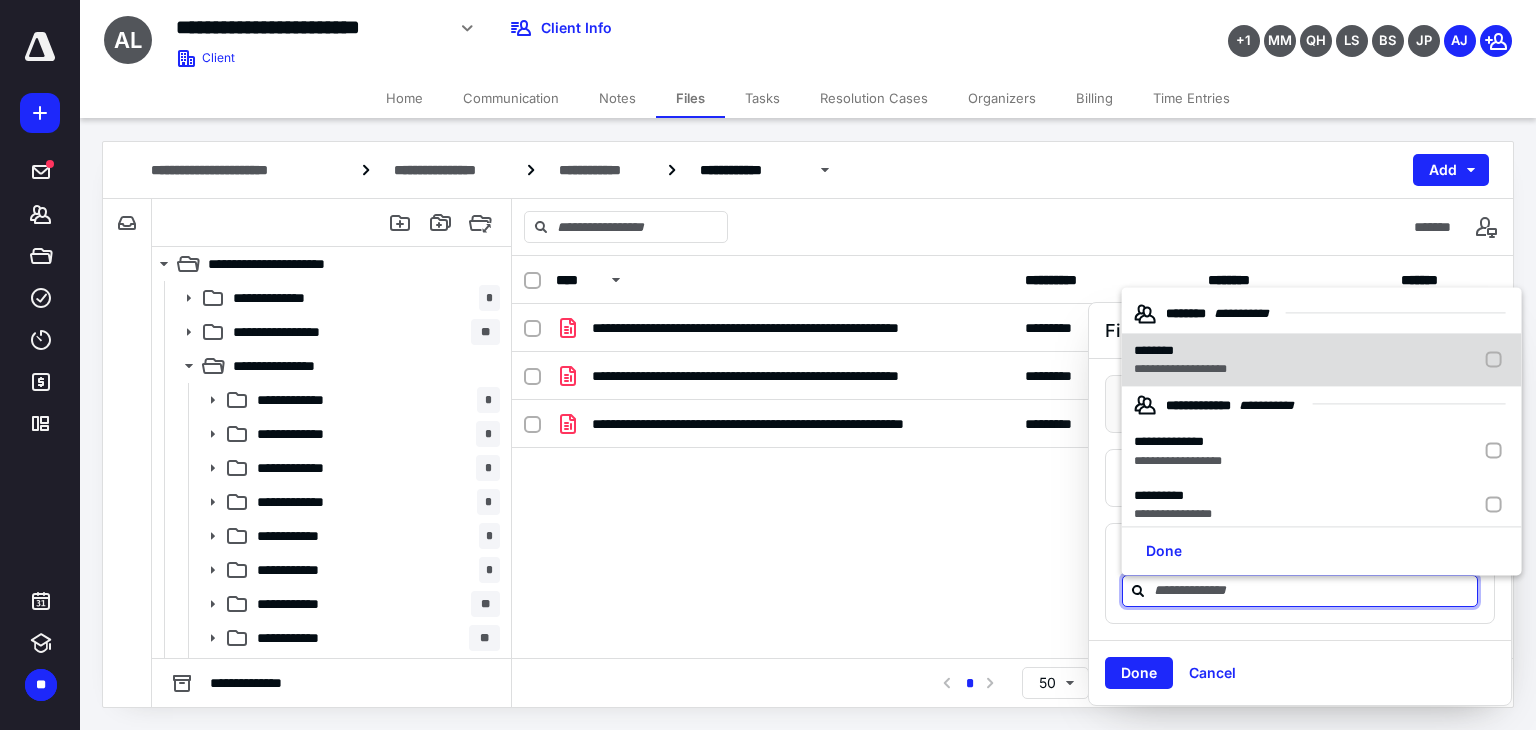 click on "********" at bounding box center (1180, 351) 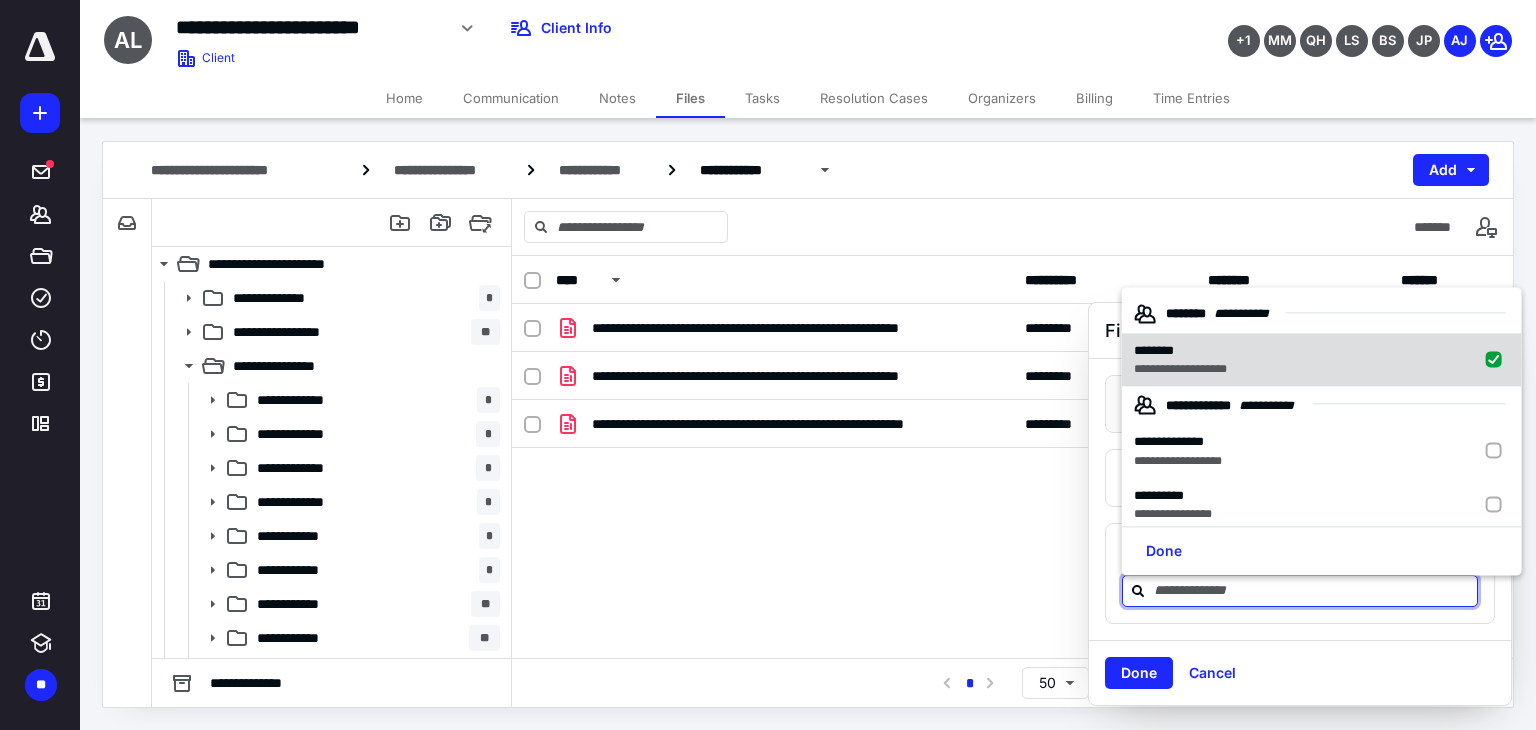 checkbox on "true" 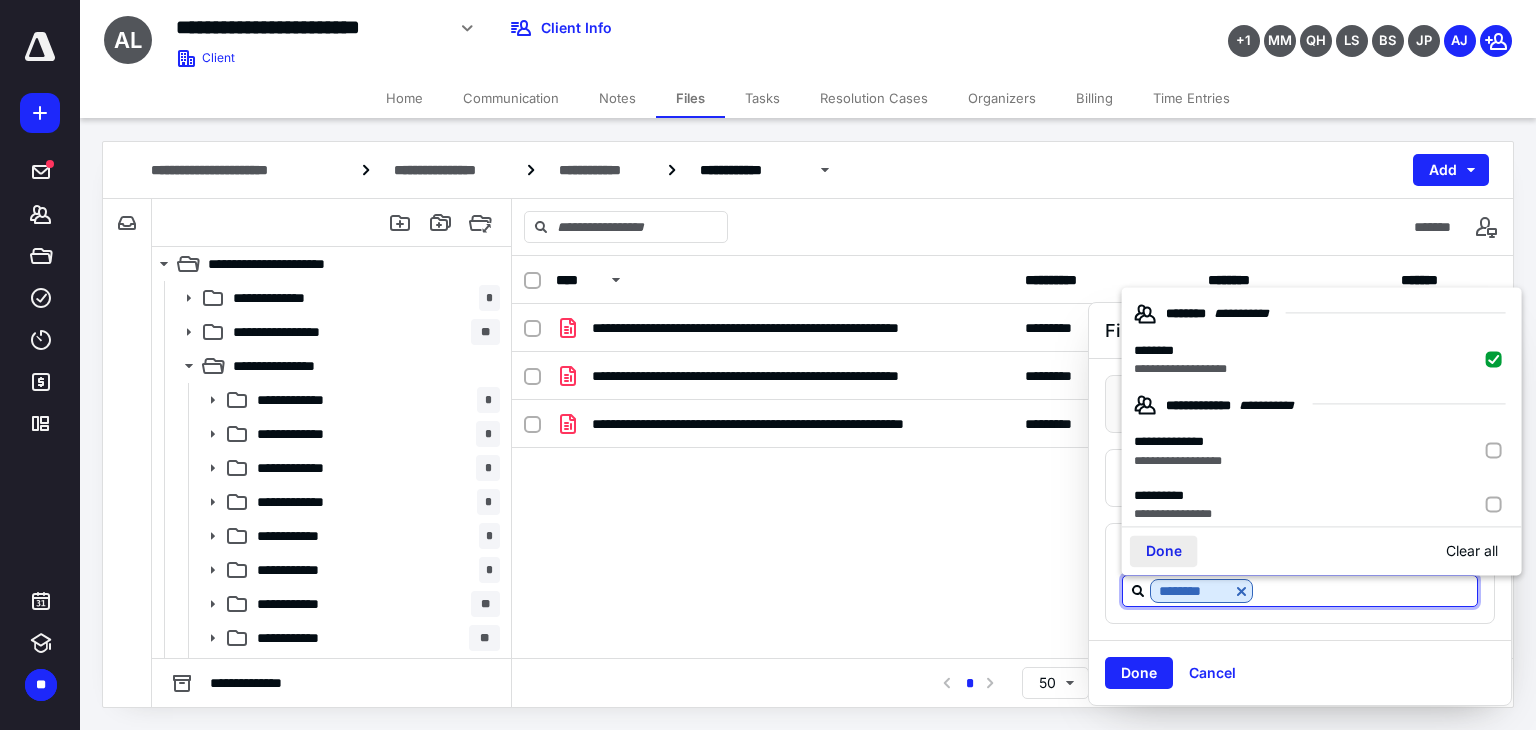 click on "Done" at bounding box center [1164, 551] 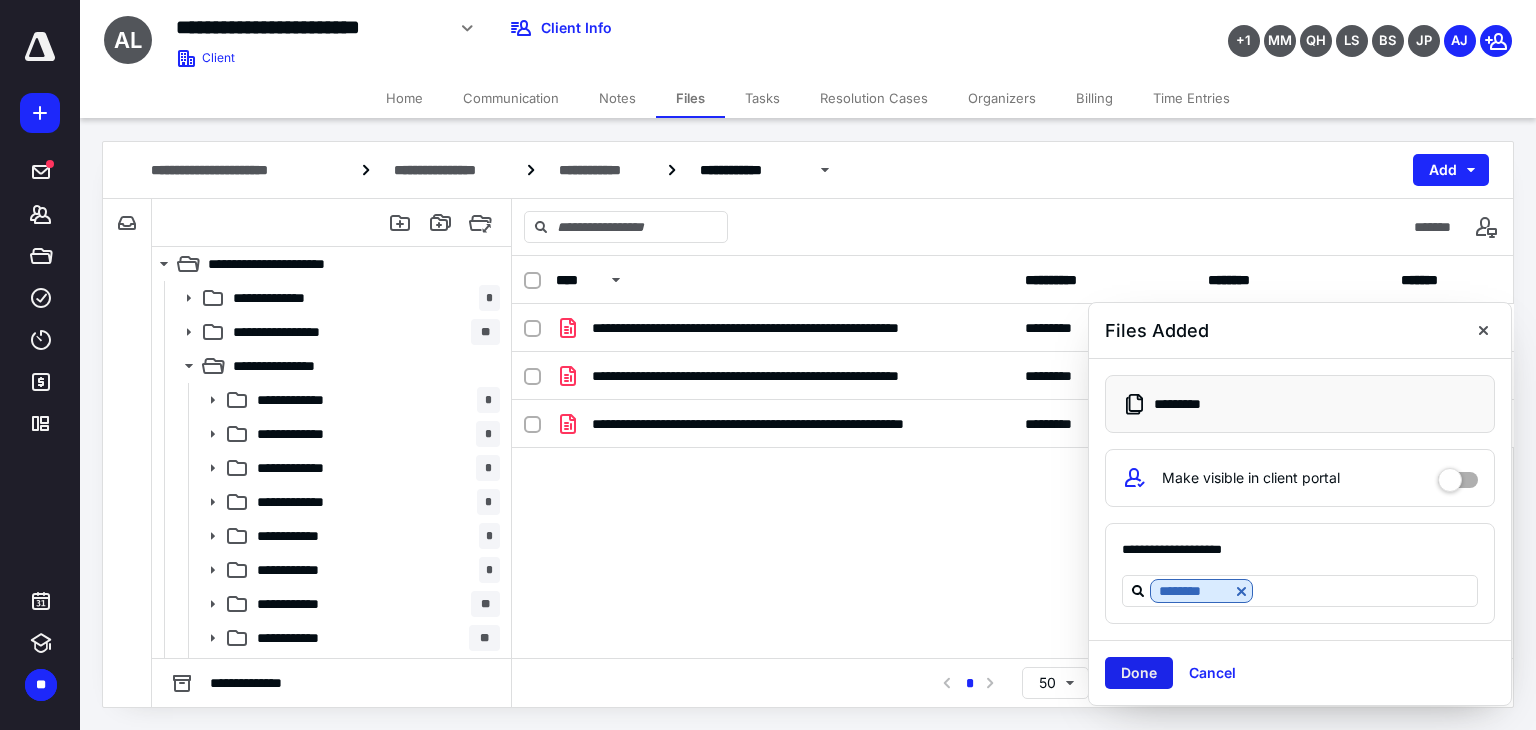click on "Done" at bounding box center (1139, 673) 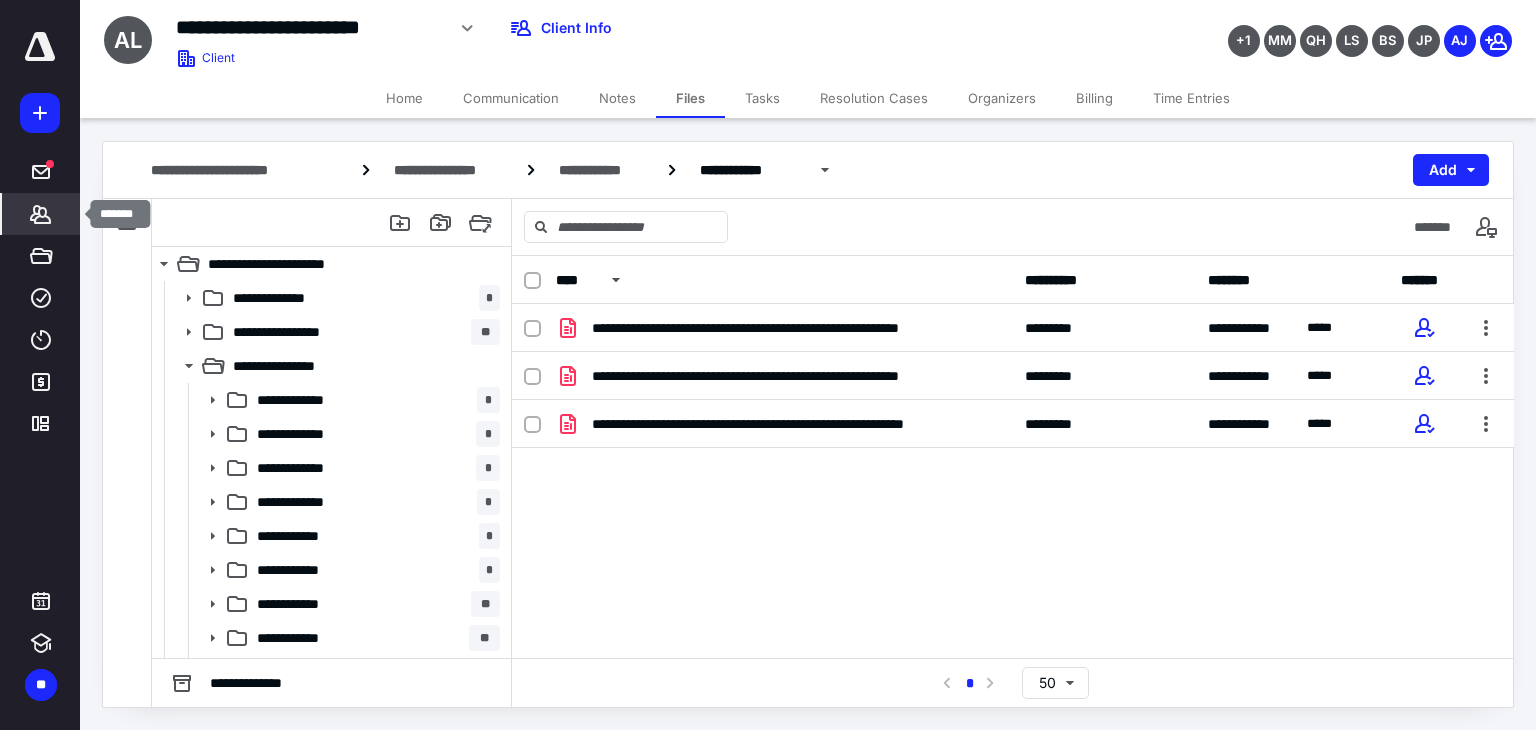 click on "*******" at bounding box center [41, 214] 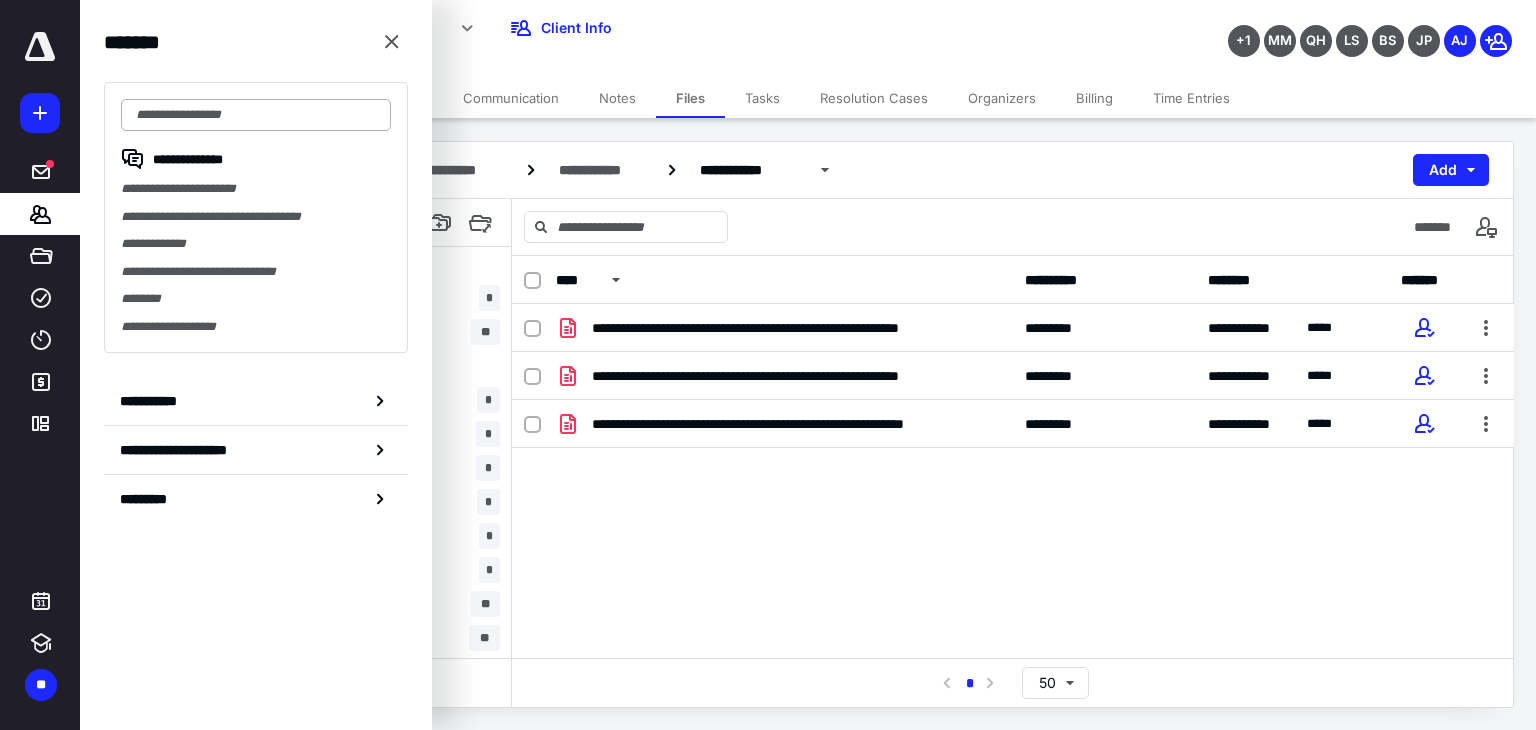 click at bounding box center [256, 115] 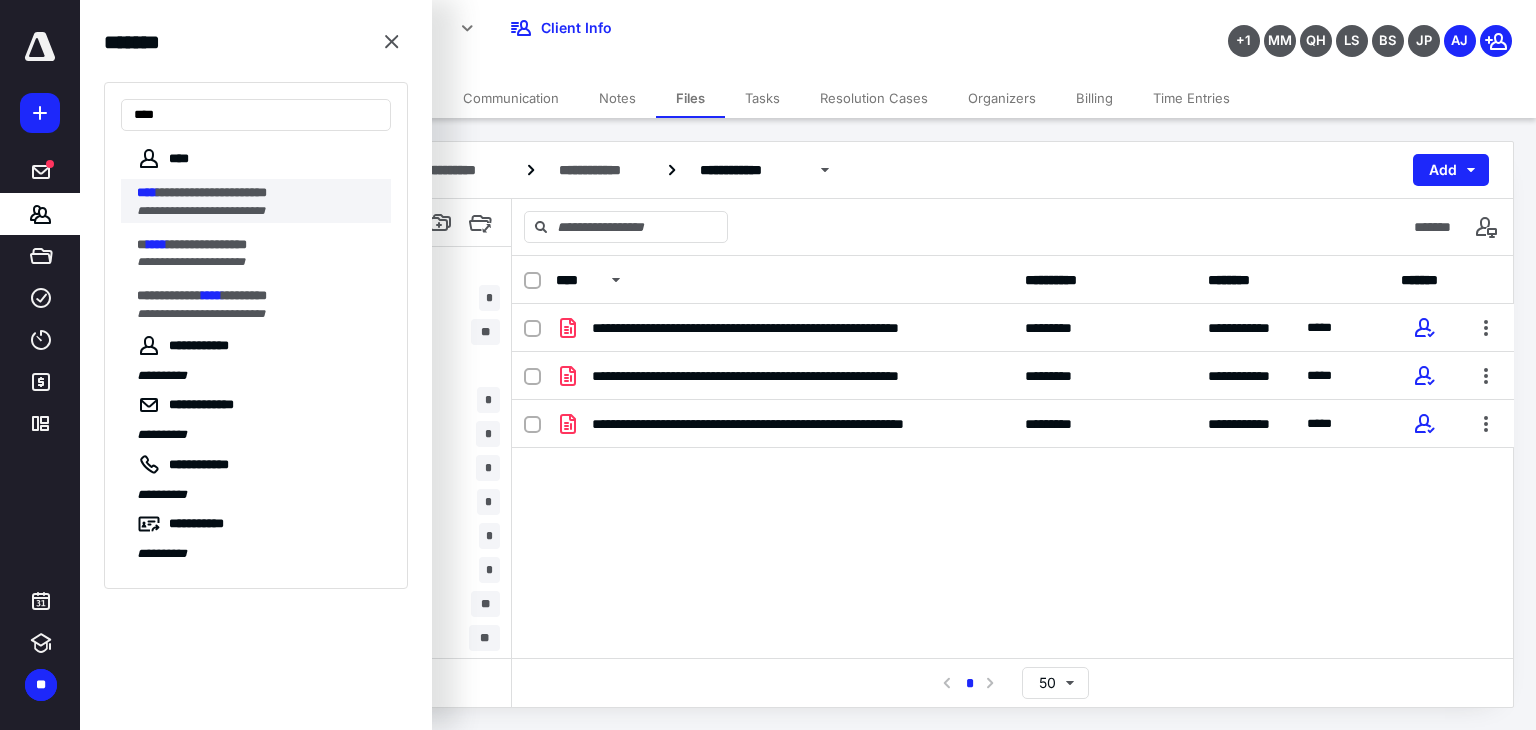 type on "****" 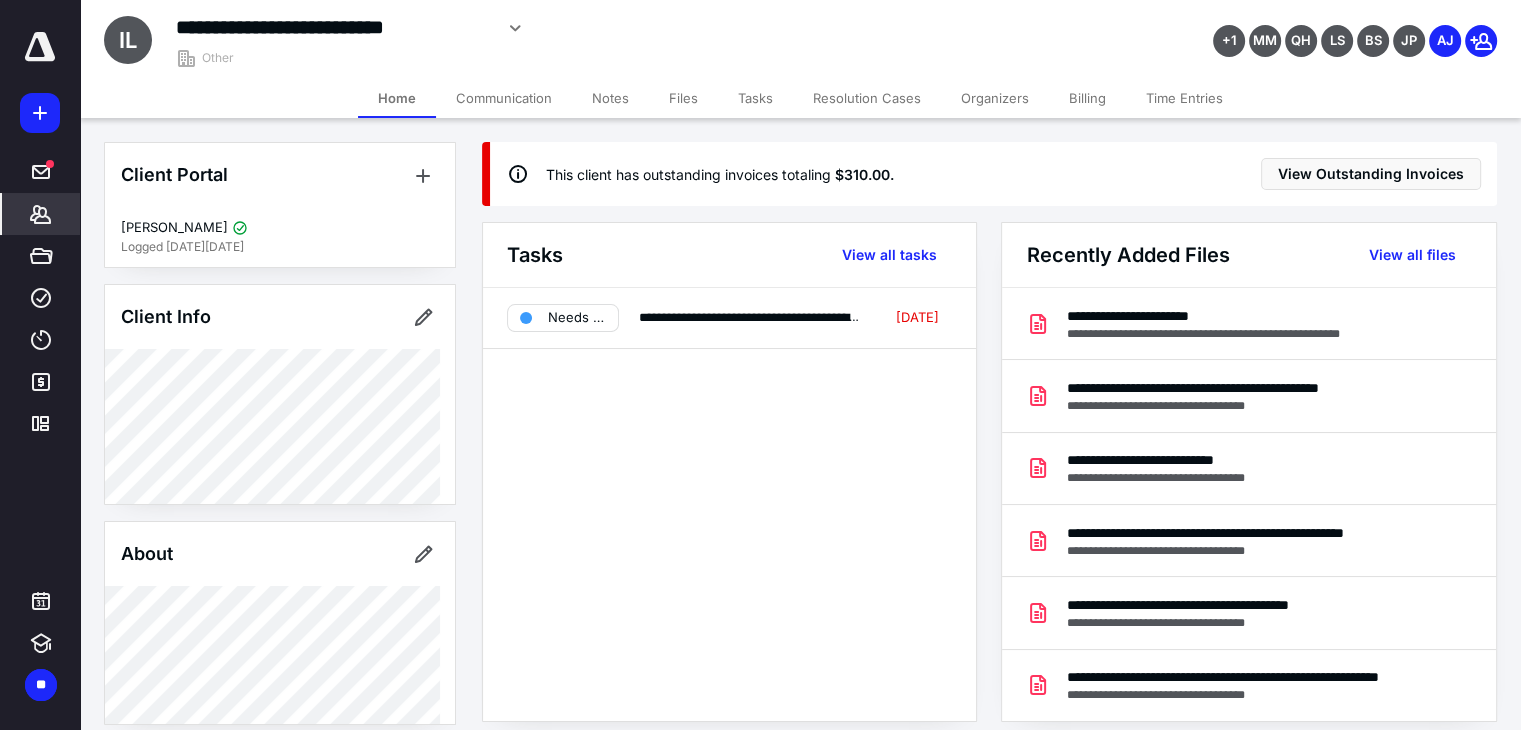click on "Files" at bounding box center [683, 98] 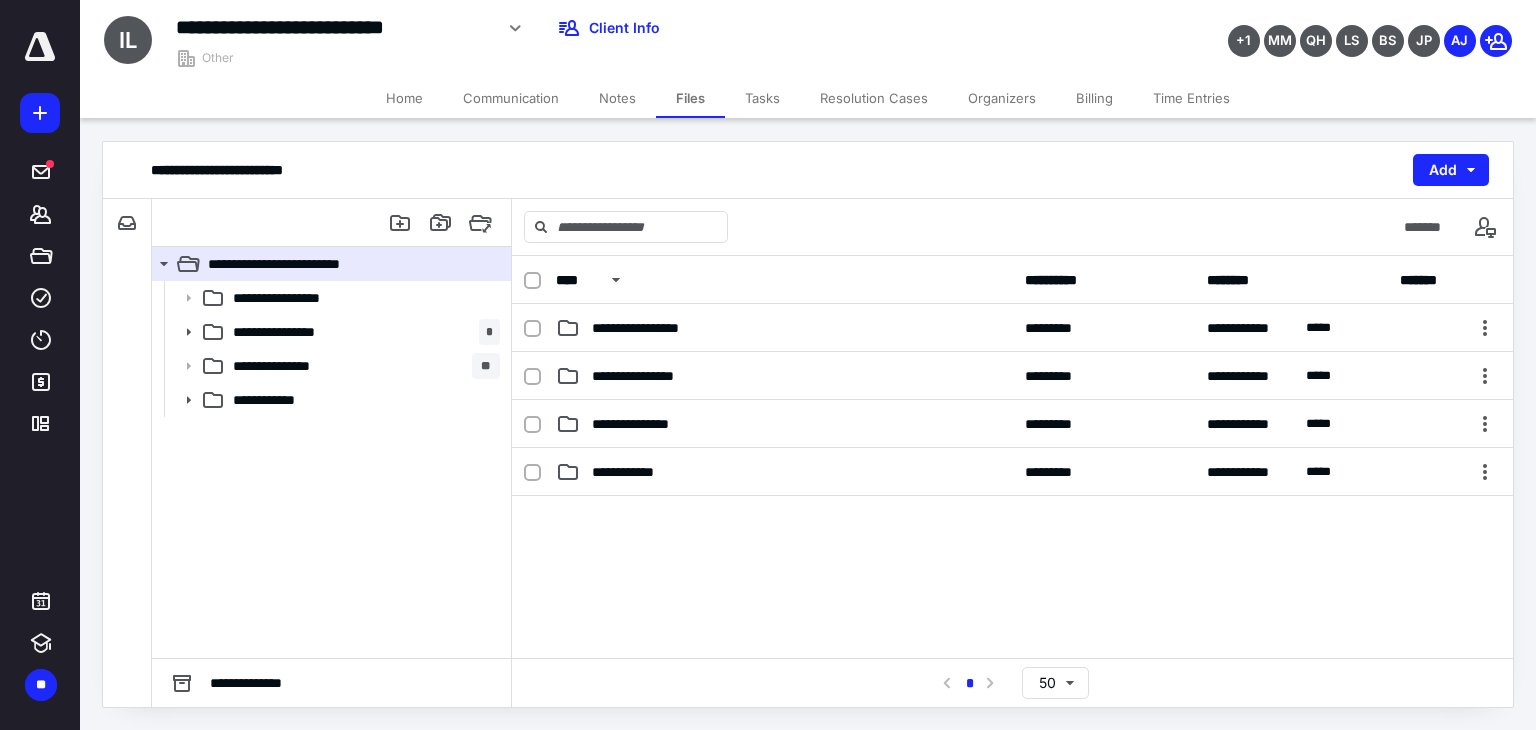 click on "Notes" at bounding box center (617, 98) 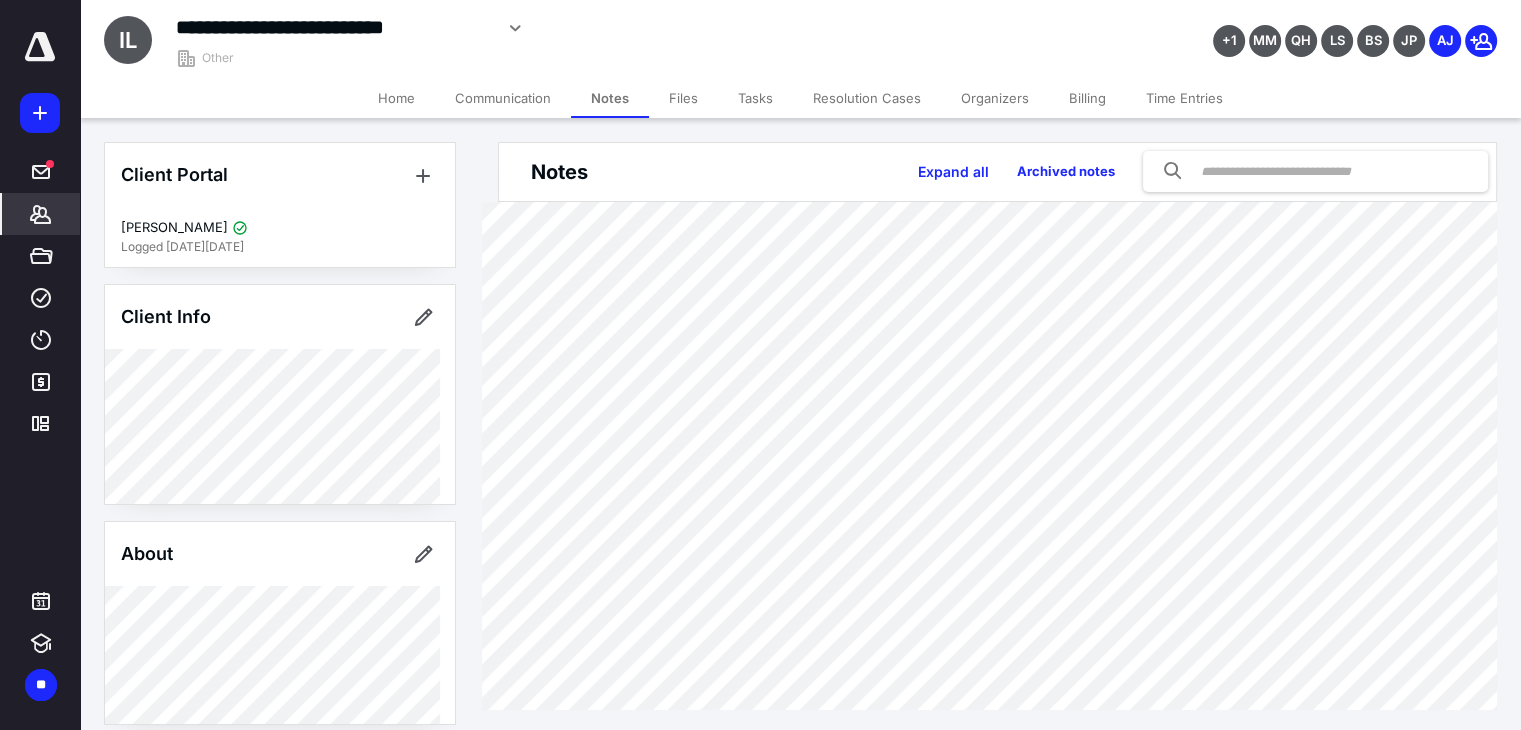 click on "Files" at bounding box center [683, 98] 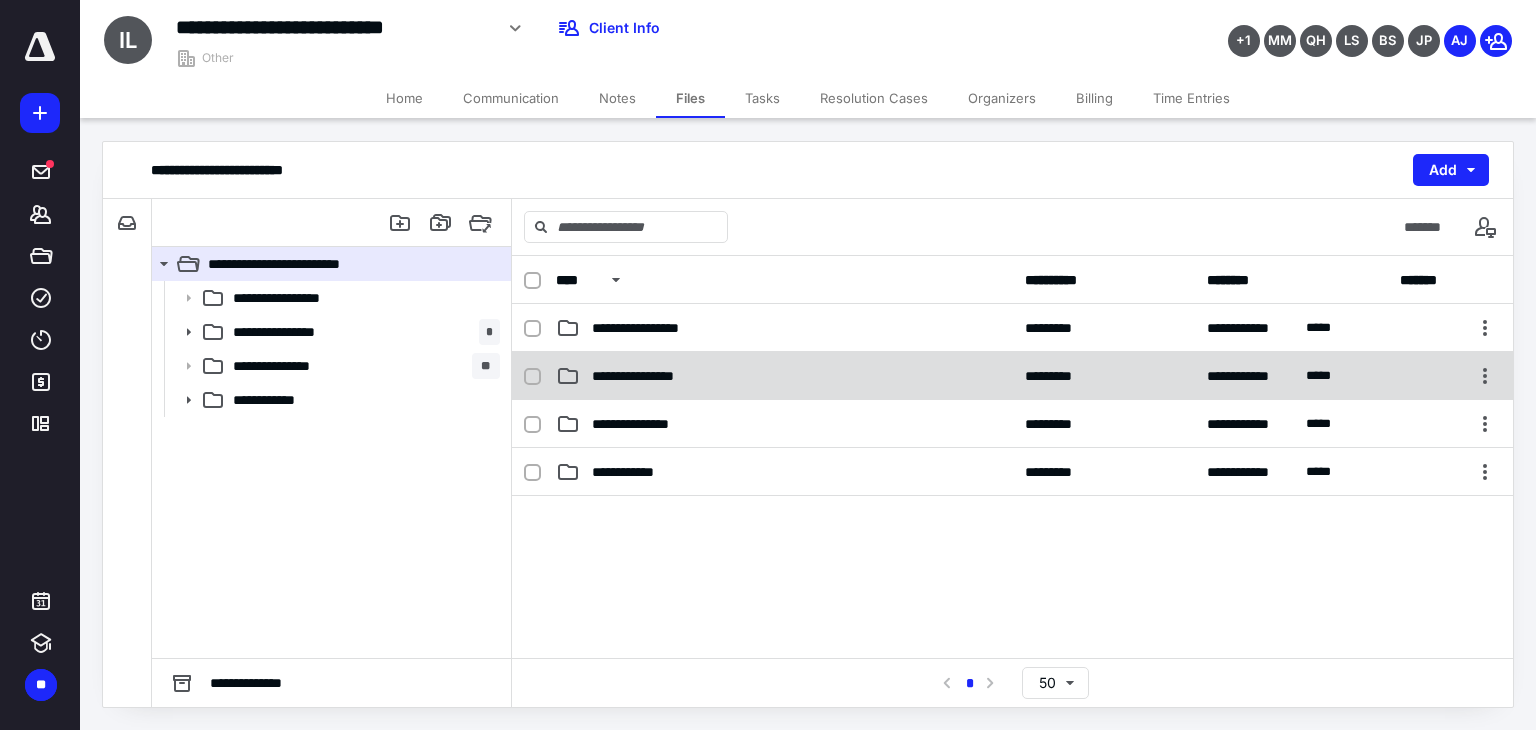 click on "**********" at bounding box center (645, 376) 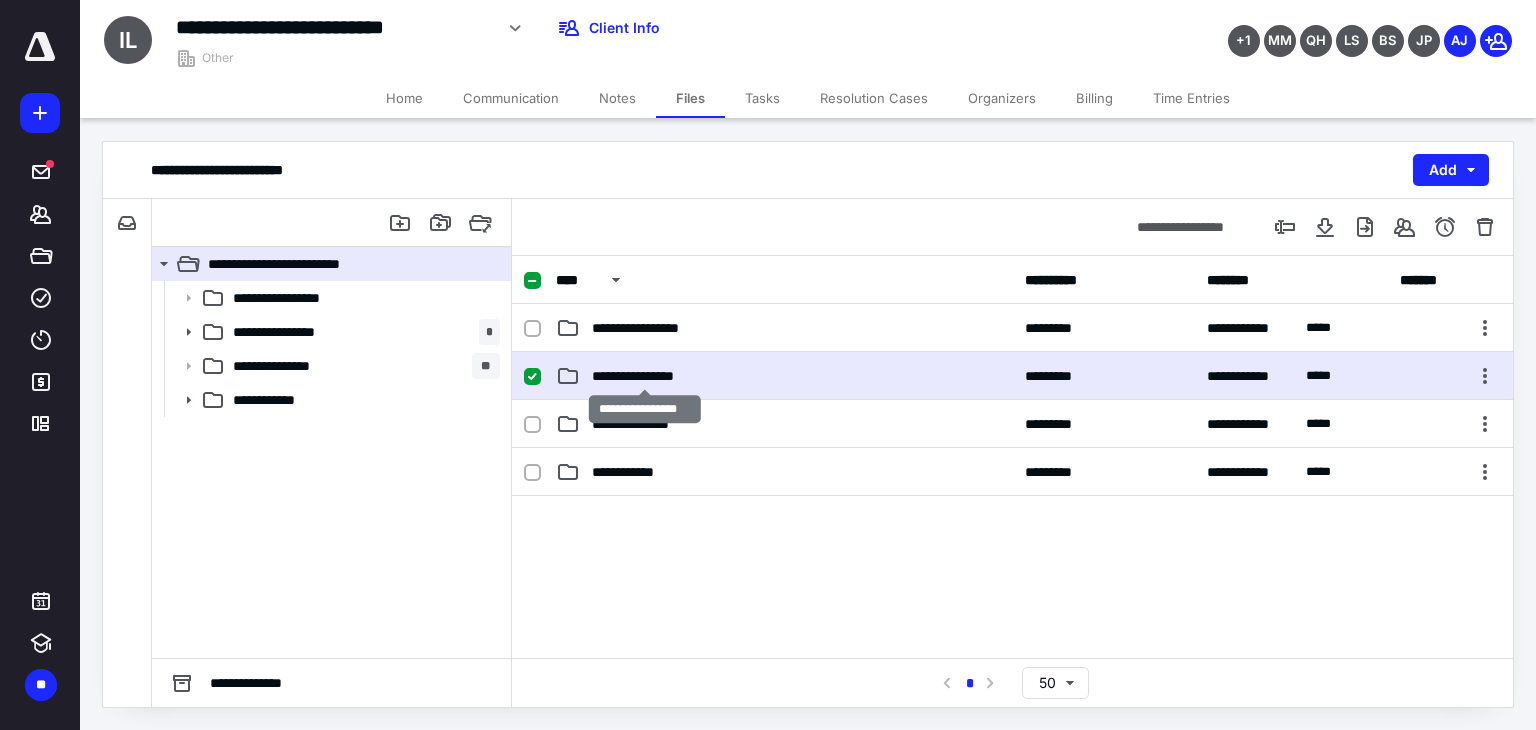 click on "**********" at bounding box center [645, 376] 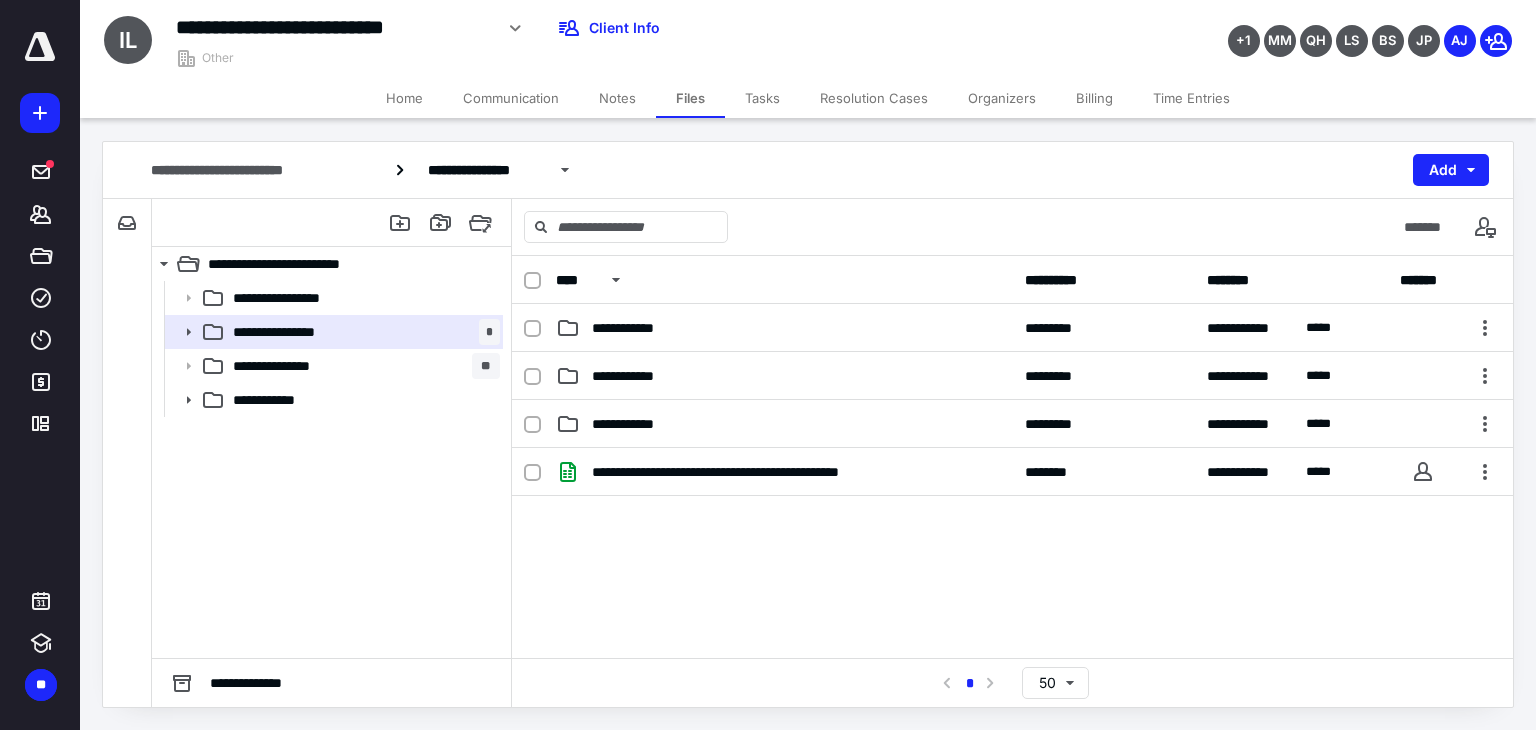 click on "**********" at bounding box center (633, 424) 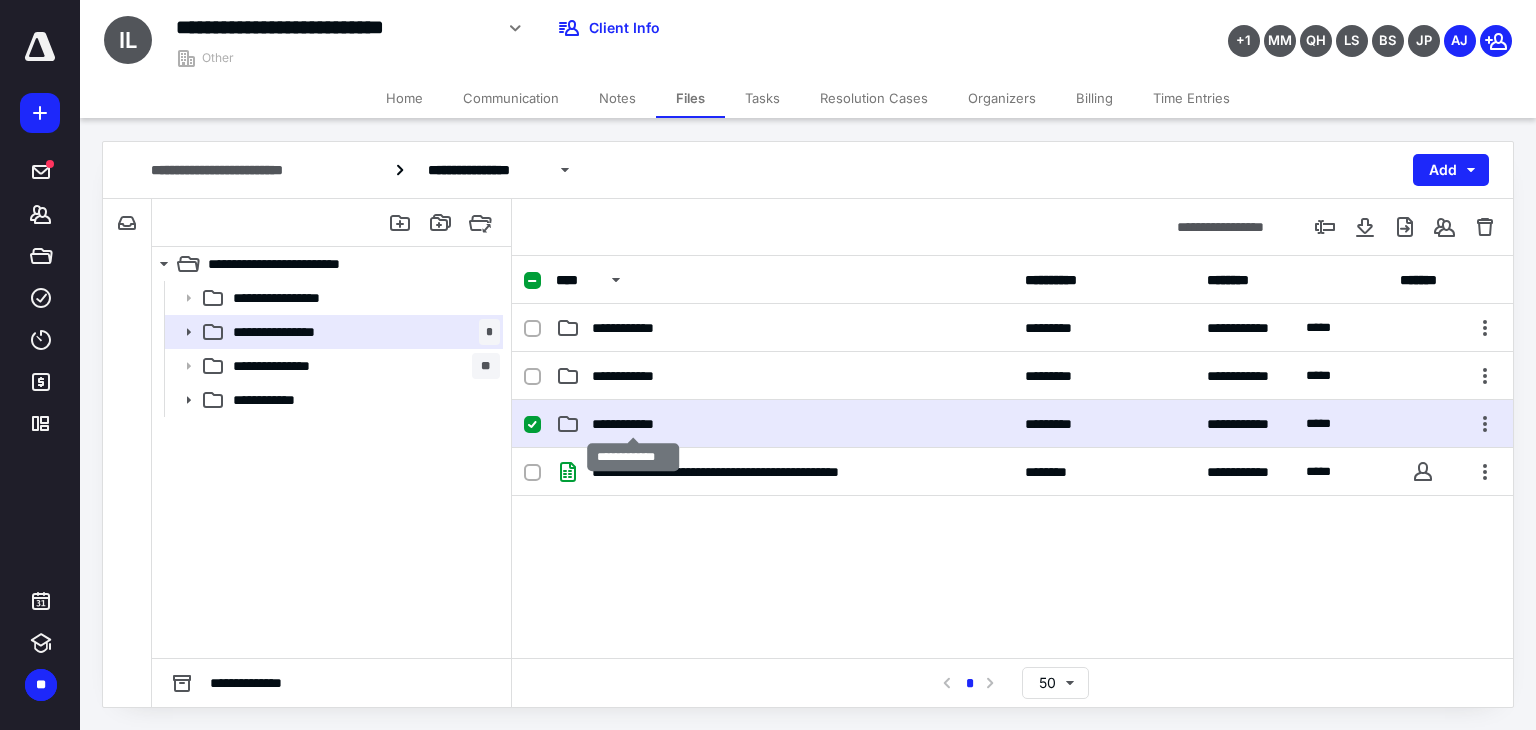 click on "**********" at bounding box center (633, 424) 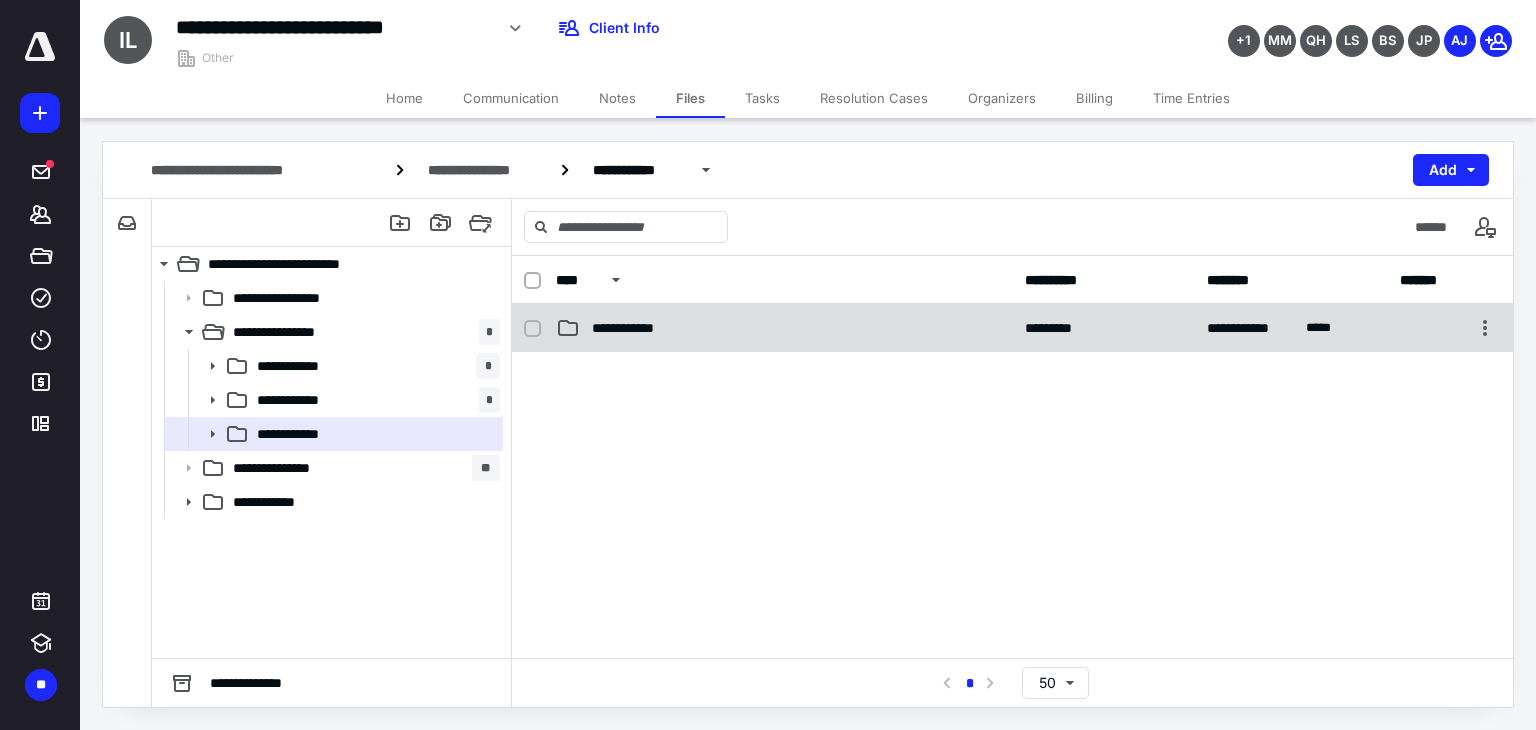 click on "**********" at bounding box center (1012, 328) 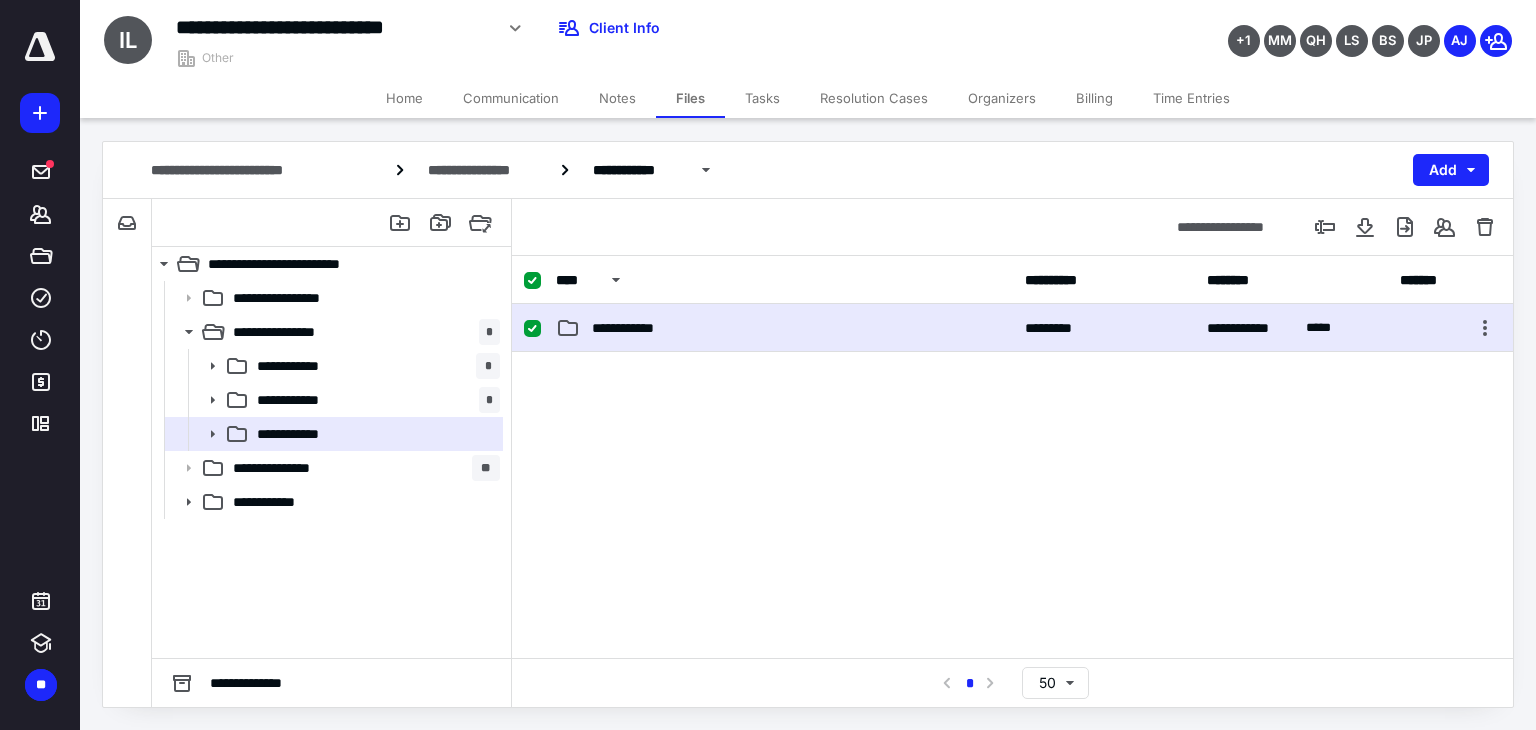 click on "**********" at bounding box center [1012, 328] 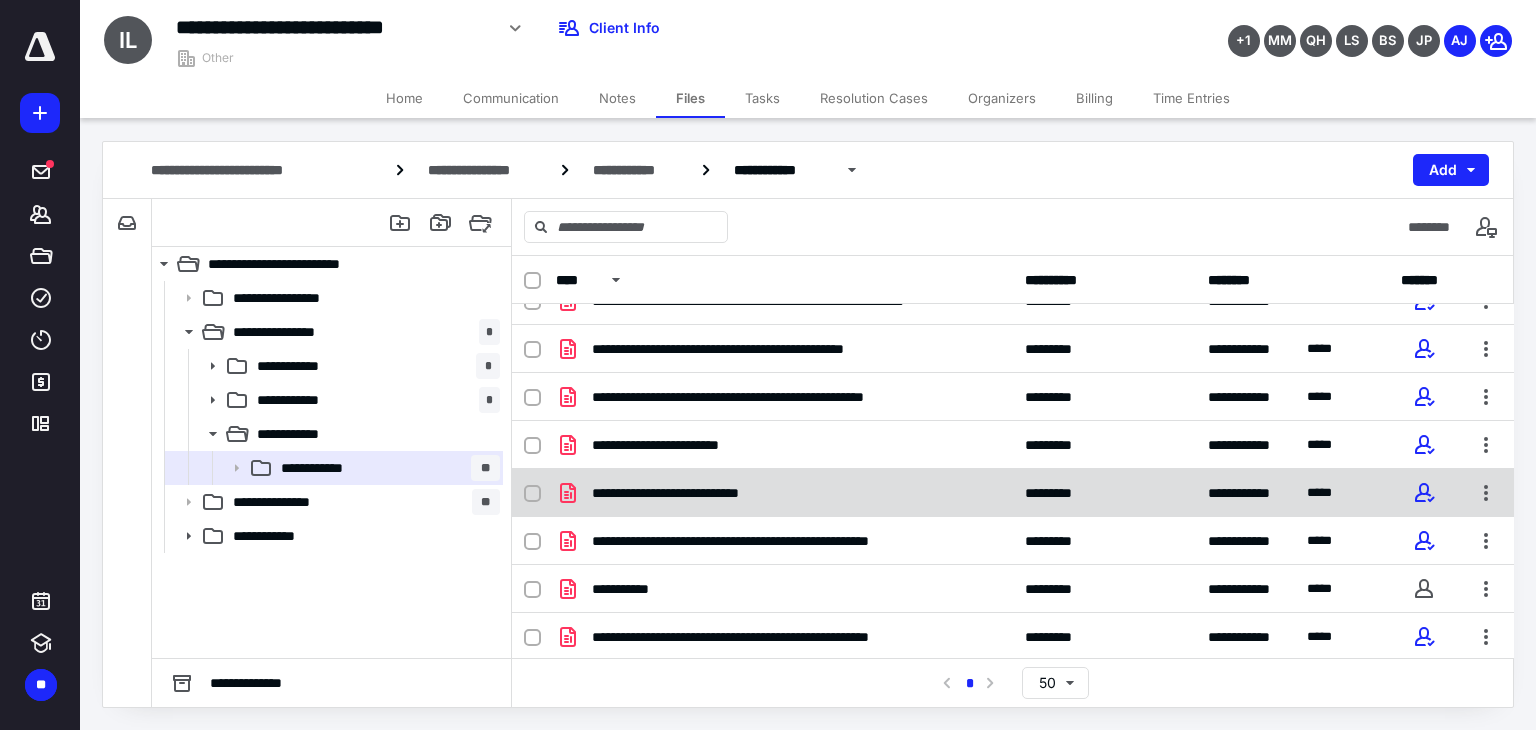 scroll, scrollTop: 124, scrollLeft: 0, axis: vertical 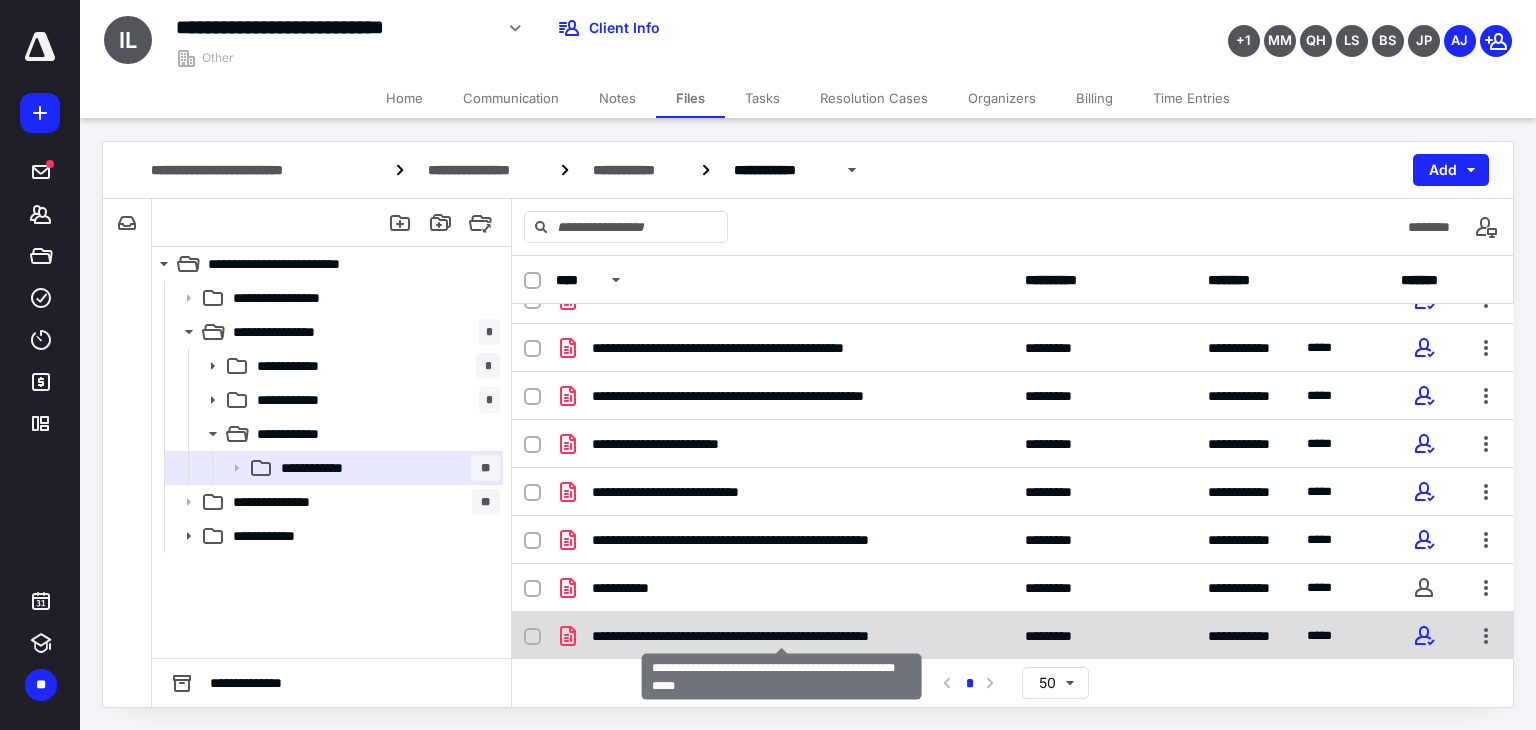 click on "**********" at bounding box center (782, 636) 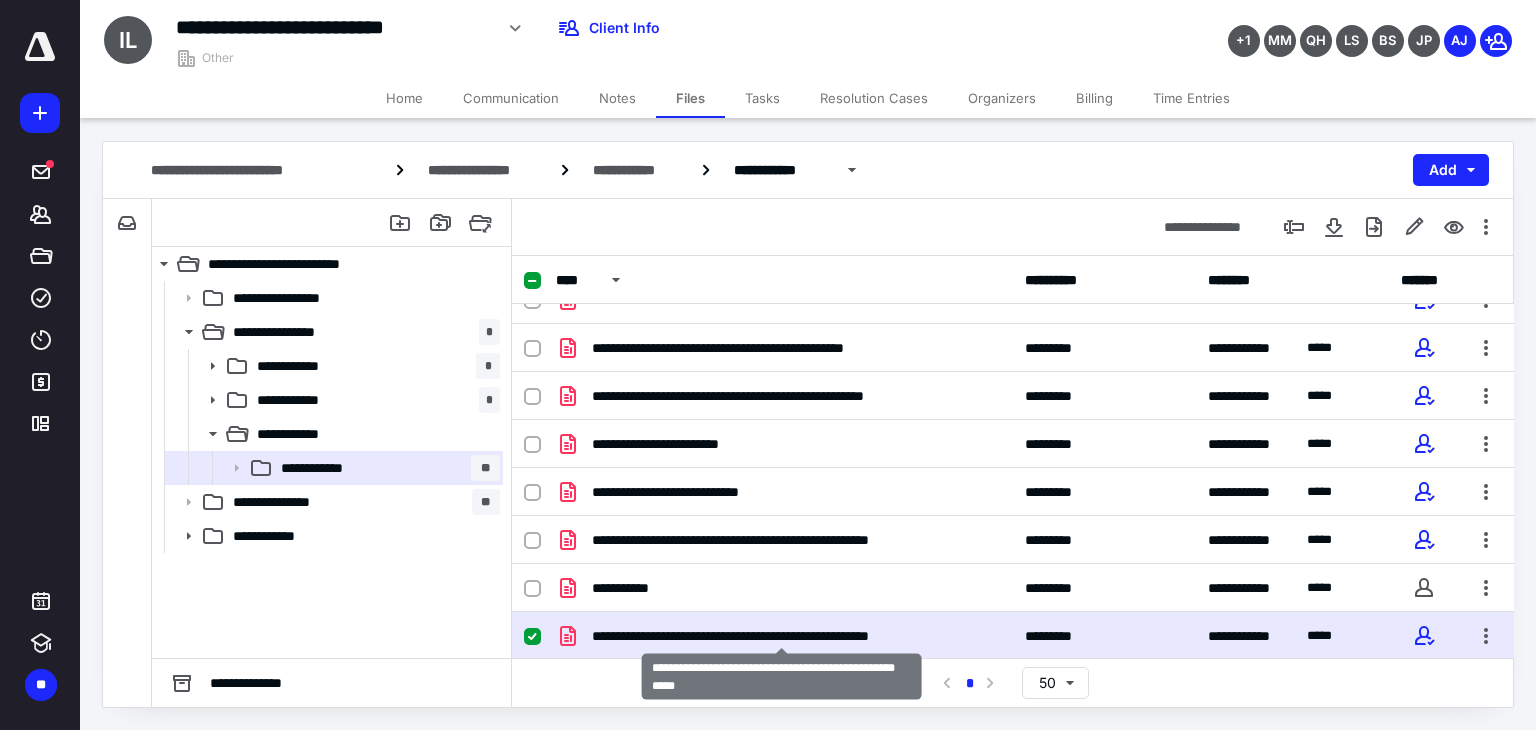 click on "**********" at bounding box center [782, 636] 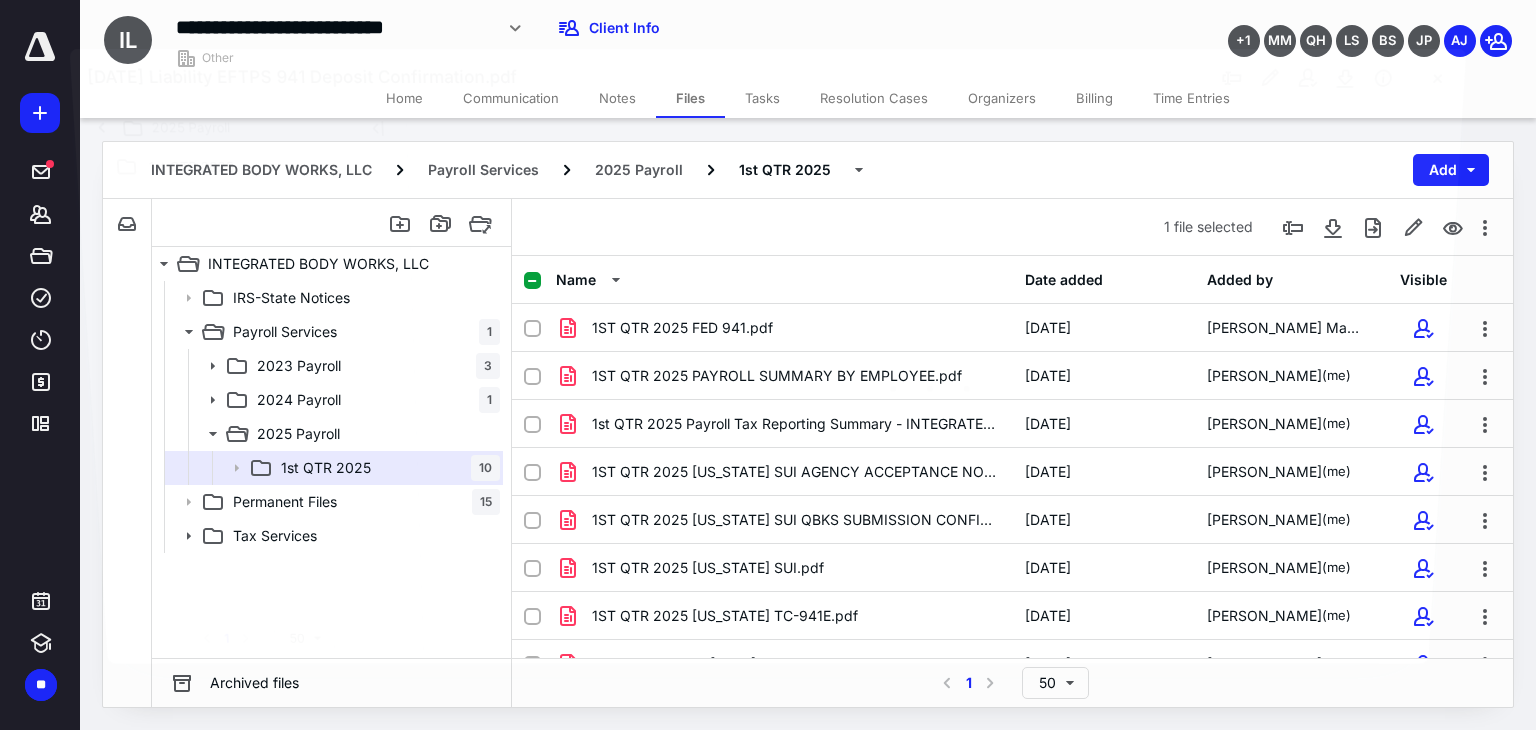 scroll, scrollTop: 124, scrollLeft: 0, axis: vertical 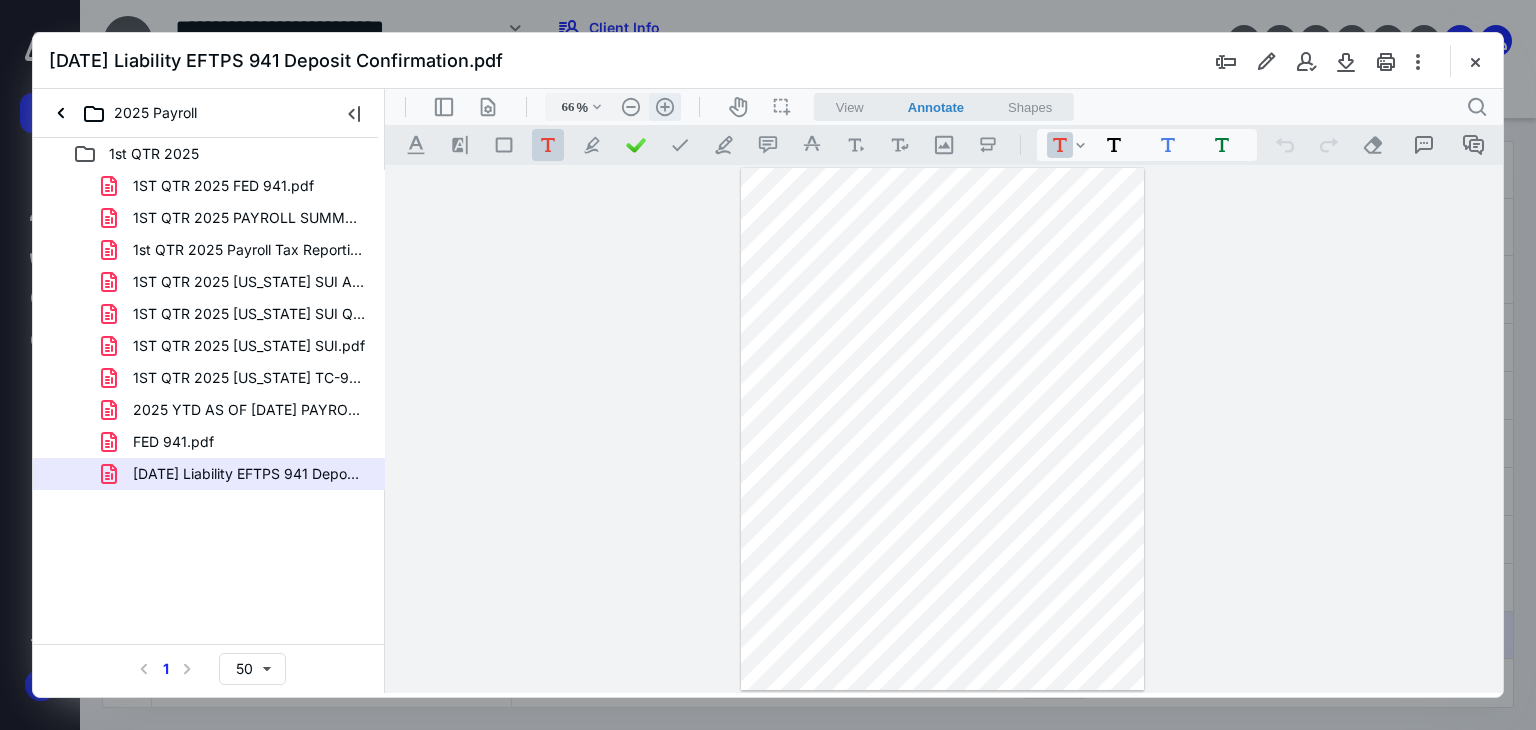 click on ".cls-1{fill:#abb0c4;} icon - header - zoom - in - line" at bounding box center [665, 107] 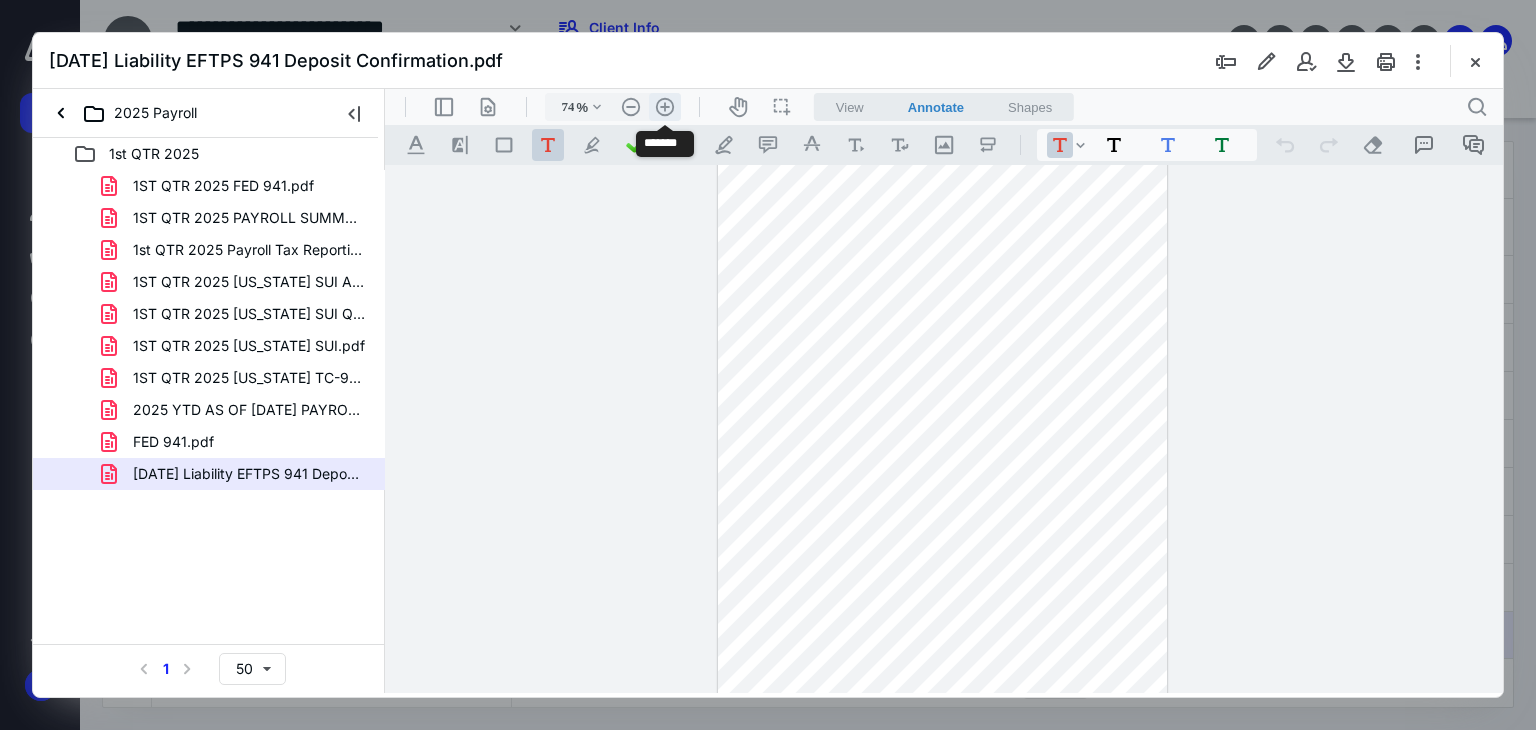 click on ".cls-1{fill:#abb0c4;} icon - header - zoom - in - line" at bounding box center [665, 107] 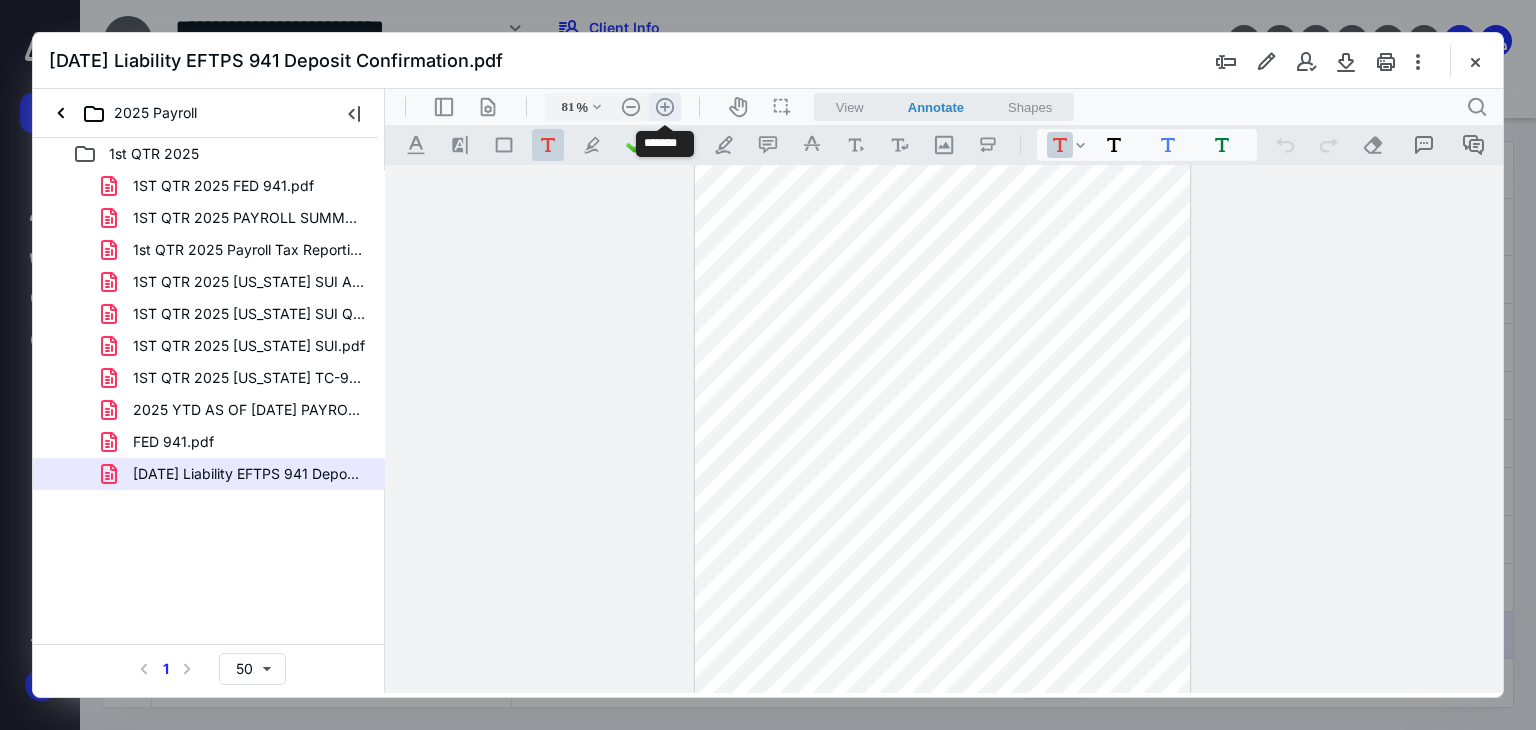 click on ".cls-1{fill:#abb0c4;} icon - header - zoom - in - line" at bounding box center [665, 107] 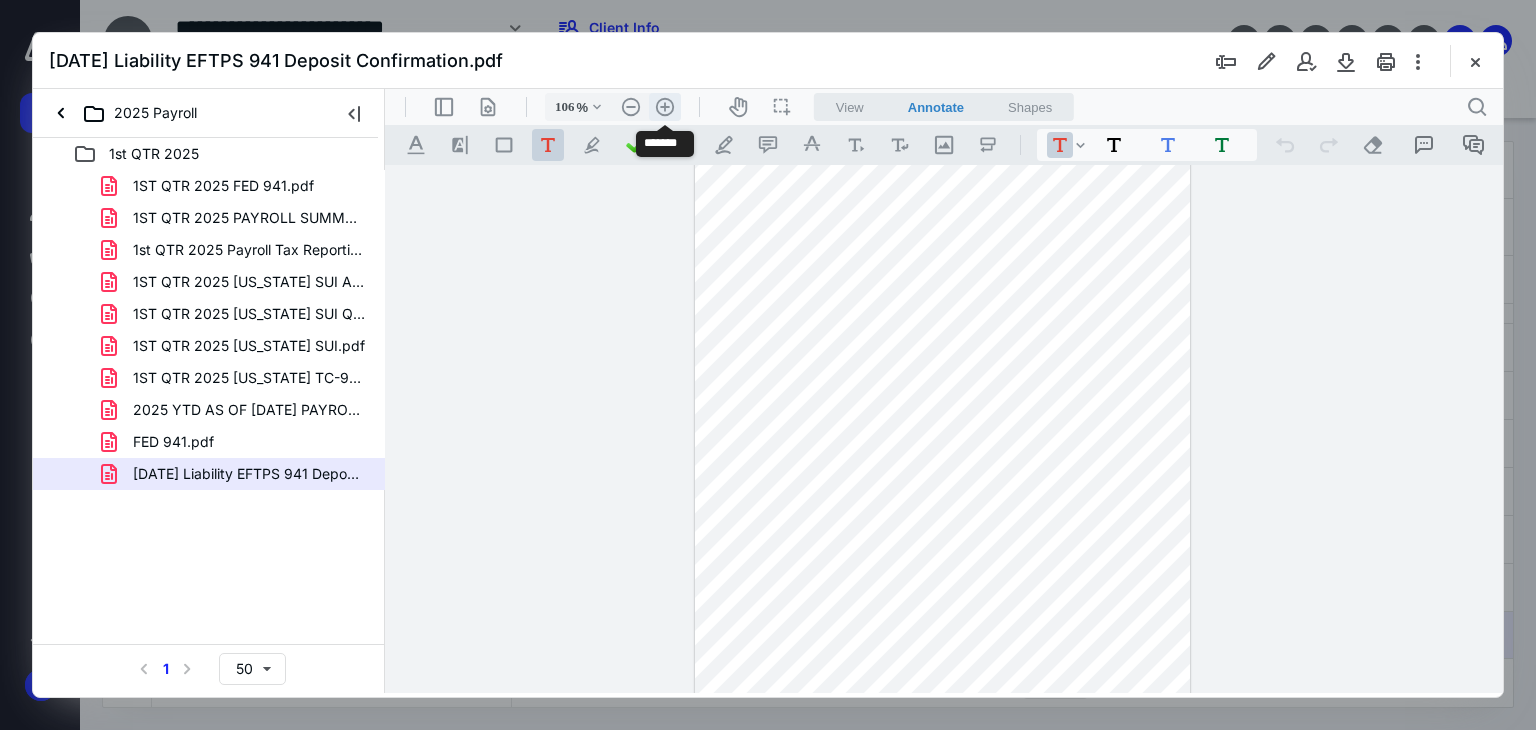 scroll, scrollTop: 136, scrollLeft: 0, axis: vertical 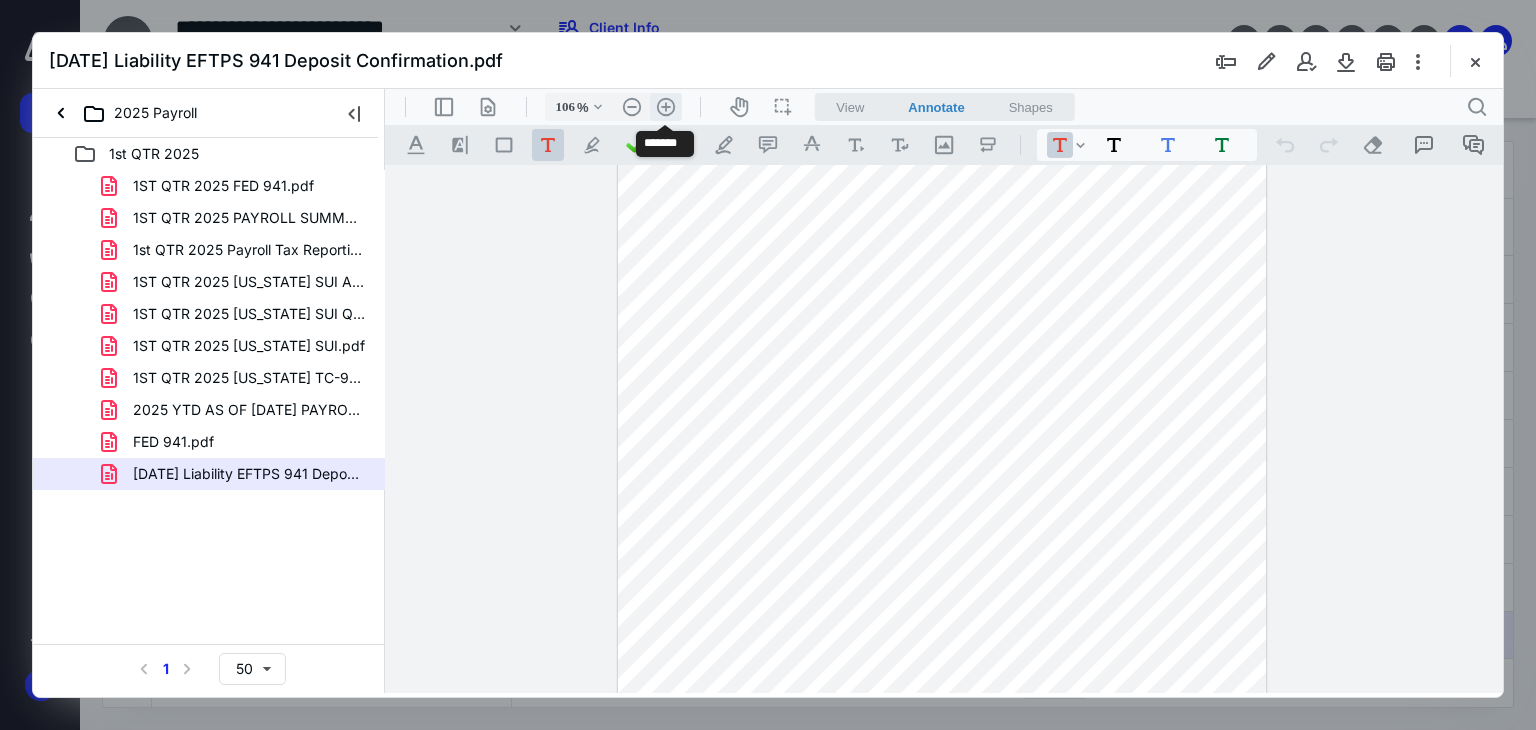 click on ".cls-1{fill:#abb0c4;} icon - header - zoom - in - line" at bounding box center [666, 107] 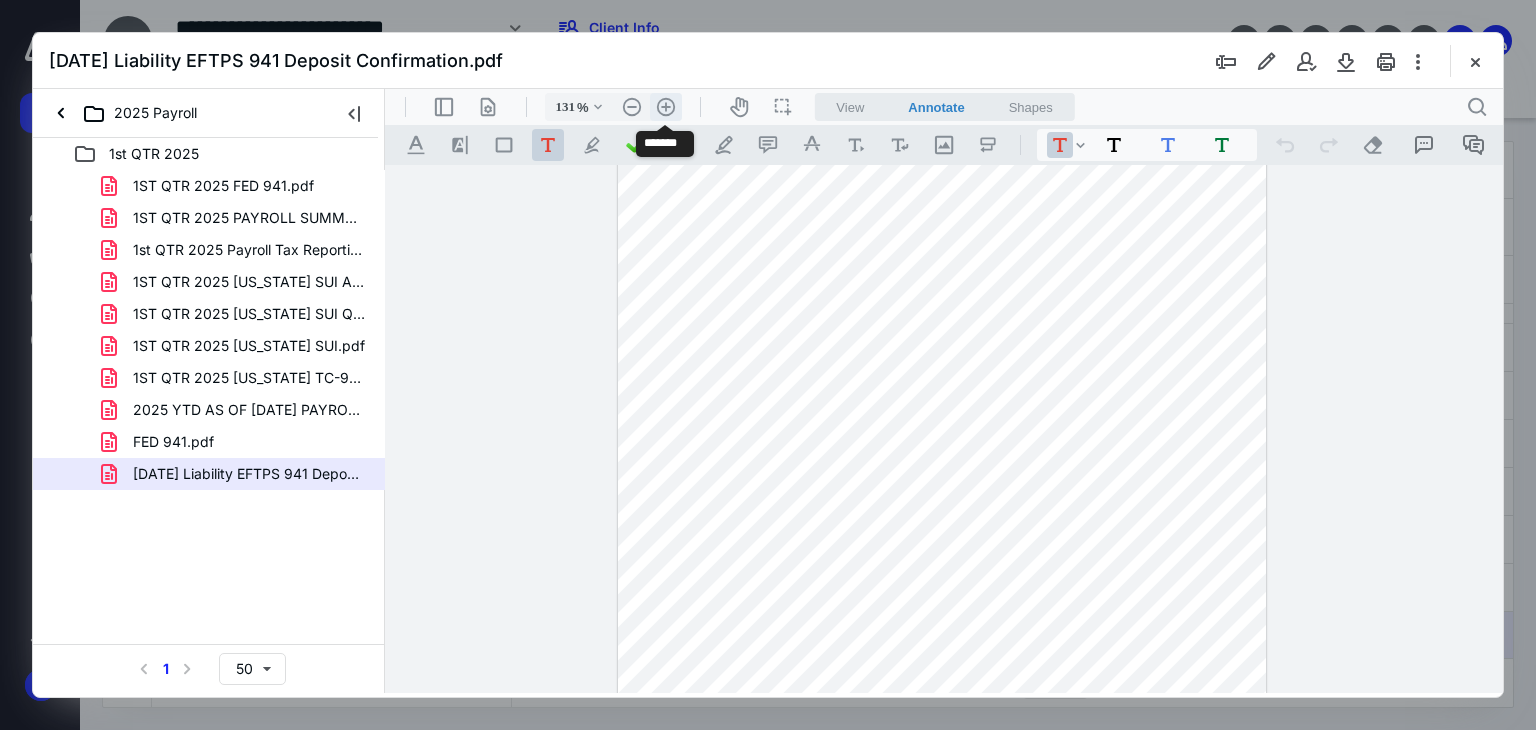 scroll, scrollTop: 222, scrollLeft: 0, axis: vertical 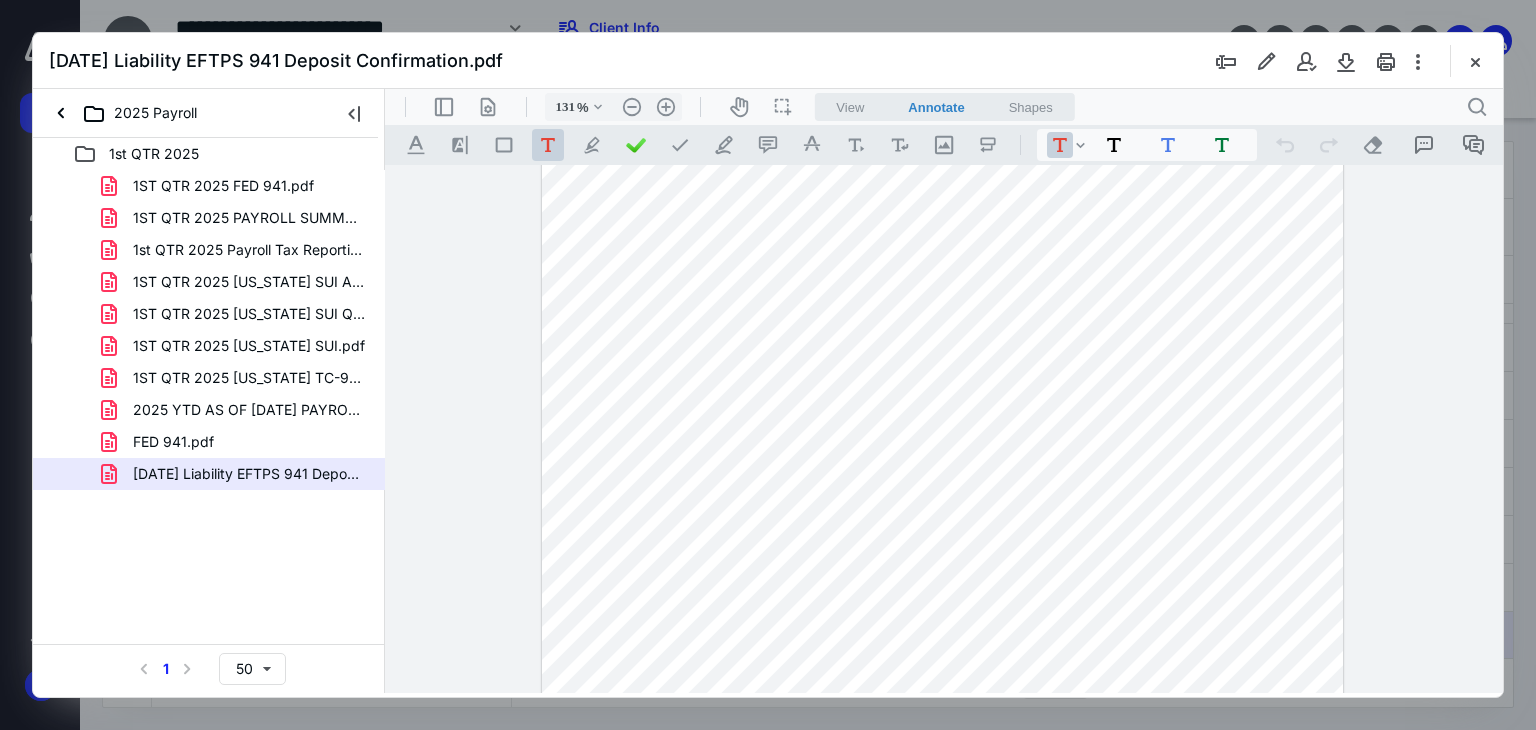 drag, startPoint x: 1484, startPoint y: 61, endPoint x: 1478, endPoint y: 73, distance: 13.416408 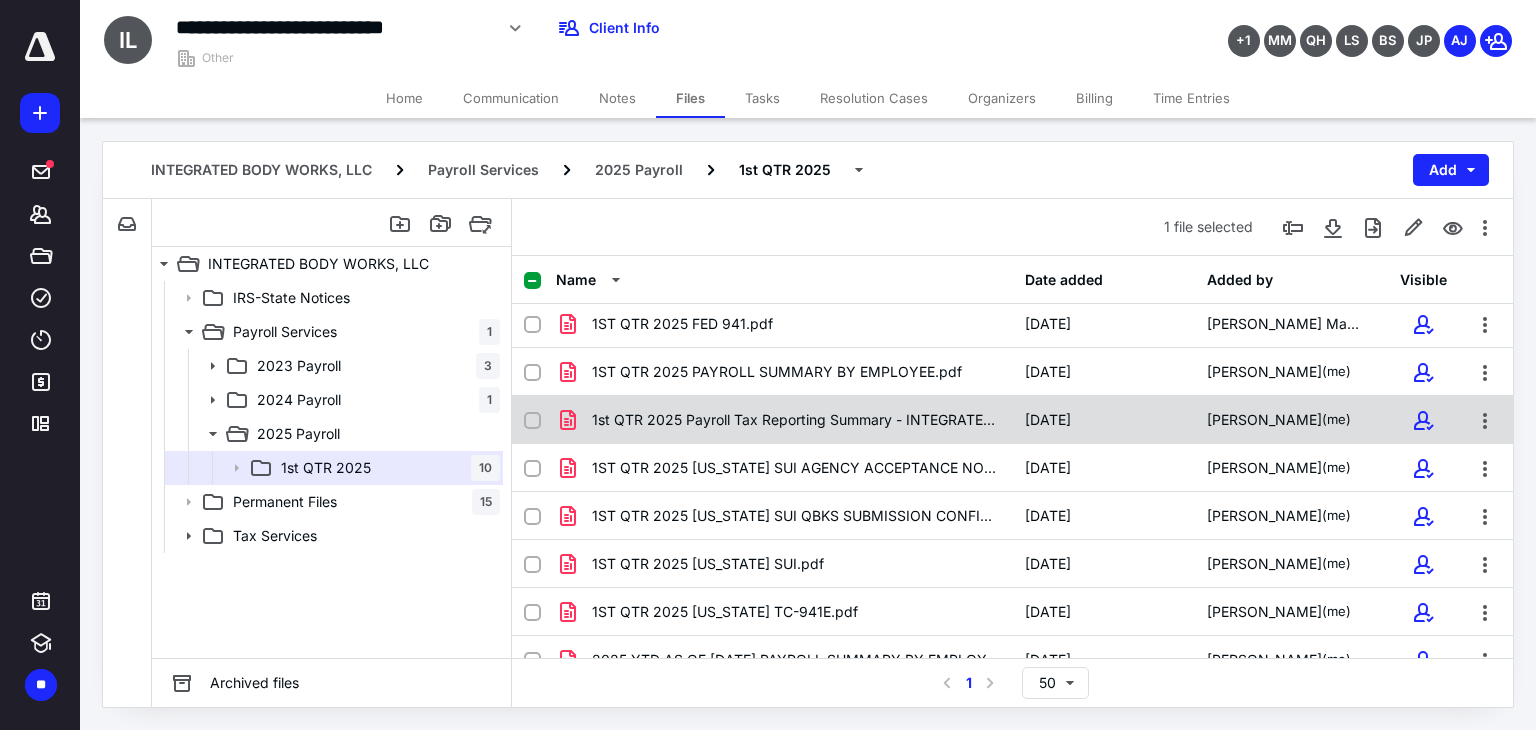 scroll, scrollTop: 0, scrollLeft: 0, axis: both 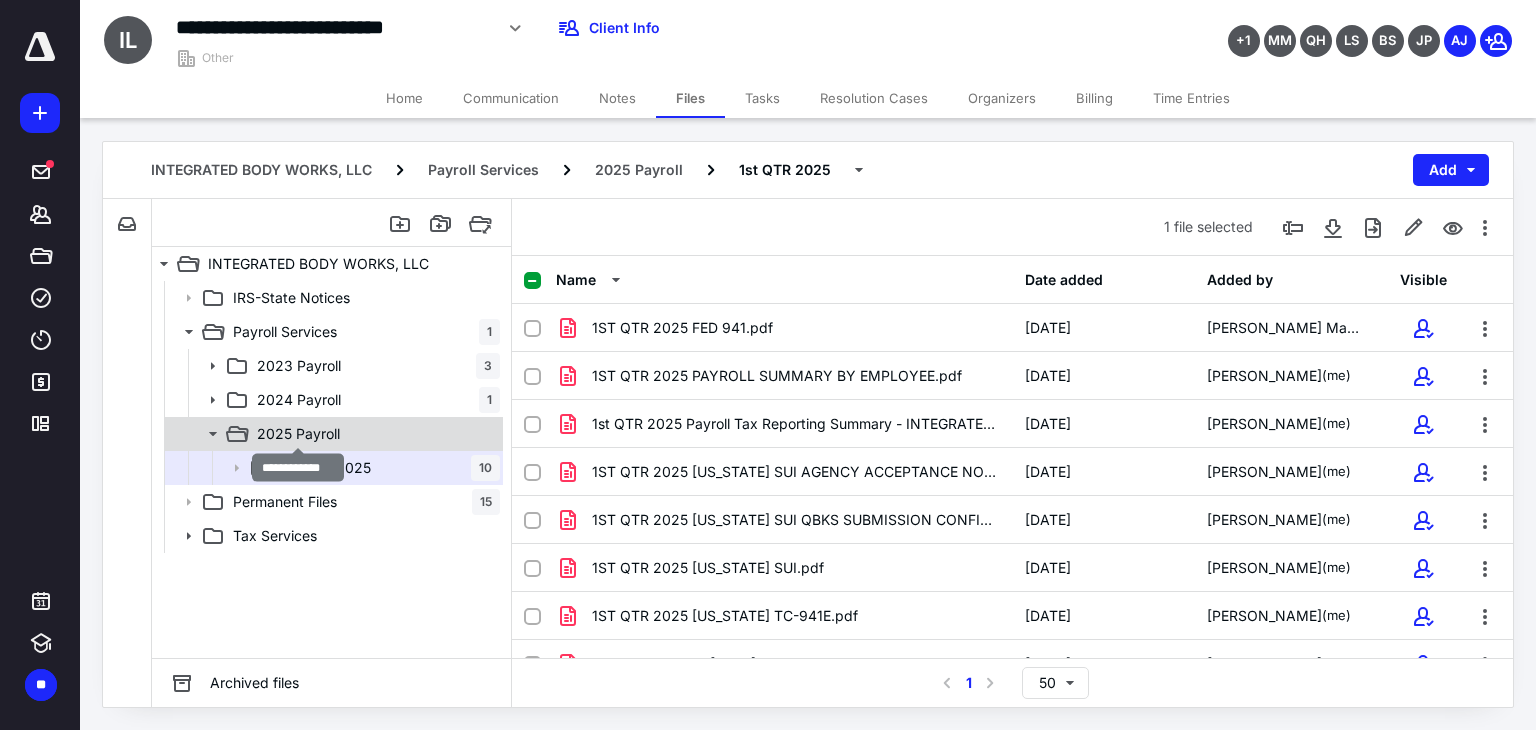 checkbox on "false" 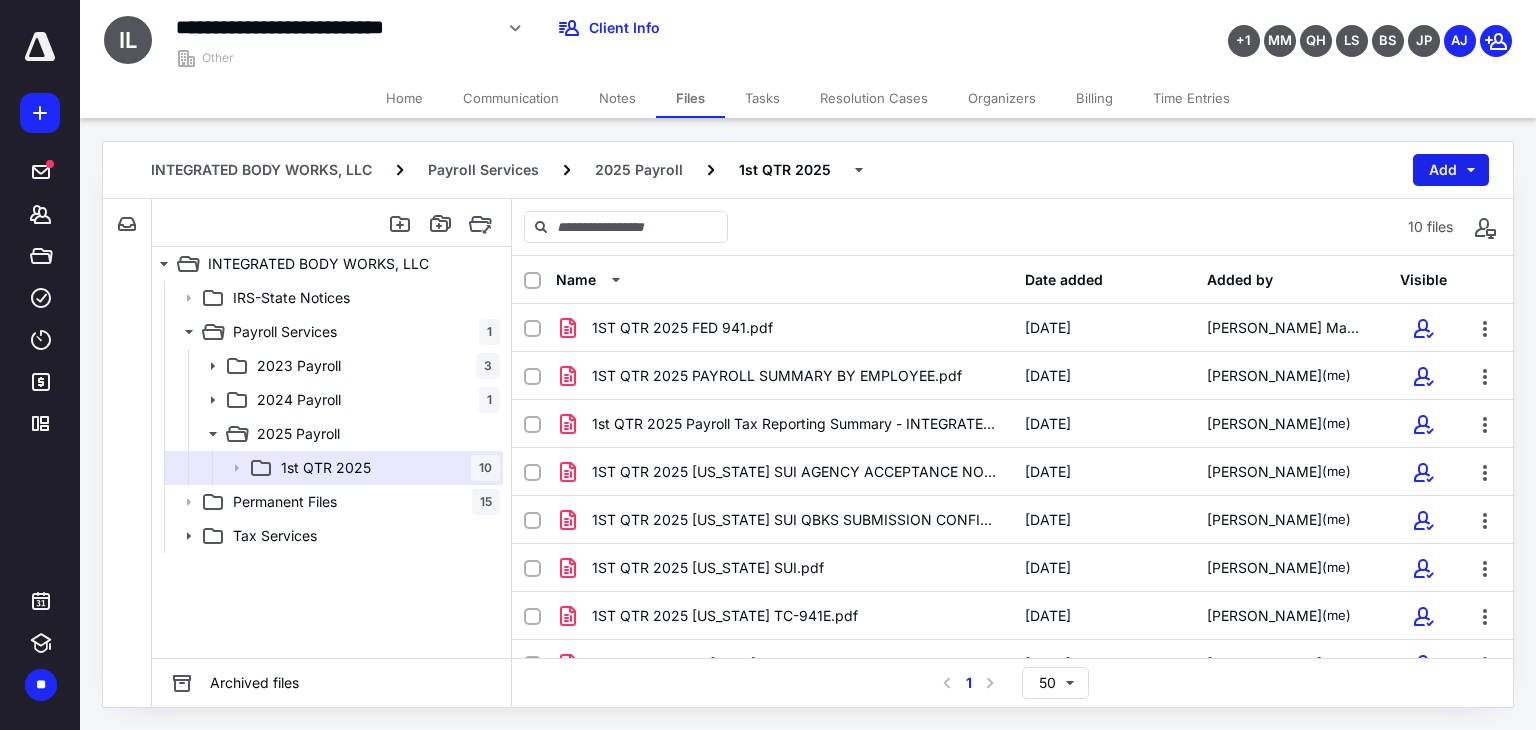 click on "Add" at bounding box center (1451, 170) 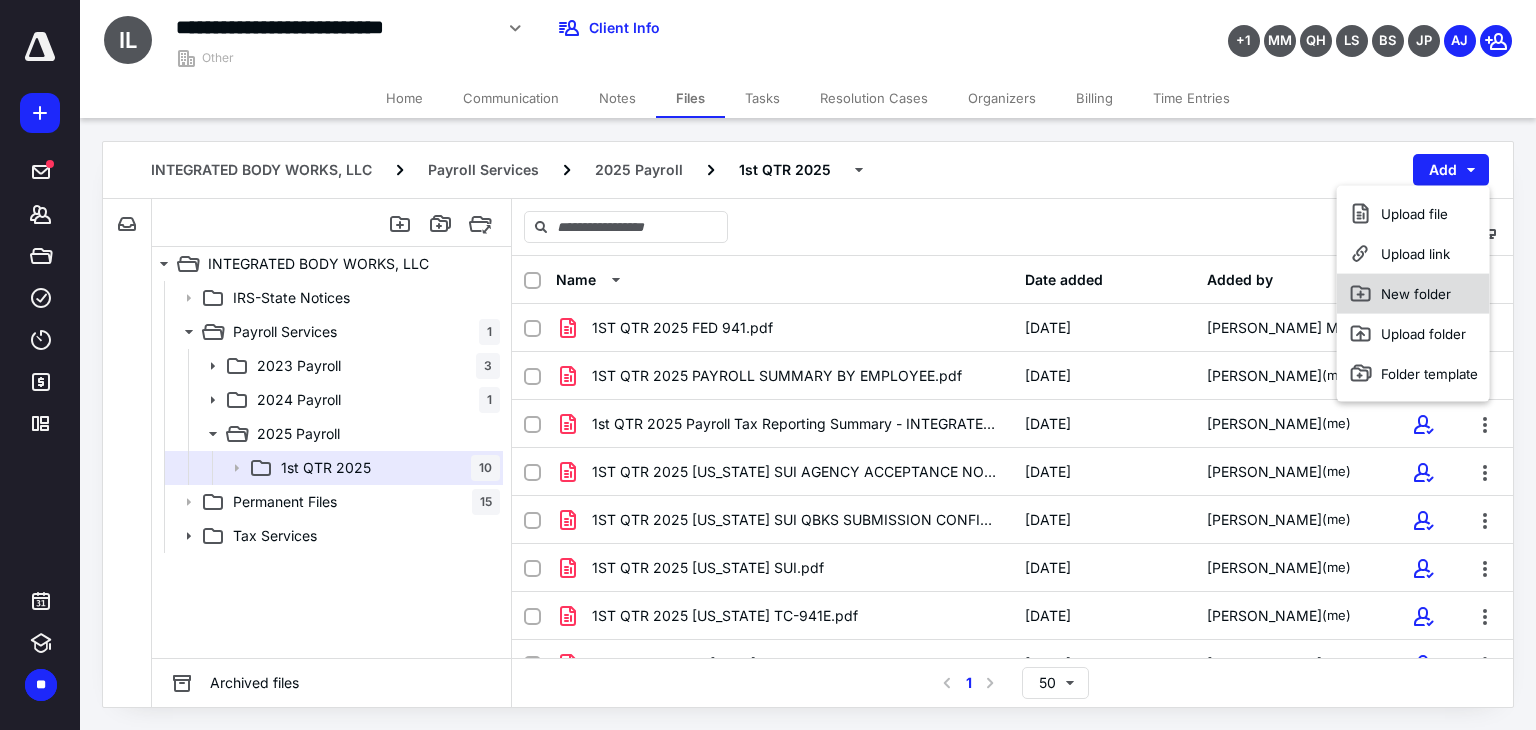 click on "New folder" at bounding box center [1413, 294] 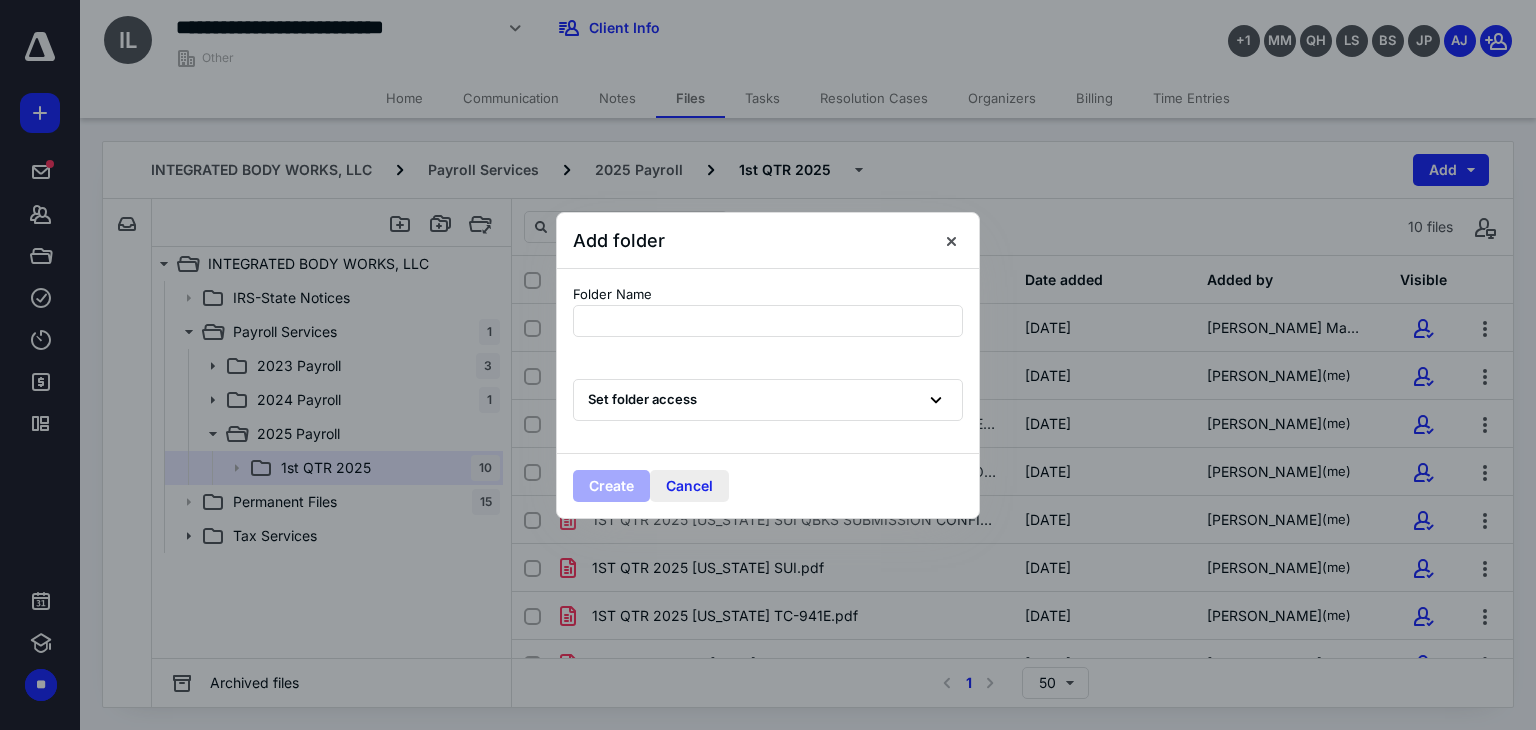 click on "Cancel" at bounding box center [689, 486] 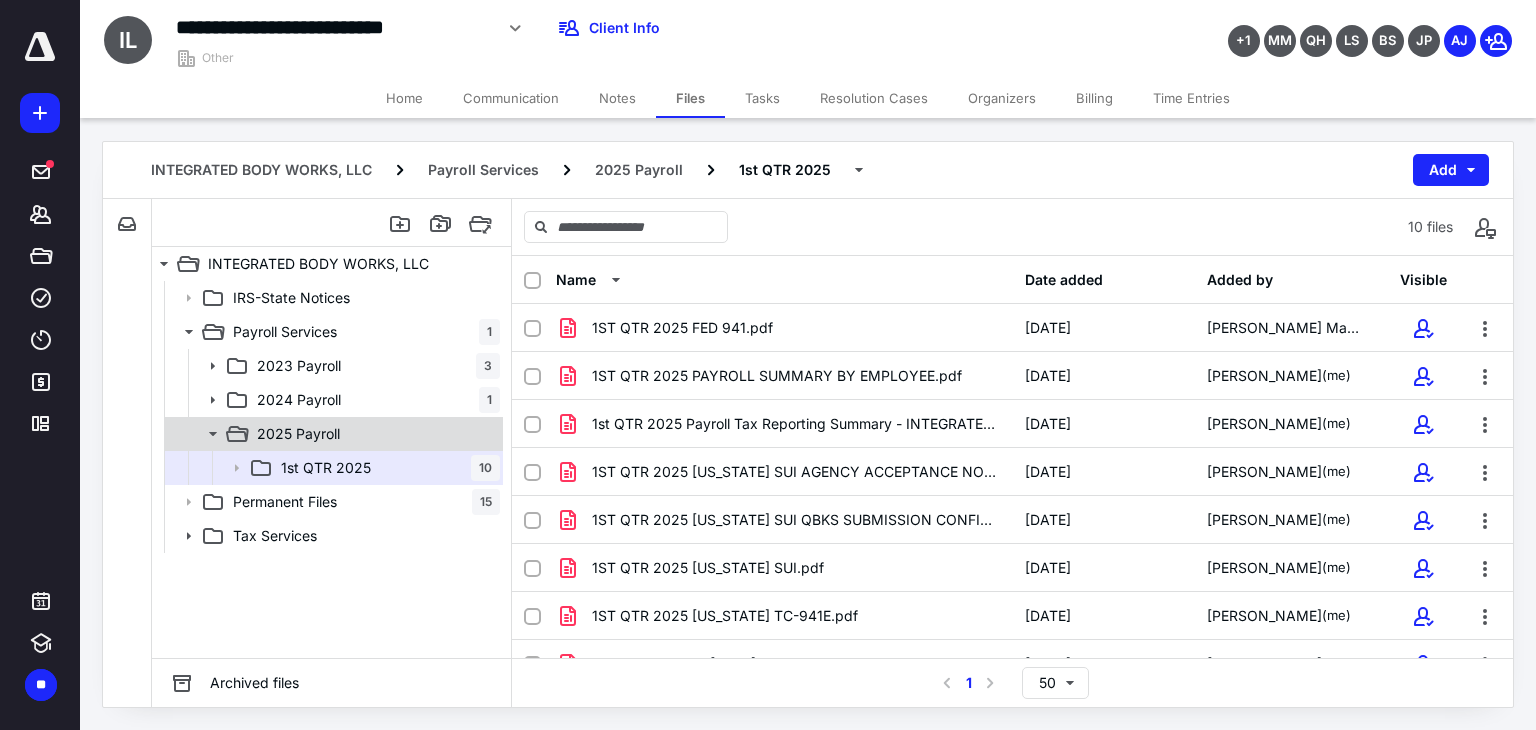 click on "2025 Payroll" at bounding box center (298, 434) 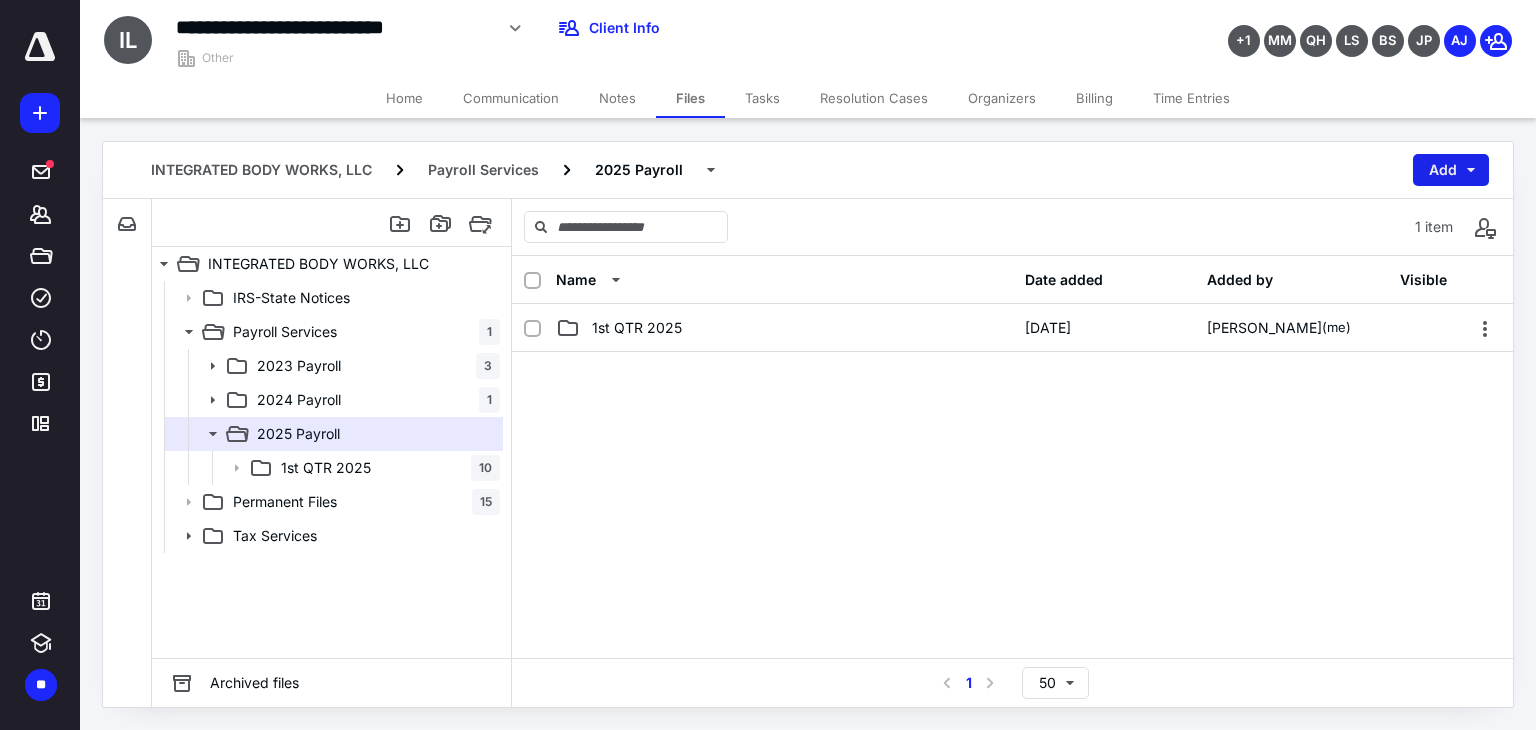 click on "Add" at bounding box center (1451, 170) 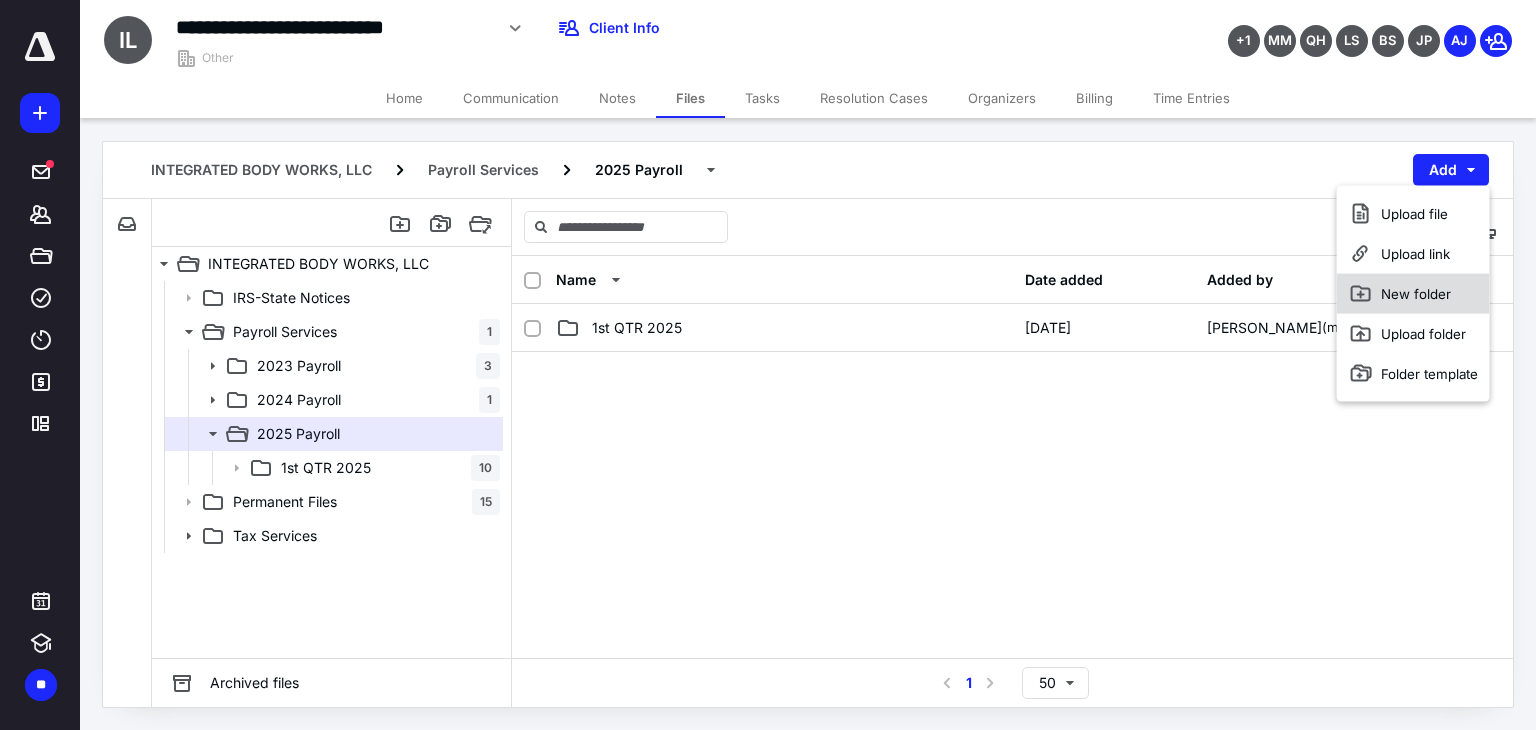 click on "New folder" at bounding box center [1413, 294] 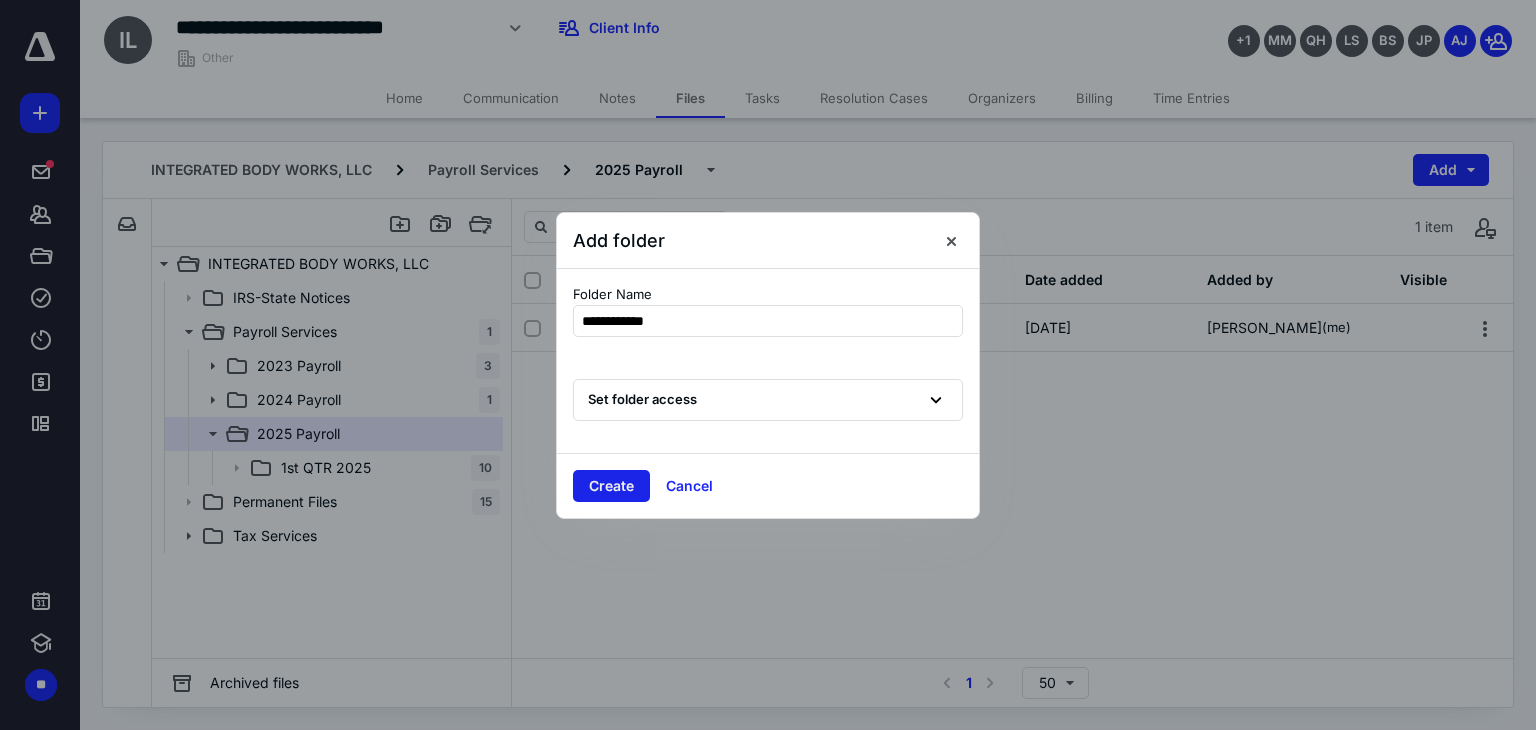 type on "**********" 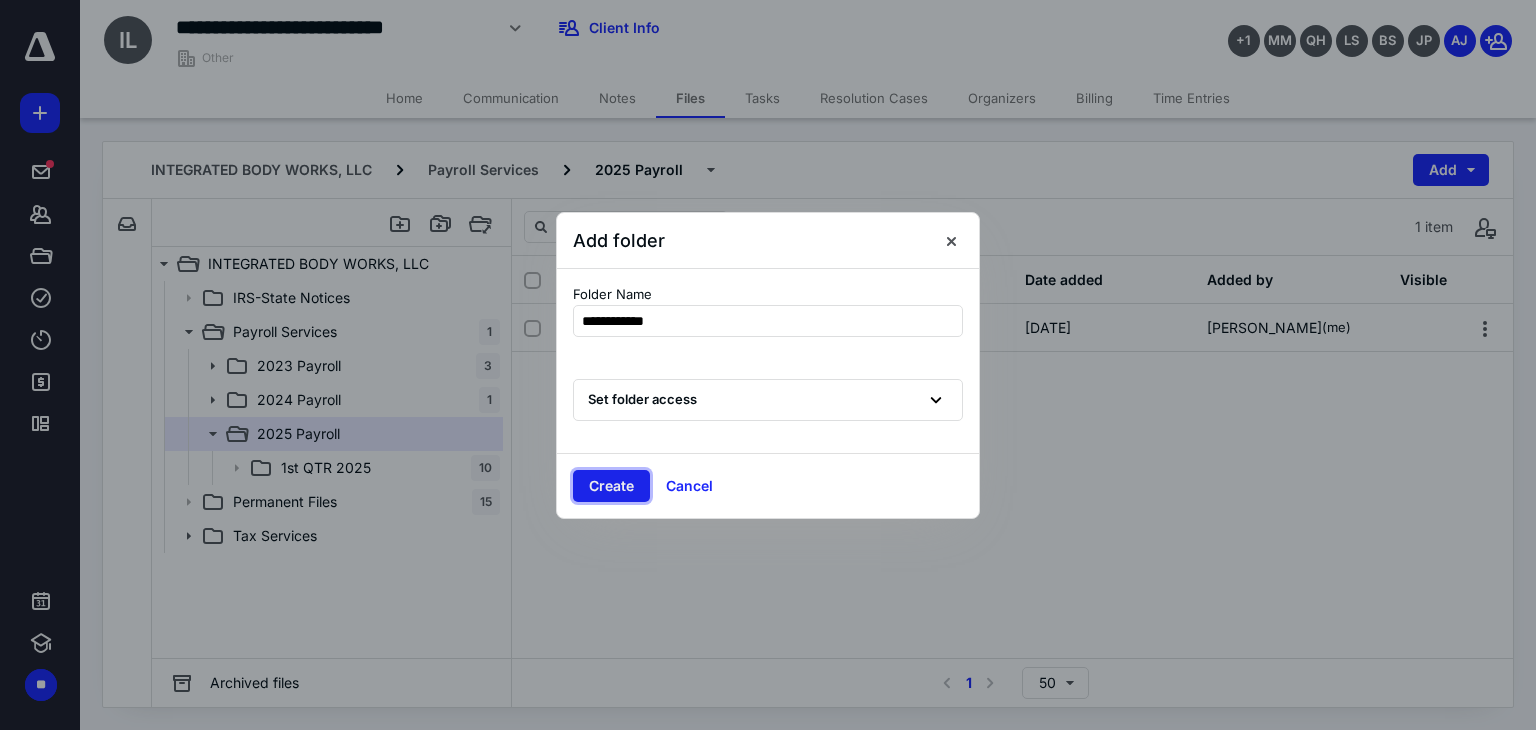 click on "Create" at bounding box center (611, 486) 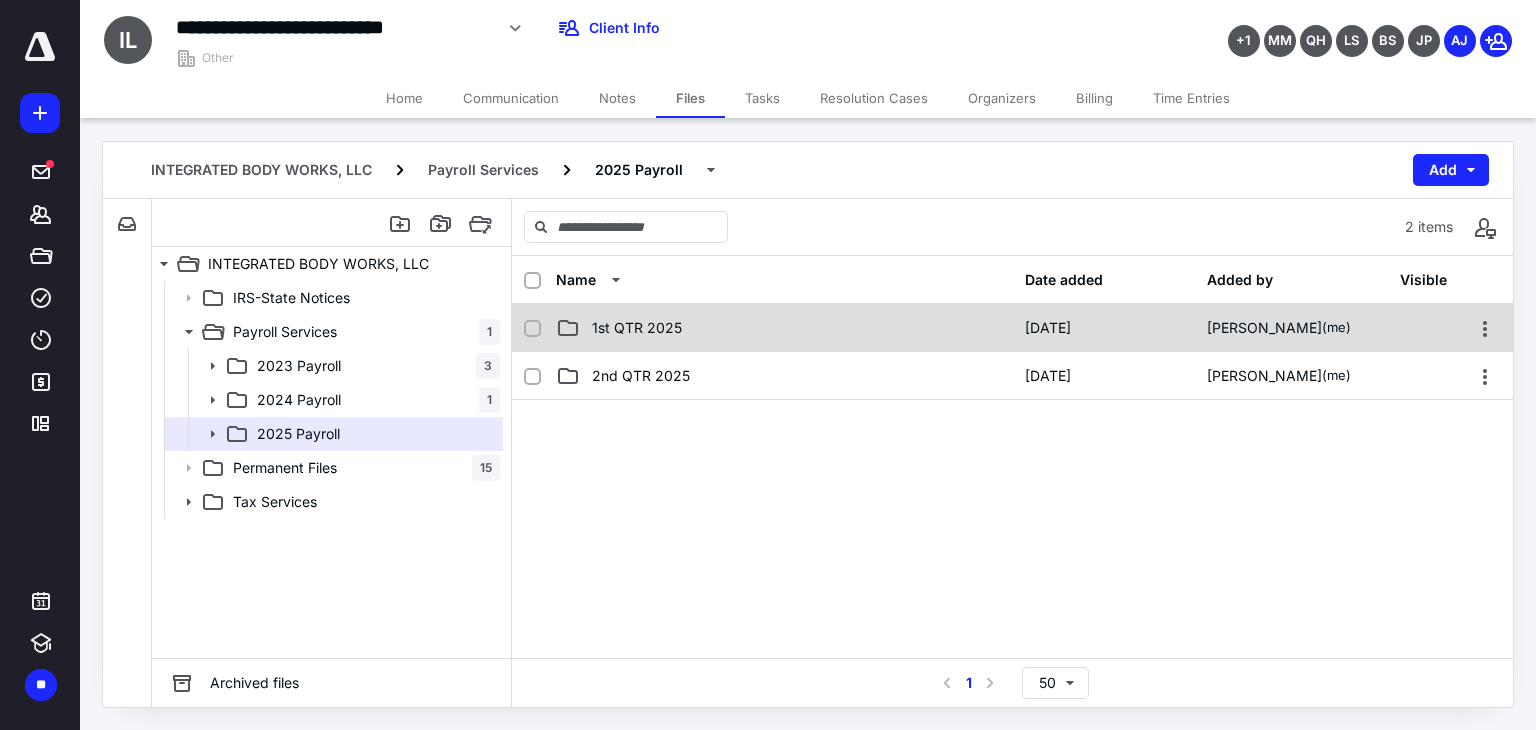 click on "1st QTR 2025 [DATE] [PERSON_NAME]  (me)" at bounding box center [1012, 328] 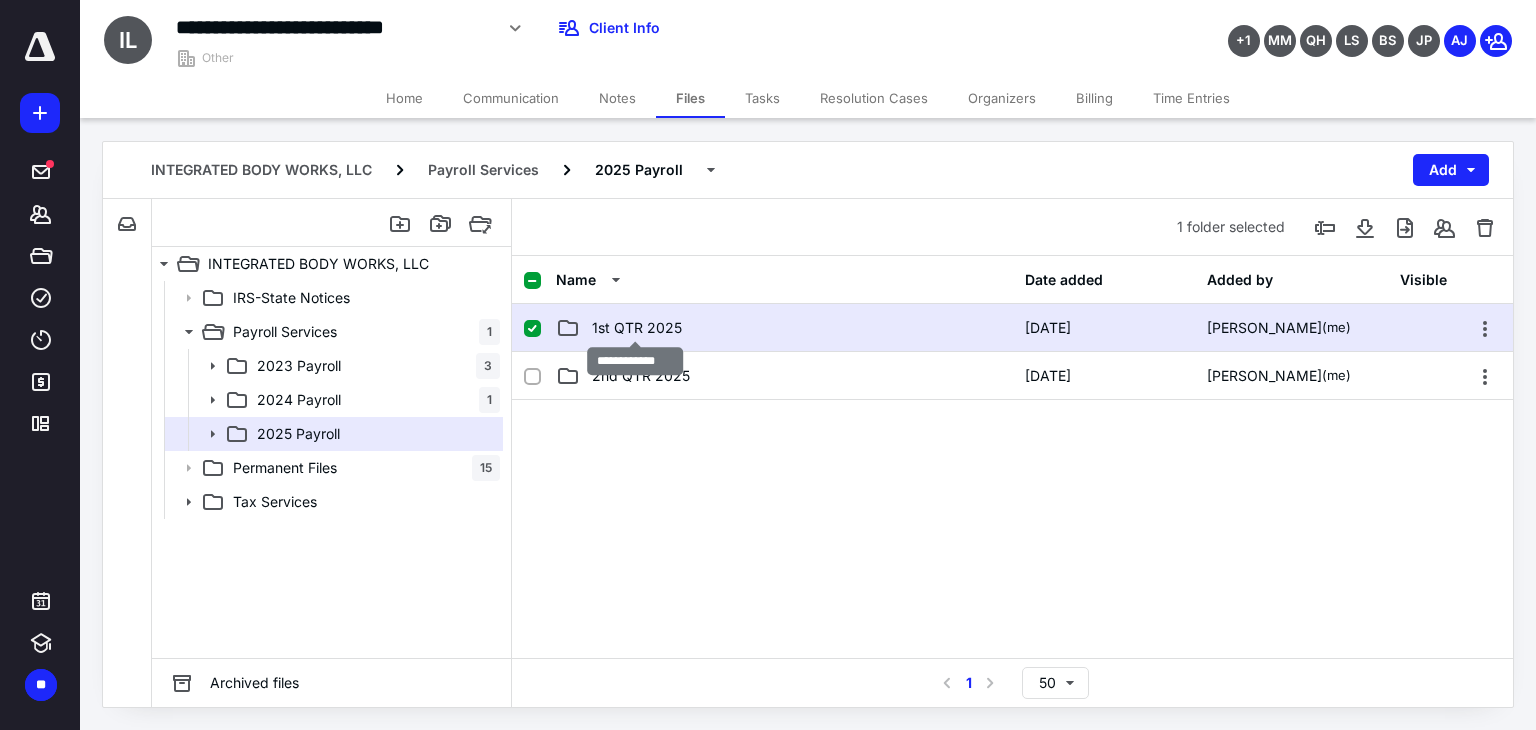 click on "1st QTR 2025" at bounding box center (637, 328) 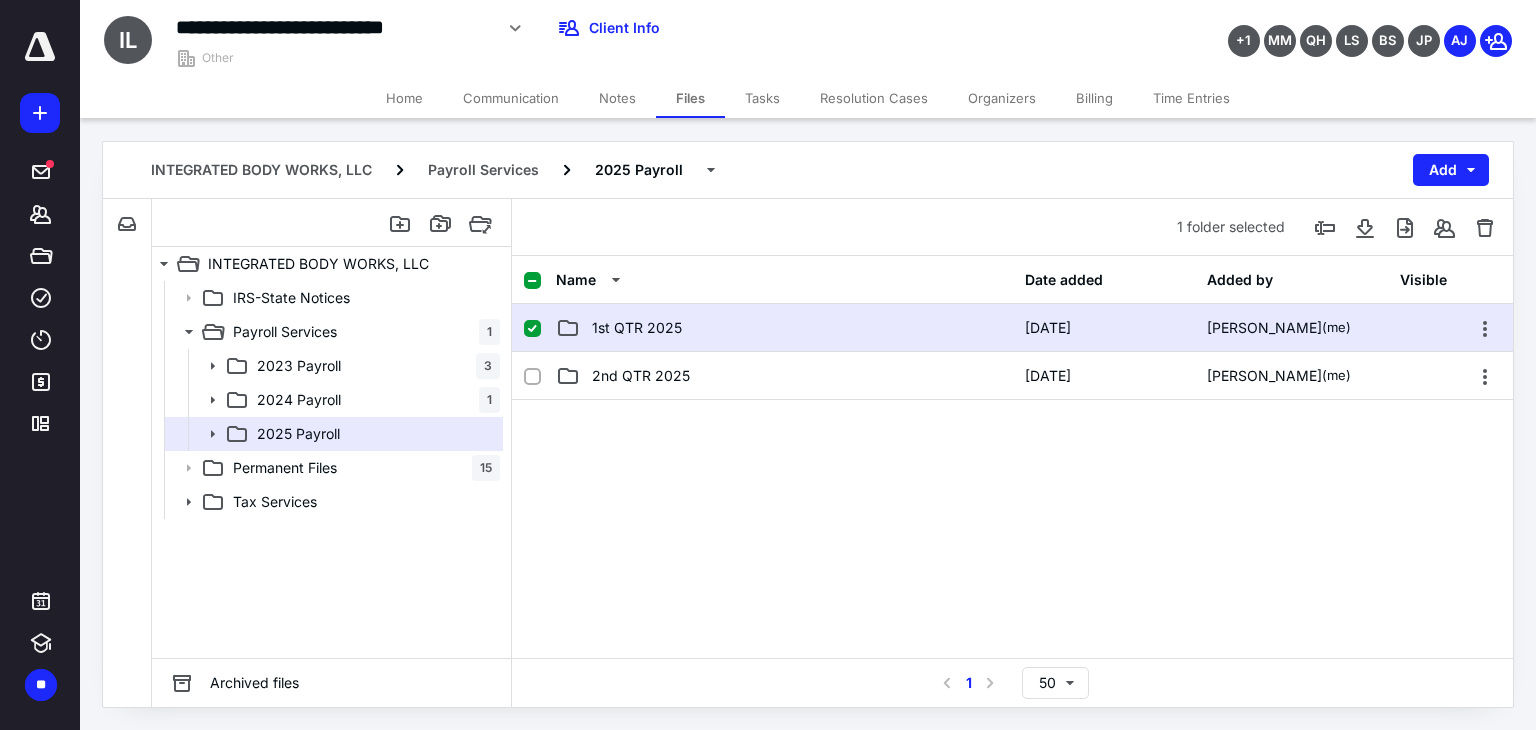 click on "1st QTR 2025 [DATE] [PERSON_NAME]  (me)" at bounding box center [1012, 328] 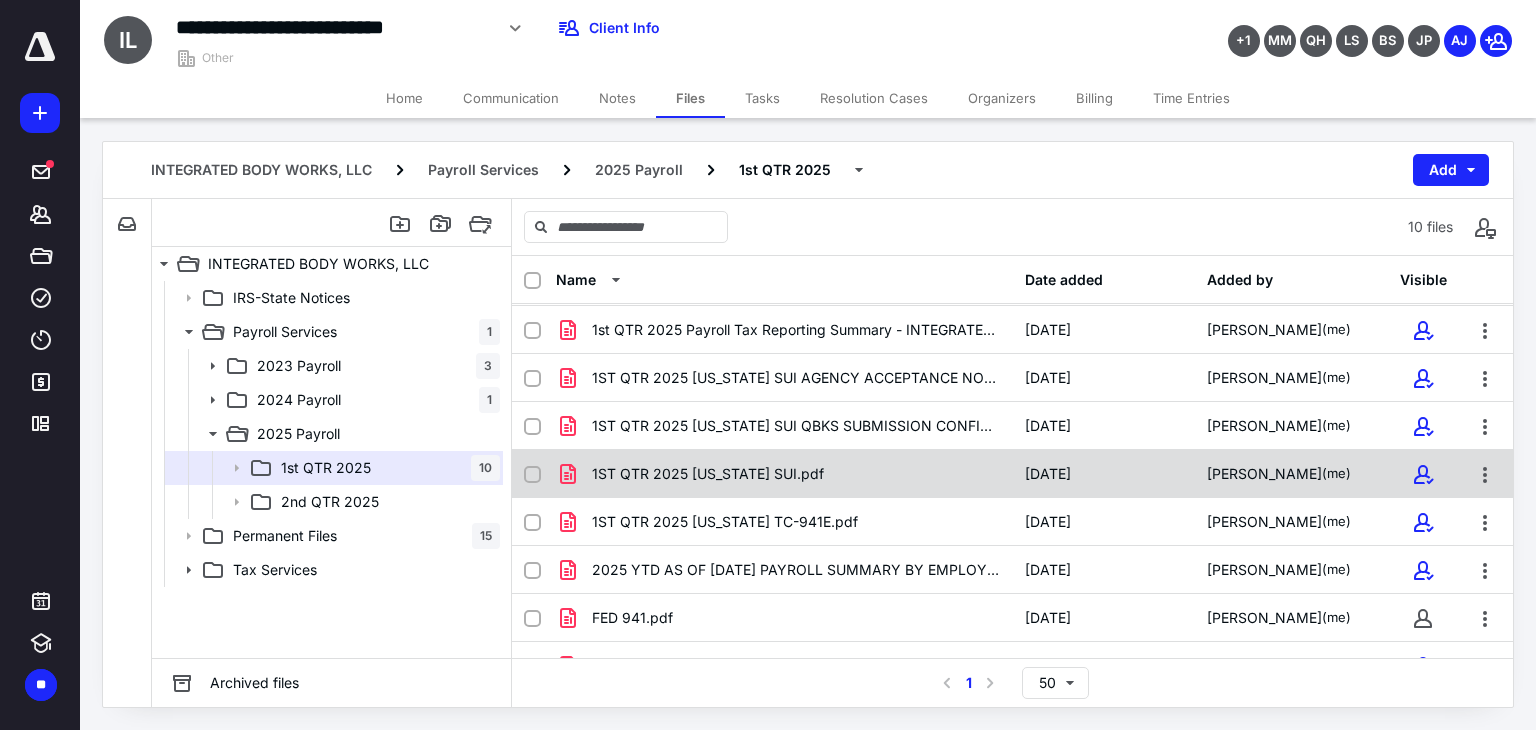 scroll, scrollTop: 124, scrollLeft: 0, axis: vertical 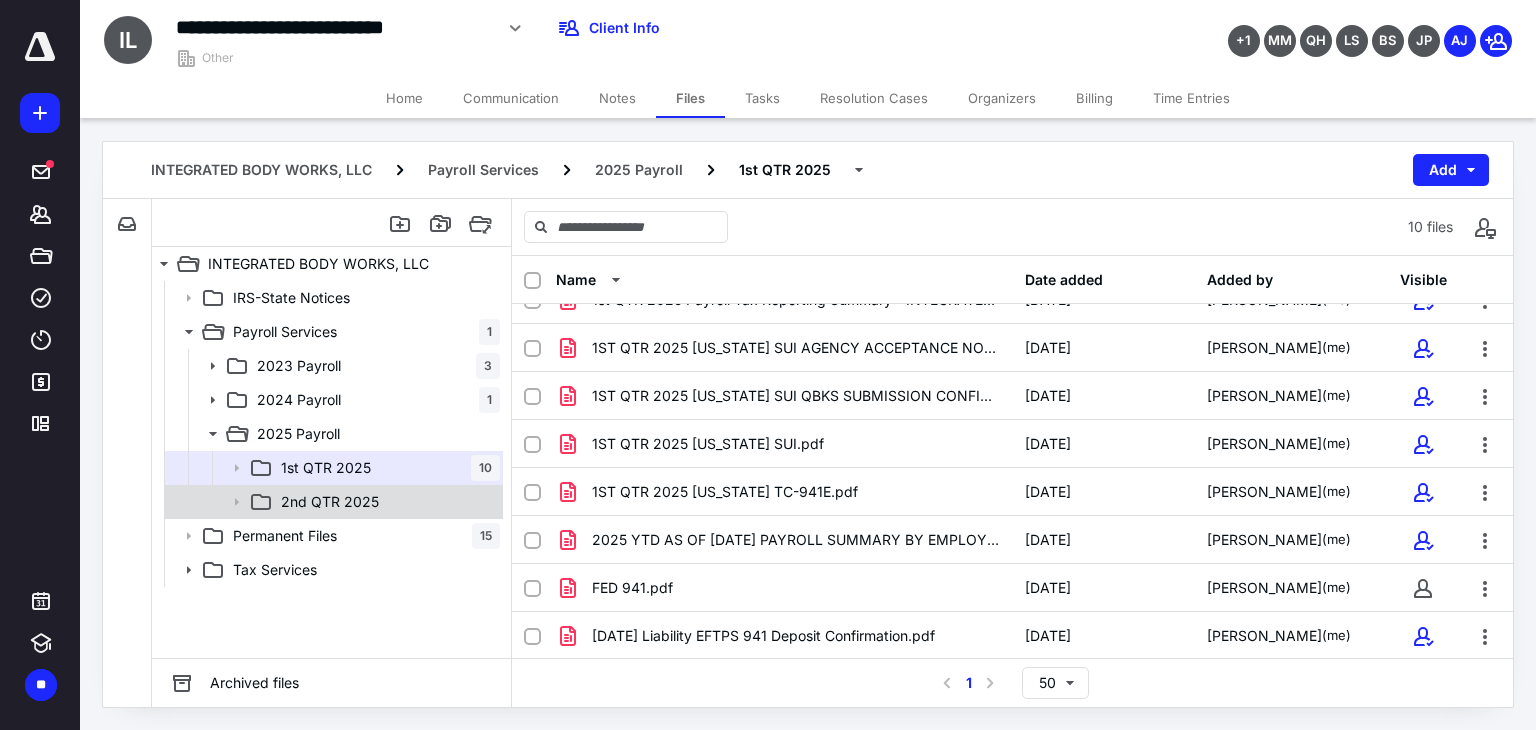 click on "2nd QTR 2025" at bounding box center [330, 502] 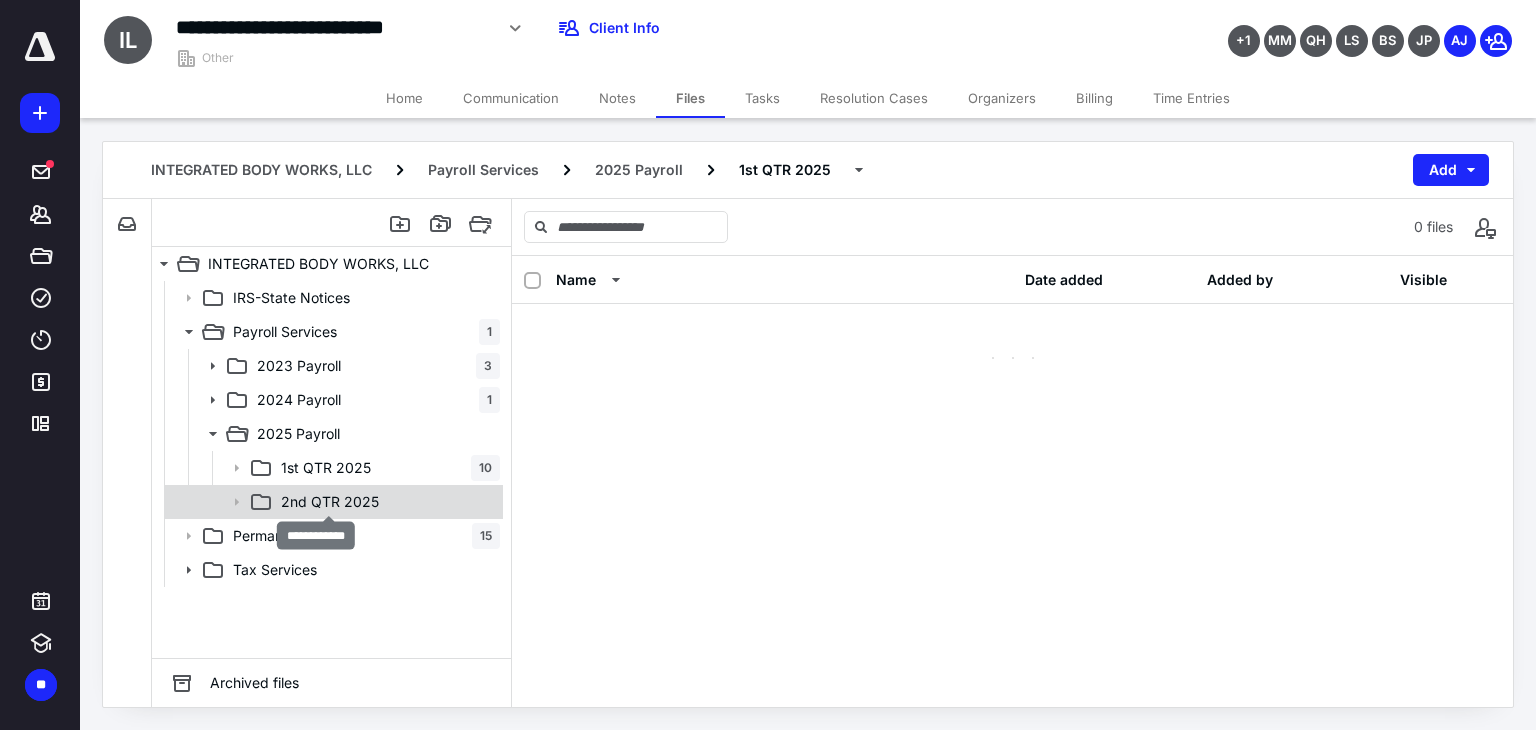 scroll, scrollTop: 0, scrollLeft: 0, axis: both 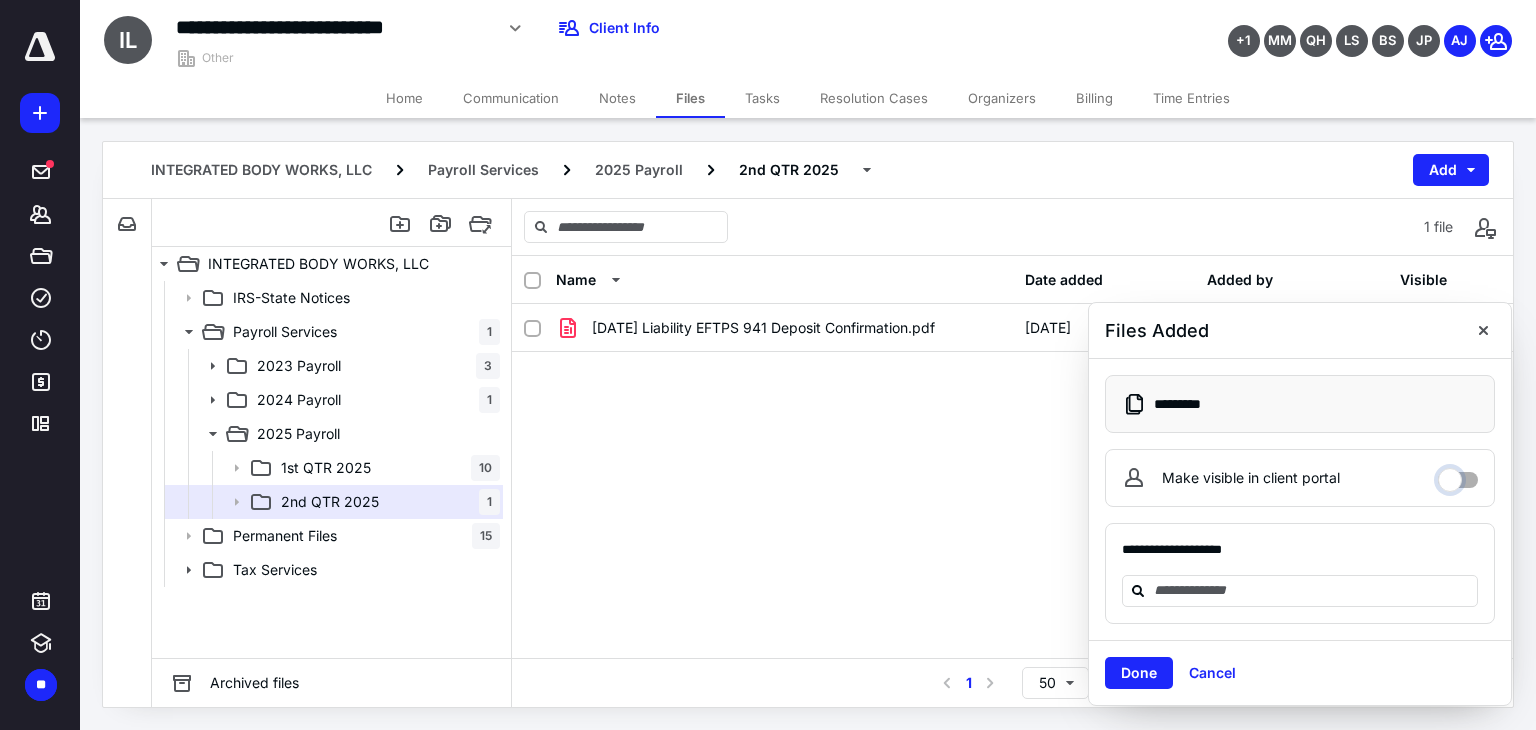 click on "Make visible in client portal" at bounding box center (1458, 475) 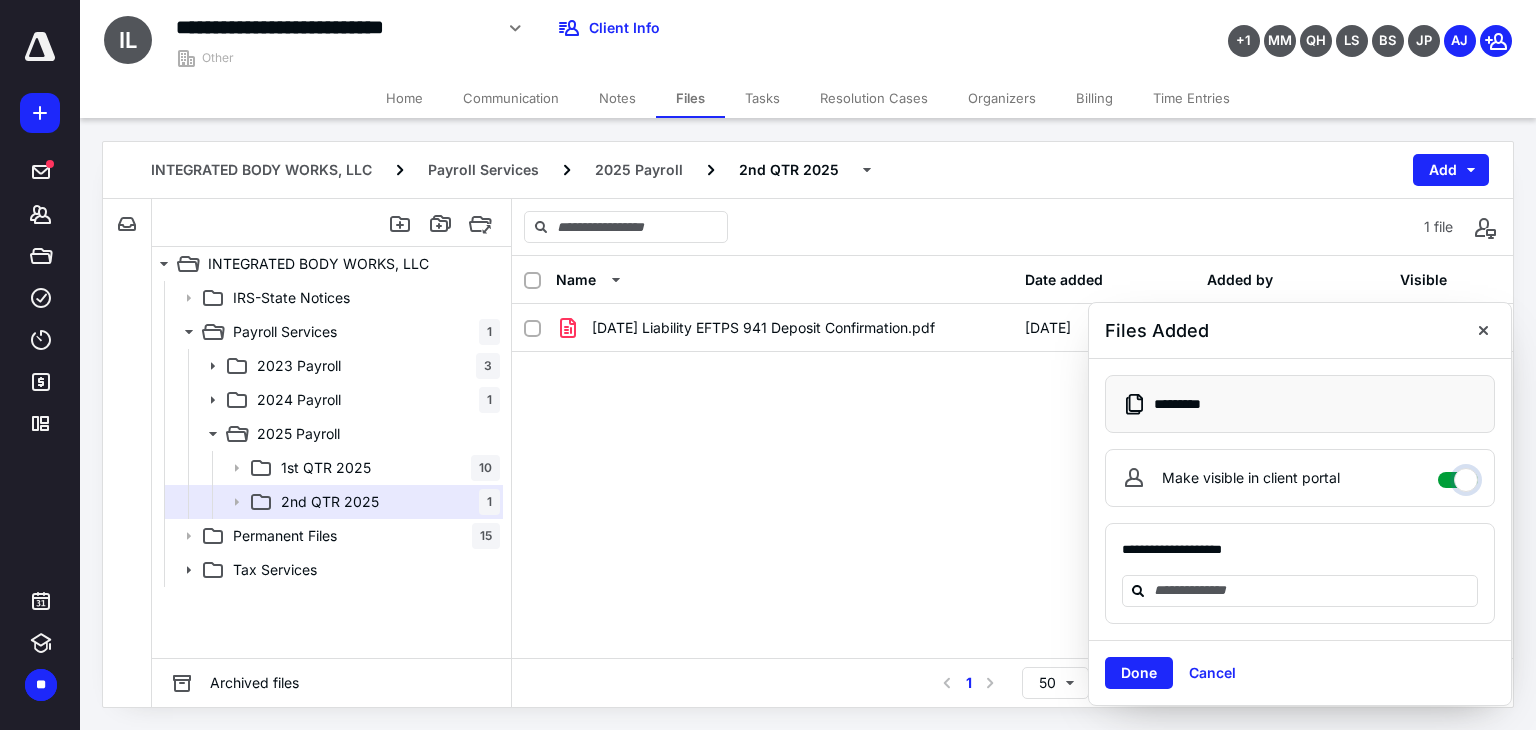 checkbox on "****" 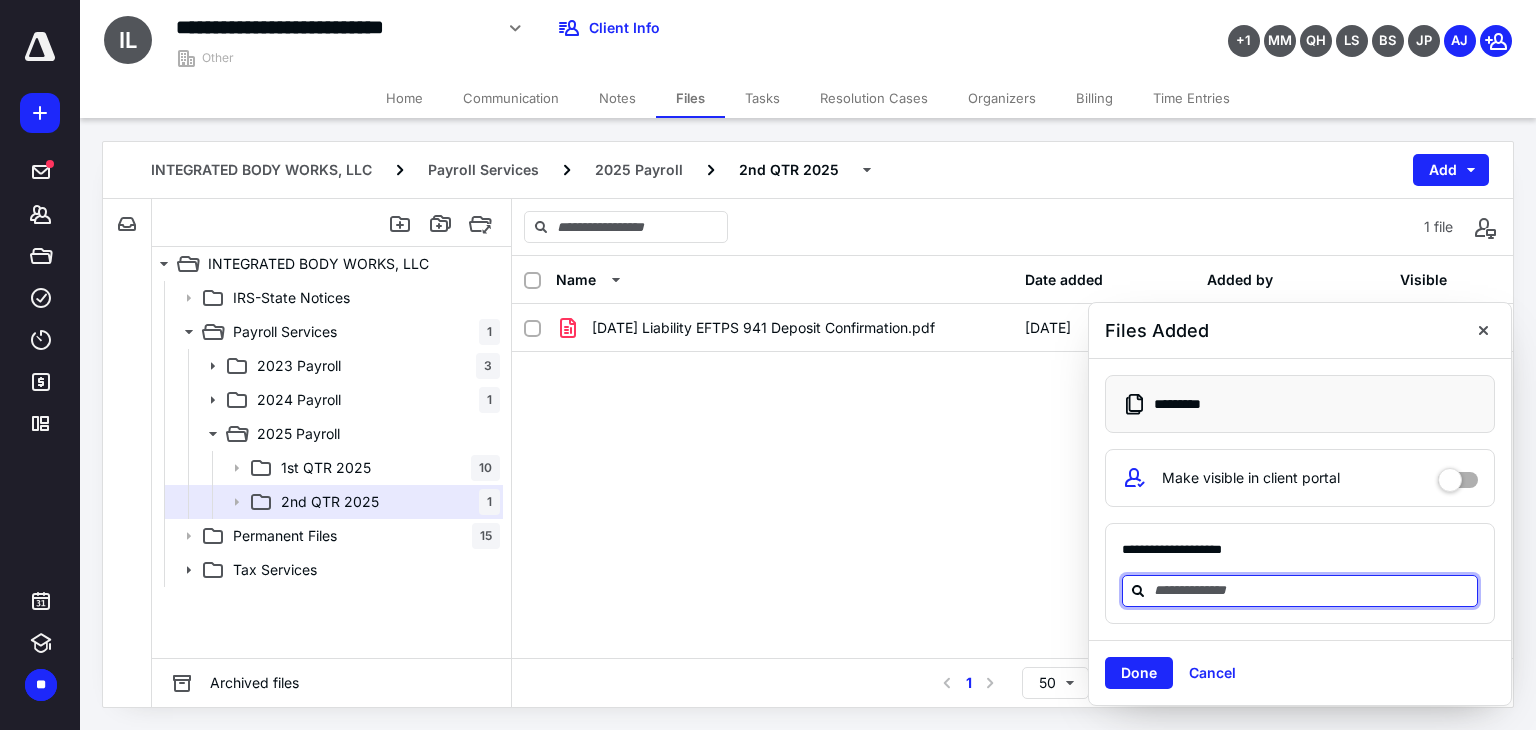 click at bounding box center (1312, 590) 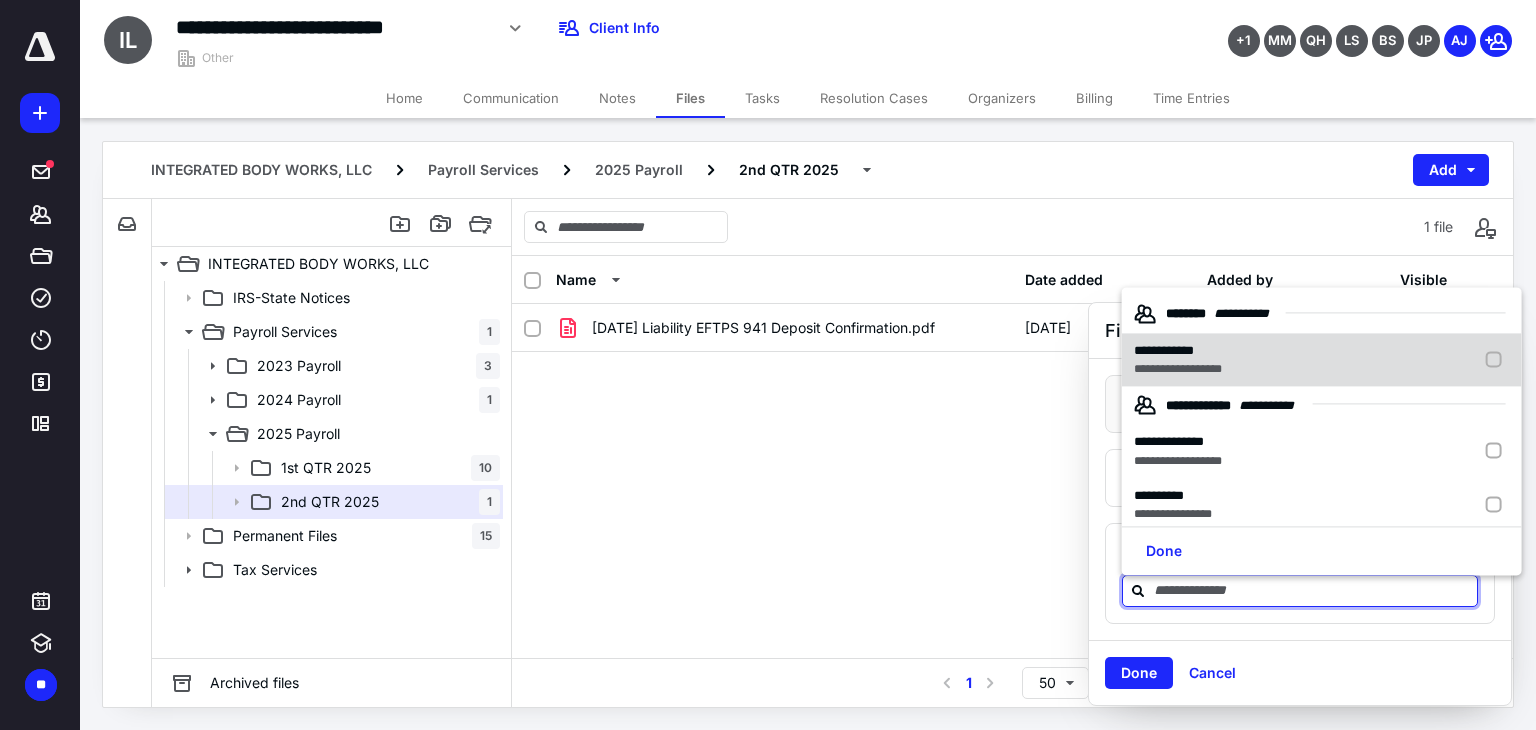 click on "**********" at bounding box center [1322, 360] 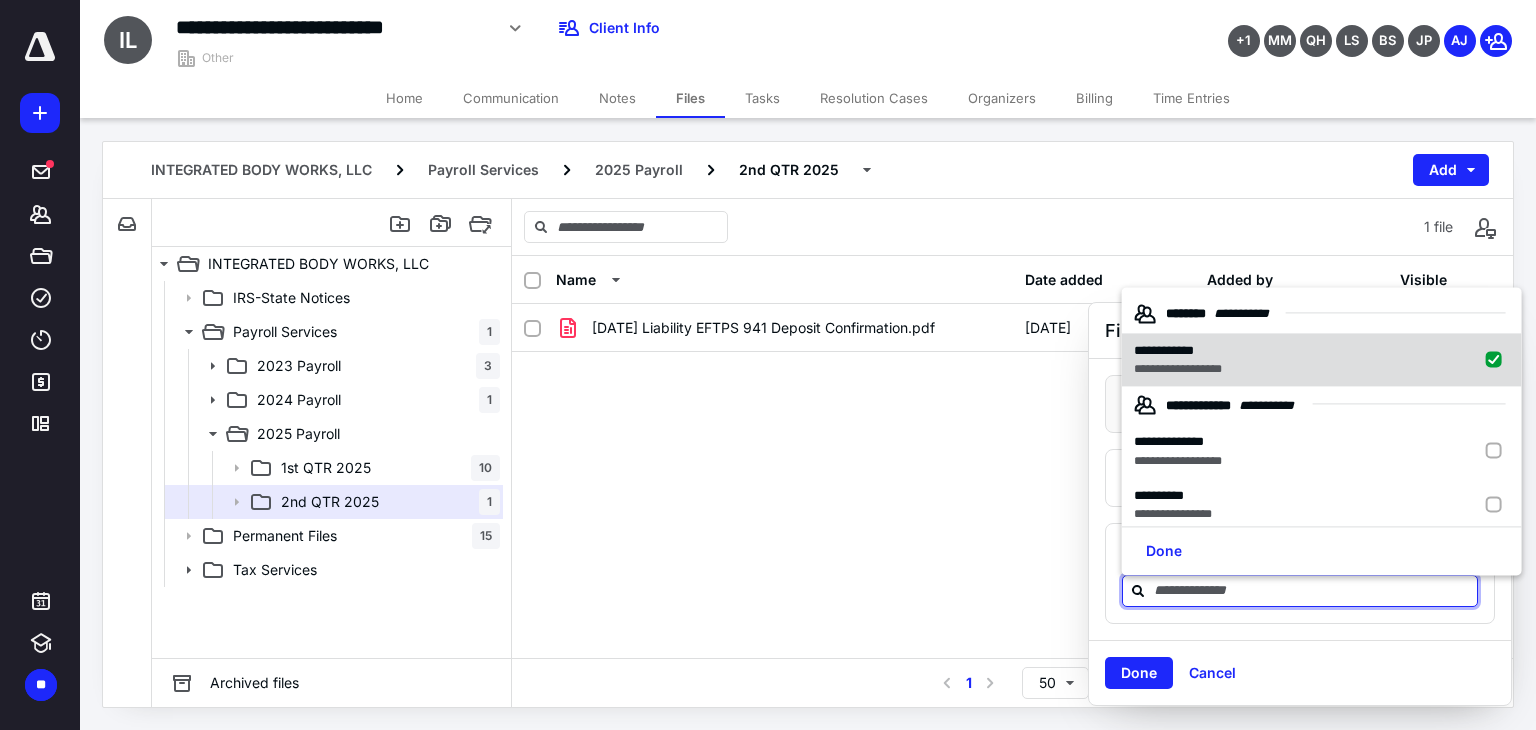 checkbox on "true" 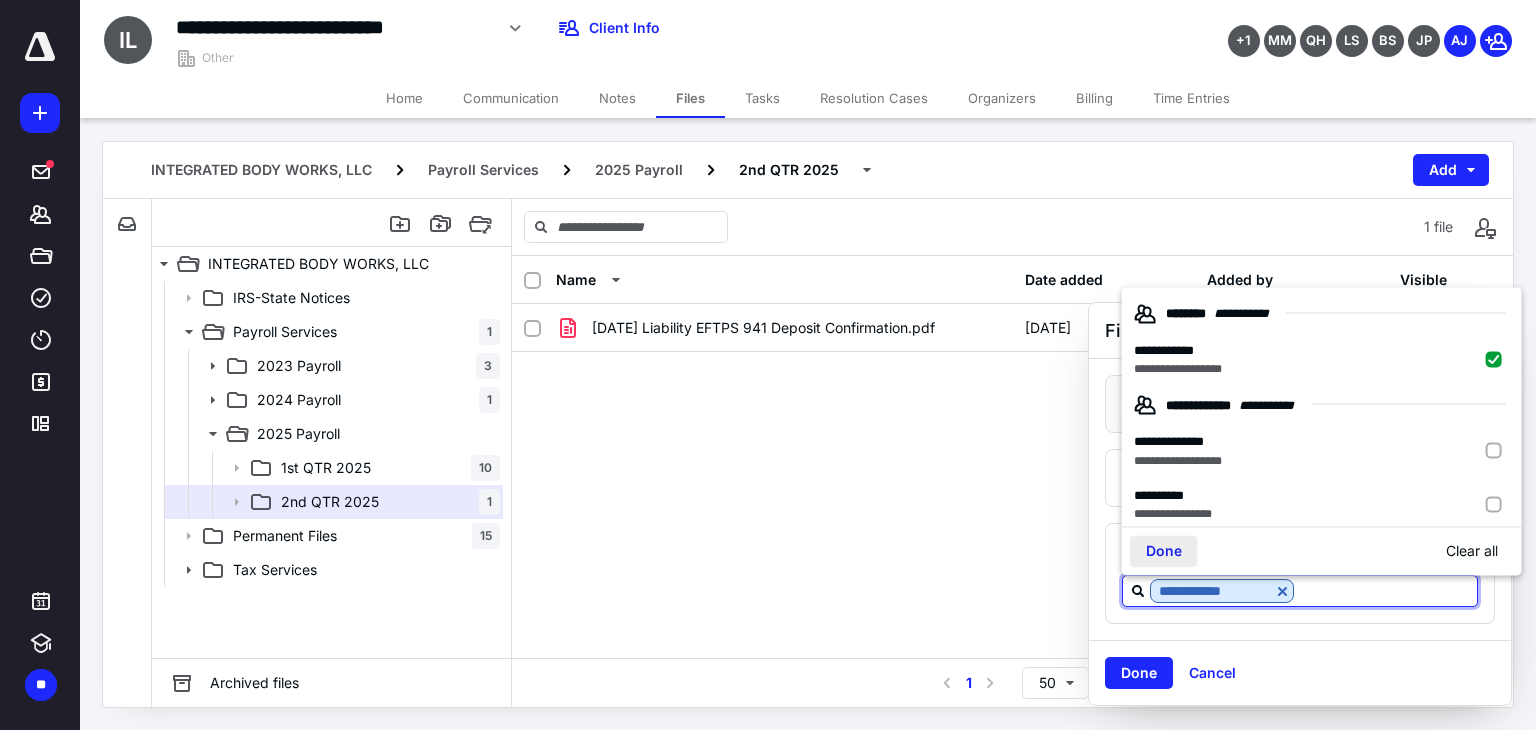 click on "Done" at bounding box center (1164, 551) 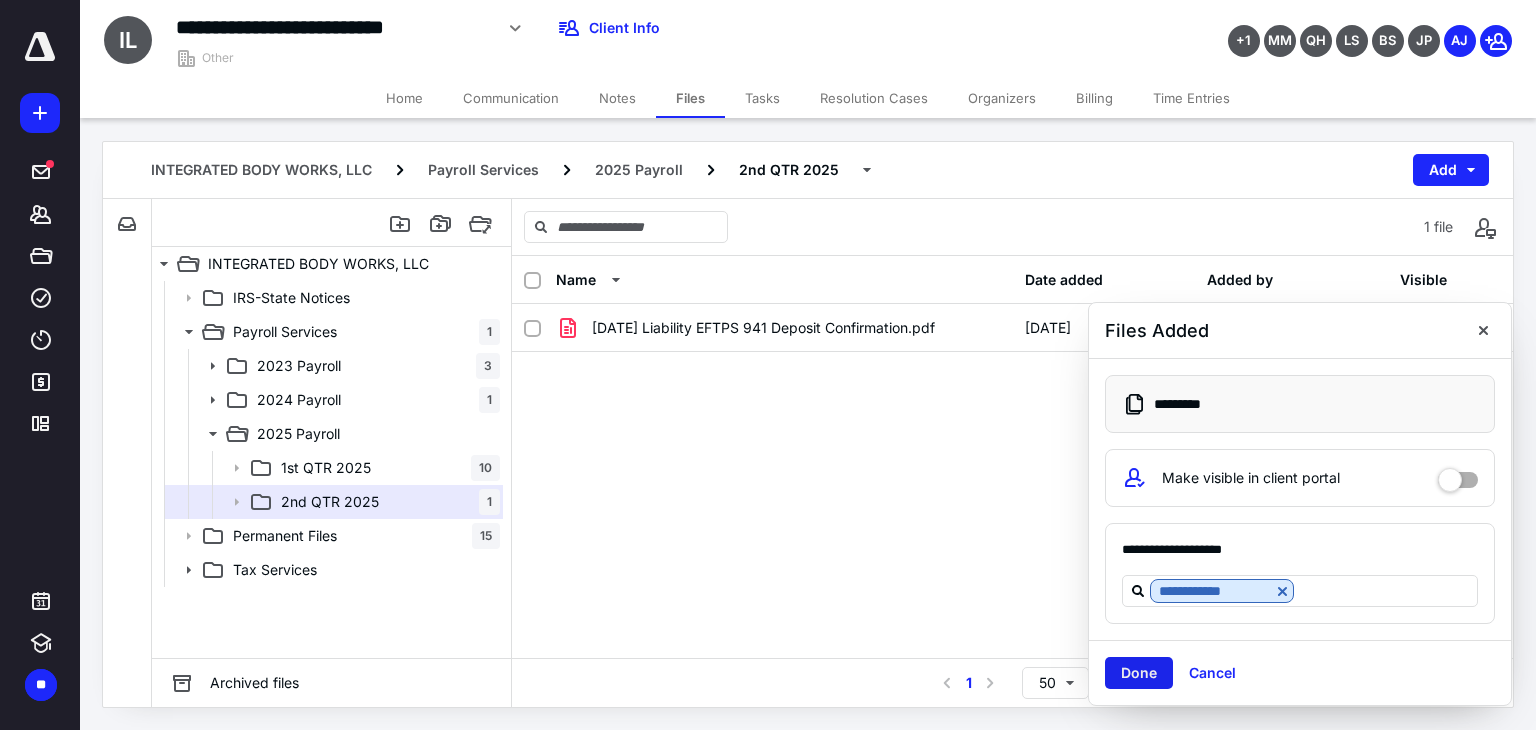 click on "Done" at bounding box center (1139, 673) 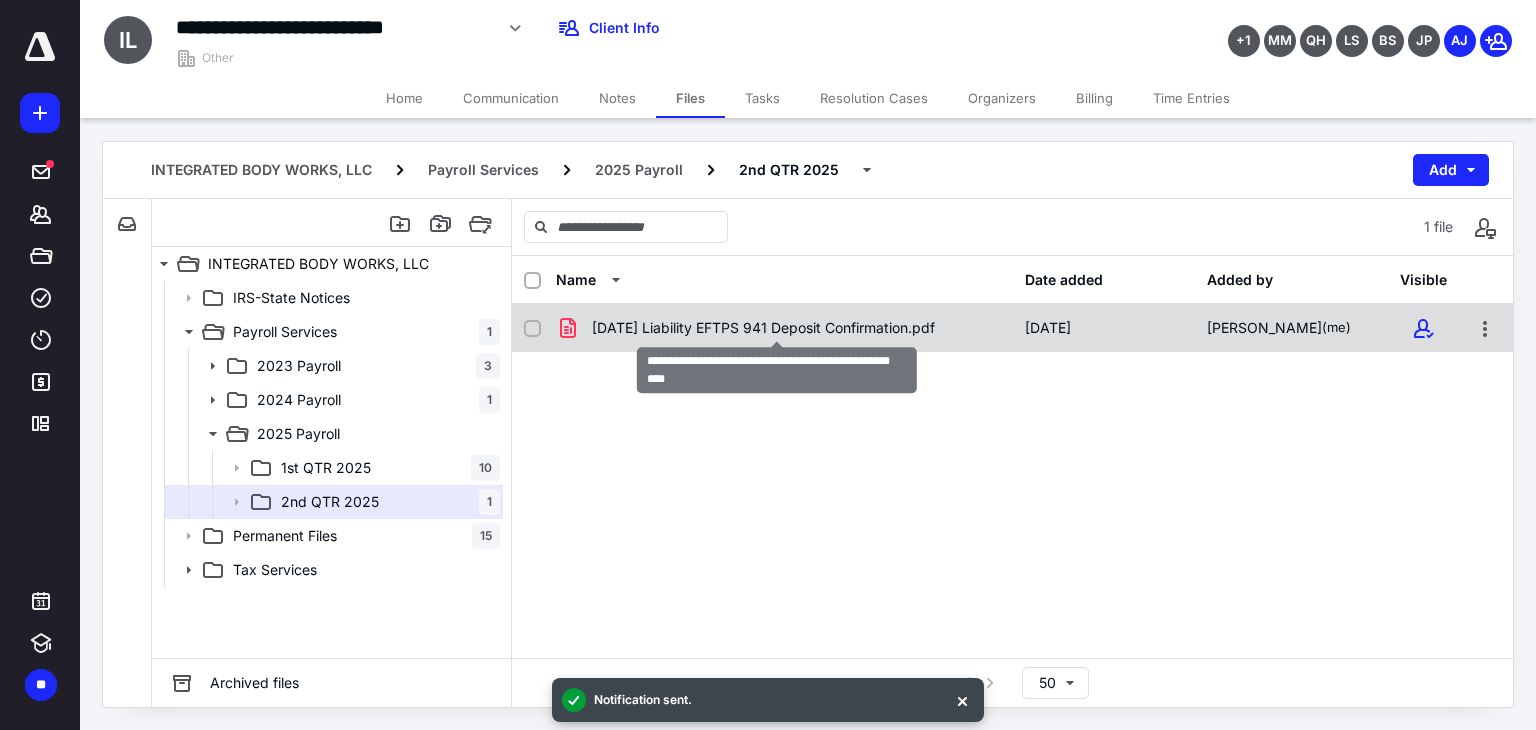 click on "[DATE] Liability EFTPS 941 Deposit Confirmation.pdf" at bounding box center (763, 328) 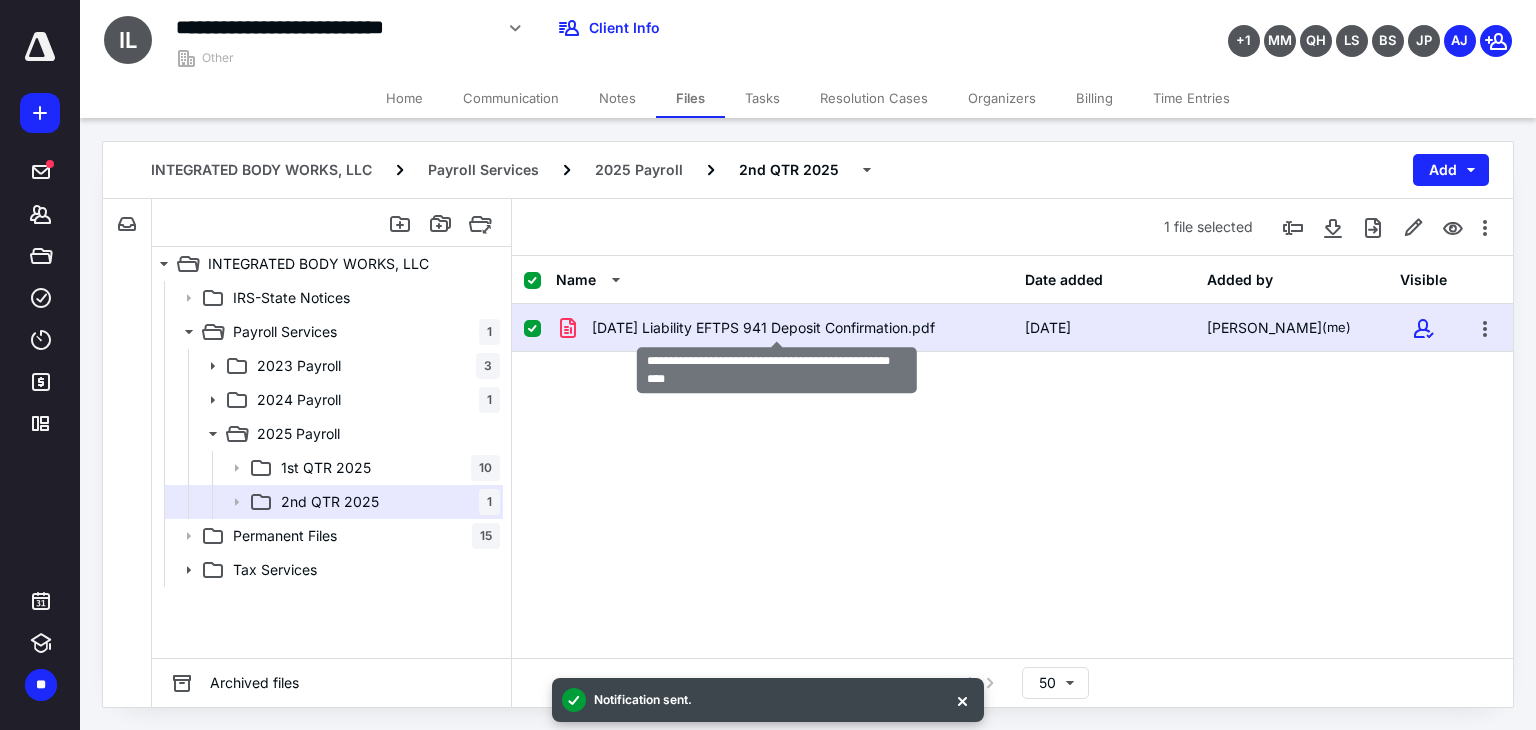 click on "[DATE] Liability EFTPS 941 Deposit Confirmation.pdf" at bounding box center [763, 328] 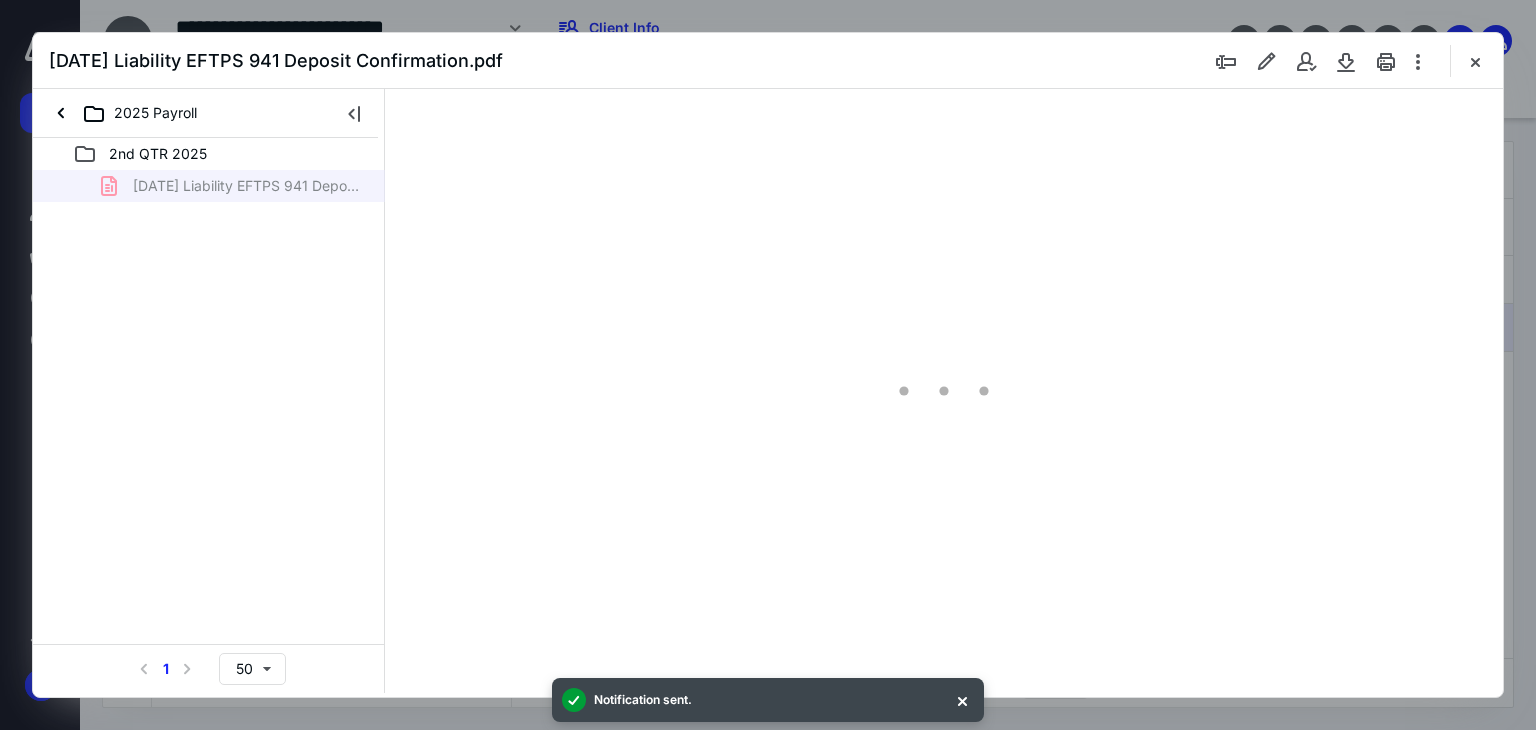 scroll, scrollTop: 0, scrollLeft: 0, axis: both 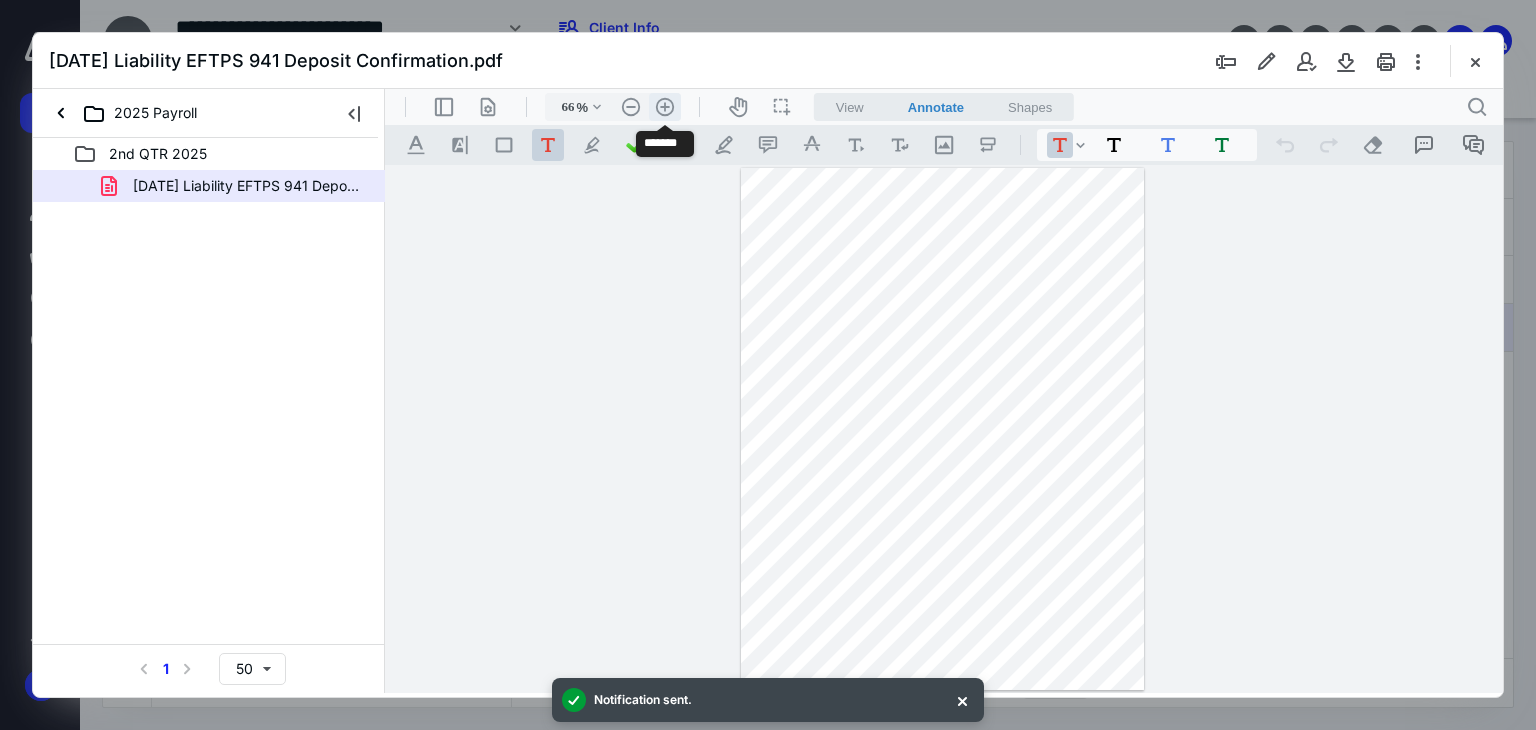click on ".cls-1{fill:#abb0c4;} icon - header - zoom - in - line" at bounding box center [665, 107] 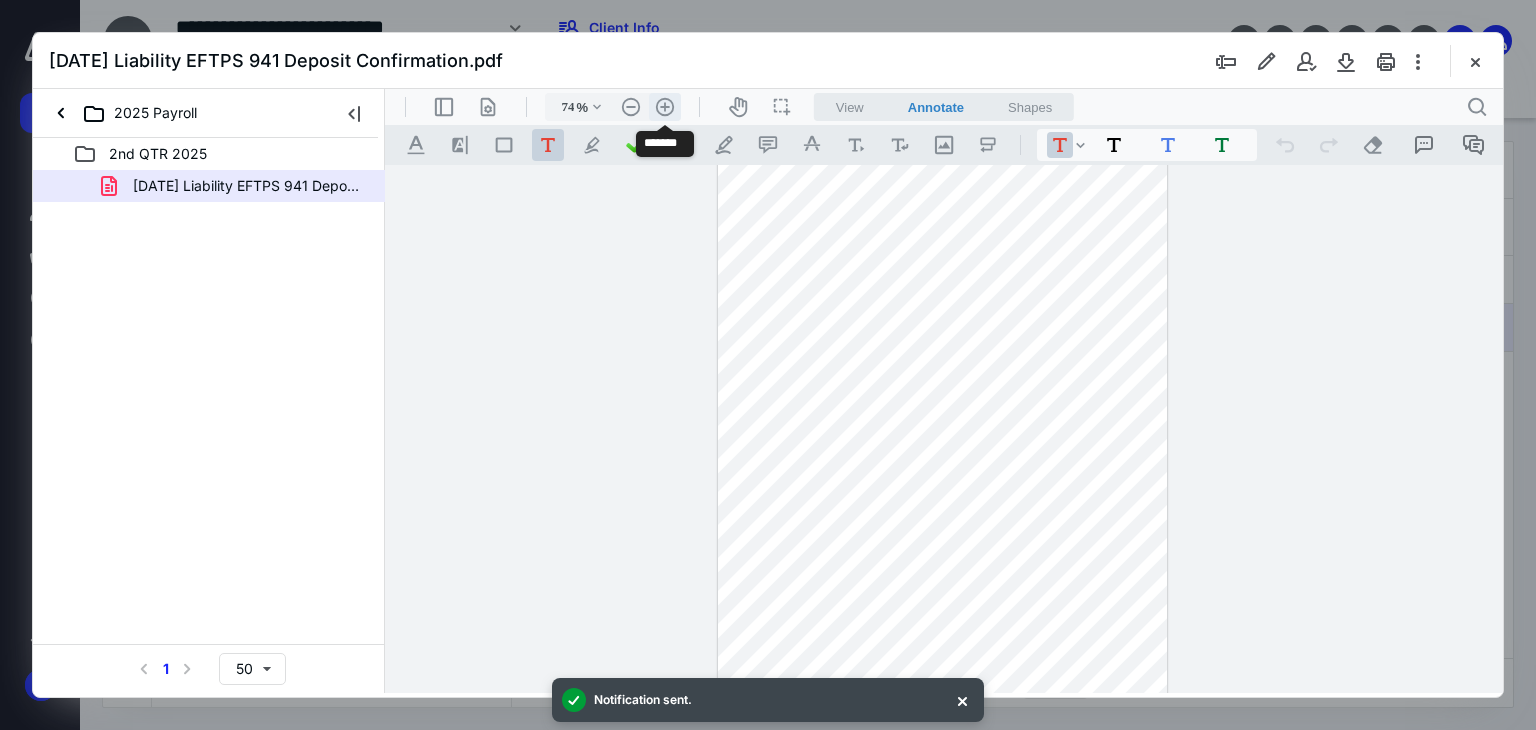 click on ".cls-1{fill:#abb0c4;} icon - header - zoom - in - line" at bounding box center (665, 107) 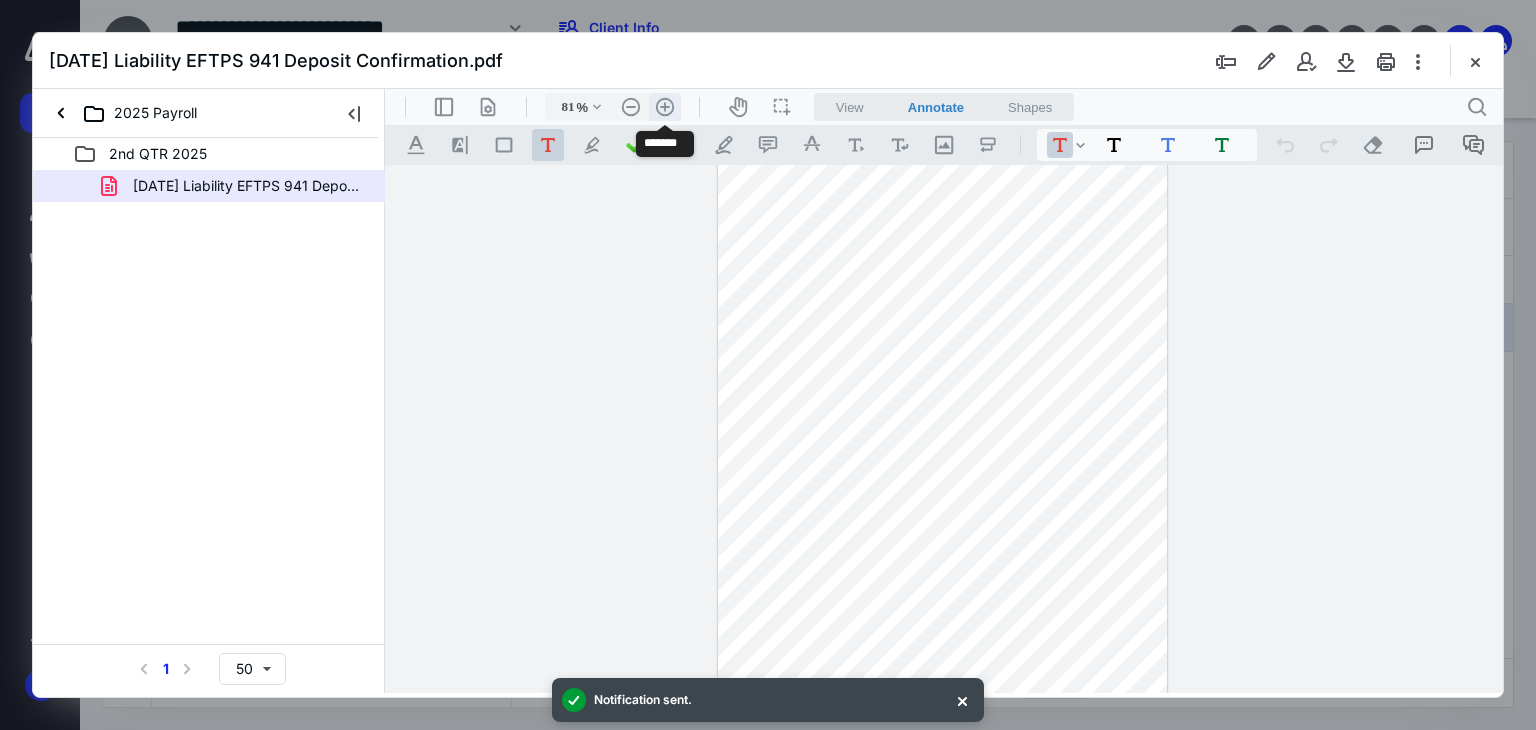 scroll, scrollTop: 51, scrollLeft: 0, axis: vertical 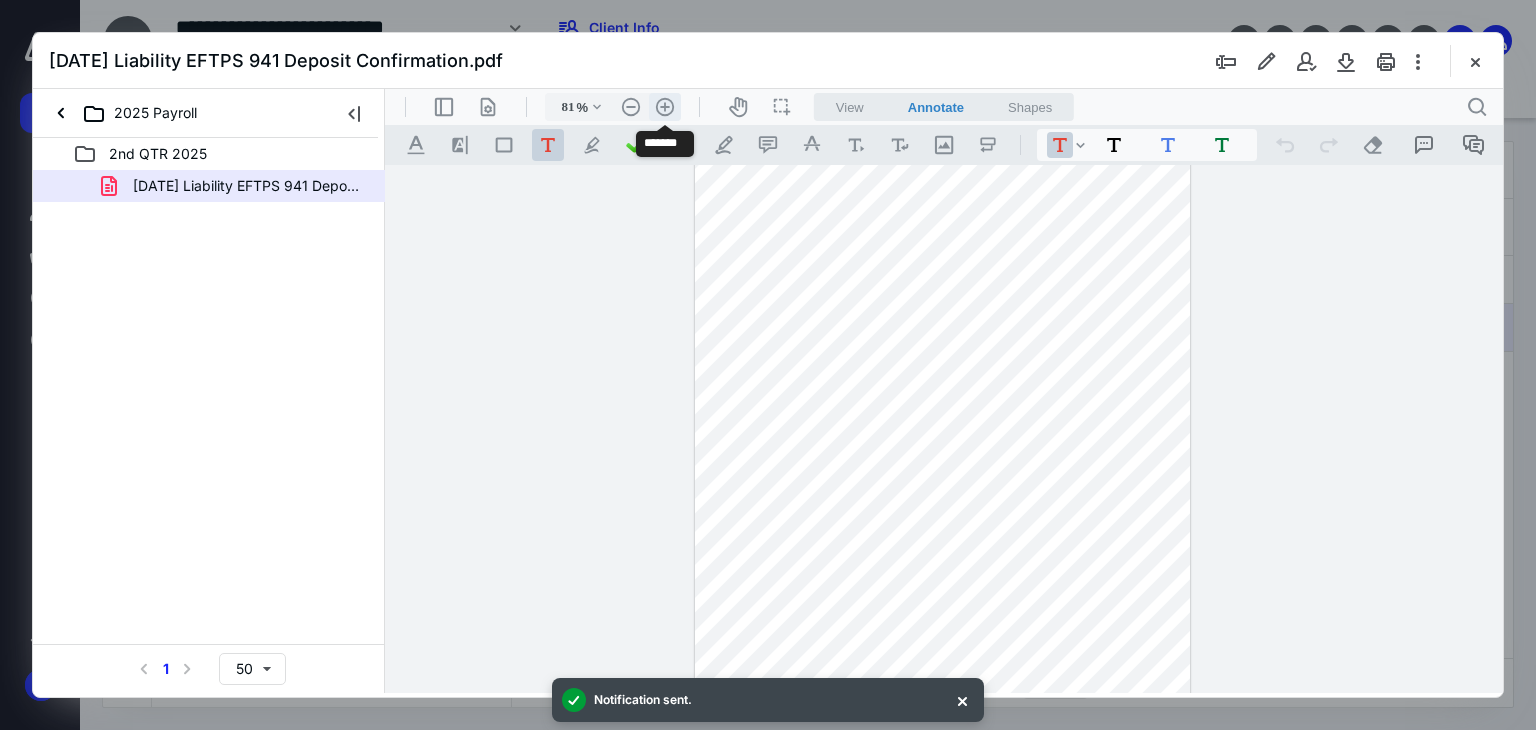 click on ".cls-1{fill:#abb0c4;} icon - header - zoom - in - line" at bounding box center [665, 107] 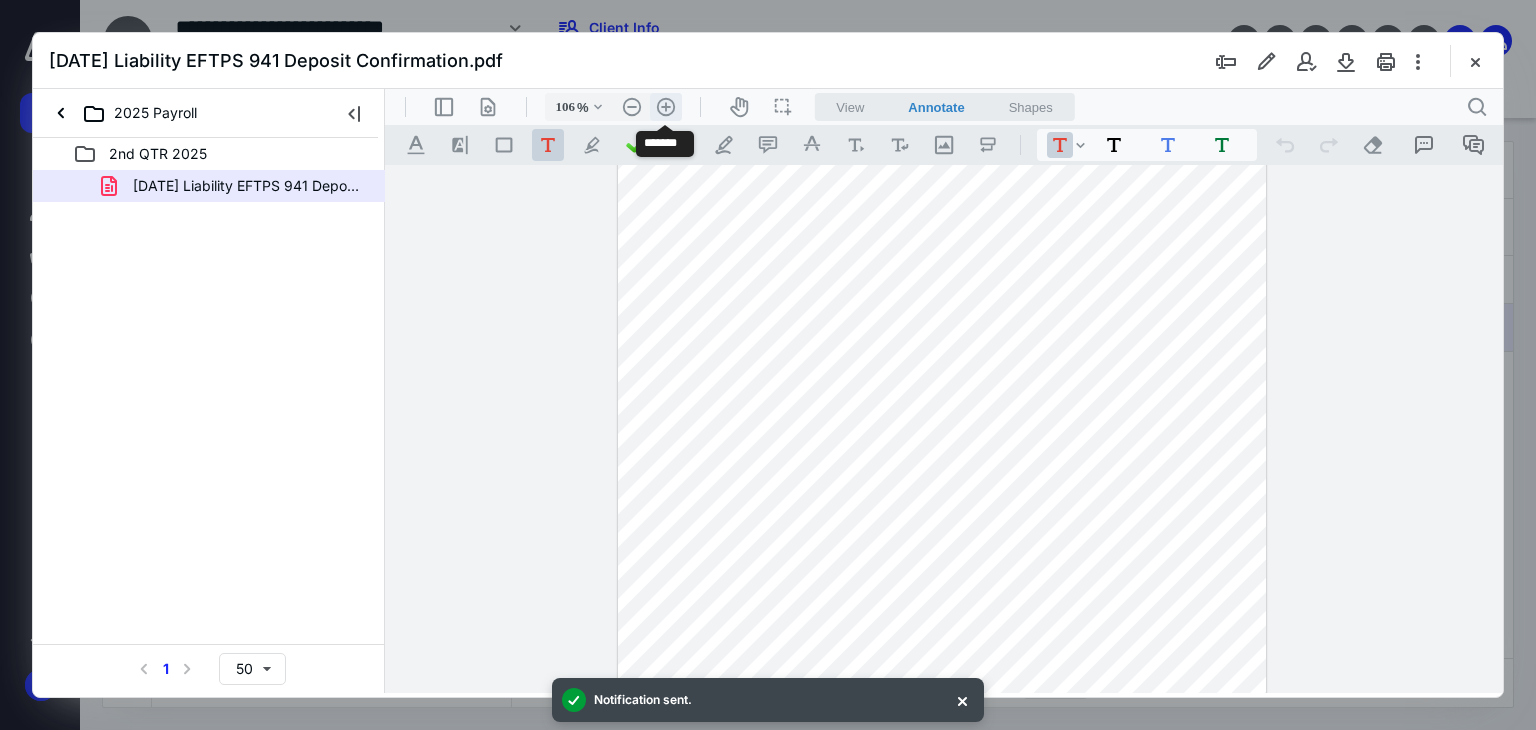 scroll, scrollTop: 136, scrollLeft: 0, axis: vertical 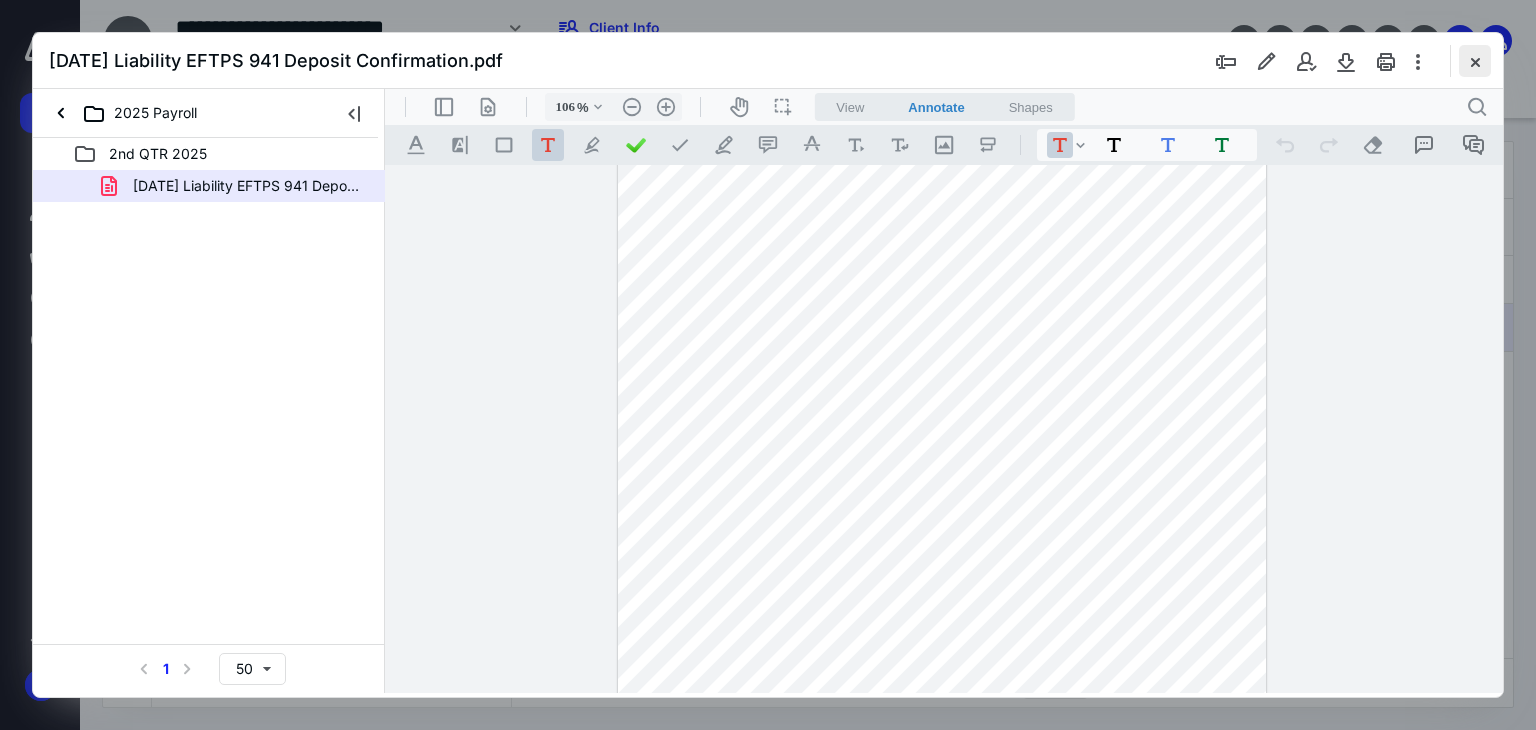 click at bounding box center [1475, 61] 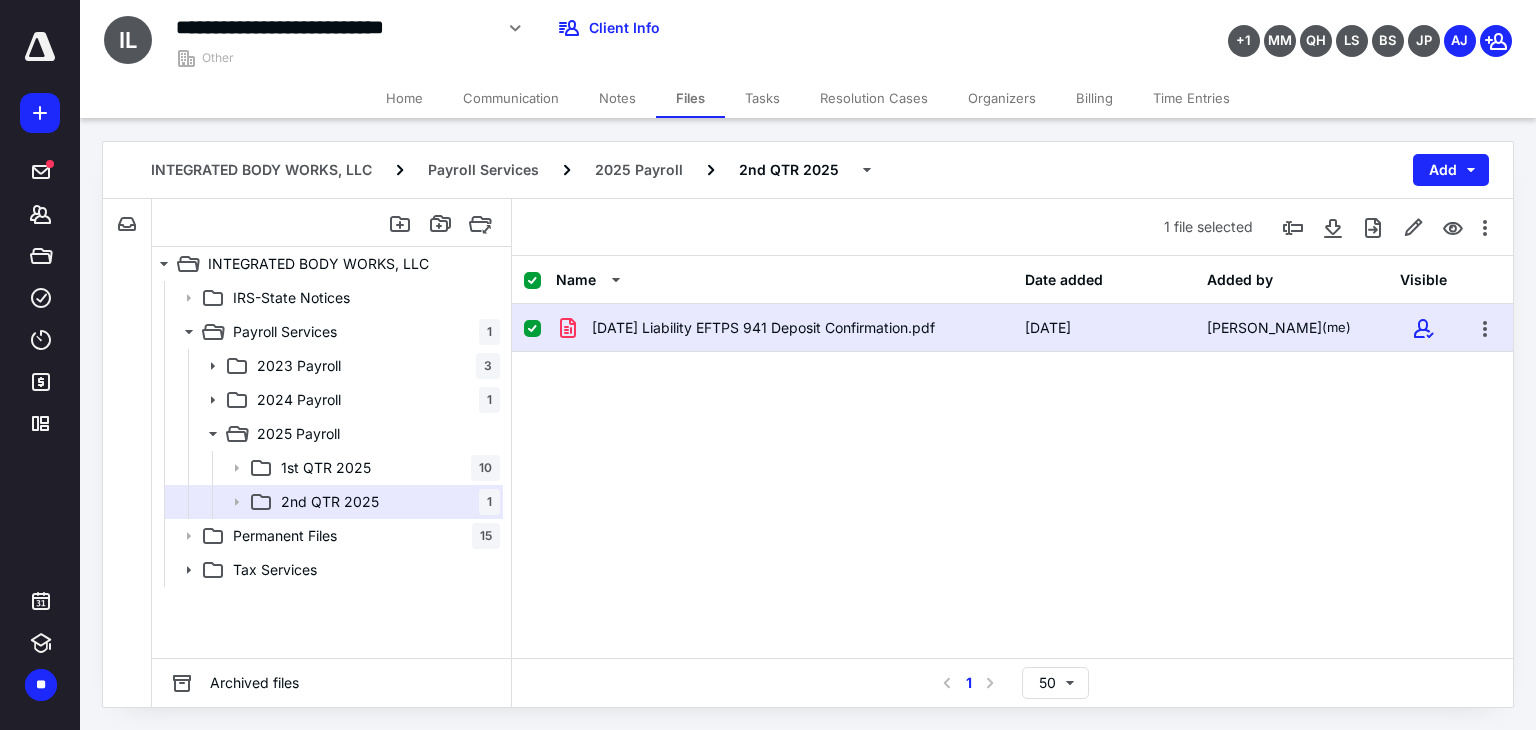 click on "[DATE] Liability EFTPS 941 Deposit Confirmation.pdf [DATE] [PERSON_NAME]  (me)" at bounding box center (1012, 454) 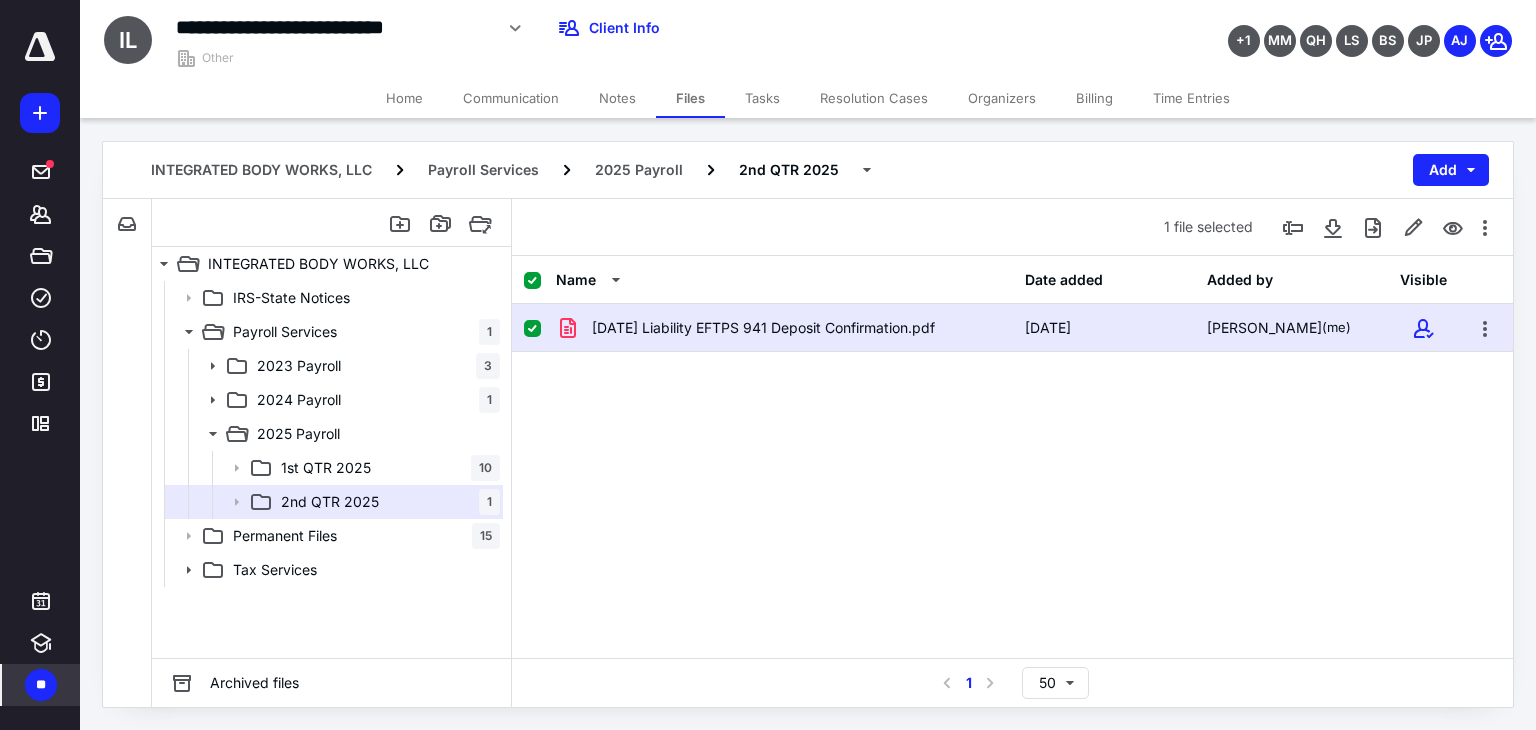 click on "**" at bounding box center (41, 685) 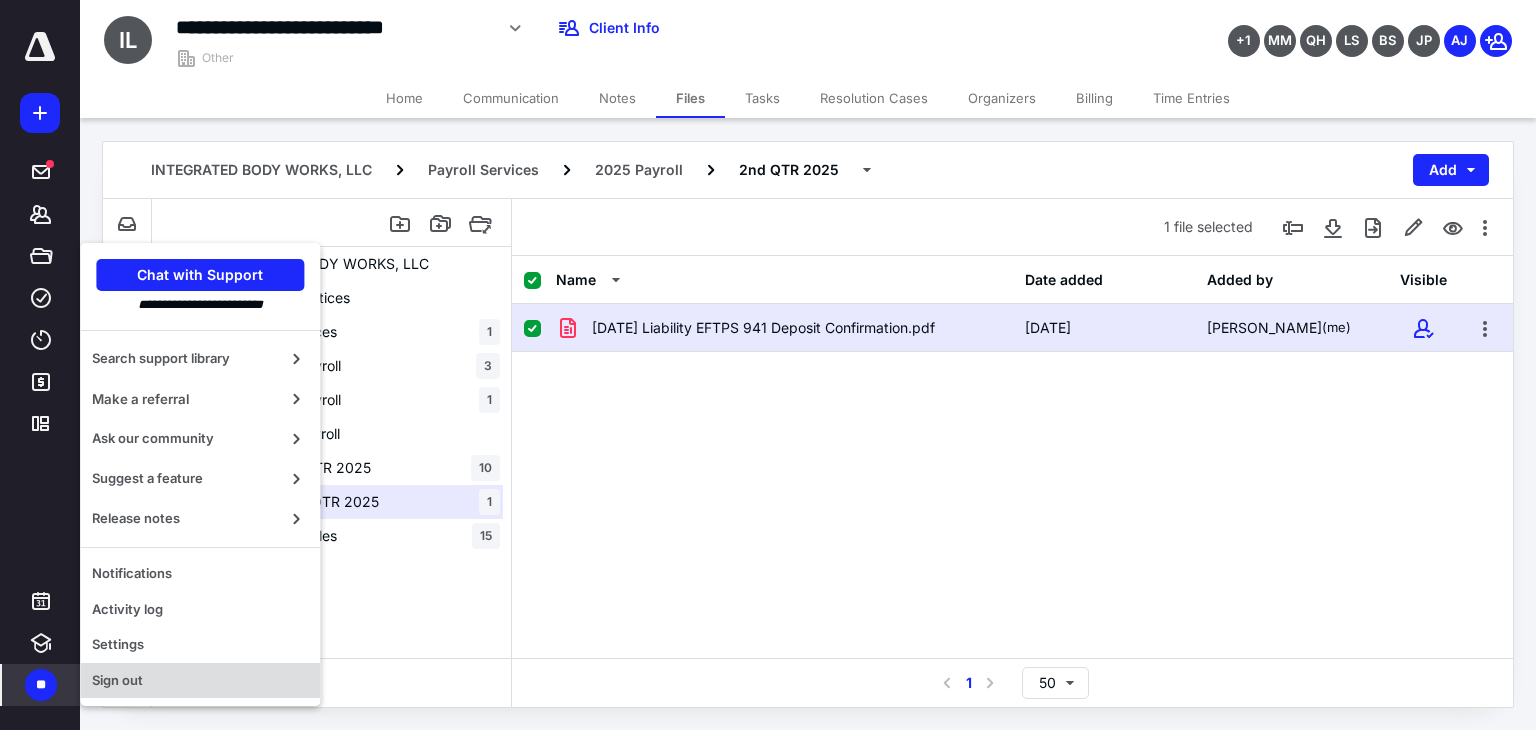 click on "Sign out" at bounding box center [200, 681] 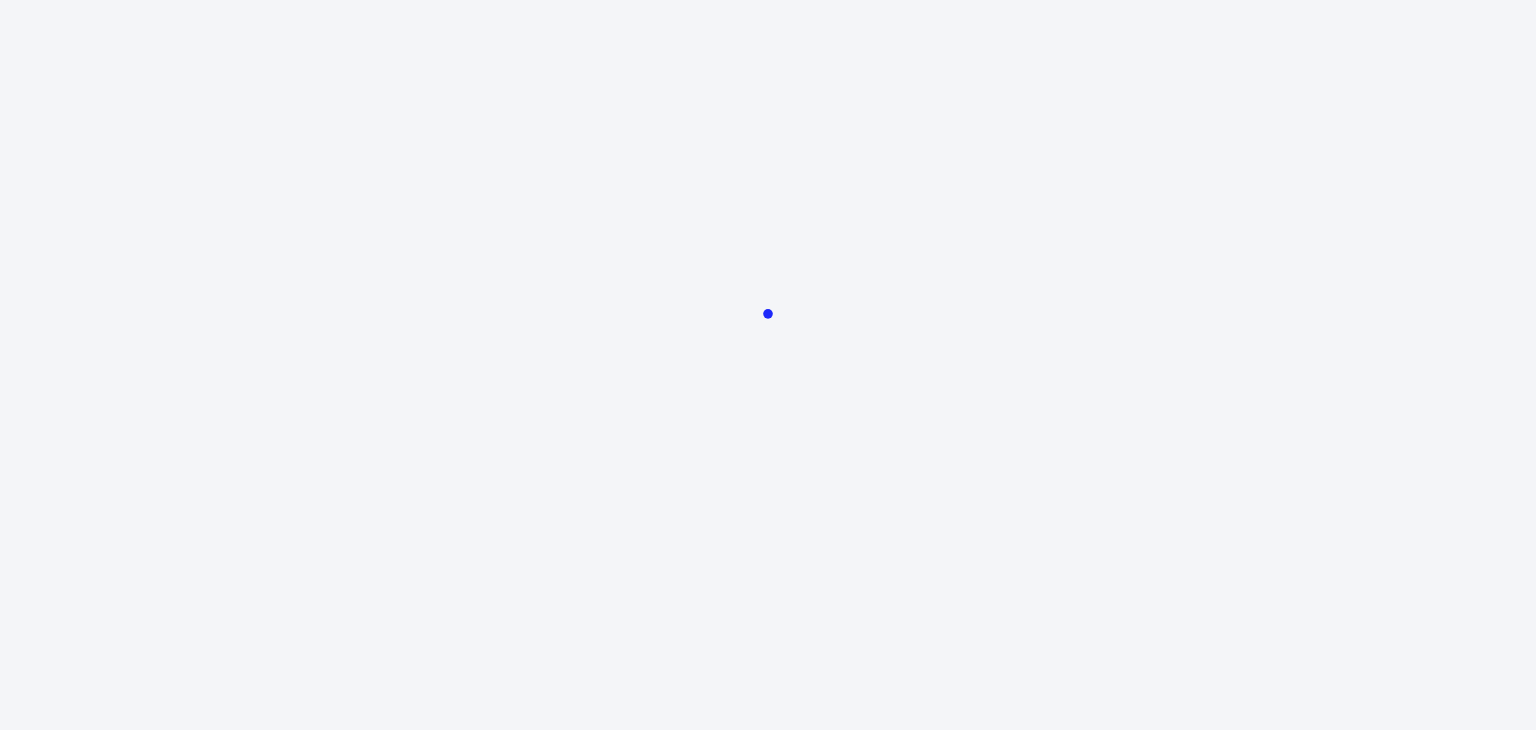 scroll, scrollTop: 0, scrollLeft: 0, axis: both 